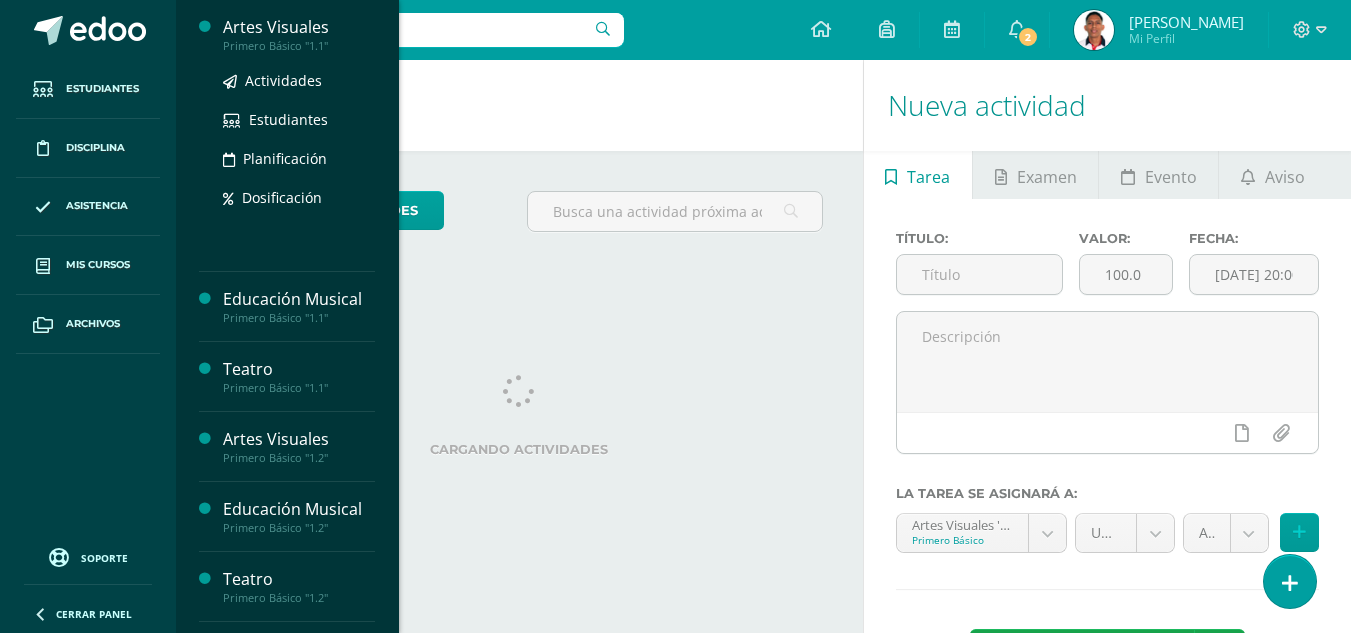 scroll, scrollTop: 0, scrollLeft: 0, axis: both 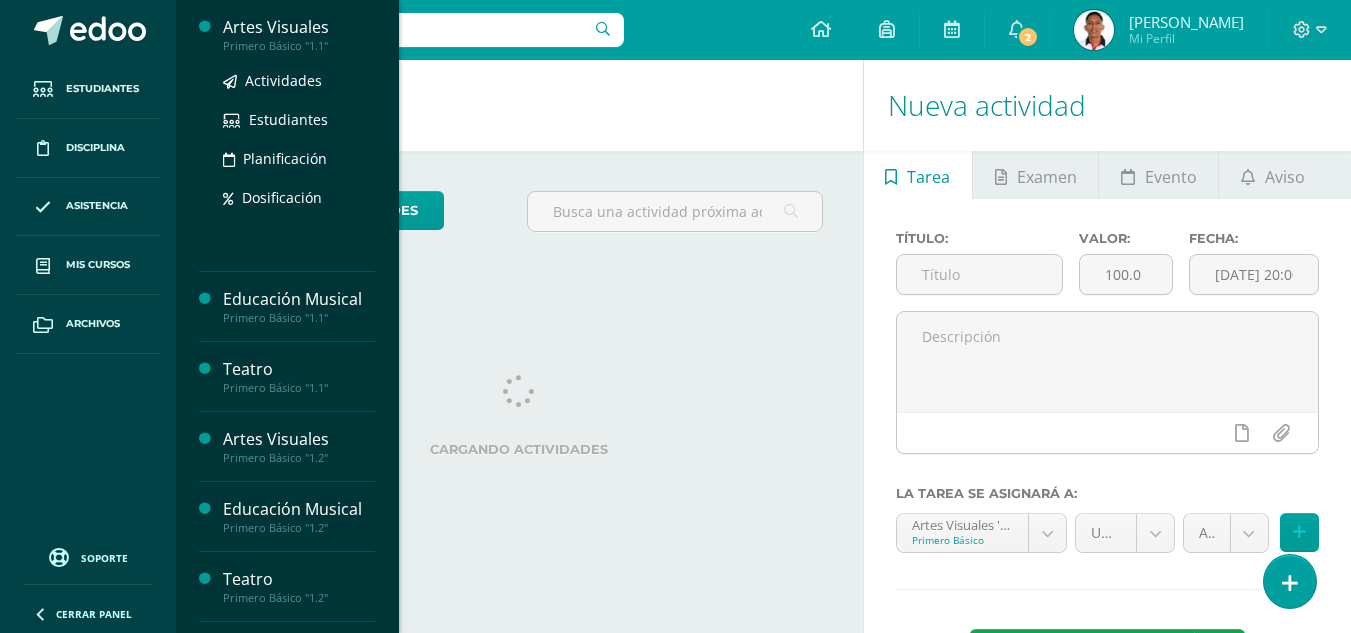 click on "Artes Visuales" at bounding box center [299, 27] 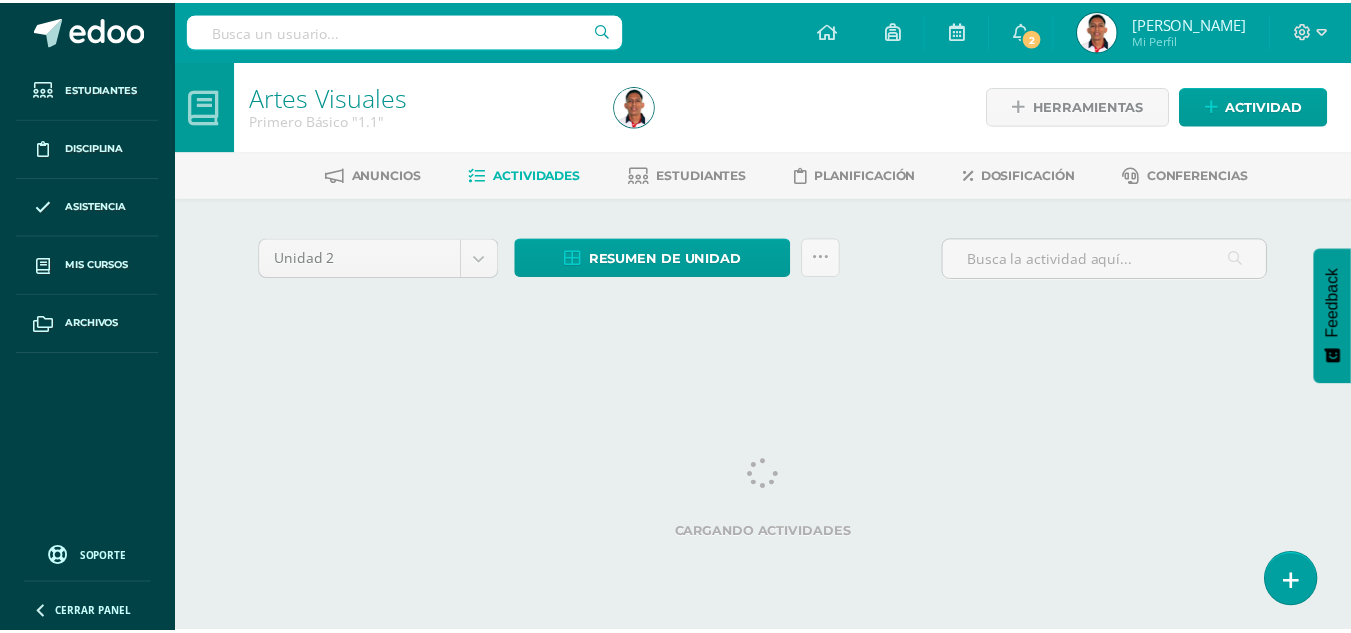 scroll, scrollTop: 0, scrollLeft: 0, axis: both 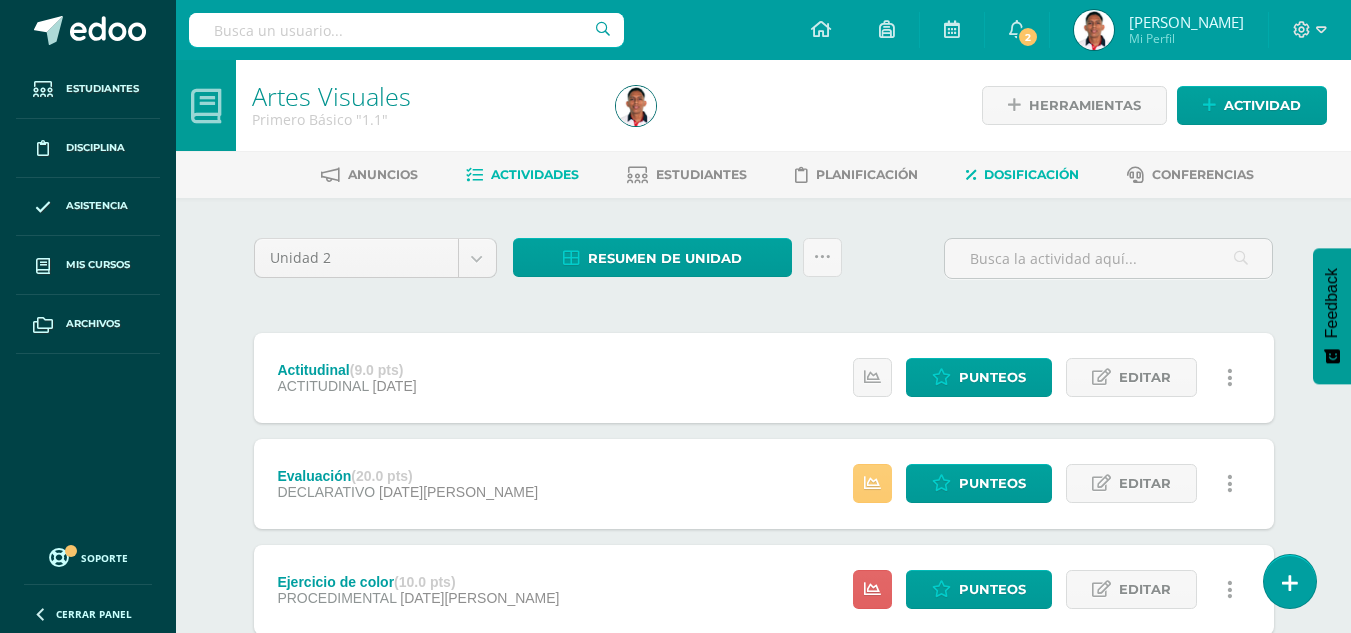 click on "Dosificación" at bounding box center [1031, 174] 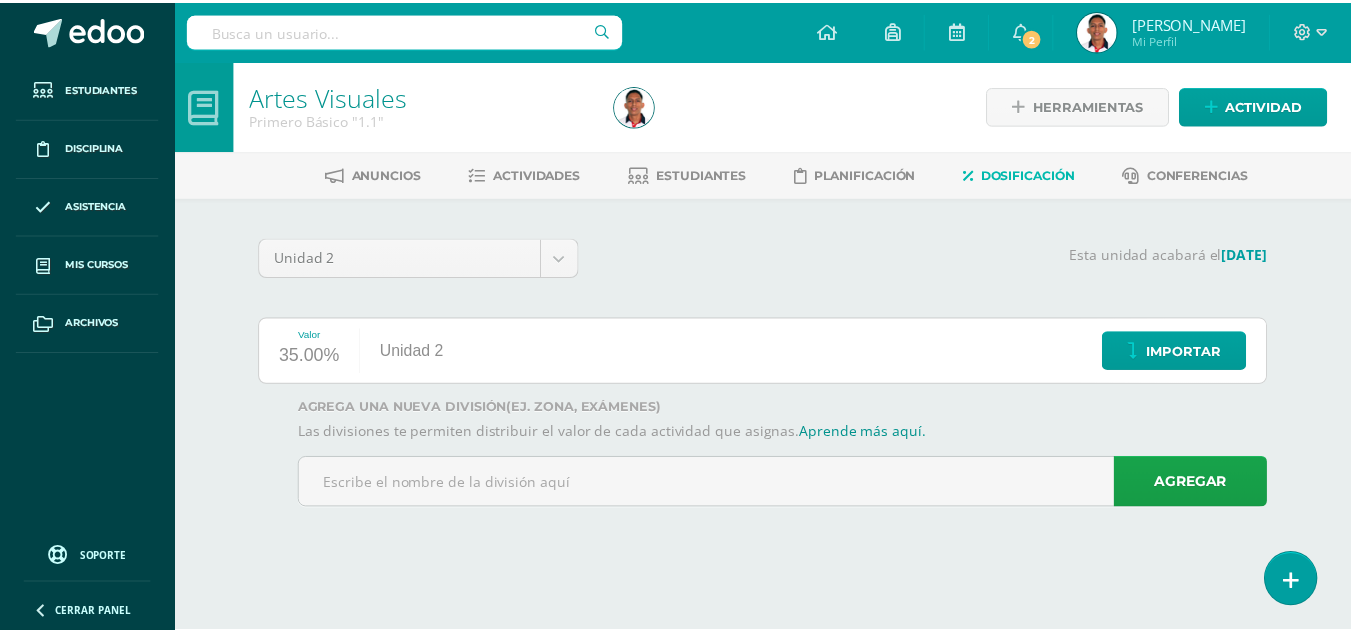 scroll, scrollTop: 0, scrollLeft: 0, axis: both 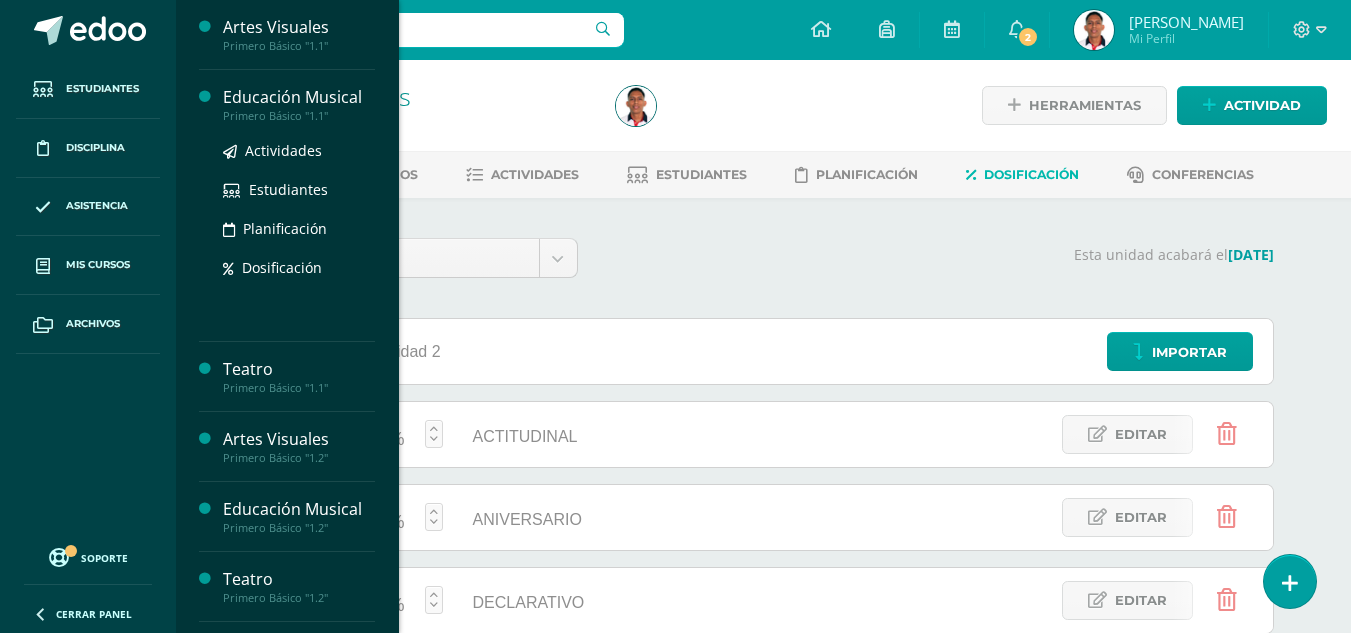 click on "Educación Musical
Primero
Básico
"1.1"
Actividades Estudiantes Planificación Dosificación" at bounding box center (287, 206) 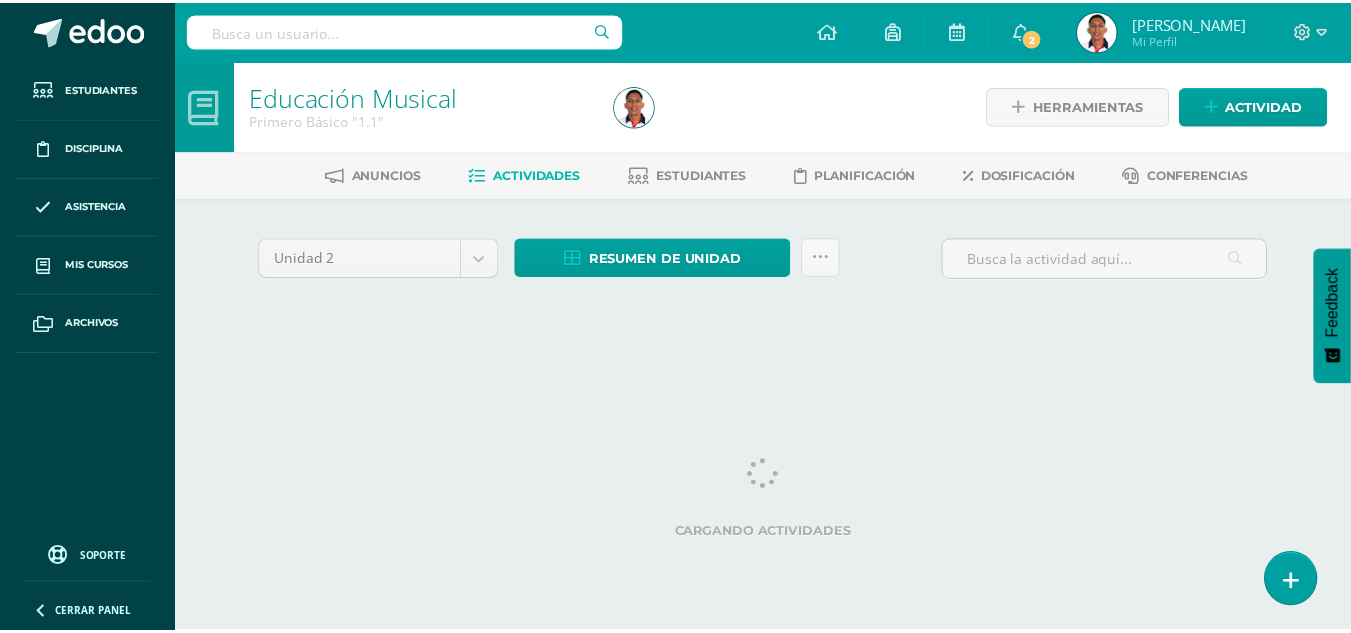 scroll, scrollTop: 0, scrollLeft: 0, axis: both 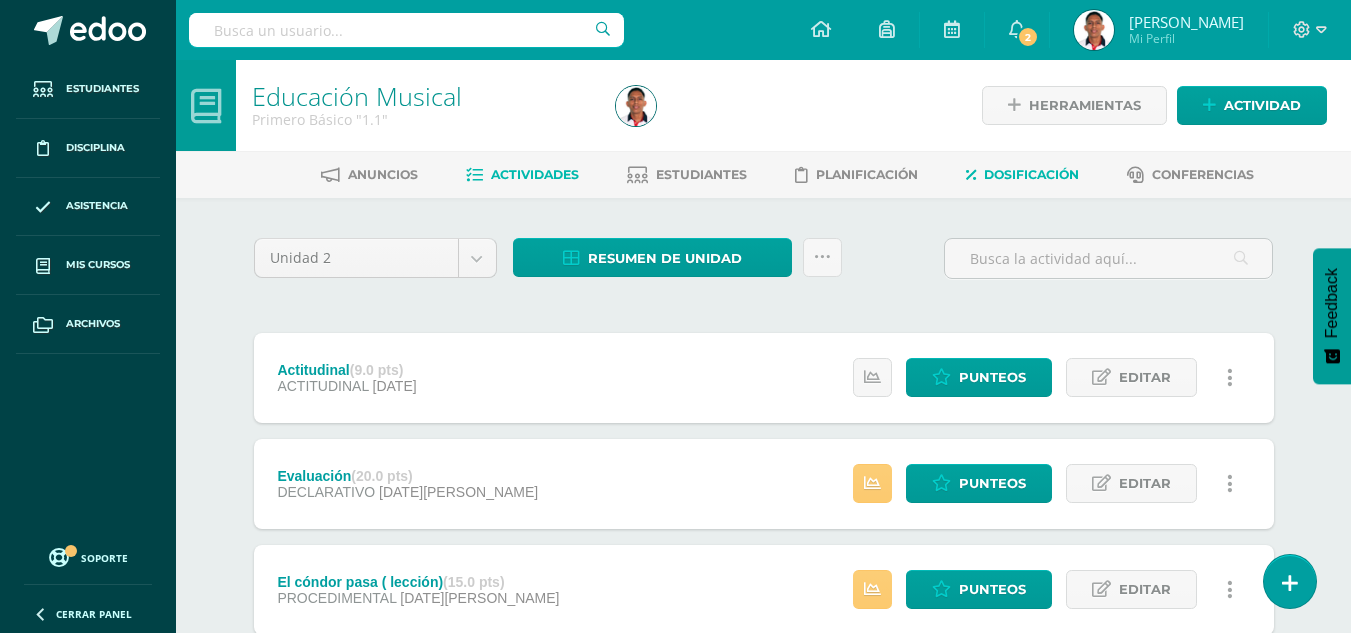 click on "Dosificación" at bounding box center (1031, 174) 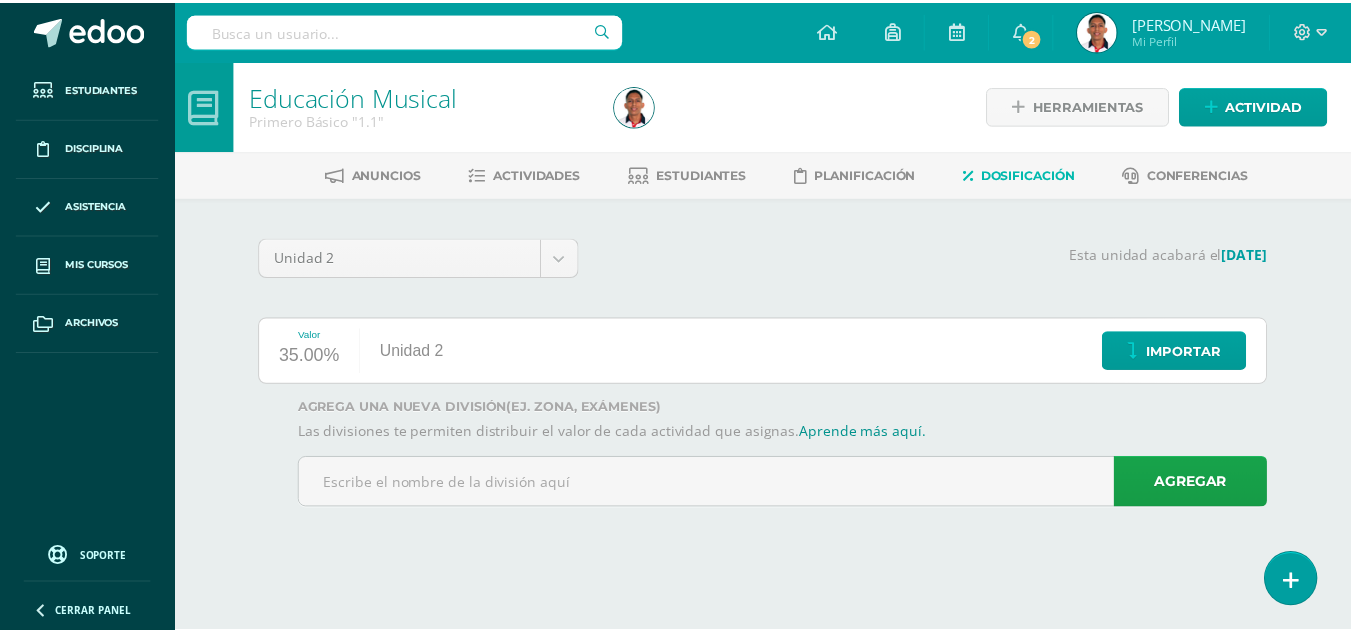 scroll, scrollTop: 0, scrollLeft: 0, axis: both 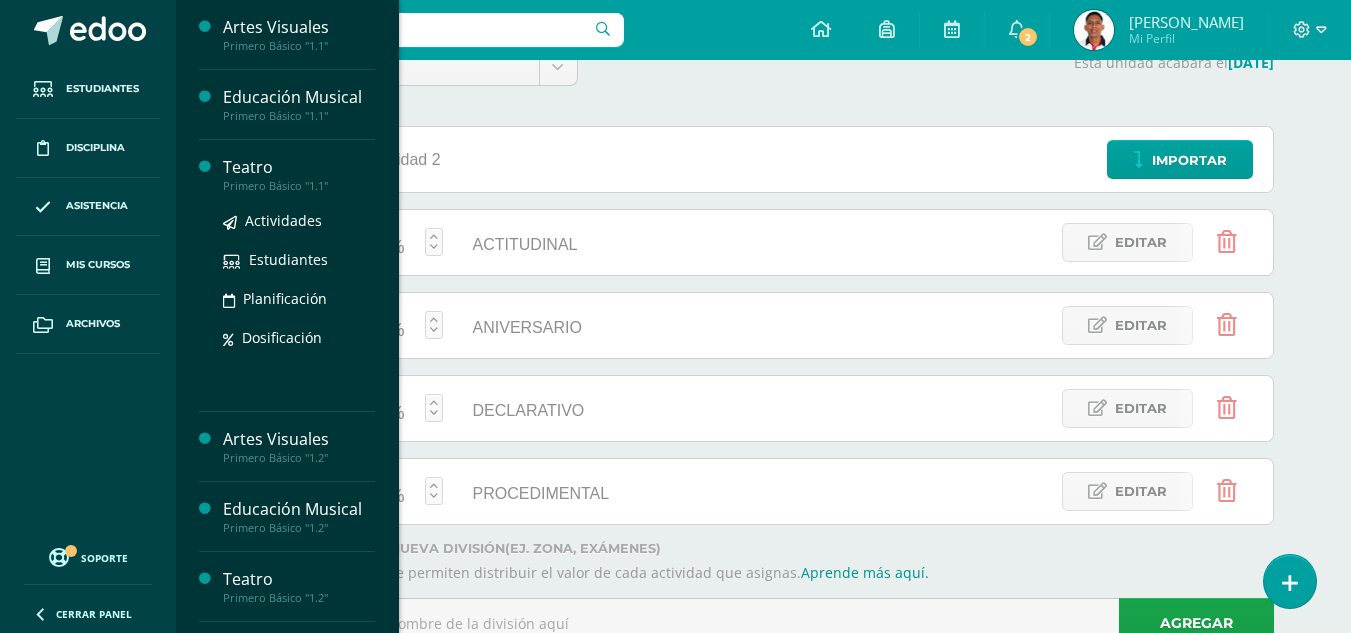 click on "Teatro" at bounding box center [299, 167] 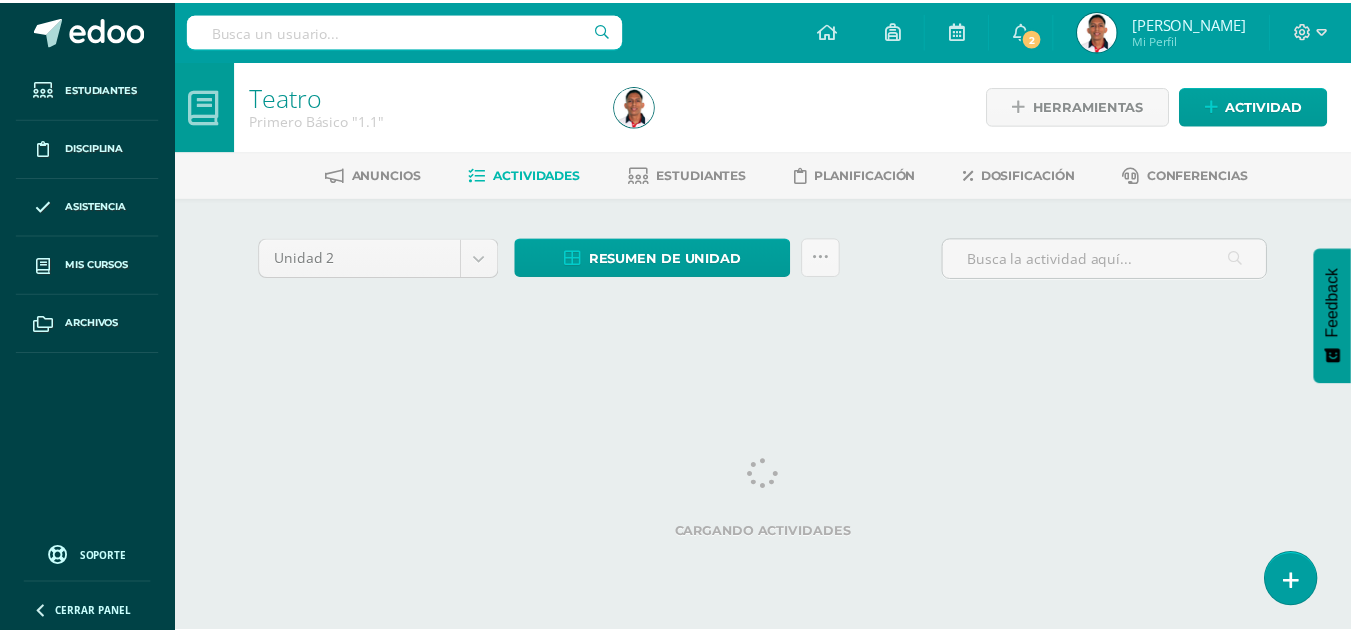 scroll, scrollTop: 0, scrollLeft: 0, axis: both 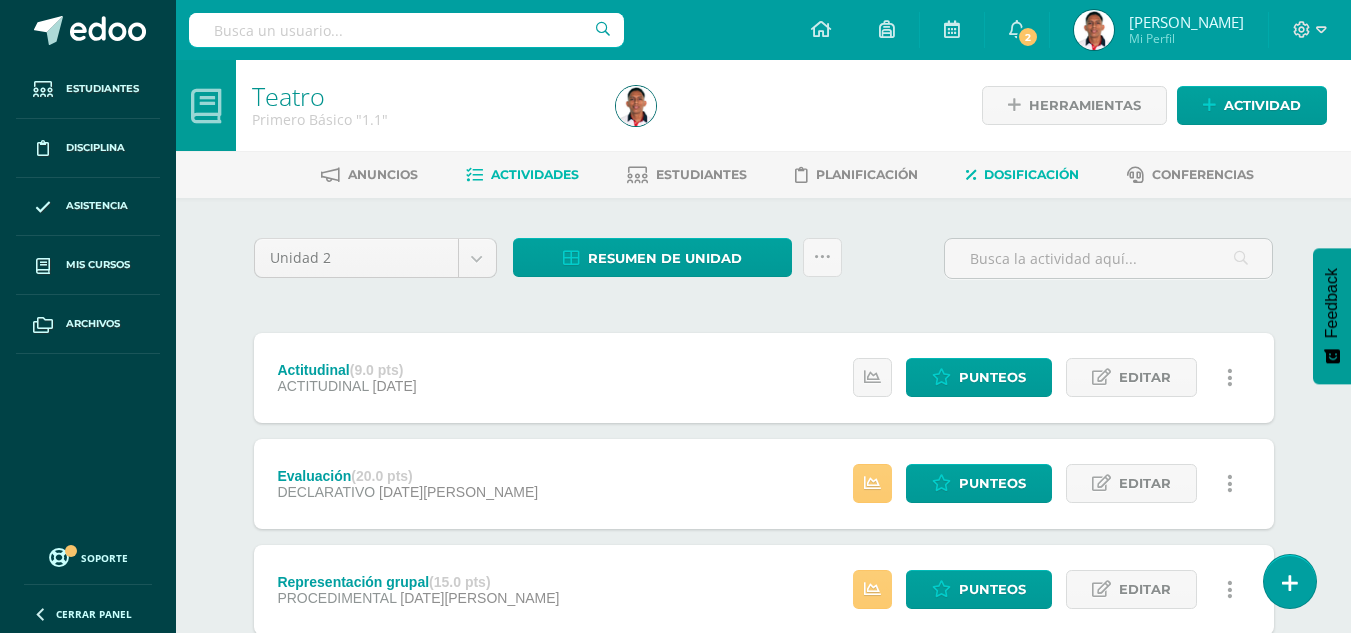 click on "Dosificación" at bounding box center (1031, 174) 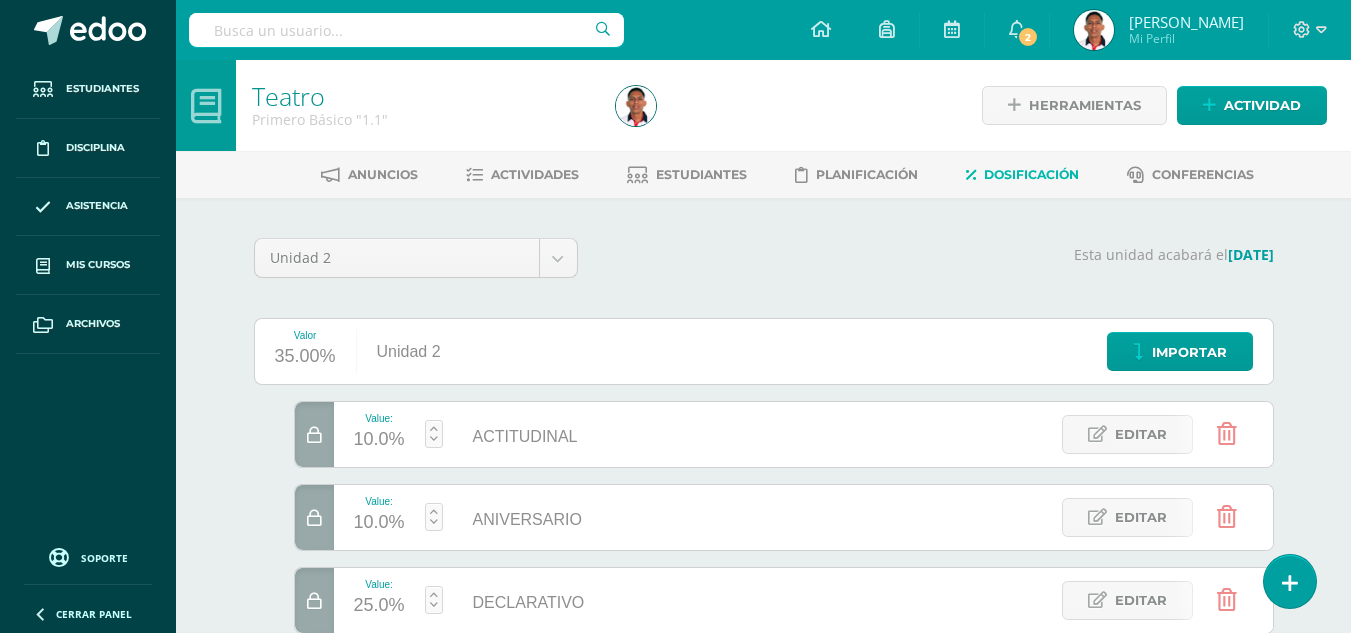 scroll, scrollTop: 0, scrollLeft: 0, axis: both 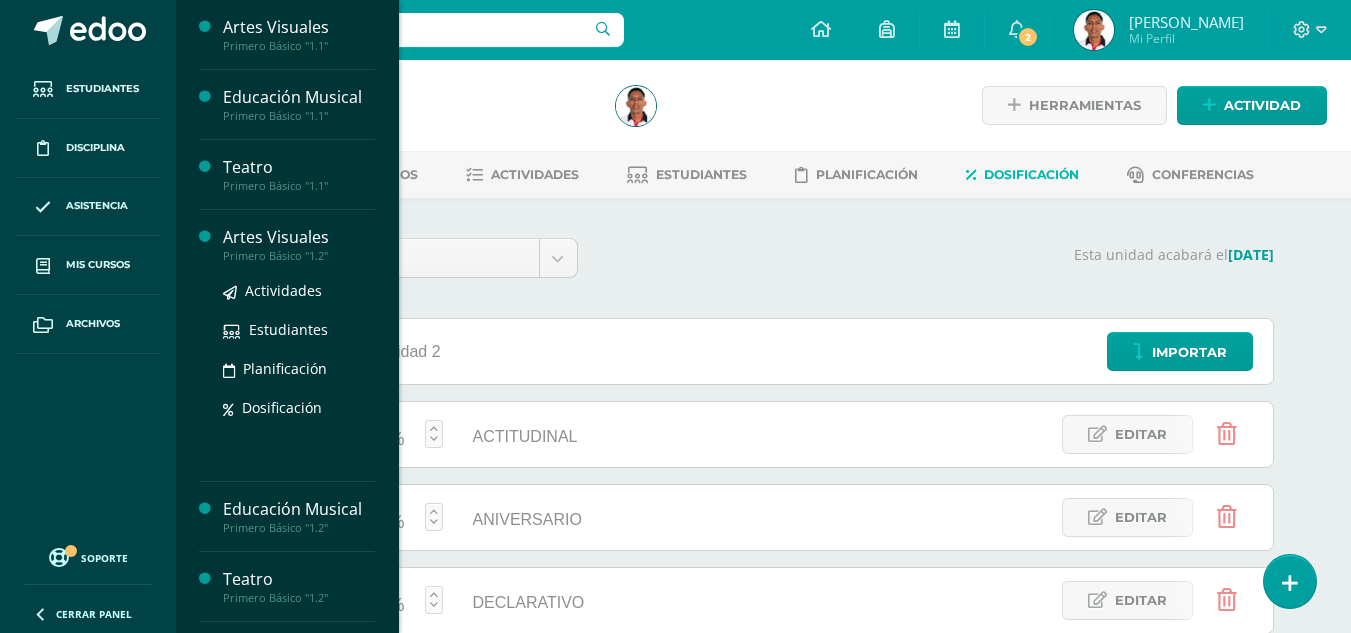 click on "Artes Visuales" at bounding box center (299, 237) 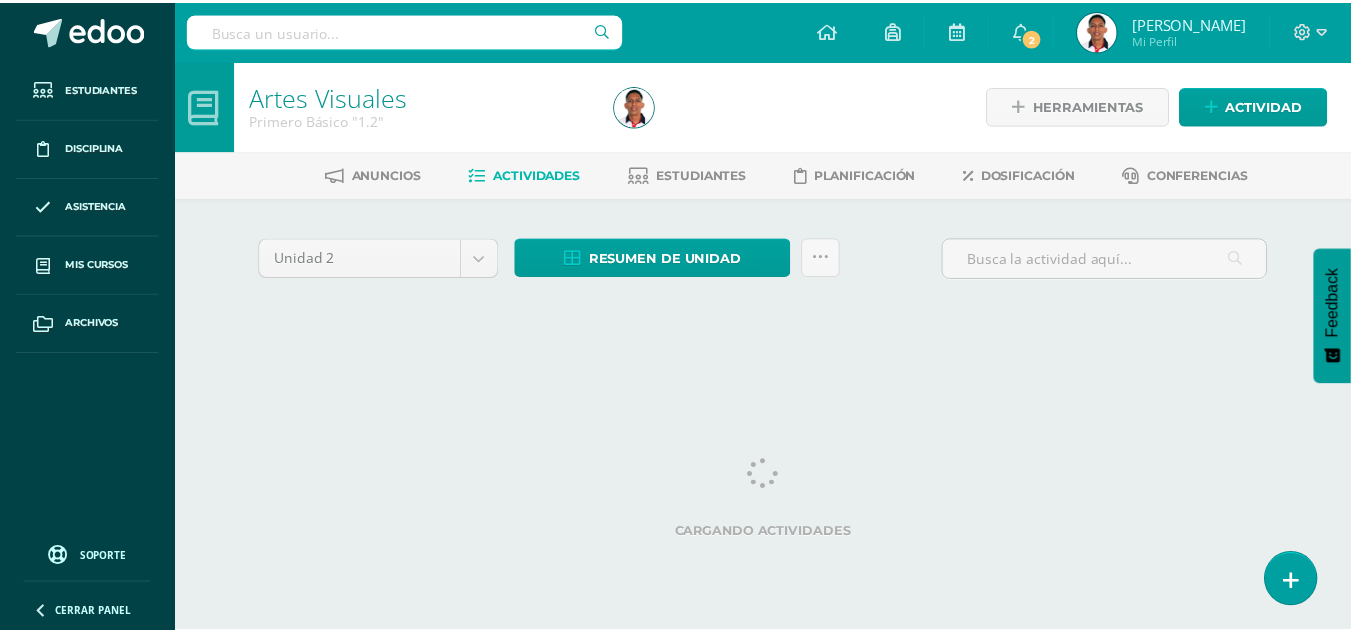 scroll, scrollTop: 0, scrollLeft: 0, axis: both 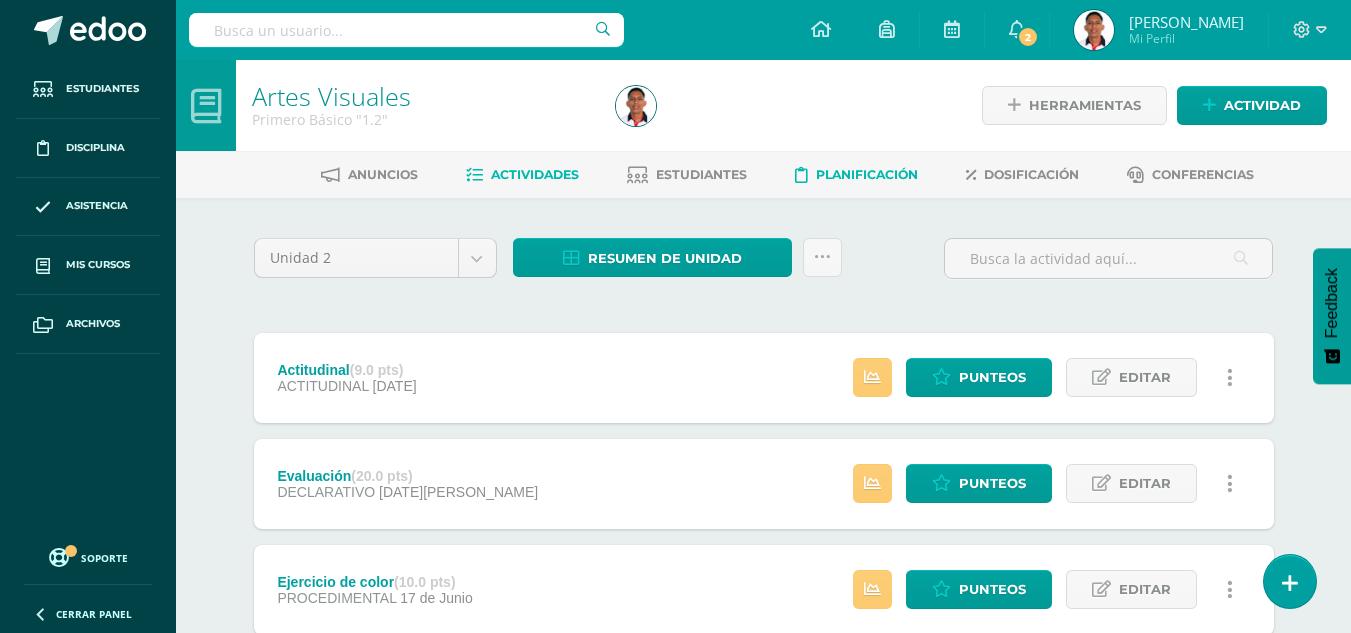click on "Planificación" at bounding box center [867, 174] 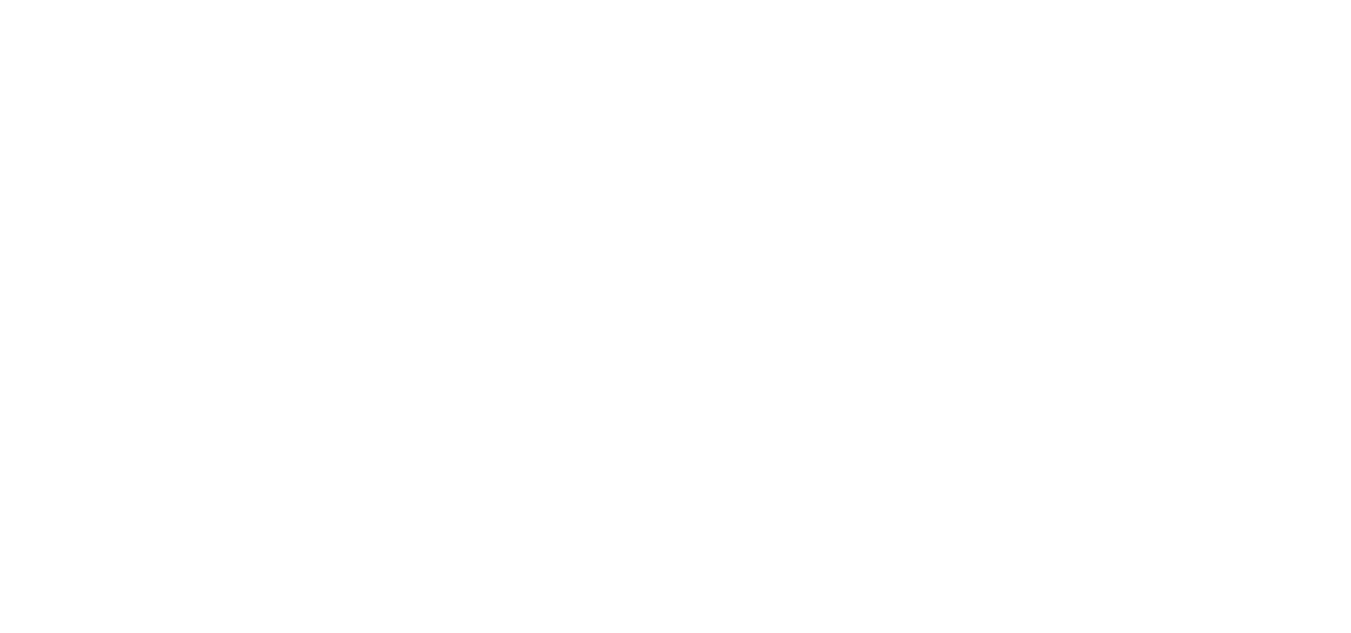 scroll, scrollTop: 0, scrollLeft: 0, axis: both 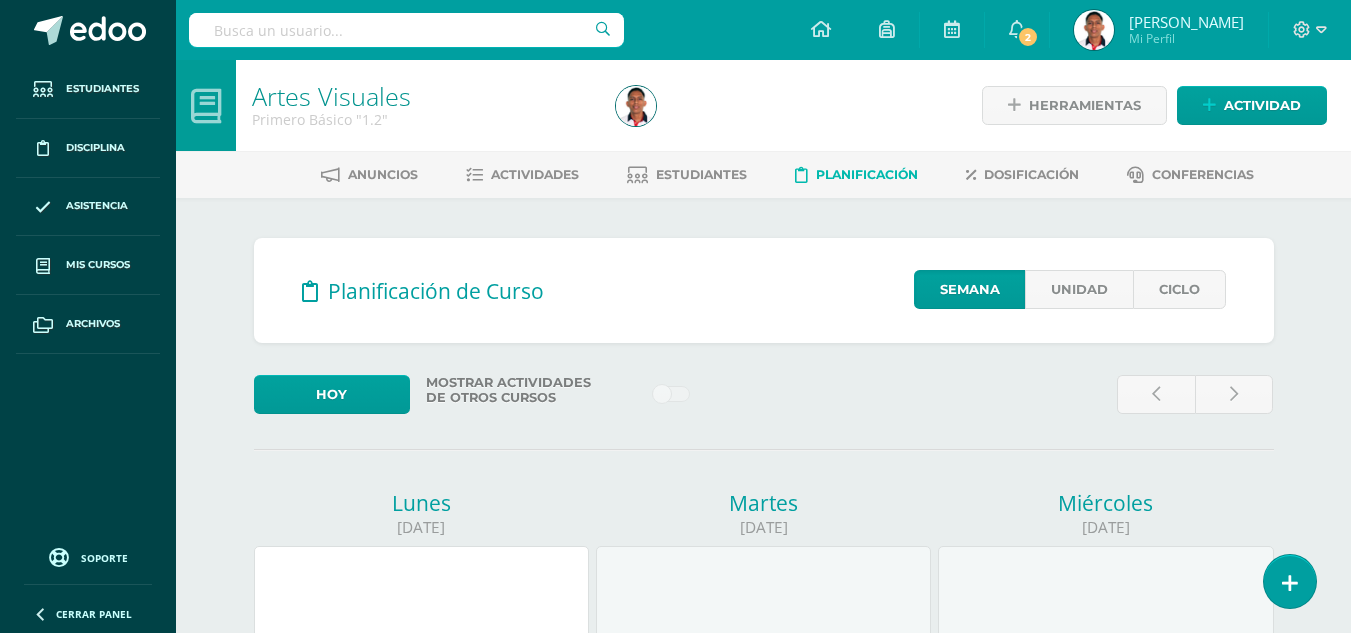 click on "Dosificación" at bounding box center [1031, 174] 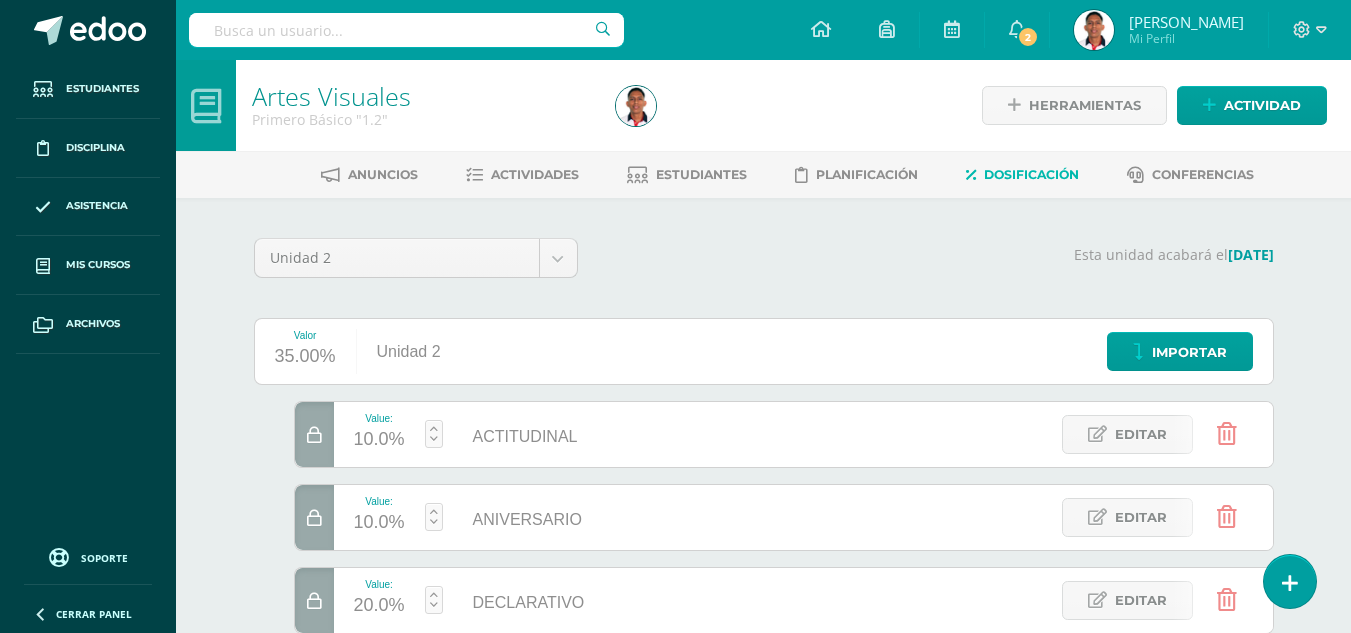 scroll, scrollTop: 0, scrollLeft: 0, axis: both 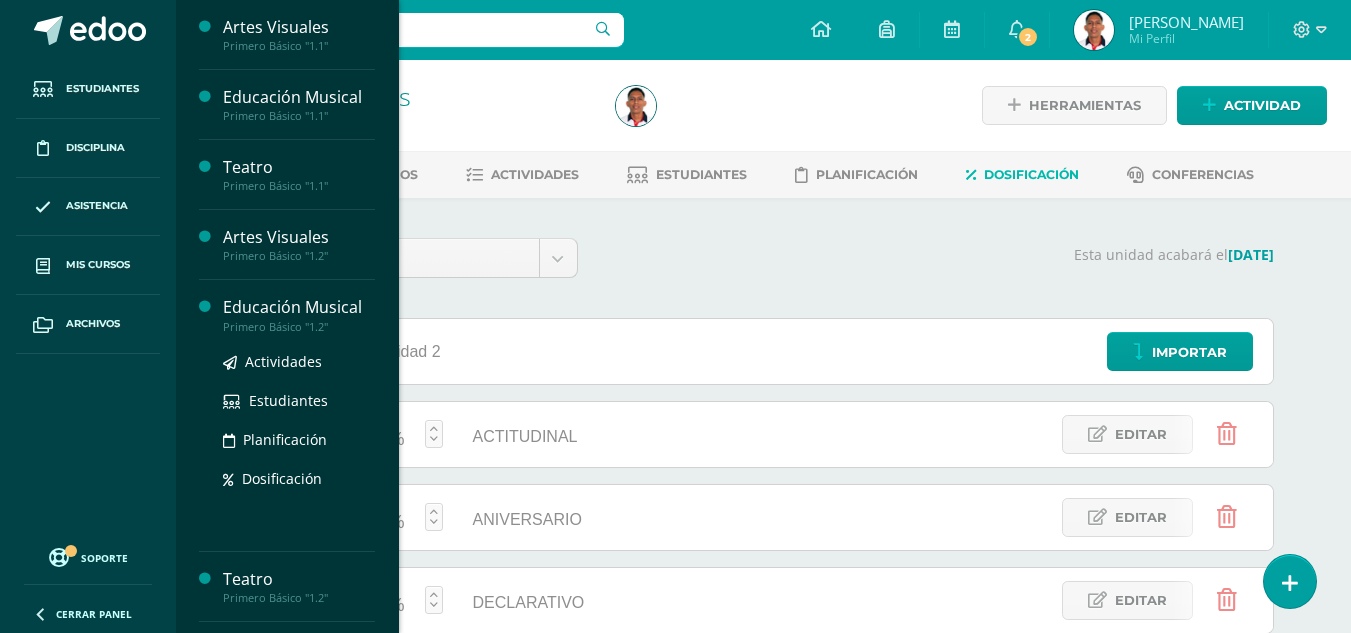 click on "Educación Musical" at bounding box center (299, 307) 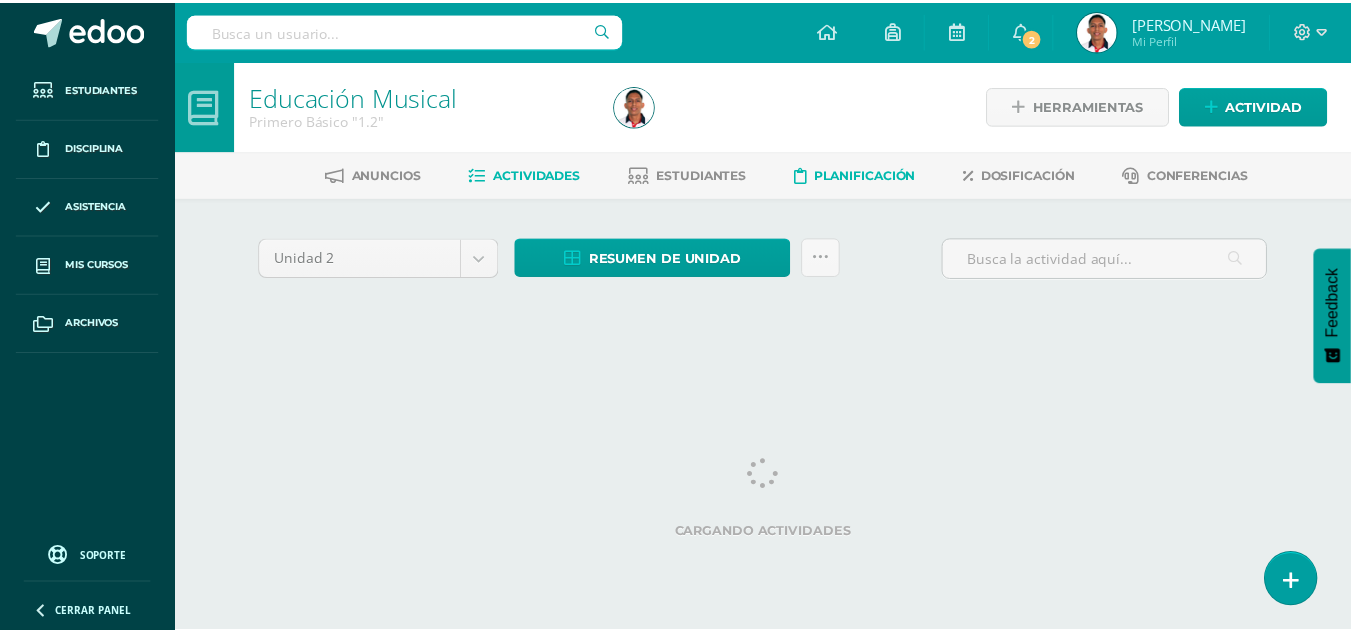 scroll, scrollTop: 0, scrollLeft: 0, axis: both 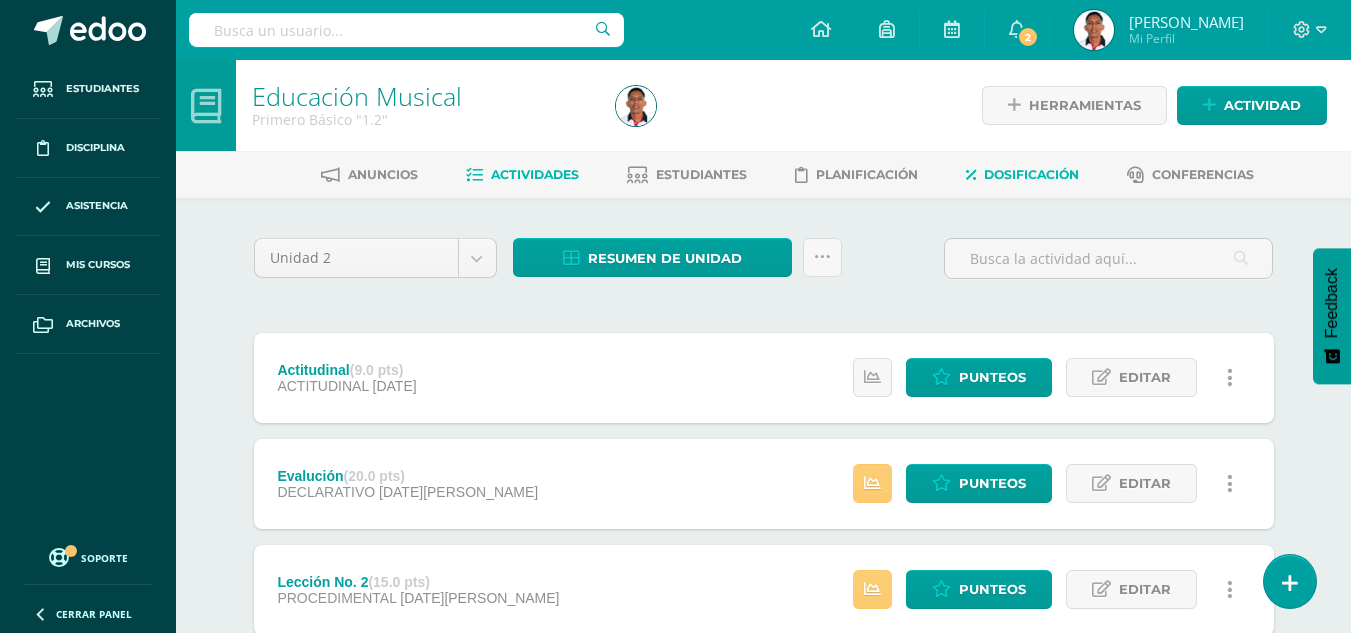 click on "Dosificación" at bounding box center (1031, 174) 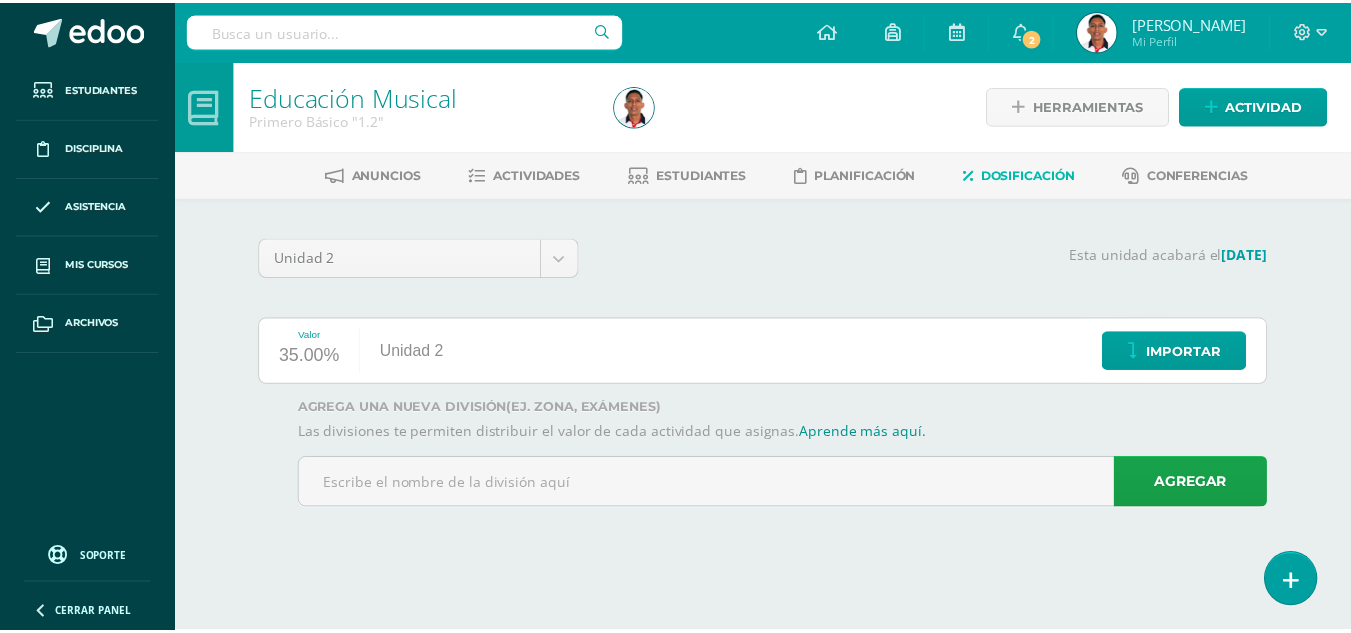 scroll, scrollTop: 0, scrollLeft: 0, axis: both 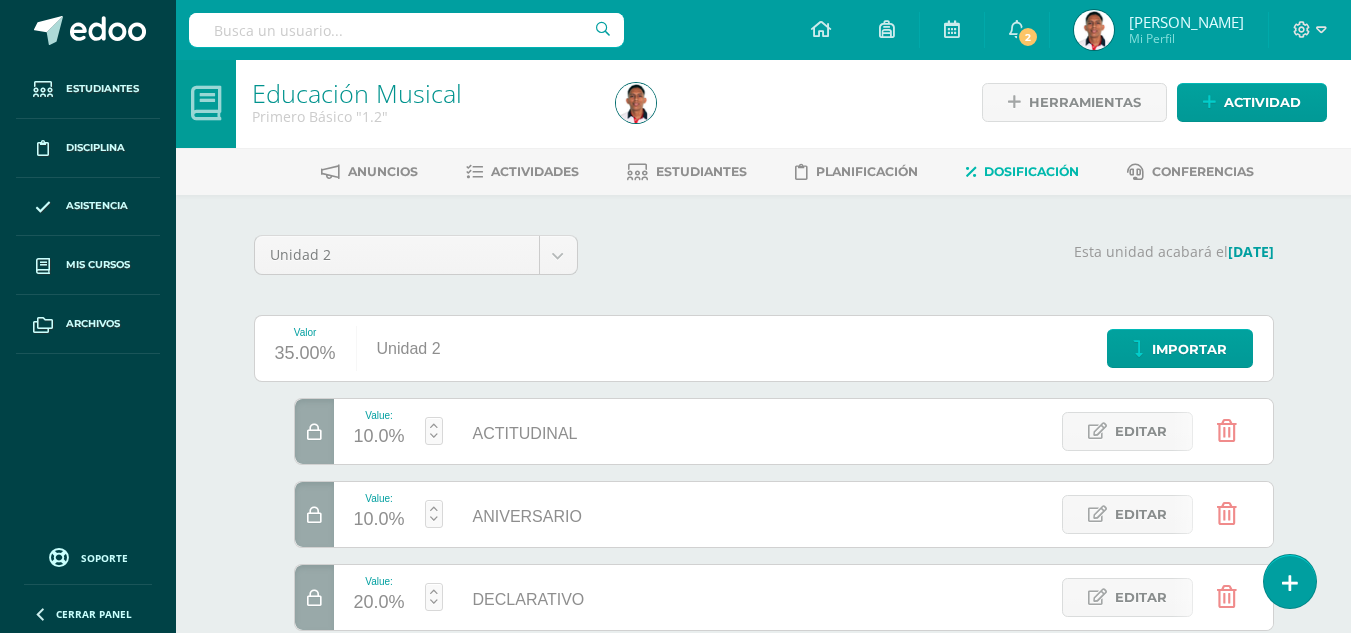 drag, startPoint x: 1364, startPoint y: 137, endPoint x: 1365, endPoint y: 265, distance: 128.0039 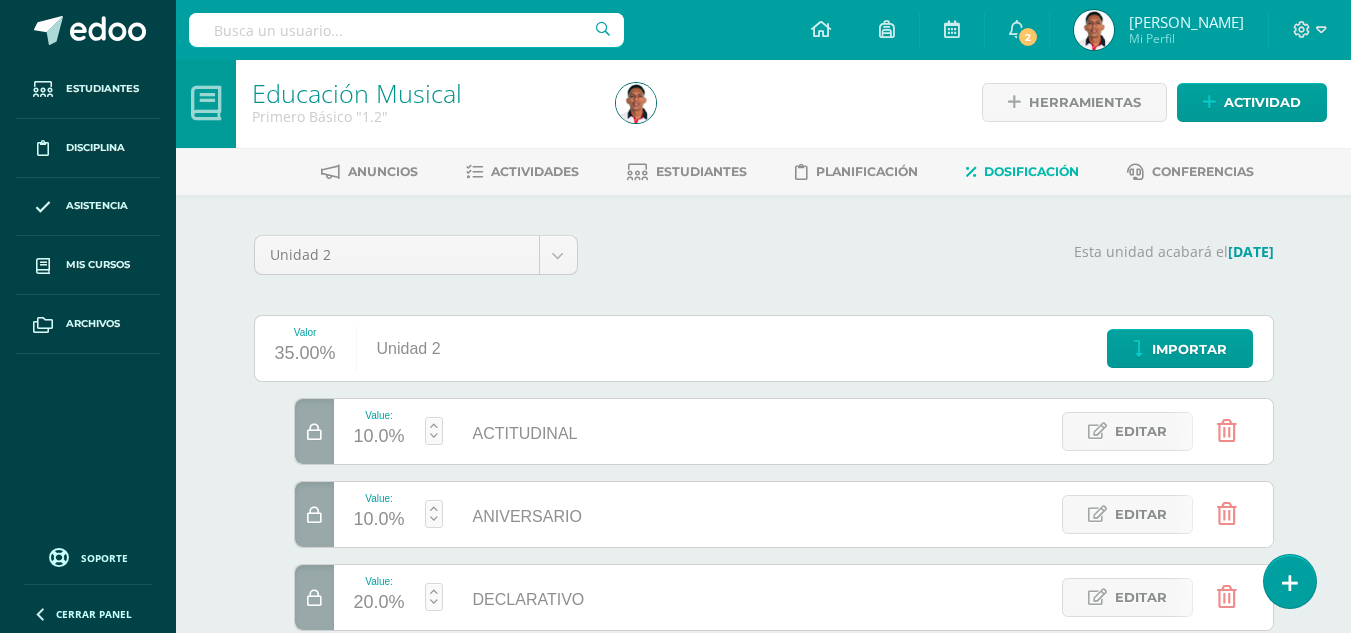 click on "Estudiantes Disciplina Asistencia Mis cursos Archivos Soporte
Centro de ayuda
Últimas actualizaciones
10+ Cerrar panel
Artes Visuales
Primero
Básico
"1.1"
Actividades Estudiantes Planificación Dosificación
Educación Musical
Primero
Básico
"1.1"
Actividades Estudiantes Planificación Dosificación
Teatro
Primero
Básico
"1.1"
Actividades Estudiantes Planificación Dosificación
Artes Visuales
Actividades Estudiantes Planificación Dosificación Actividades" at bounding box center [675, 445] 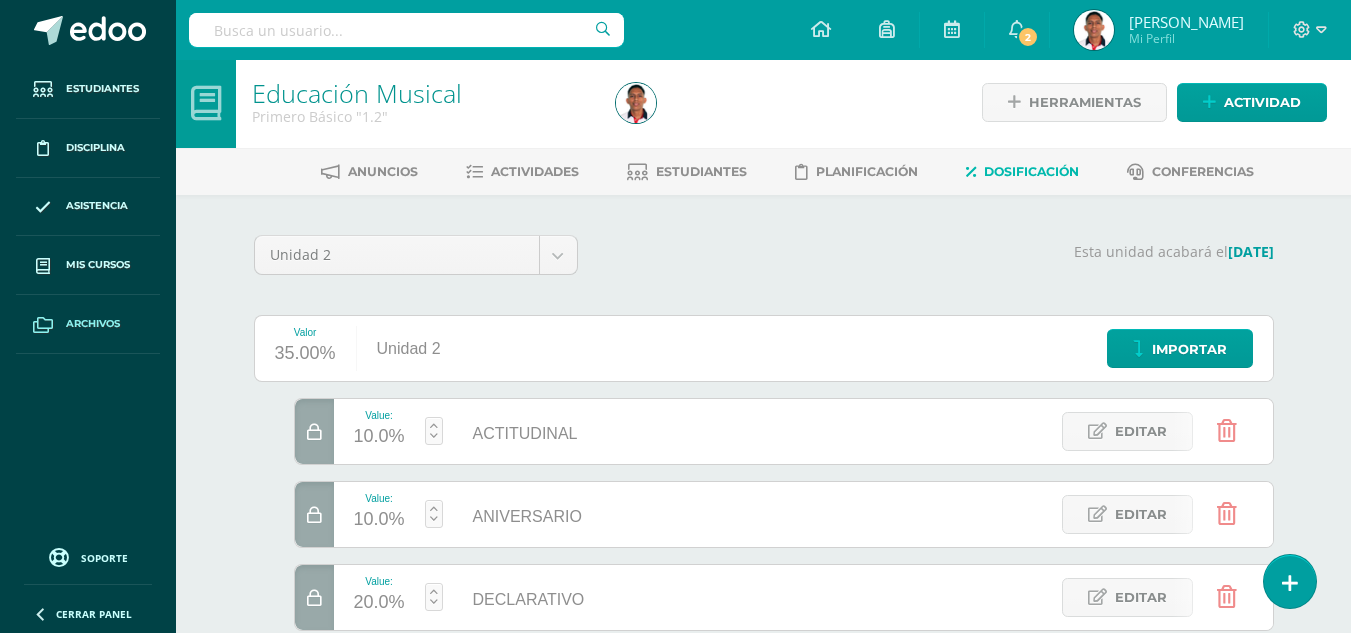 scroll, scrollTop: 191, scrollLeft: 0, axis: vertical 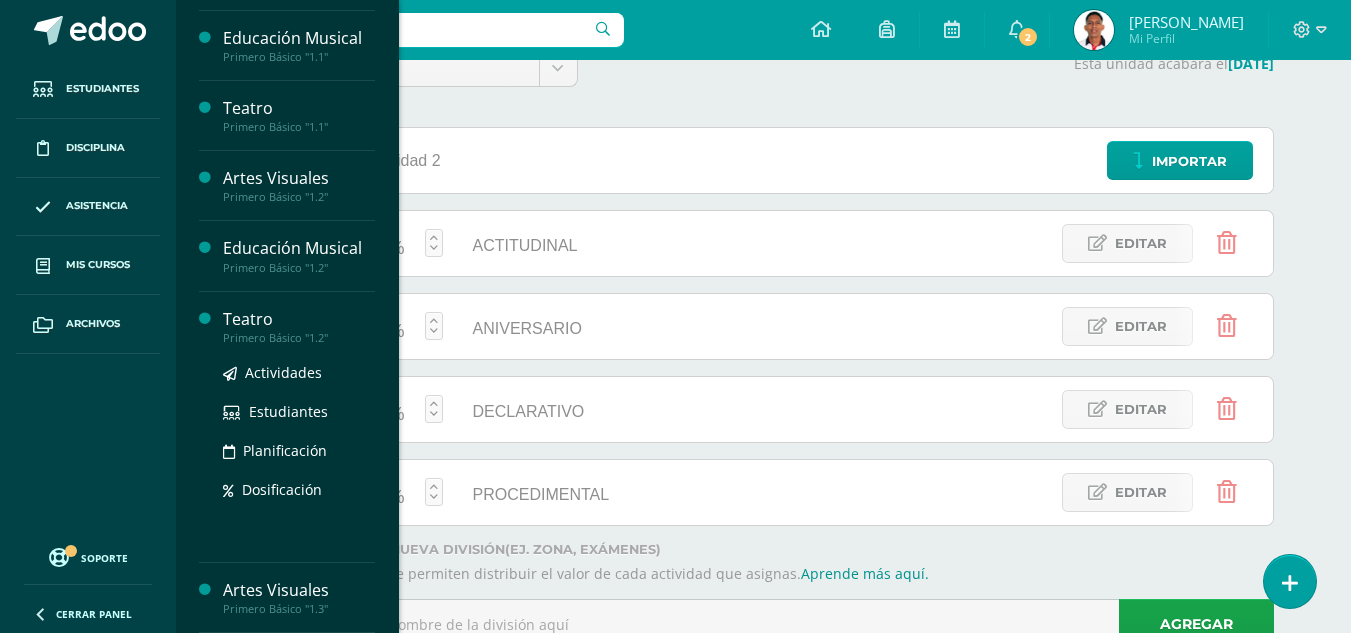 click on "Teatro" at bounding box center (299, 319) 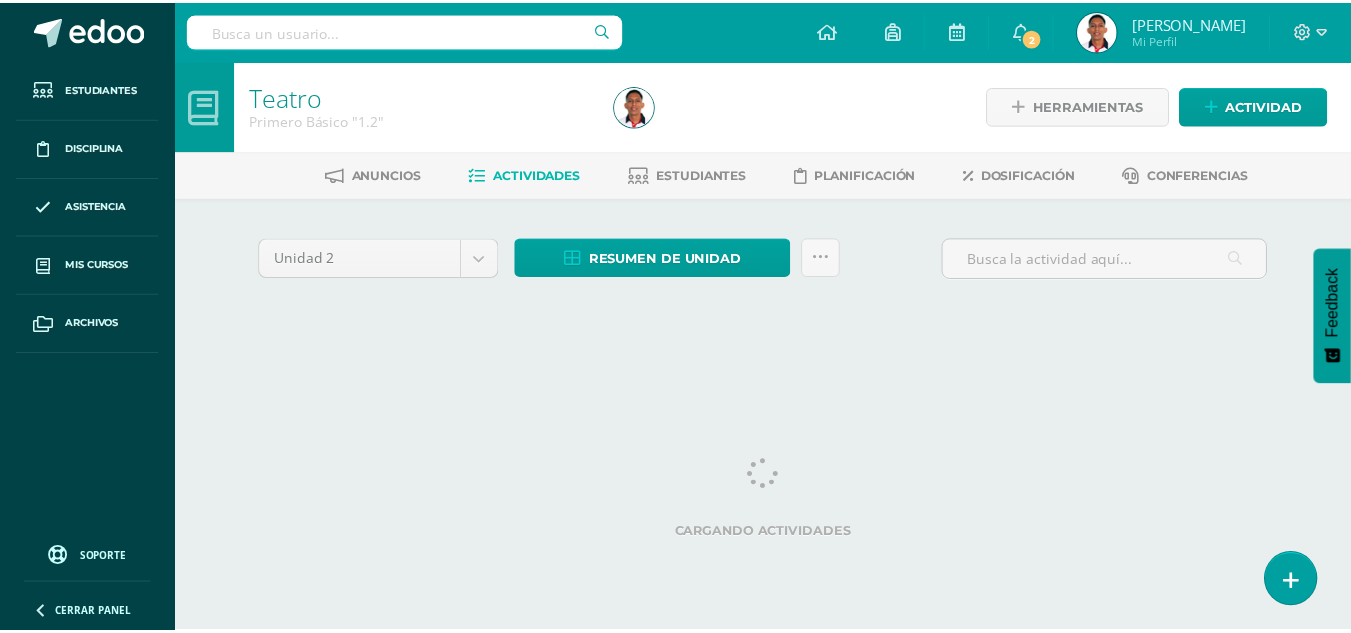 scroll, scrollTop: 0, scrollLeft: 0, axis: both 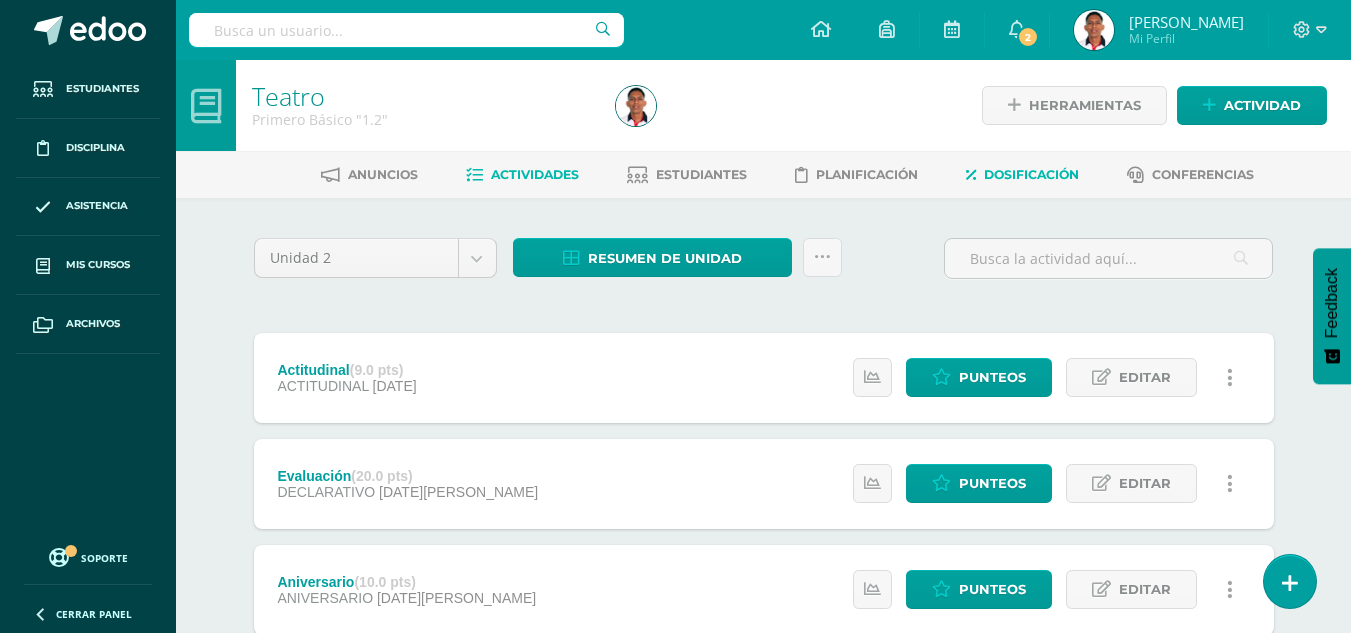 click on "Dosificación" at bounding box center [1022, 175] 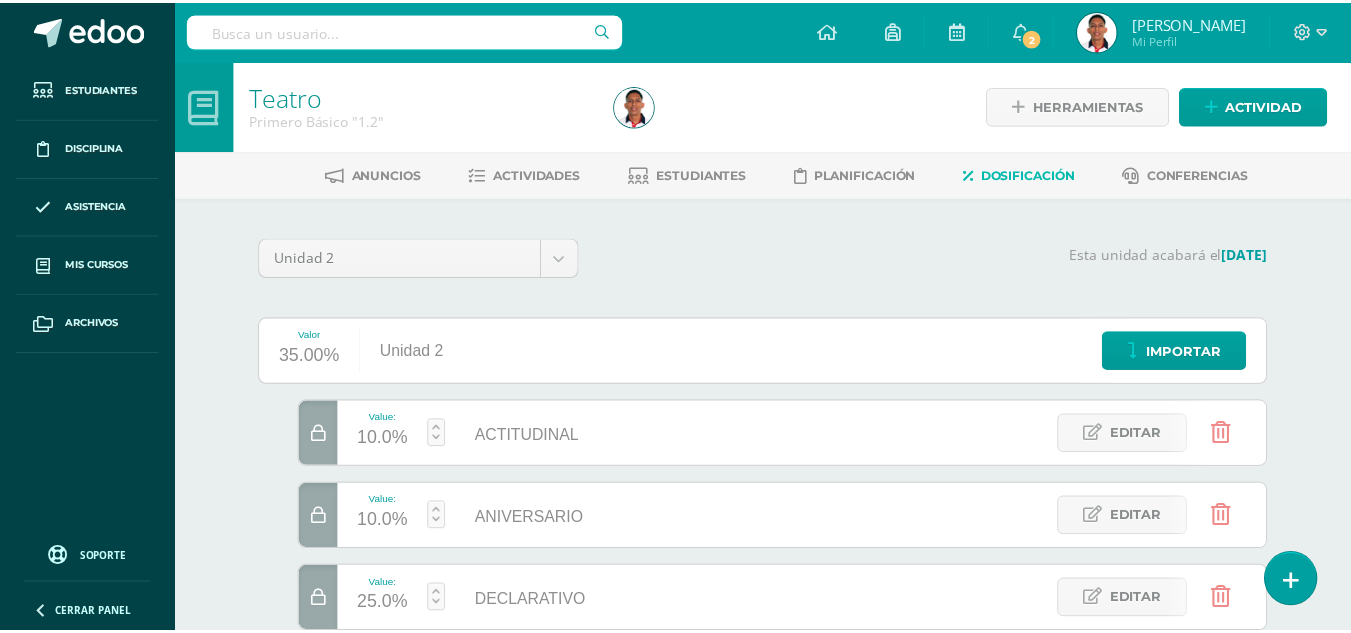 scroll, scrollTop: 0, scrollLeft: 0, axis: both 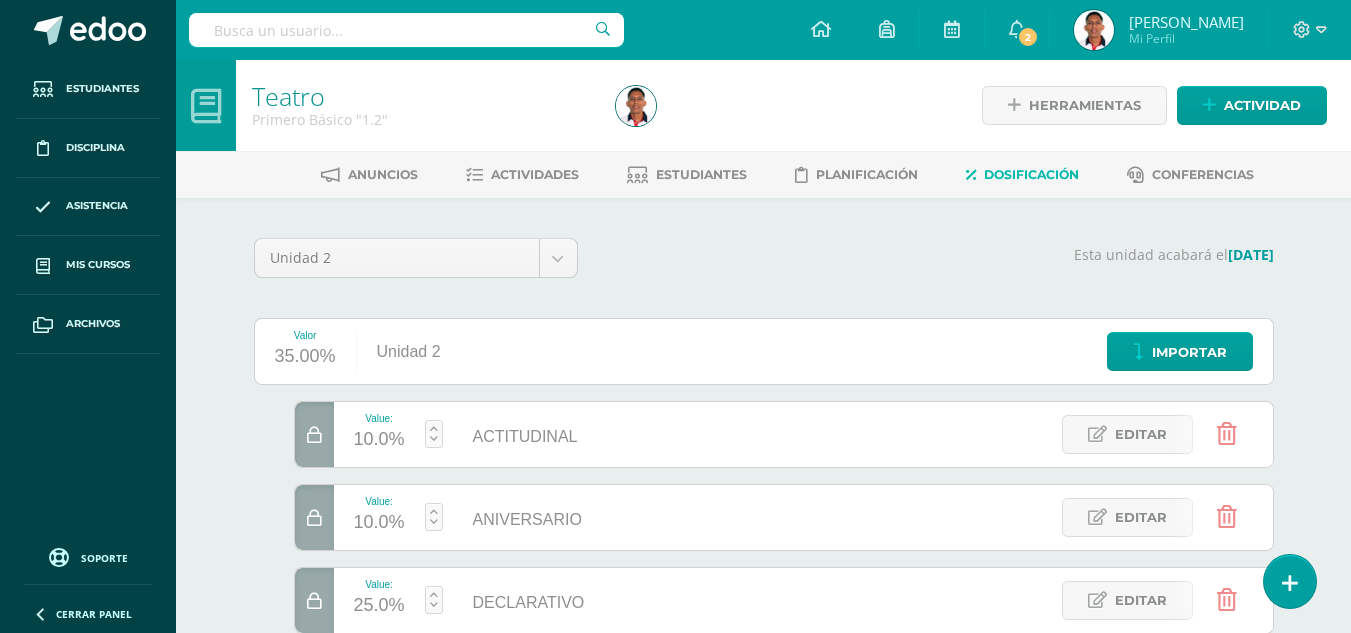 drag, startPoint x: 1365, startPoint y: 93, endPoint x: 1365, endPoint y: 4, distance: 89 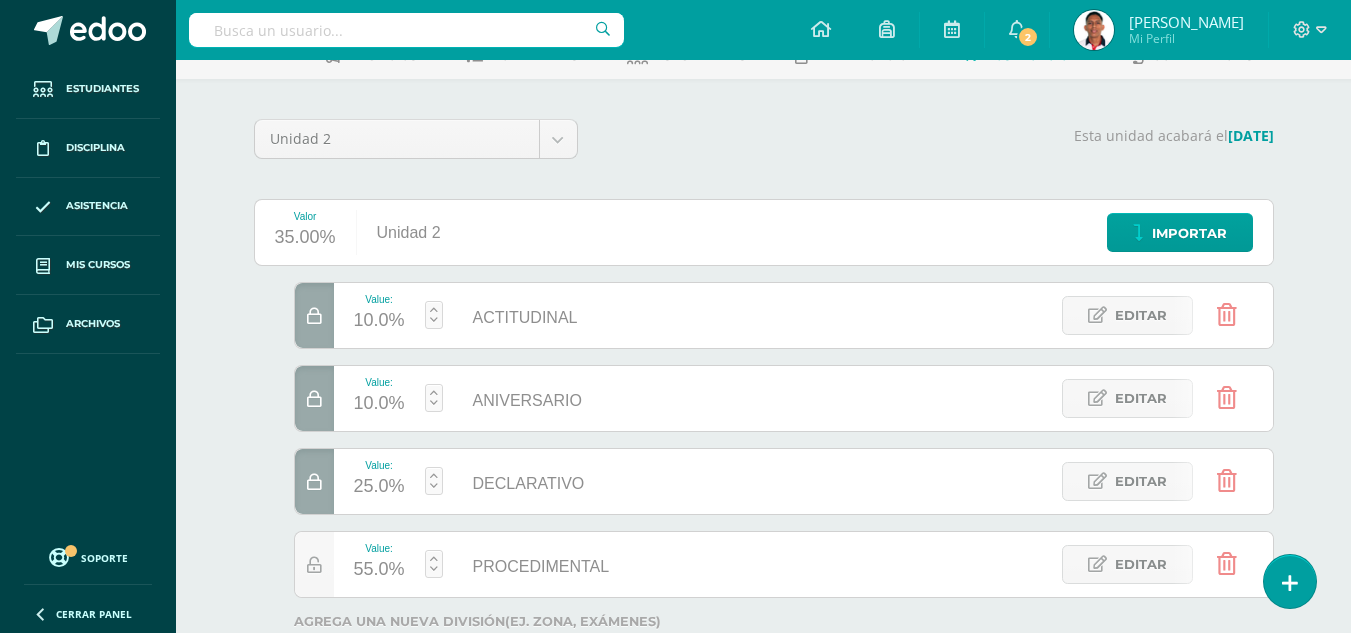 scroll, scrollTop: 77, scrollLeft: 0, axis: vertical 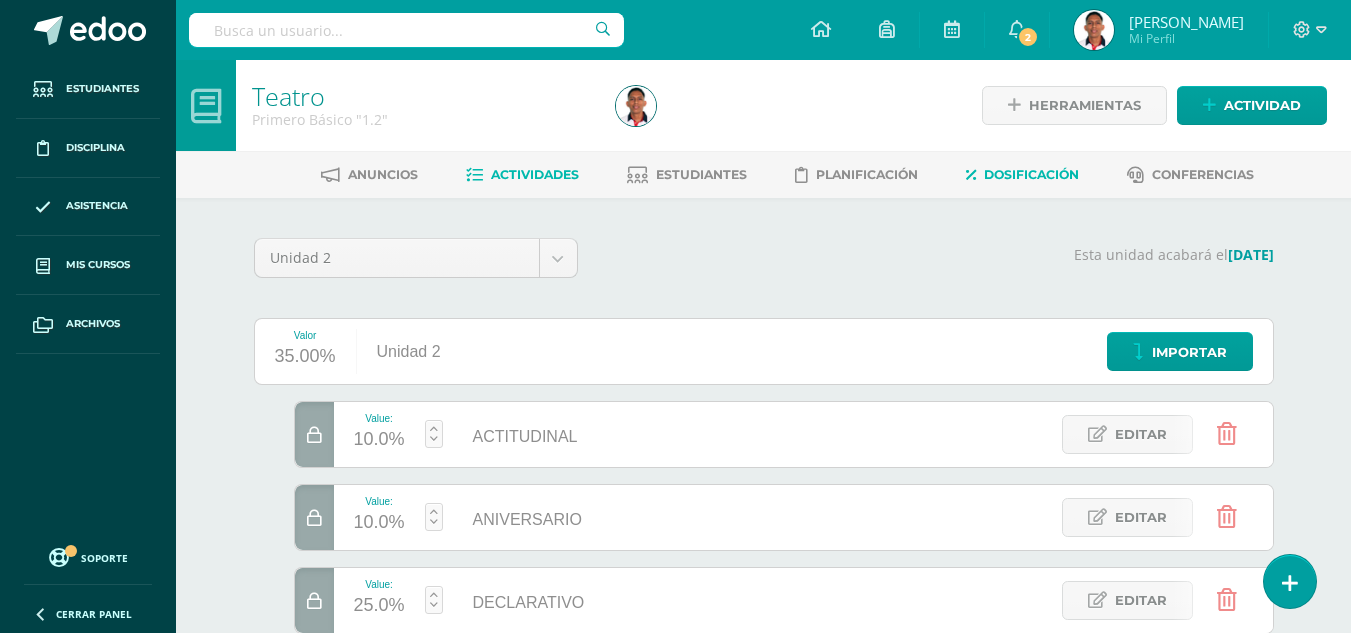 click on "Actividades" at bounding box center (522, 175) 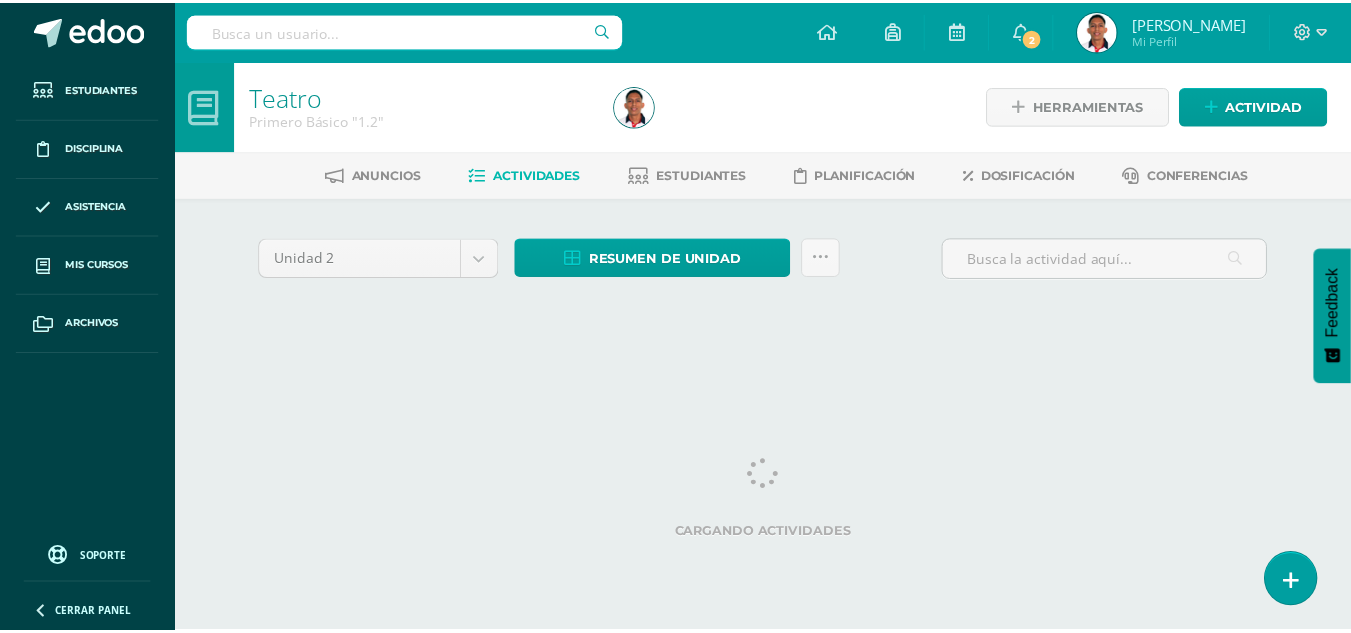 scroll, scrollTop: 0, scrollLeft: 0, axis: both 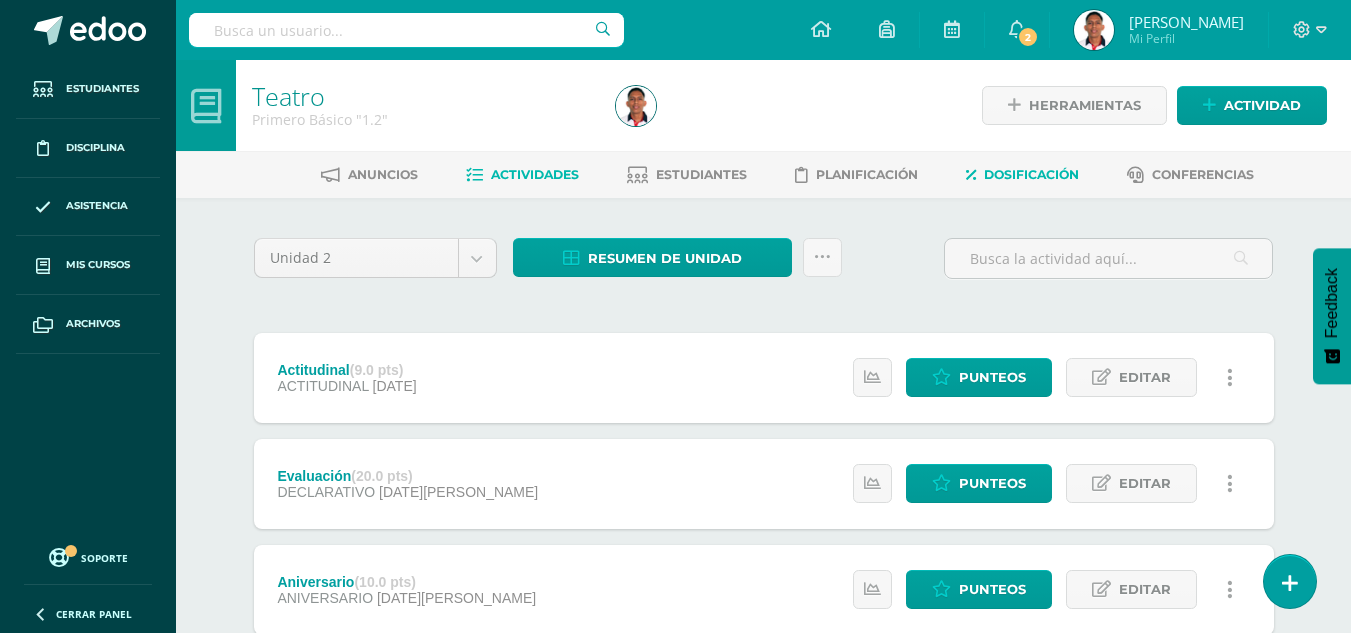 click on "Dosificación" at bounding box center [1022, 175] 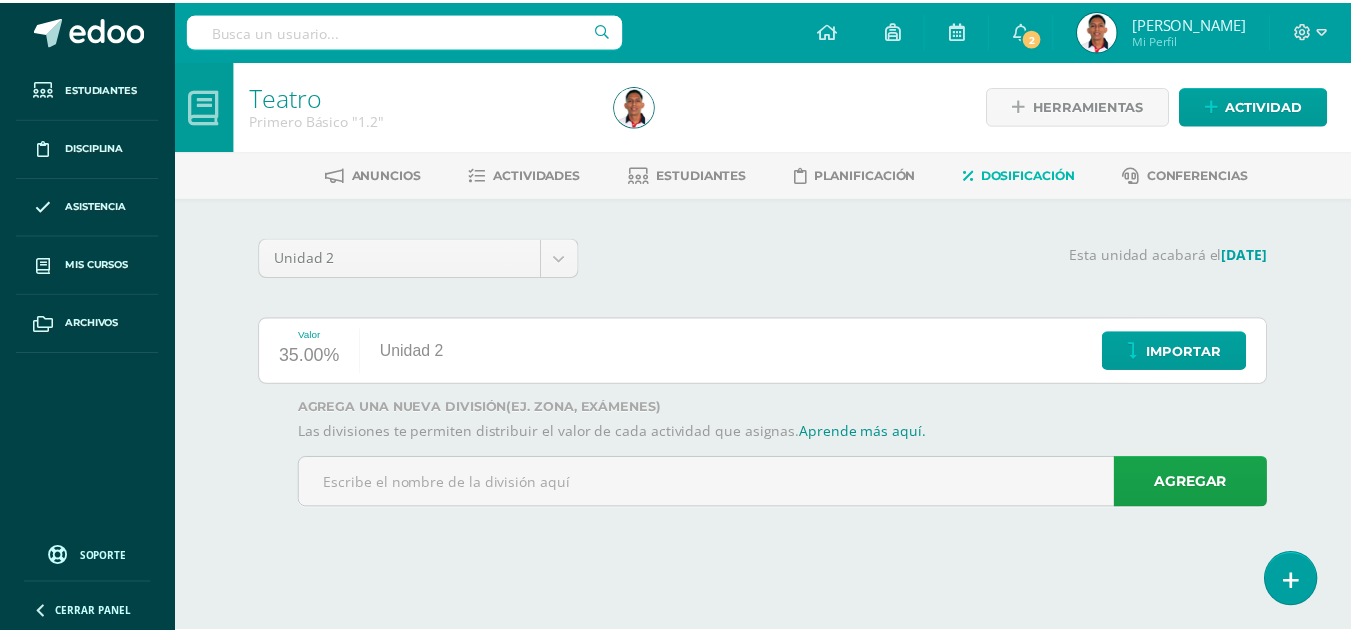 scroll, scrollTop: 0, scrollLeft: 0, axis: both 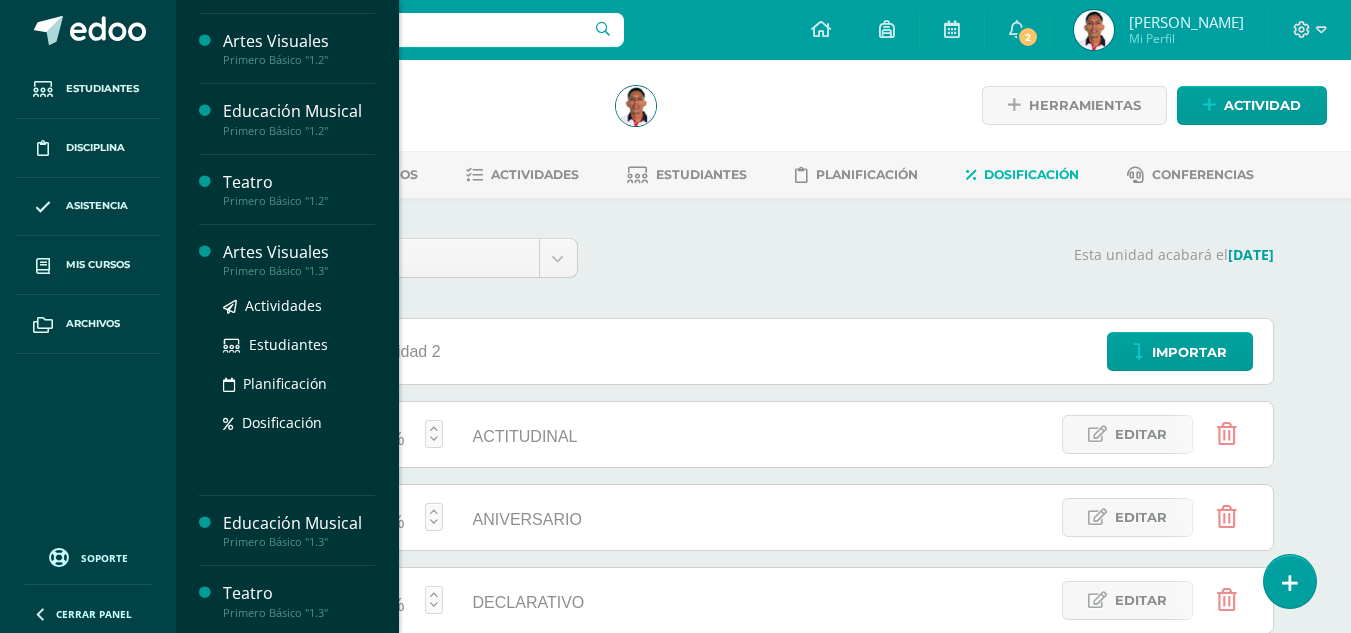 click on "Artes Visuales" at bounding box center [299, 252] 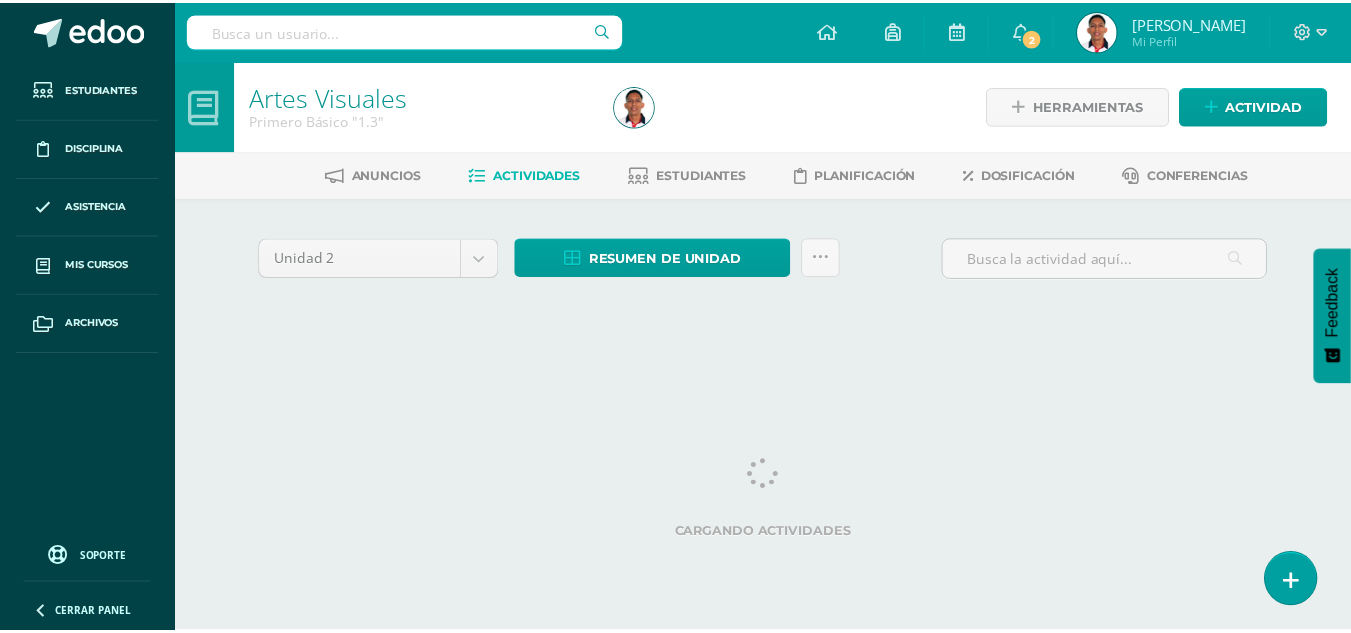 scroll, scrollTop: 0, scrollLeft: 0, axis: both 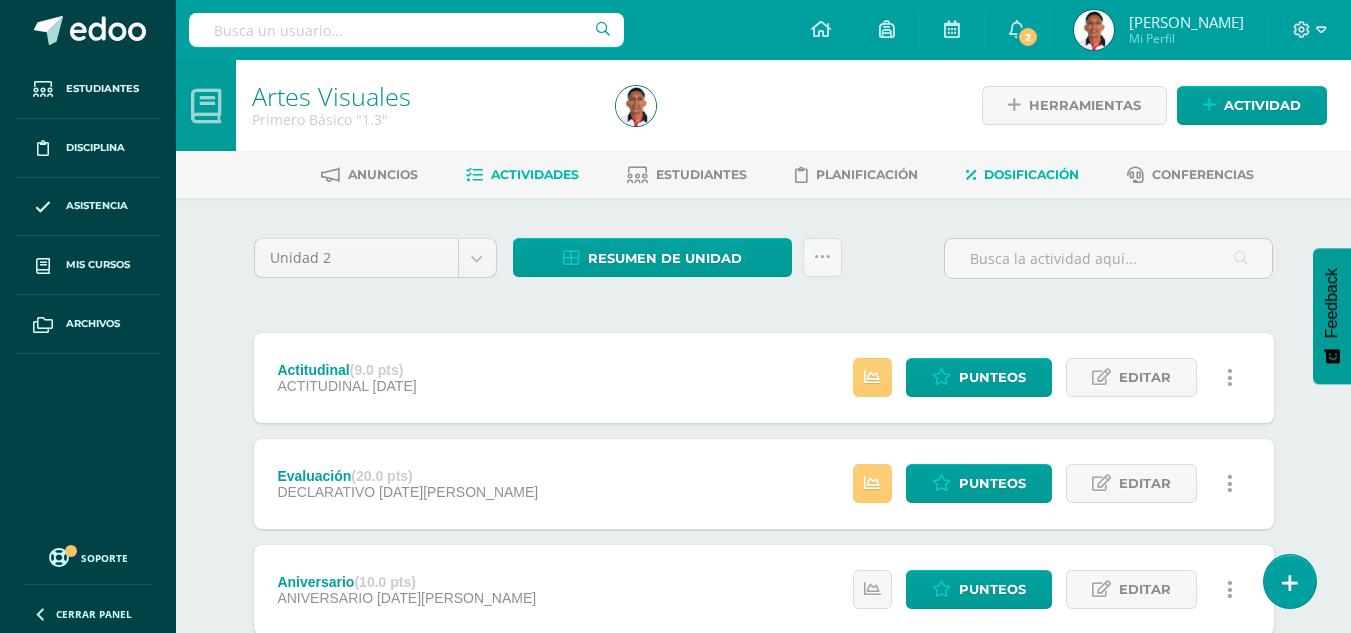 click on "Dosificación" at bounding box center [1022, 175] 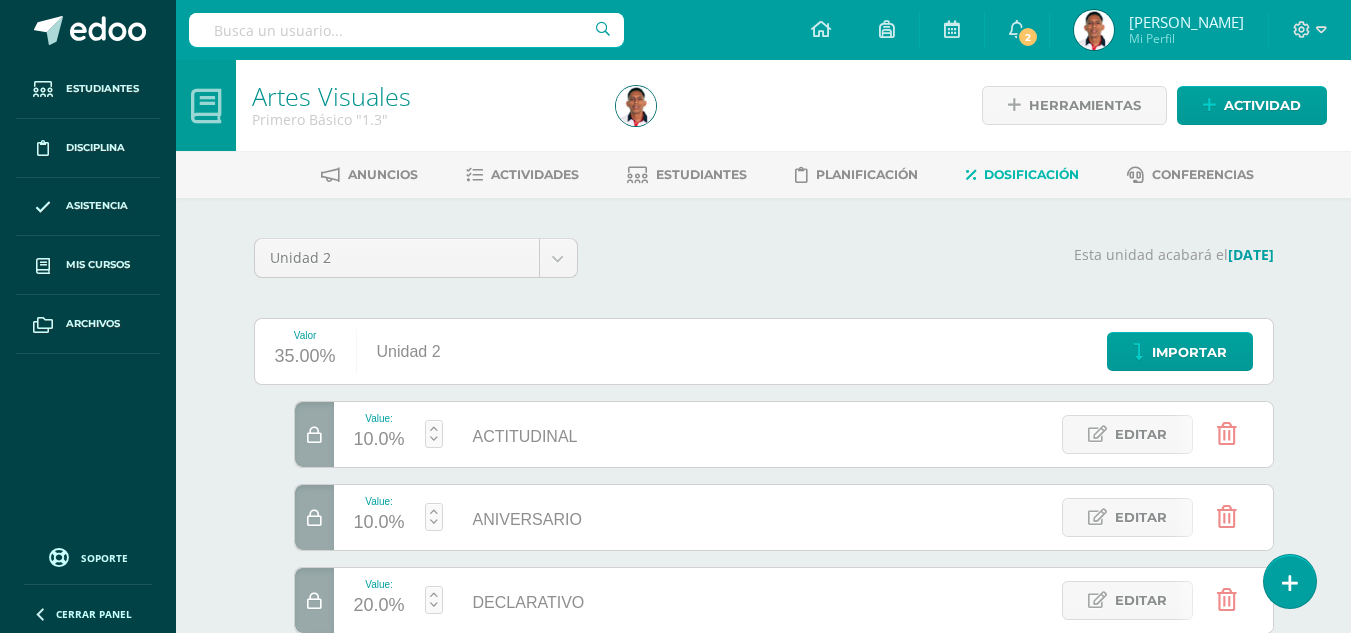 scroll, scrollTop: 0, scrollLeft: 0, axis: both 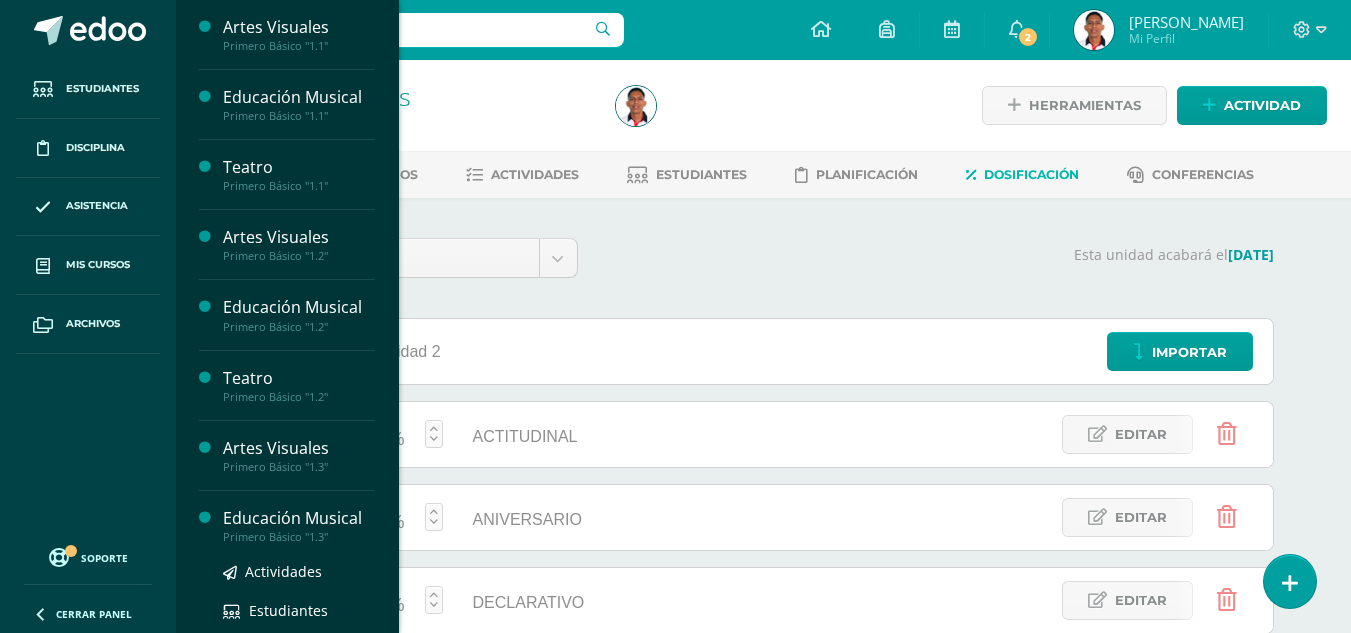 click on "Educación Musical" at bounding box center (299, 518) 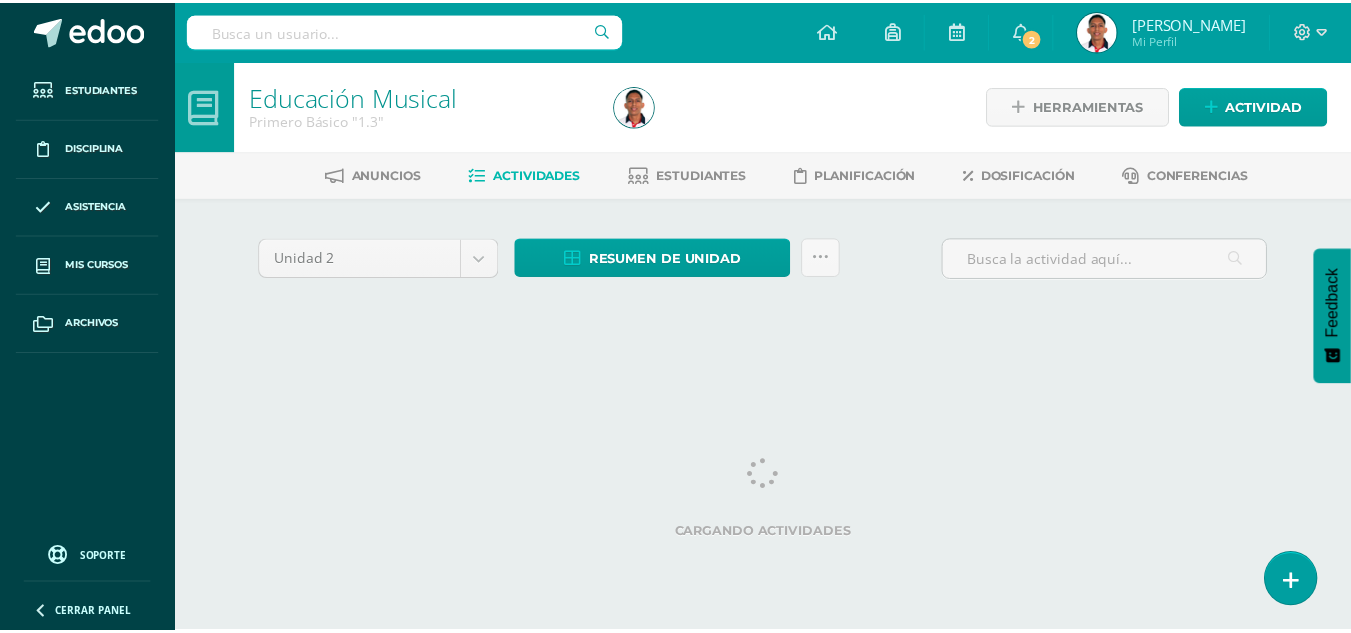 scroll, scrollTop: 0, scrollLeft: 0, axis: both 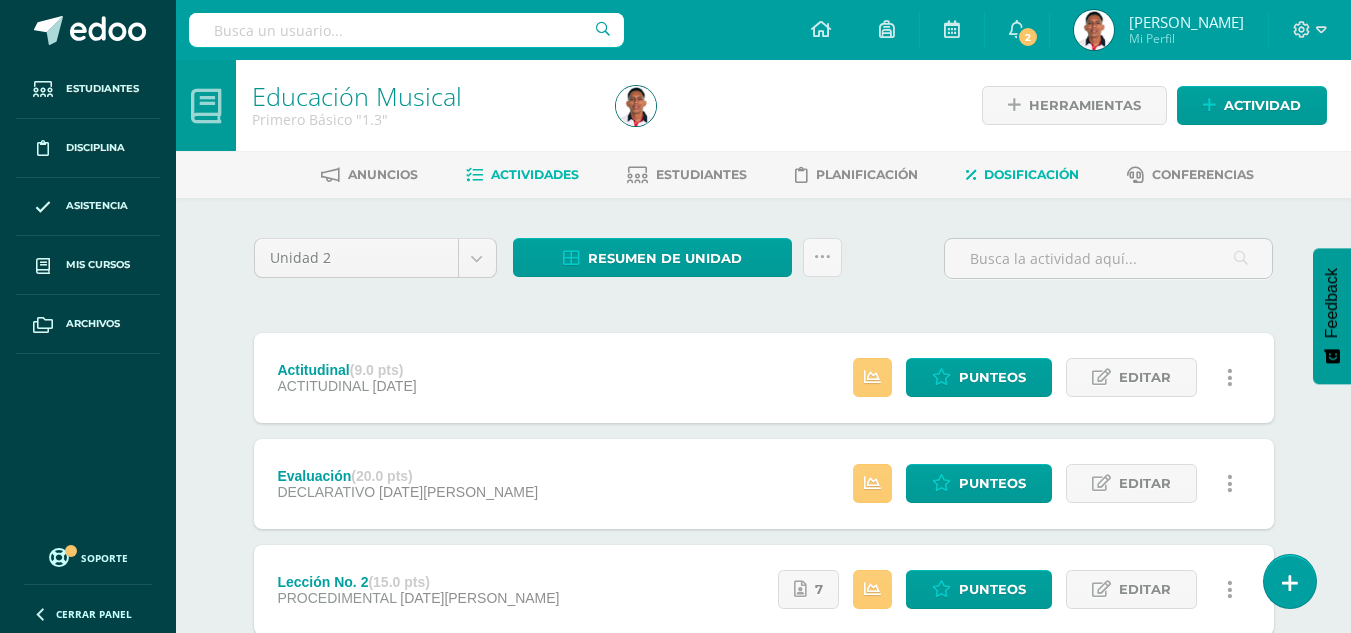 click on "Dosificación" at bounding box center (1031, 174) 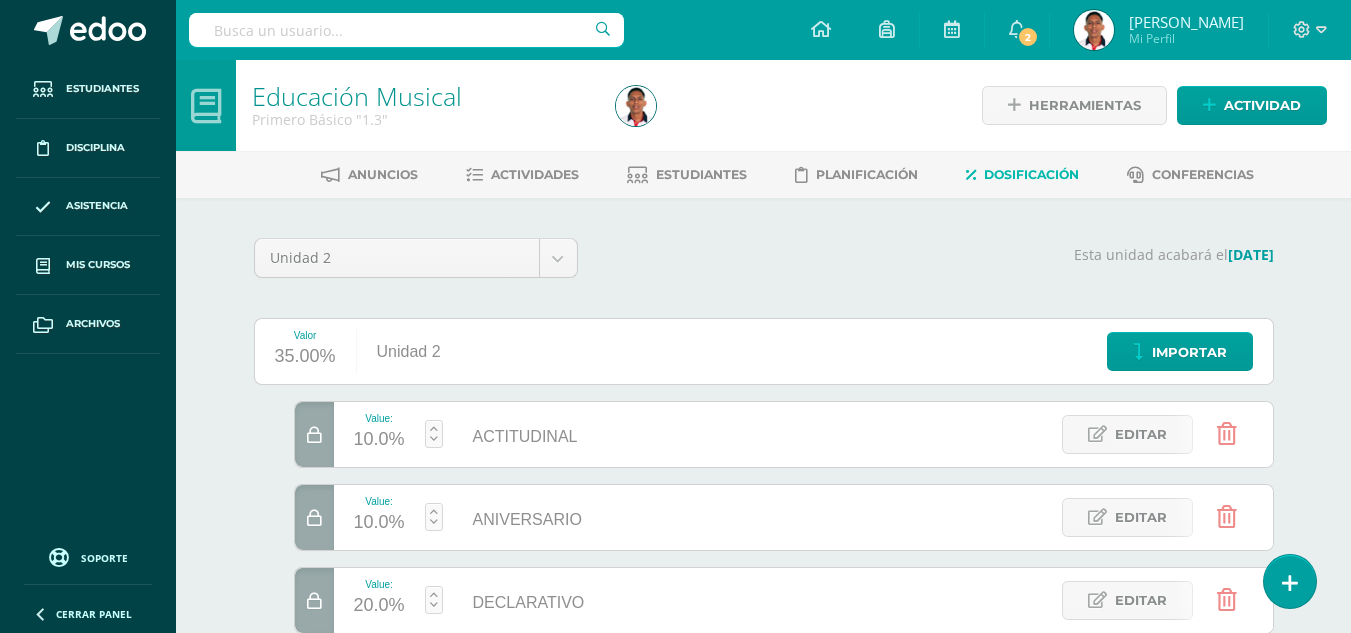 scroll, scrollTop: 0, scrollLeft: 0, axis: both 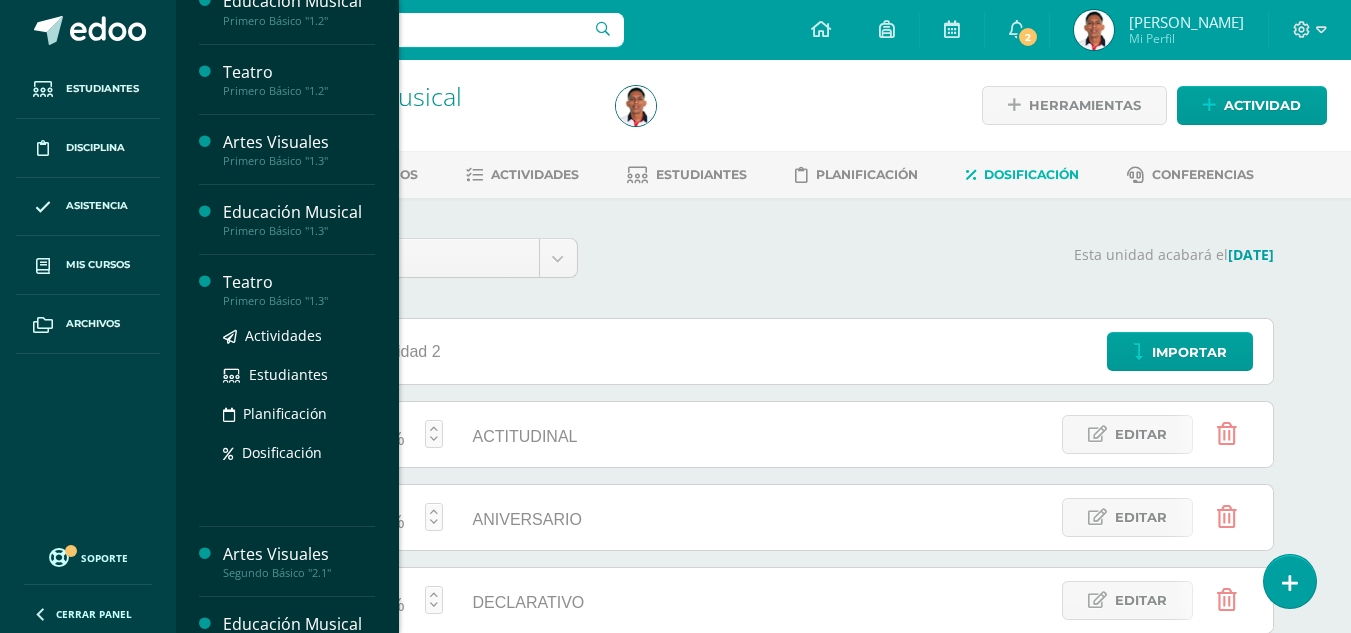 click on "Teatro" at bounding box center (299, 282) 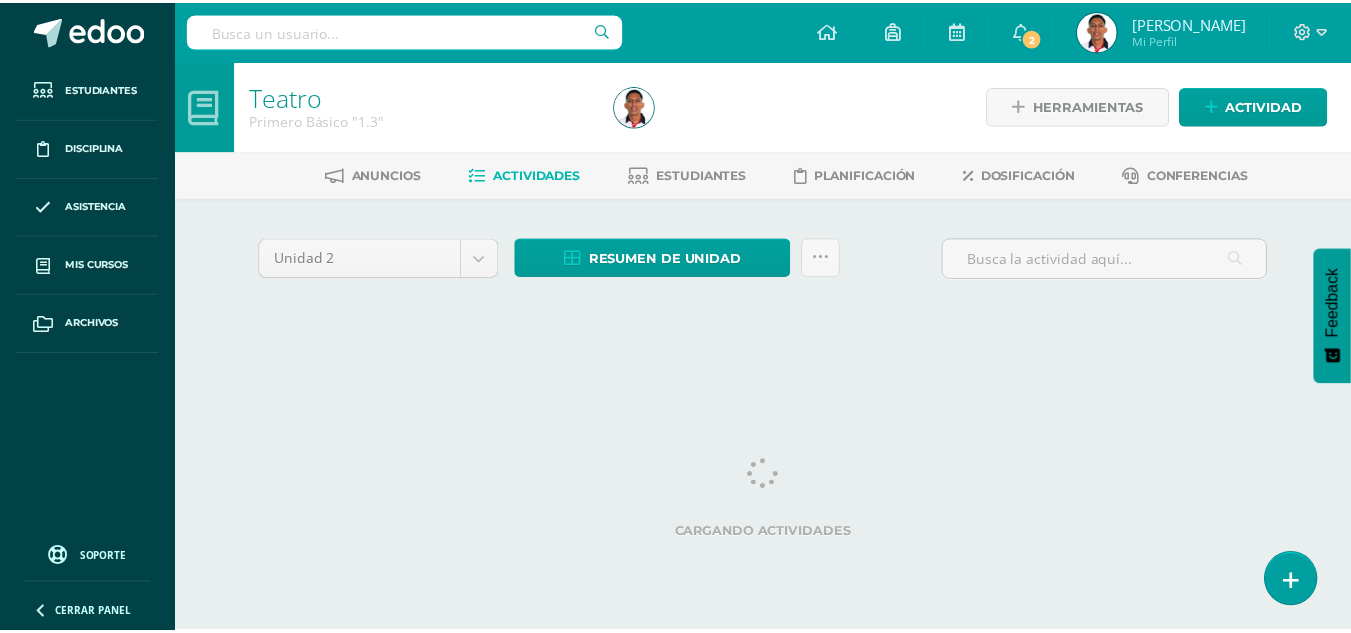 scroll, scrollTop: 0, scrollLeft: 0, axis: both 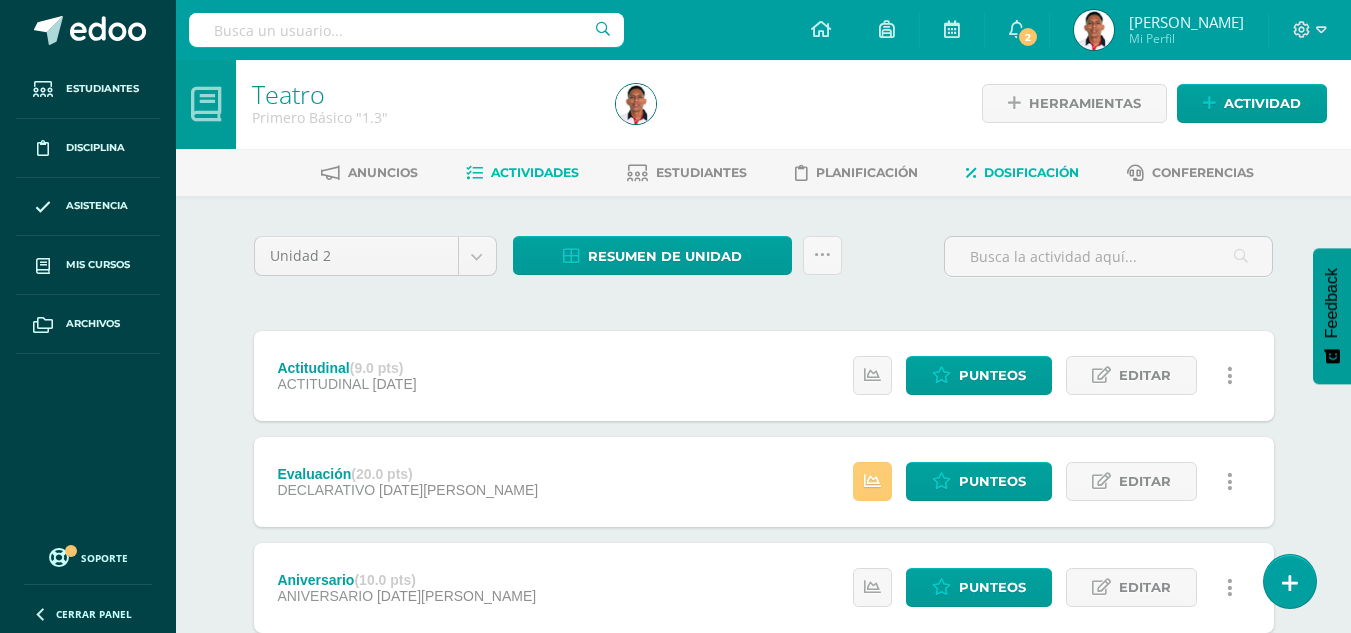 click on "Dosificación" at bounding box center (1031, 172) 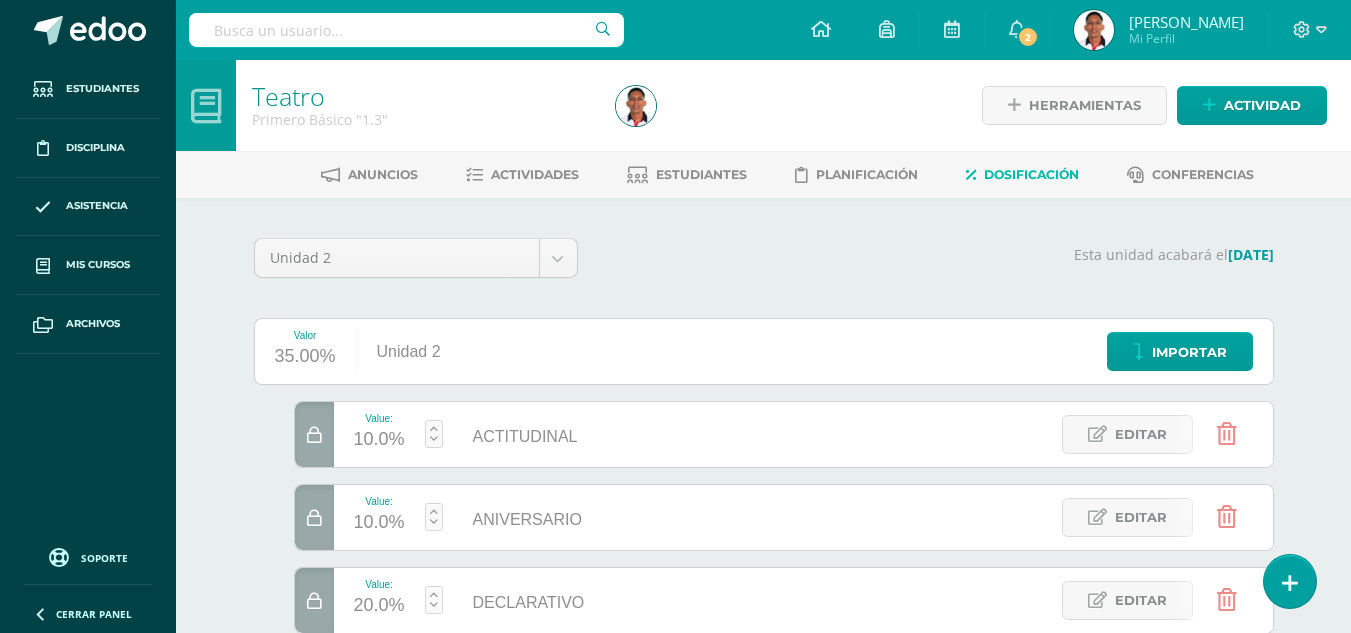 scroll, scrollTop: 0, scrollLeft: 0, axis: both 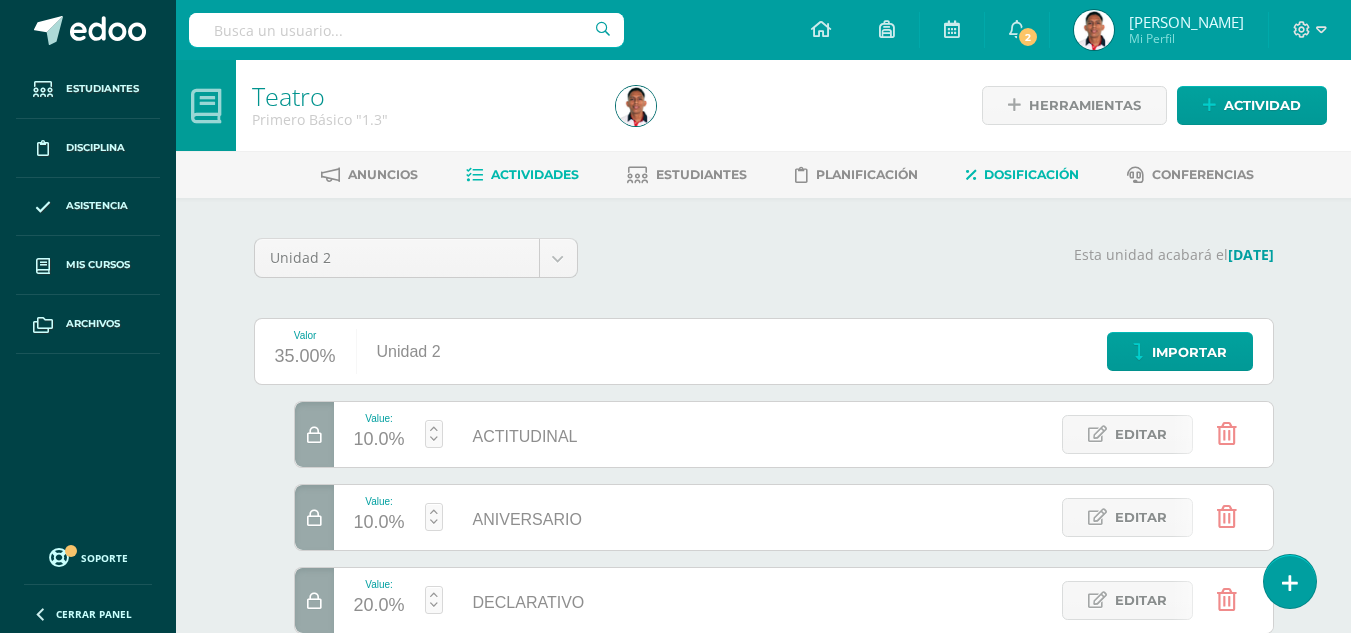 click on "Actividades" at bounding box center (535, 174) 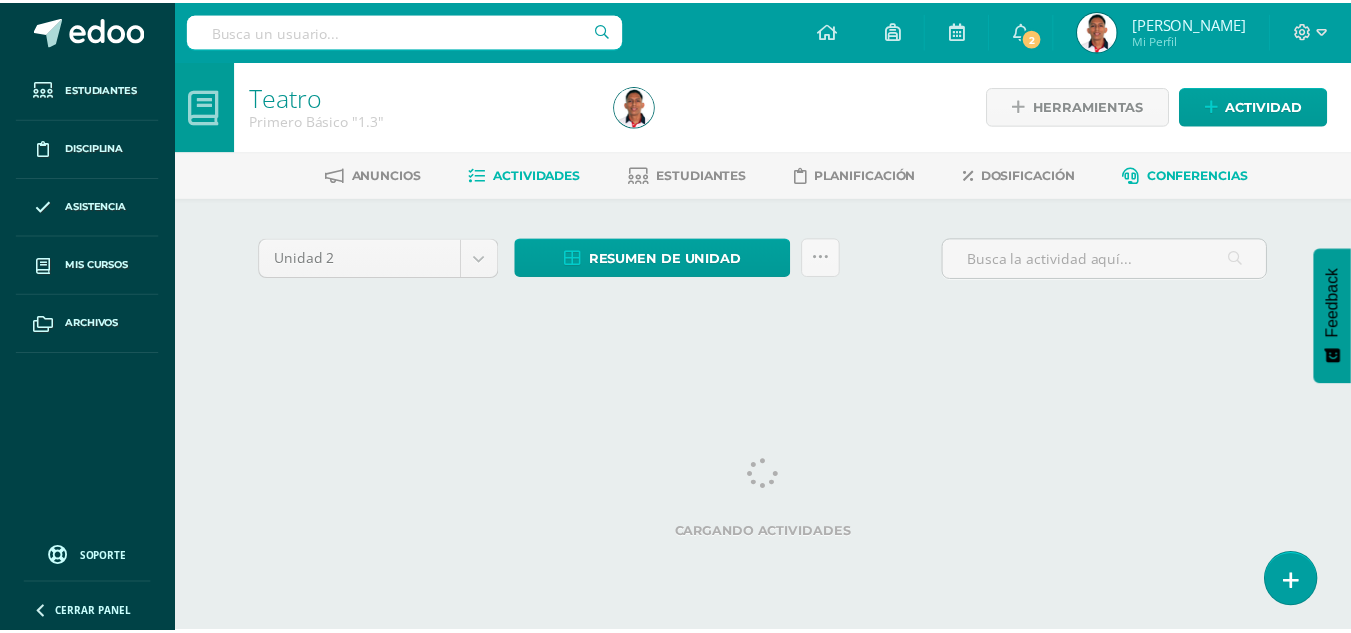 scroll, scrollTop: 0, scrollLeft: 0, axis: both 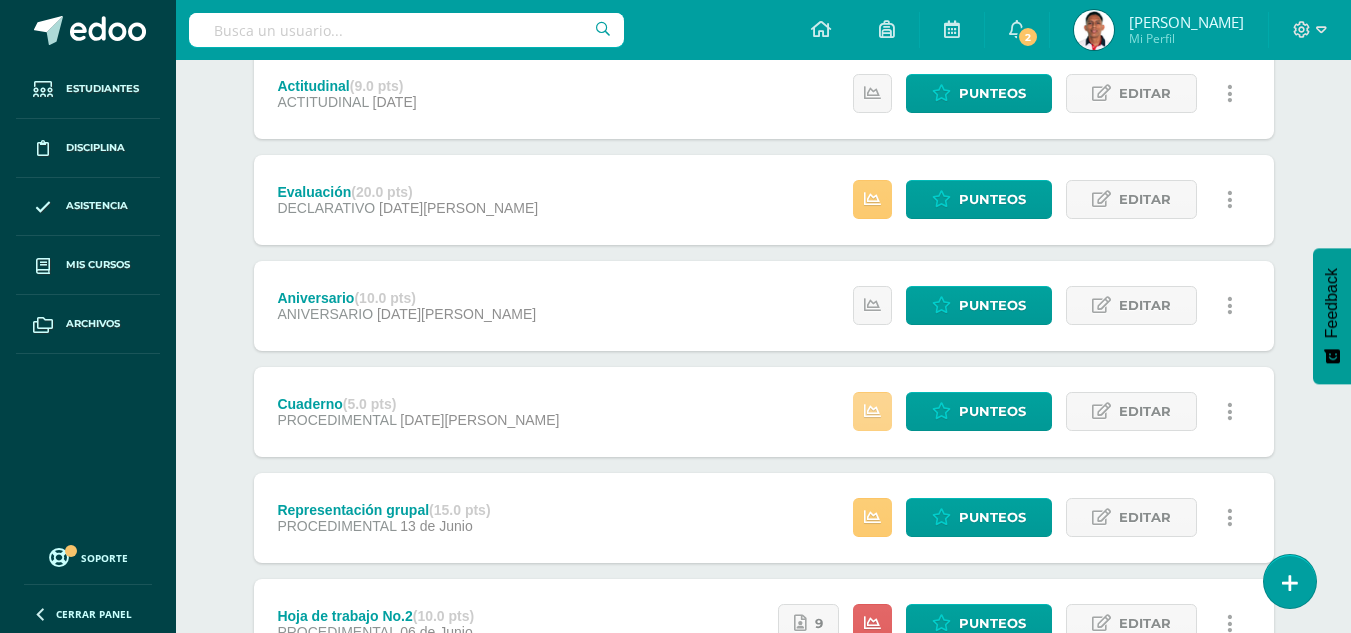 click at bounding box center (872, 411) 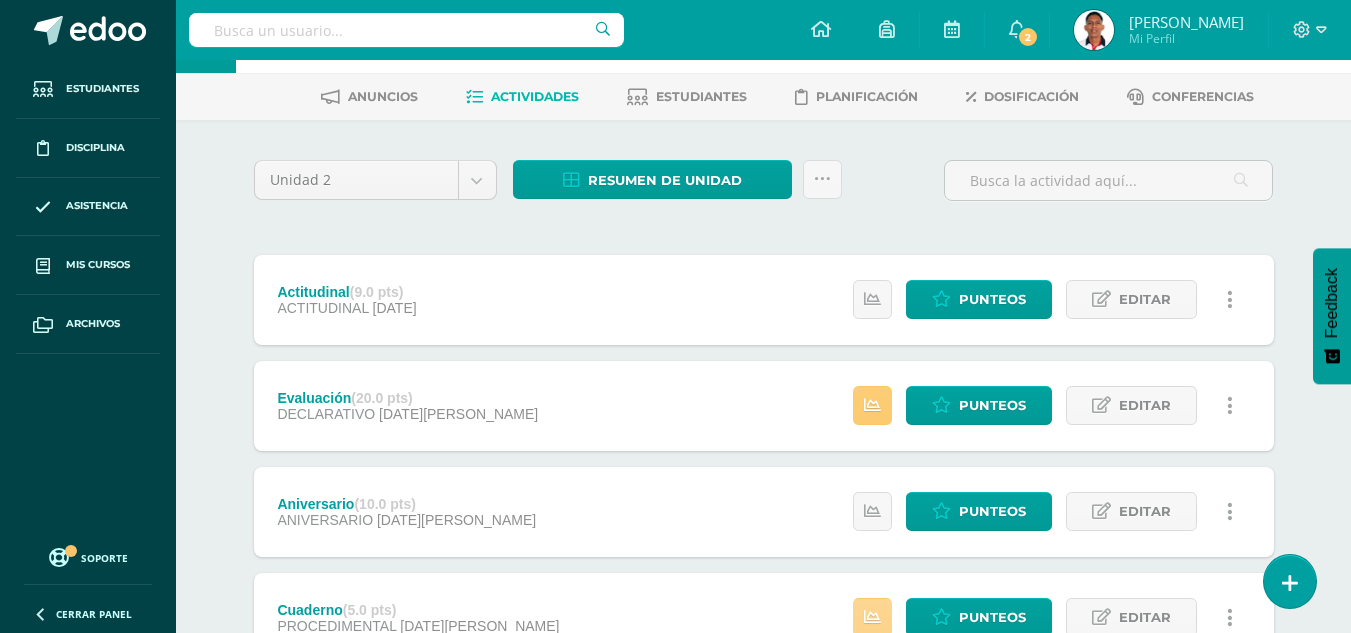 scroll, scrollTop: 0, scrollLeft: 0, axis: both 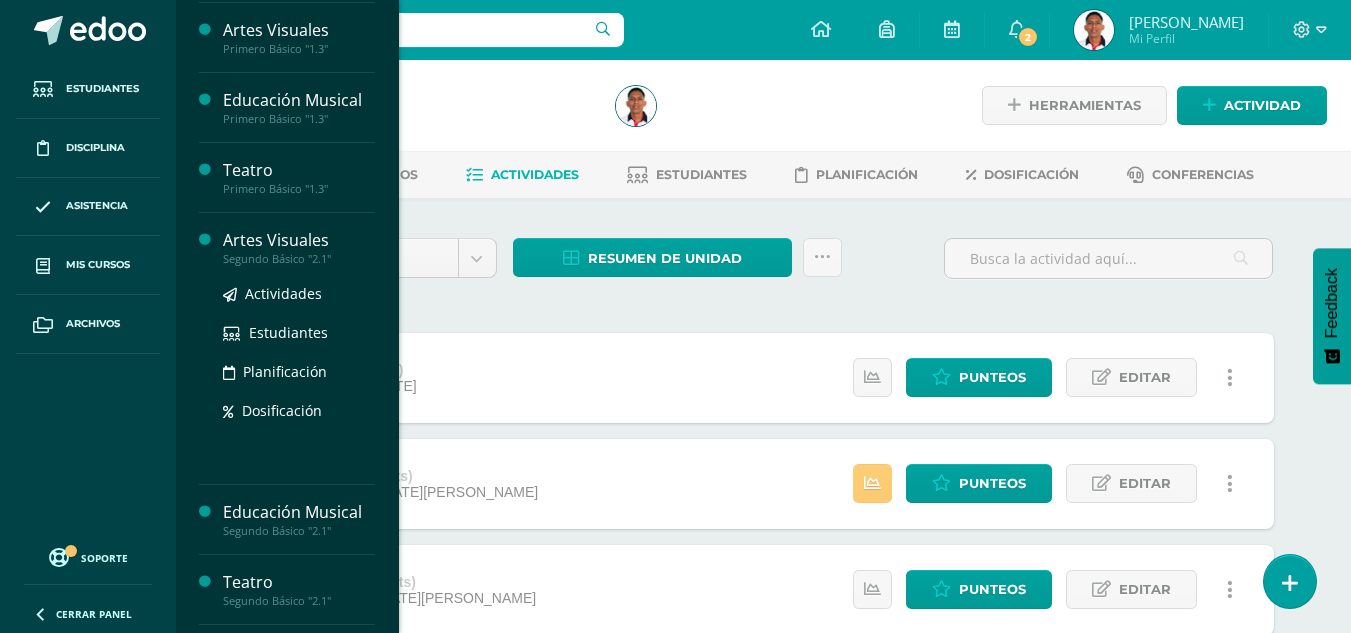 click on "Artes Visuales" at bounding box center [299, 240] 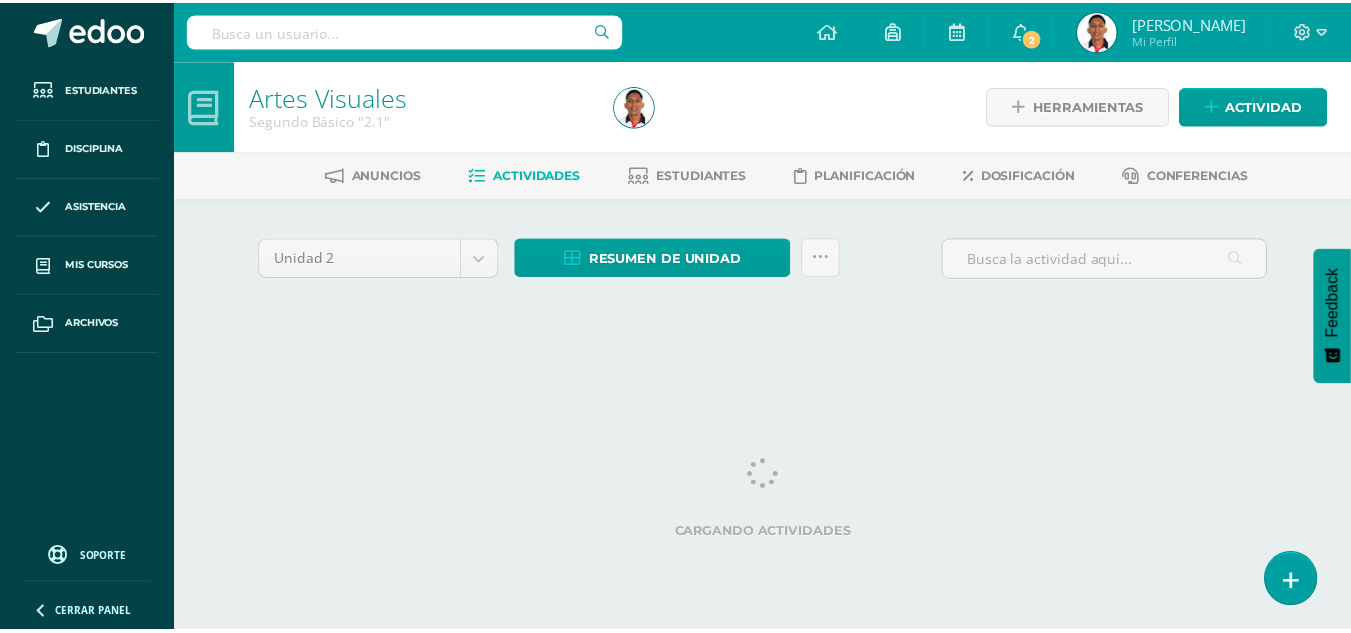 scroll, scrollTop: 0, scrollLeft: 0, axis: both 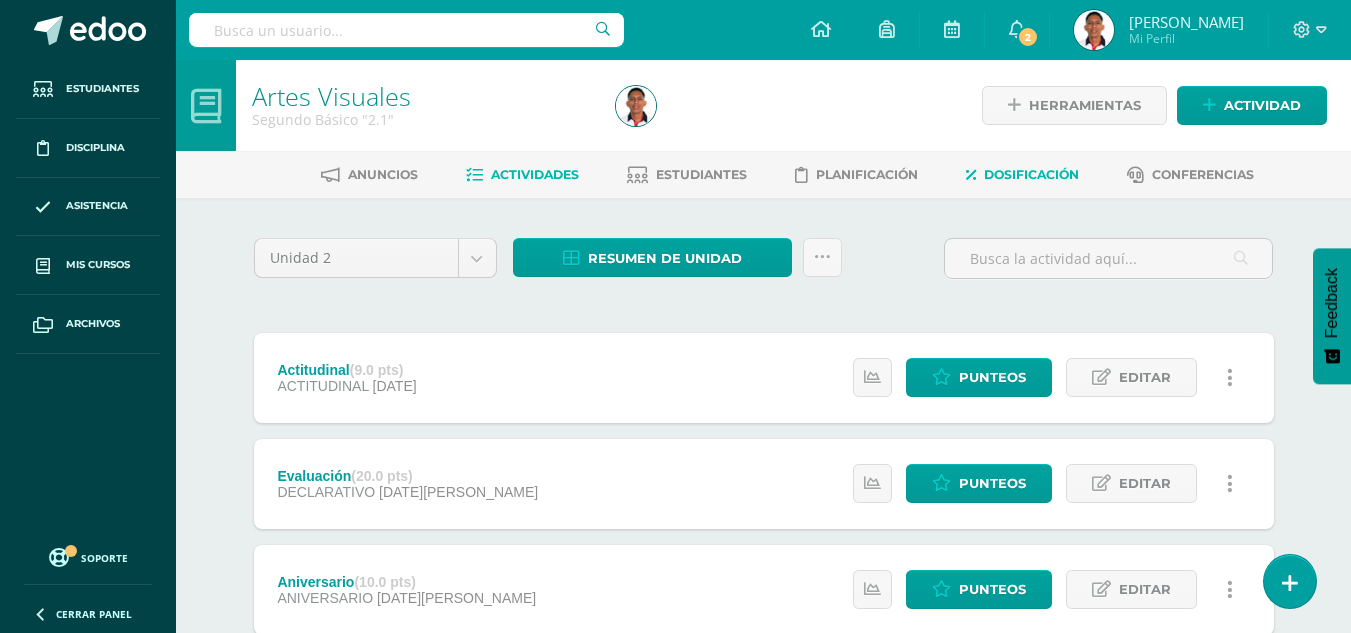 click on "Dosificación" at bounding box center (1022, 175) 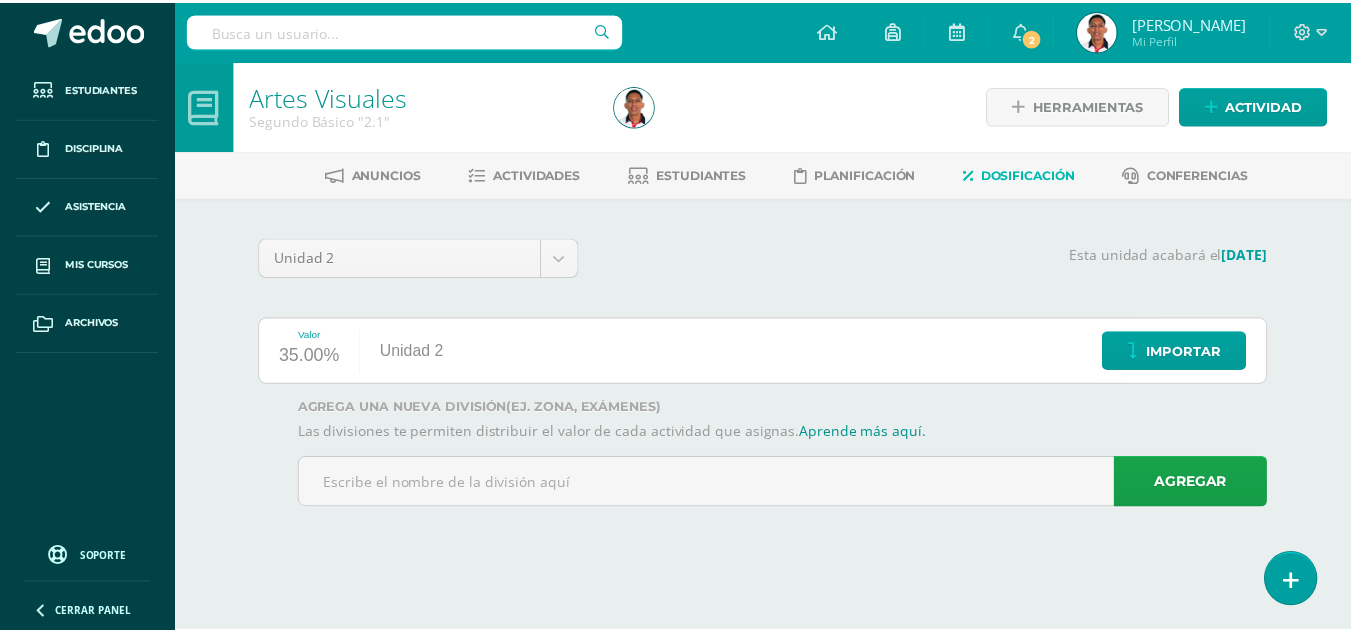 scroll, scrollTop: 0, scrollLeft: 0, axis: both 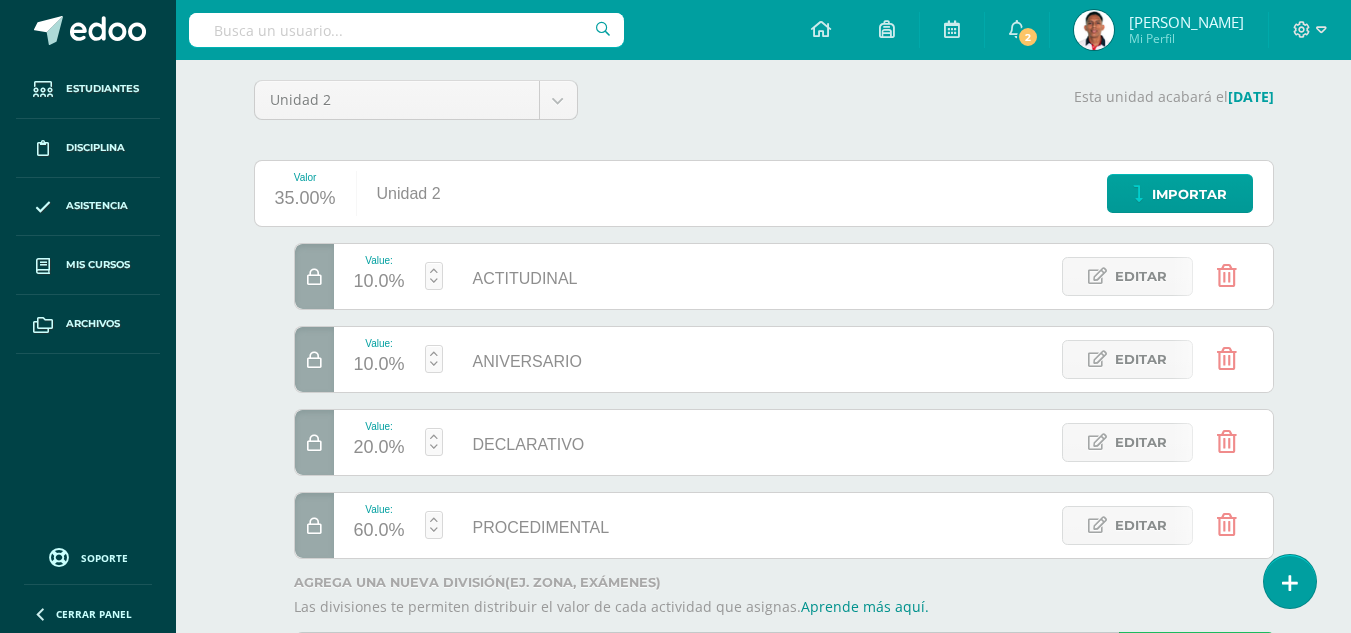 click on "Estudiantes Disciplina Asistencia Mis cursos Archivos Soporte
Centro de ayuda
Últimas actualizaciones
10+ Cerrar panel
Artes Visuales
Primero
Básico
"1.1"
Actividades Estudiantes Planificación Dosificación
Educación Musical
Primero
Básico
"1.1"
Actividades Estudiantes Planificación Dosificación
Teatro
Primero
Básico
"1.1"
Actividades Estudiantes Planificación Dosificación
Artes Visuales
Actividades Estudiantes Planificación Dosificación Actividades" at bounding box center (675, 290) 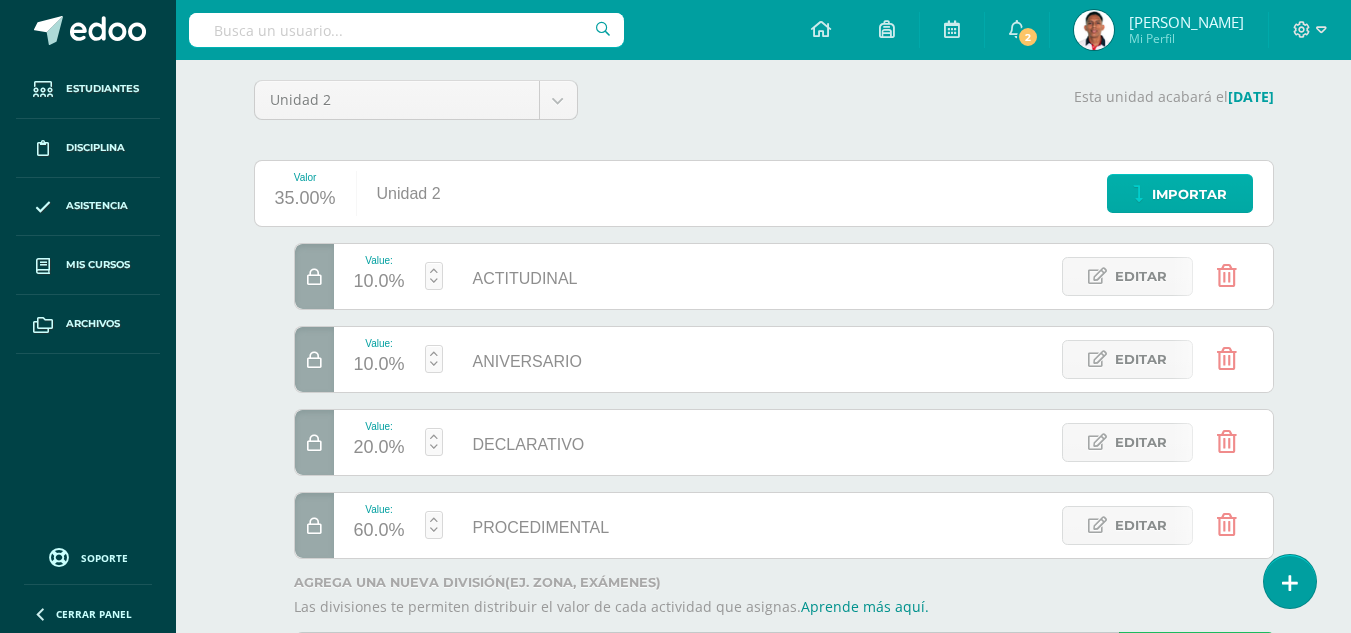 scroll, scrollTop: 0, scrollLeft: 0, axis: both 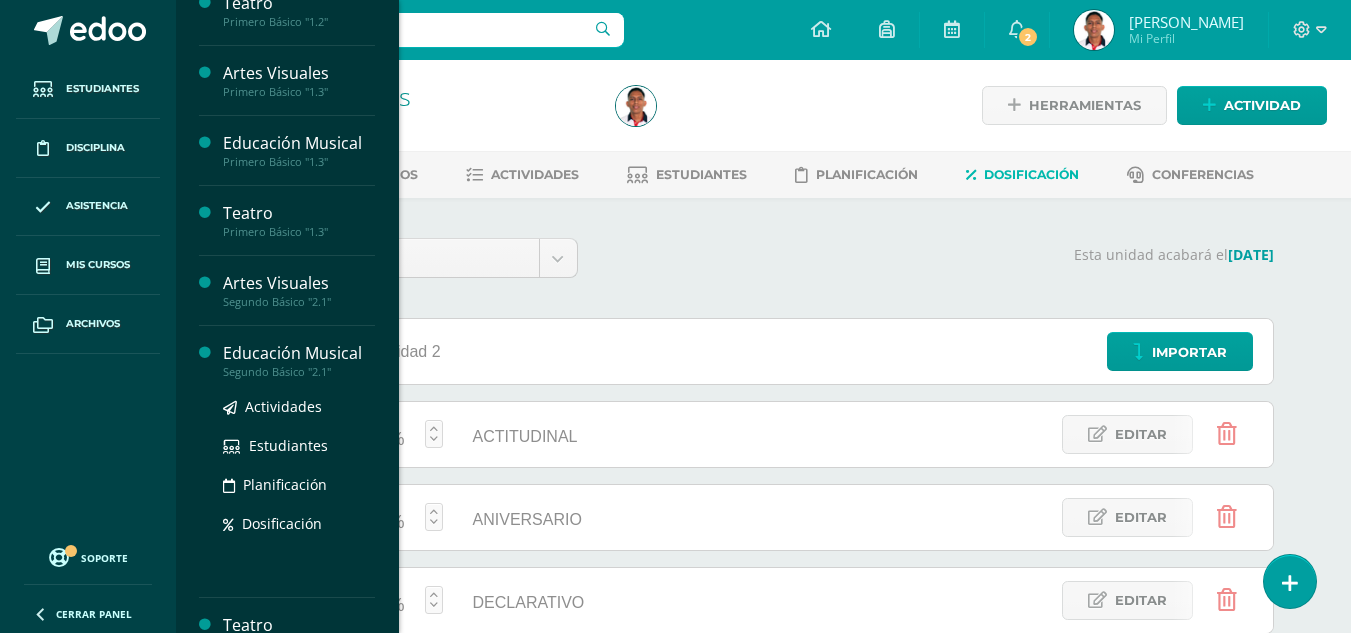 click on "Educación Musical" at bounding box center [299, 353] 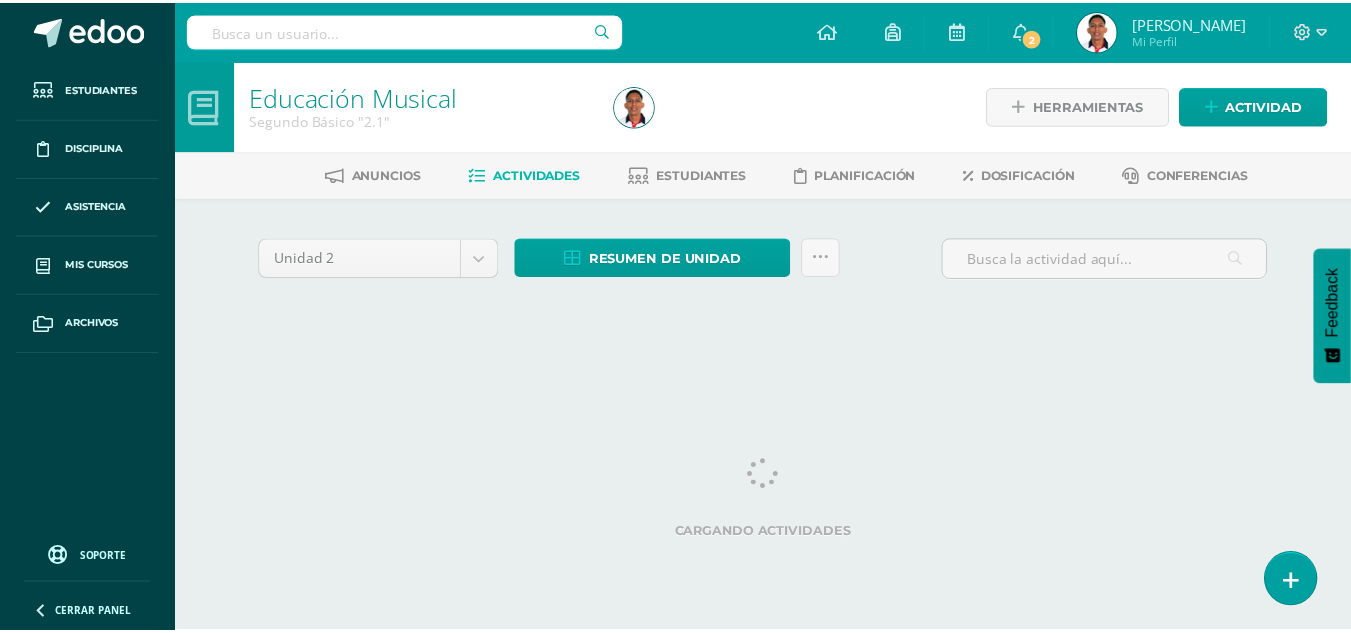 scroll, scrollTop: 0, scrollLeft: 0, axis: both 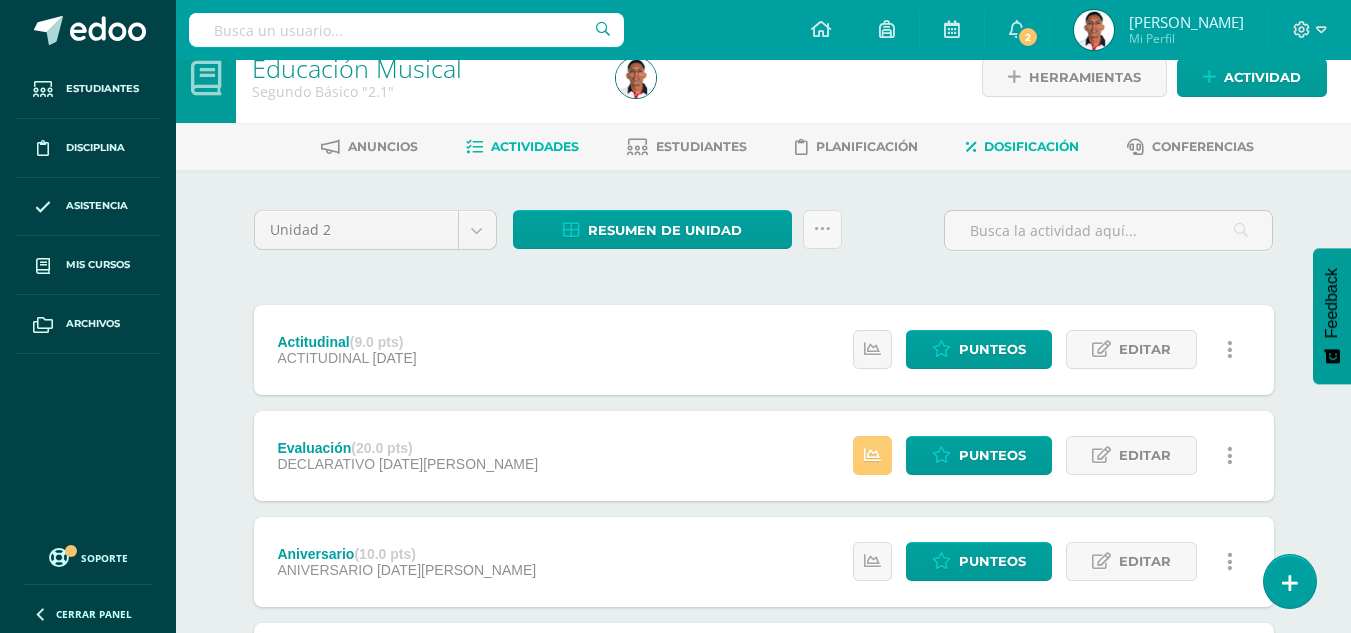 click on "Dosificación" at bounding box center [1022, 147] 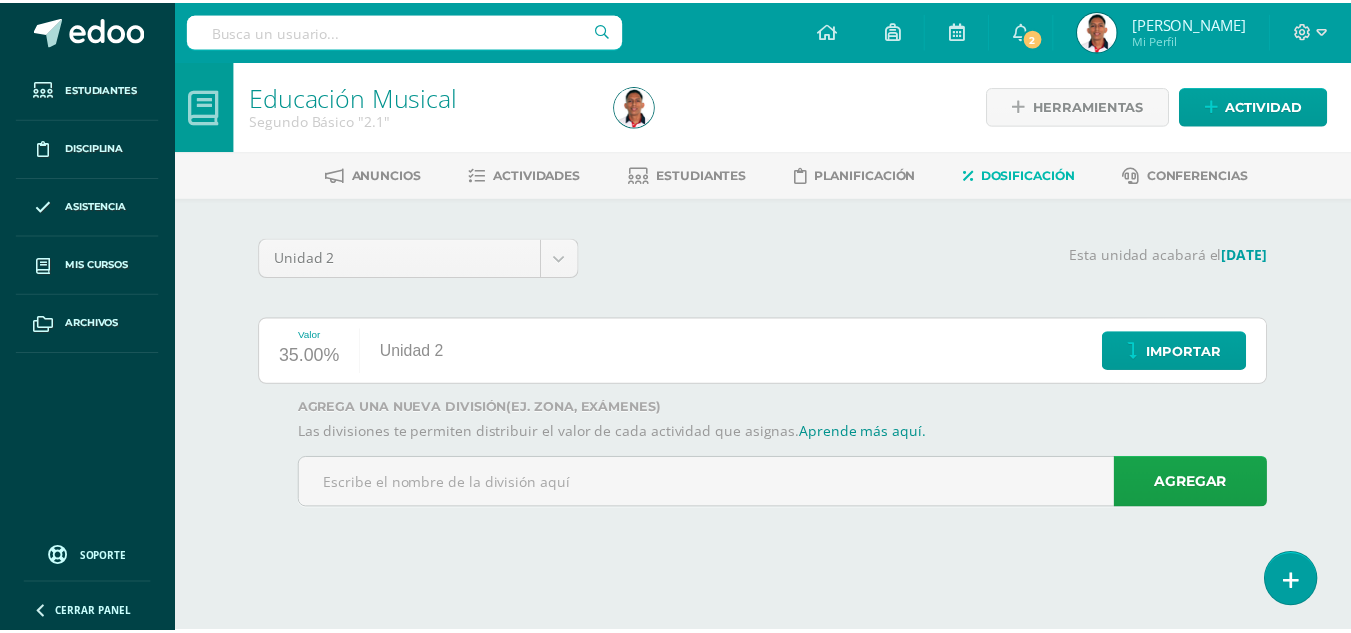 scroll, scrollTop: 0, scrollLeft: 0, axis: both 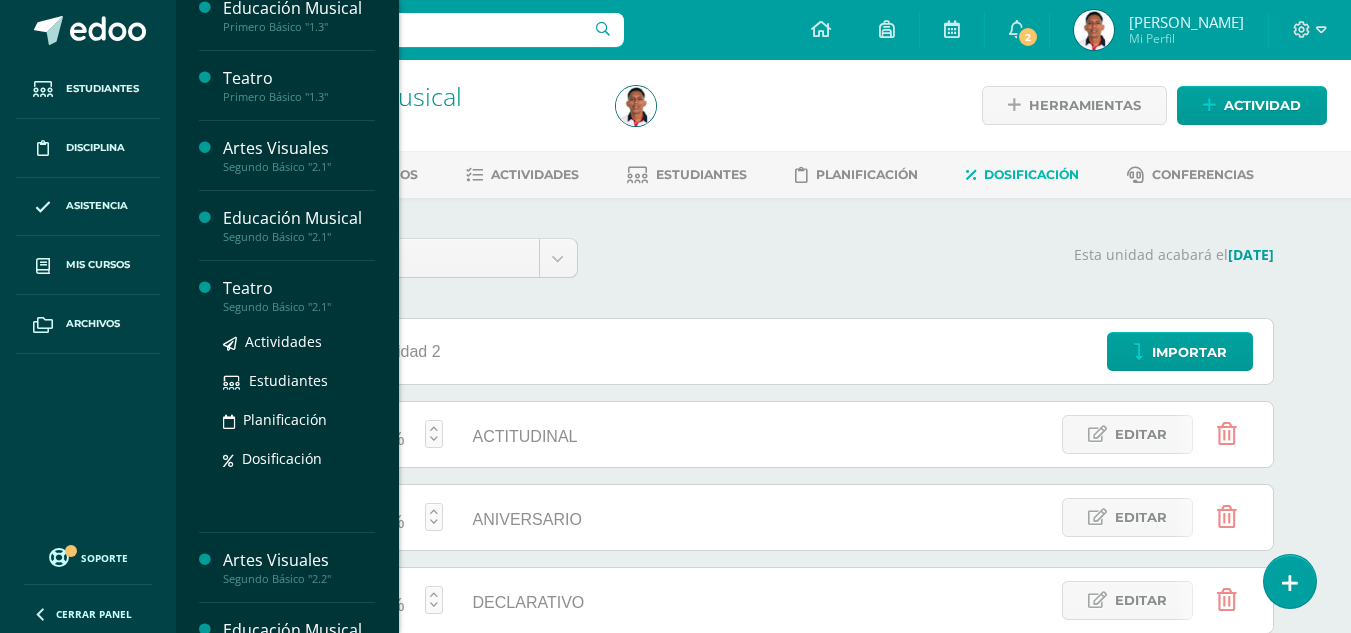 click on "Teatro" at bounding box center [299, 288] 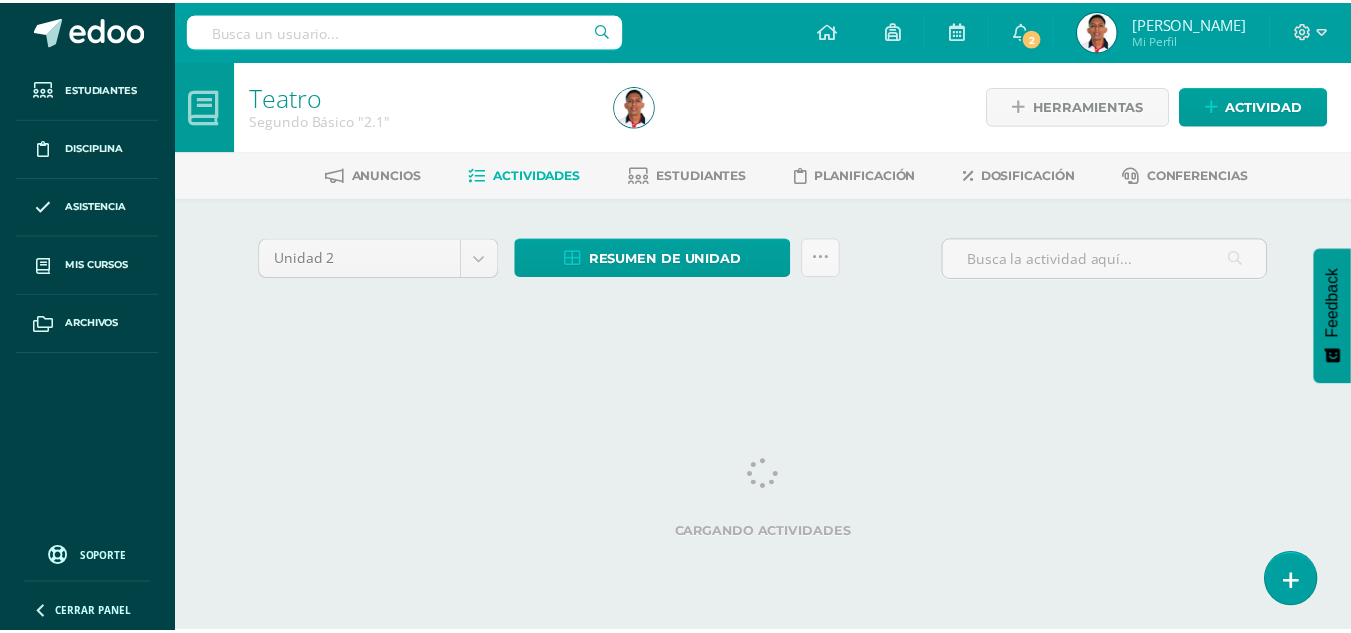 scroll, scrollTop: 0, scrollLeft: 0, axis: both 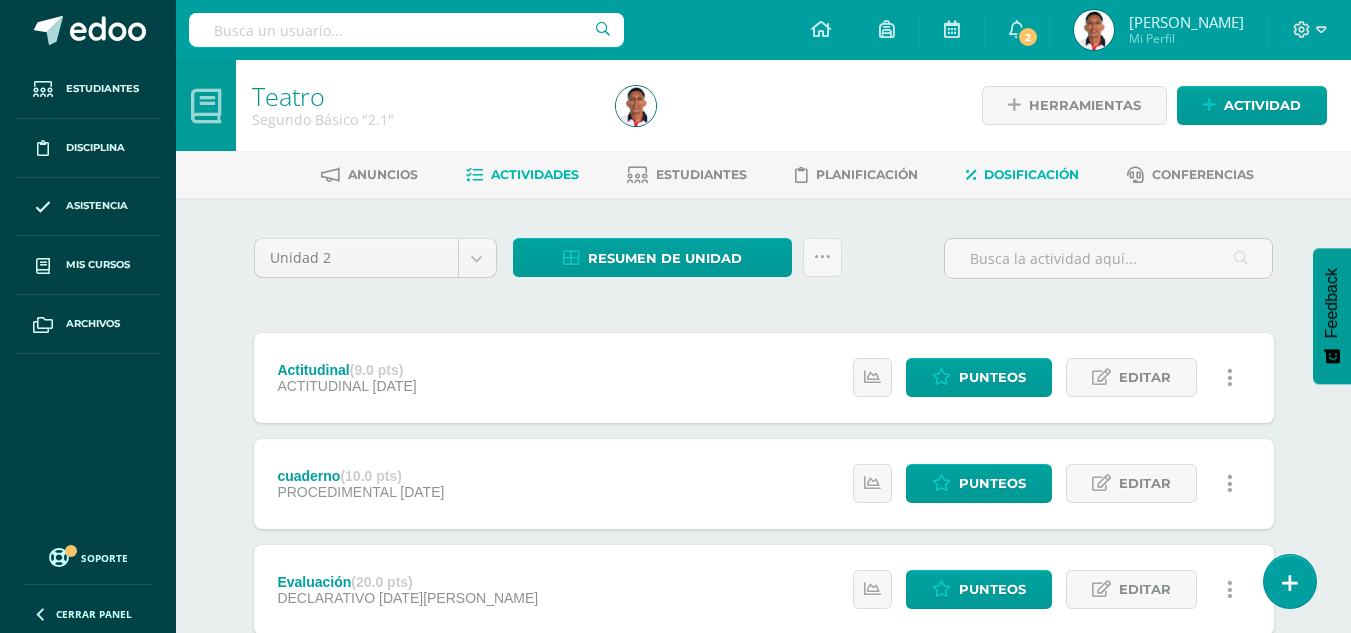 click on "Dosificación" at bounding box center (1031, 174) 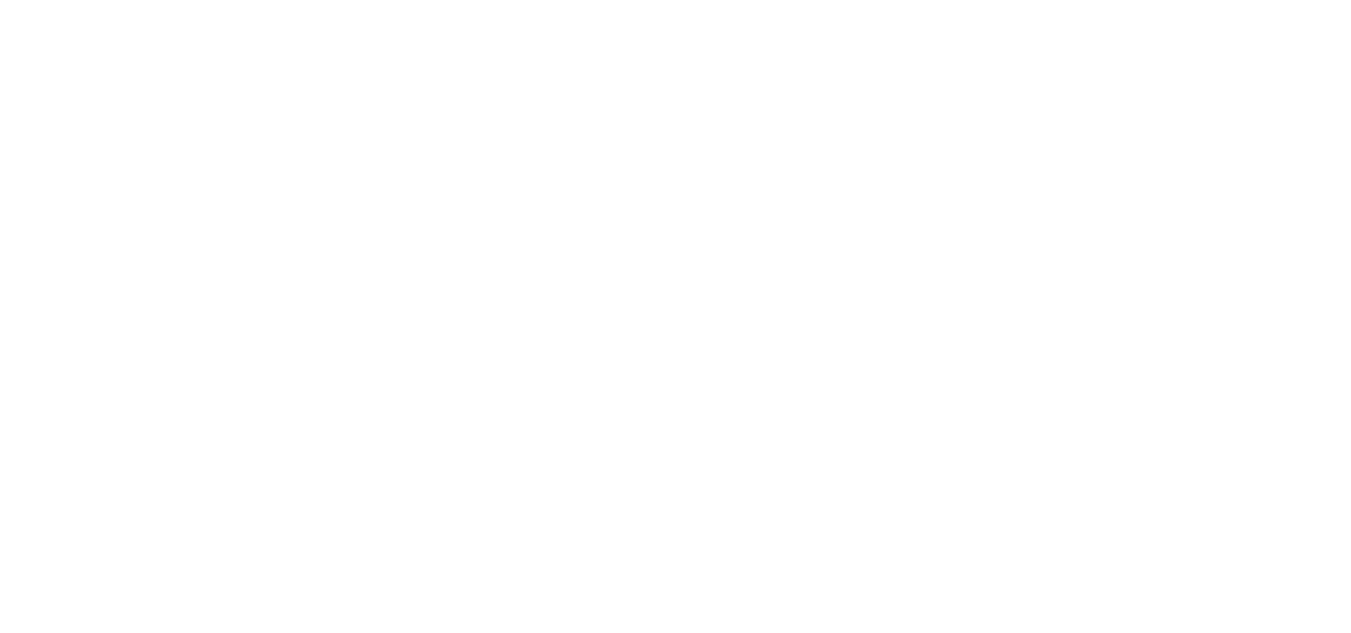 scroll, scrollTop: 0, scrollLeft: 0, axis: both 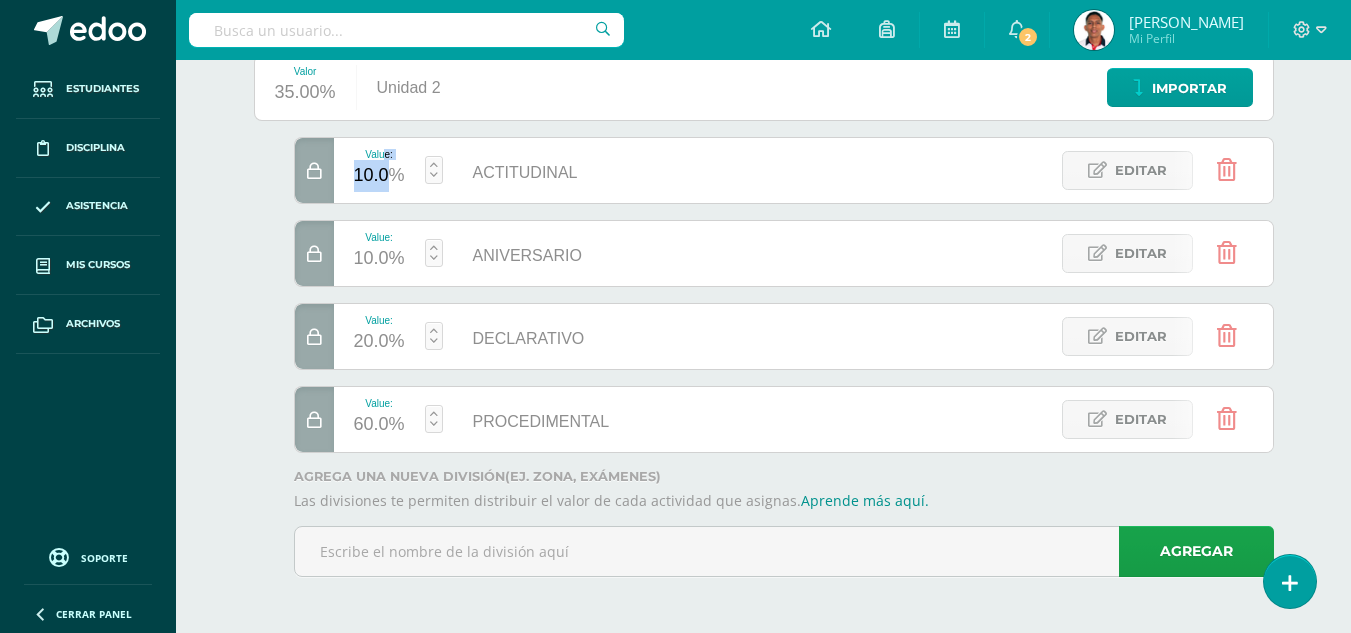 drag, startPoint x: 387, startPoint y: 151, endPoint x: 388, endPoint y: 174, distance: 23.021729 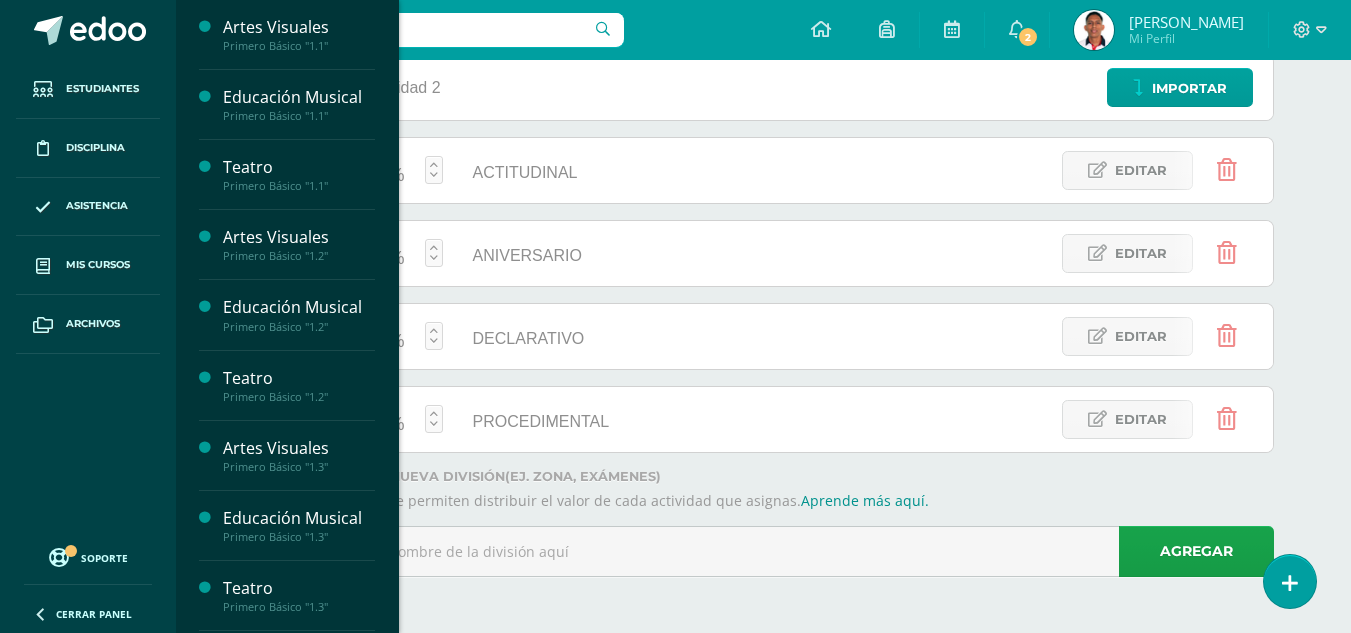 drag, startPoint x: 387, startPoint y: 197, endPoint x: 386, endPoint y: 234, distance: 37.01351 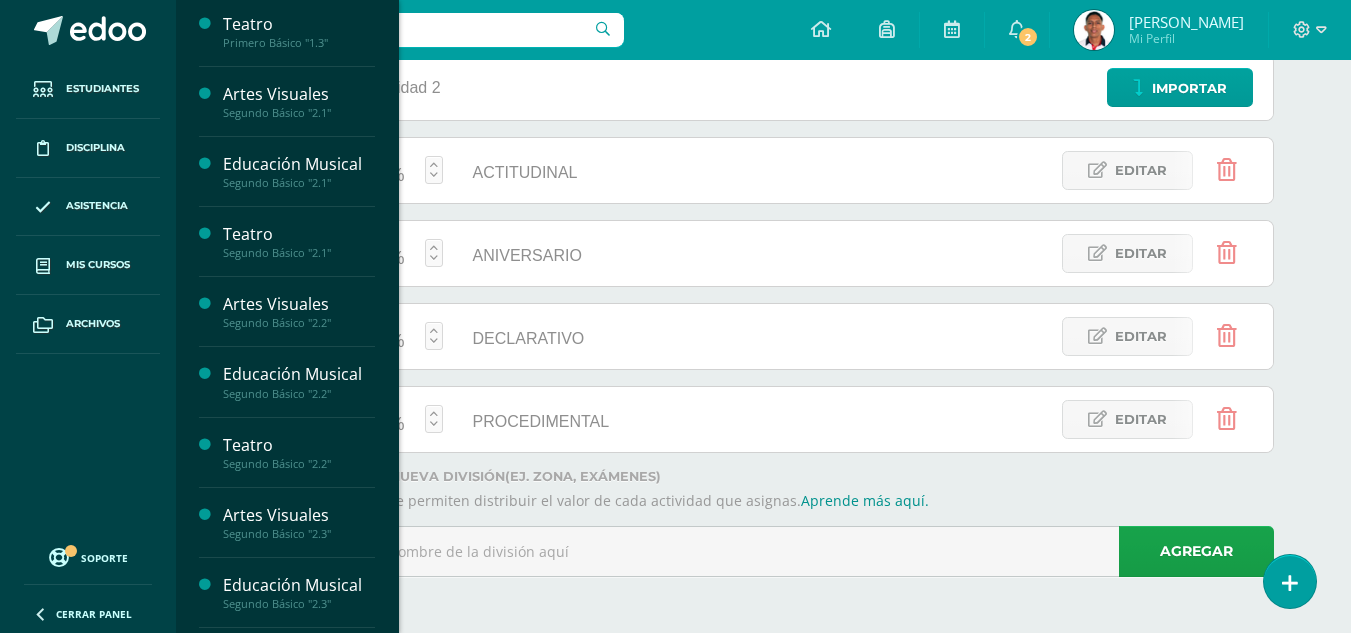 scroll, scrollTop: 566, scrollLeft: 0, axis: vertical 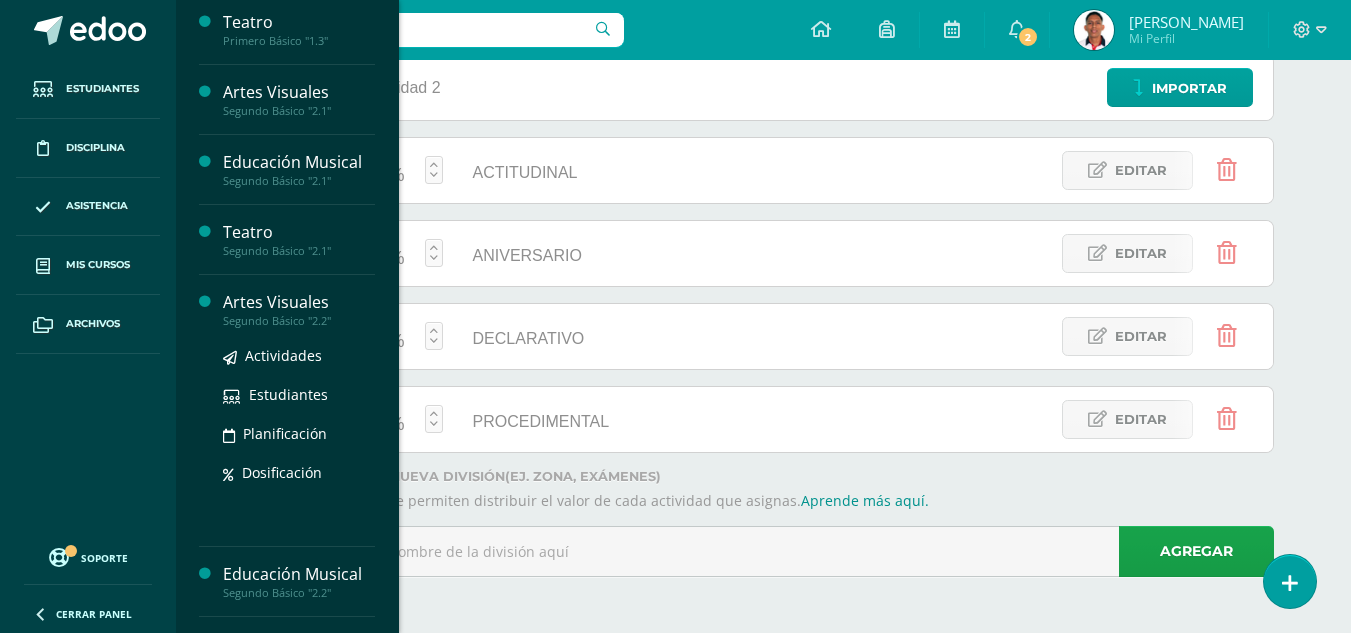 click on "Artes Visuales" at bounding box center (299, 302) 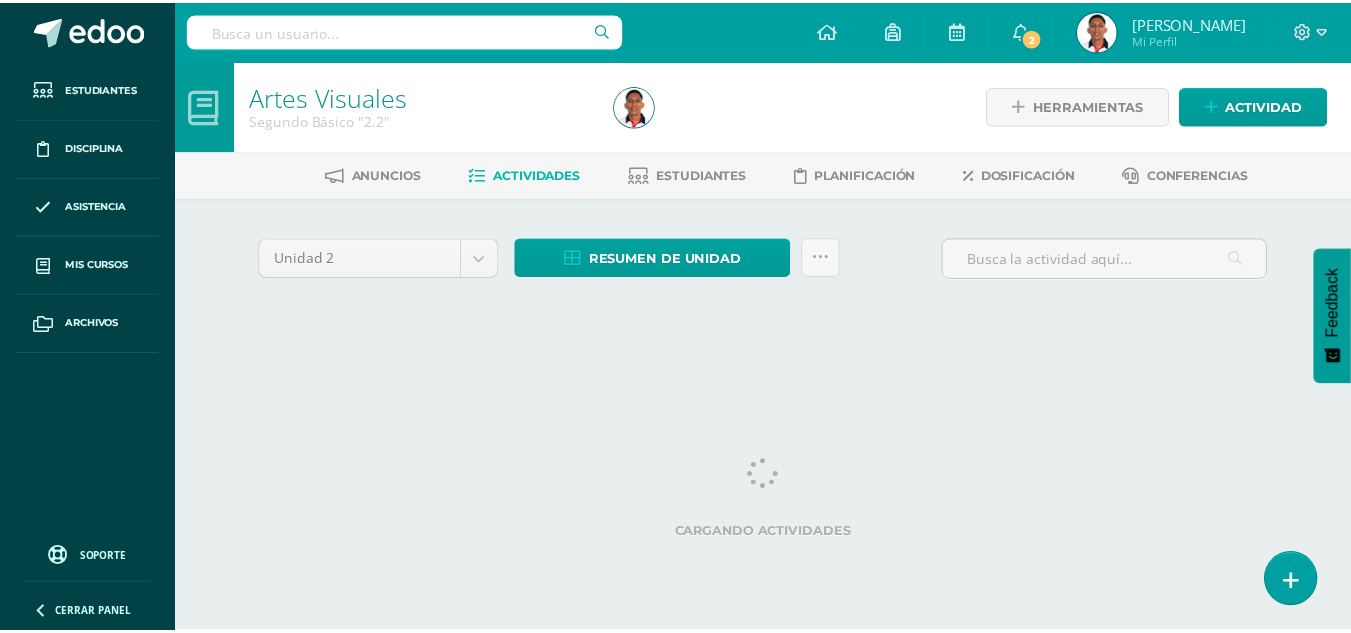 scroll, scrollTop: 0, scrollLeft: 0, axis: both 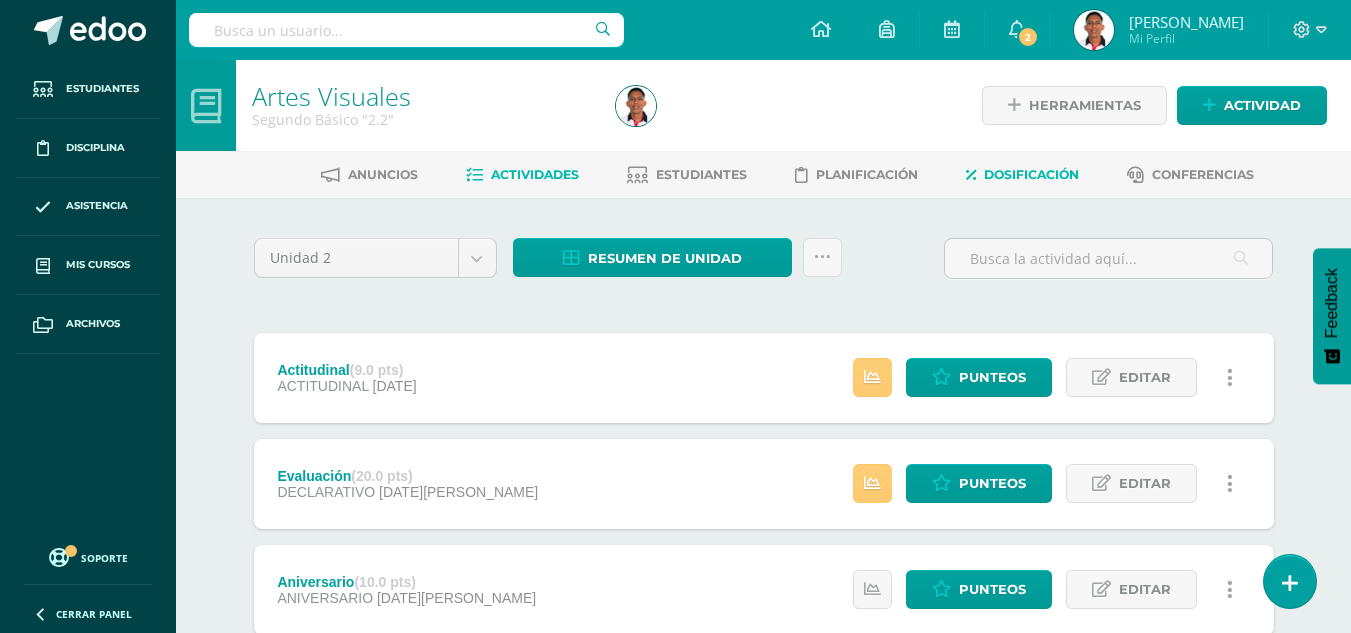 click on "Dosificación" at bounding box center (1031, 174) 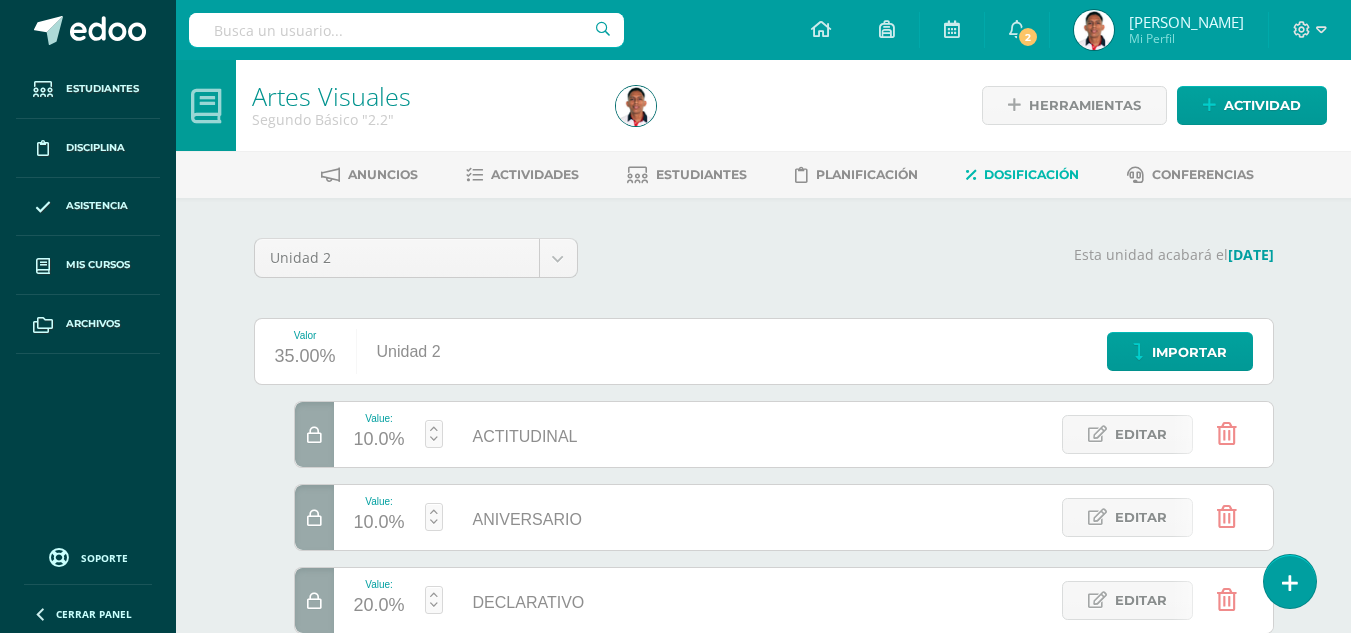 scroll, scrollTop: 0, scrollLeft: 0, axis: both 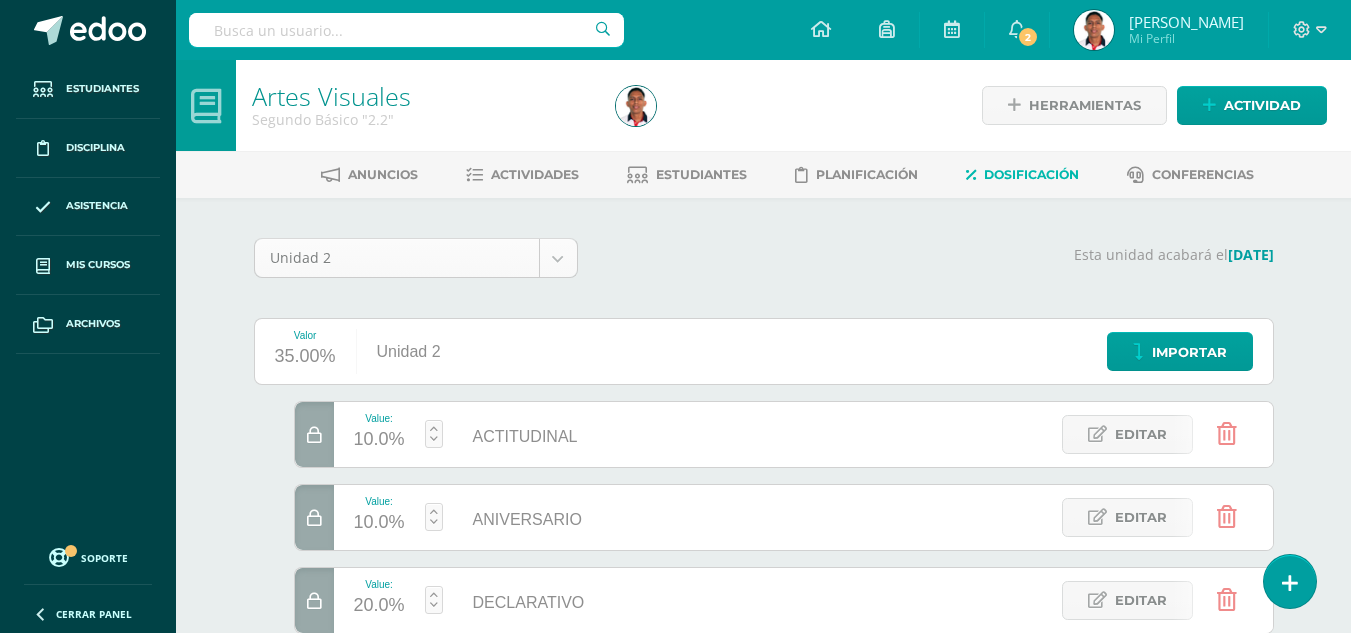 drag, startPoint x: 403, startPoint y: 229, endPoint x: 403, endPoint y: 255, distance: 26 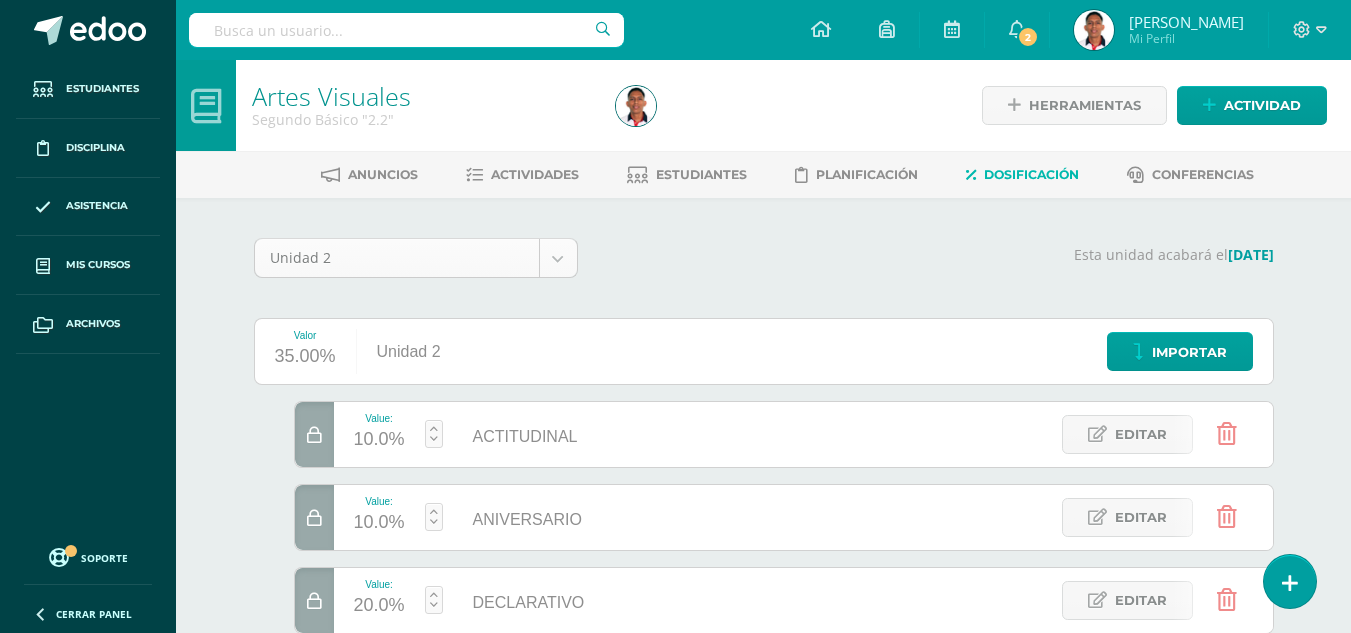 click on "Unidad 2                             Unidad 1 Unidad 2 Unidad 3
Esta unidad acabará el  23/07/2025 Valor 35.00%
Unidad 2
Importar
Value: 10.0% ACTITUDINAL ACTITUDINAL Editar Value: 10.0% ANIVERSARIO ANIVERSARIO Editar Value: 20.0% DECLARATIVO DECLARATIVO Editar Value: 60.0% PROCEDIMENTAL PROCEDIMENTAL Editar ¡Aún no se han creado divisiones en esta unidad! Las divisiones te permiten distribuir el valor de cada actividad que asignas. Puedes crear las que necesites. Ejemplo: Zona Laboratorios Exámenes (60 pts.) (10 pts.) (30 pts.) Agrega una nueva división  (ej. Zona, Exámenes) Las divisiones te permiten distribuir el valor de cada actividad que asignas.
Aprende más aquí. Agregar 1.0
Selecciona la división a importar
Teatro '3.1' Tercero Básico                             Teatro '3.1' Educación Musical '3.1'         9" at bounding box center [764, 547] 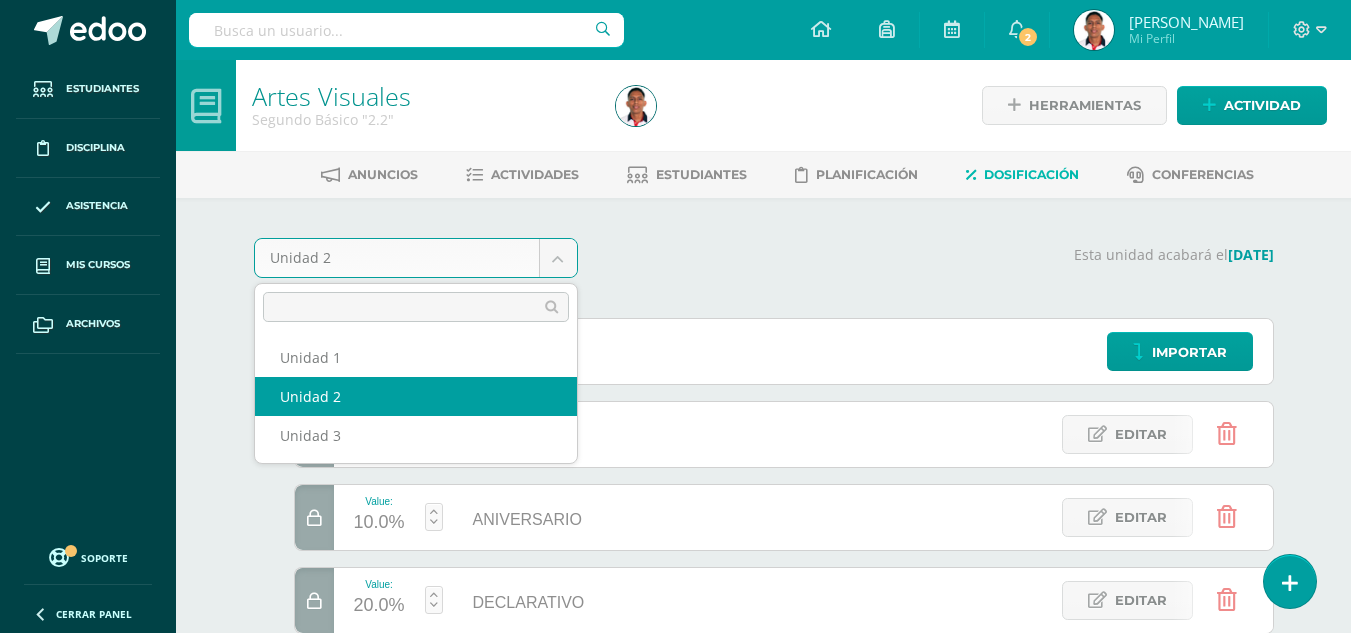 click on "Estudiantes Disciplina Asistencia Mis cursos Archivos Soporte
Centro de ayuda
Últimas actualizaciones
10+ Cerrar panel
Artes Visuales
Primero
Básico
"1.1"
Actividades Estudiantes Planificación Dosificación
Educación Musical
Primero
Básico
"1.1"
Actividades Estudiantes Planificación Dosificación
Teatro
Primero
Básico
"1.1"
Actividades Estudiantes Planificación Dosificación
Artes Visuales
Actividades Estudiantes Planificación Dosificación Actividades" at bounding box center (675, 448) 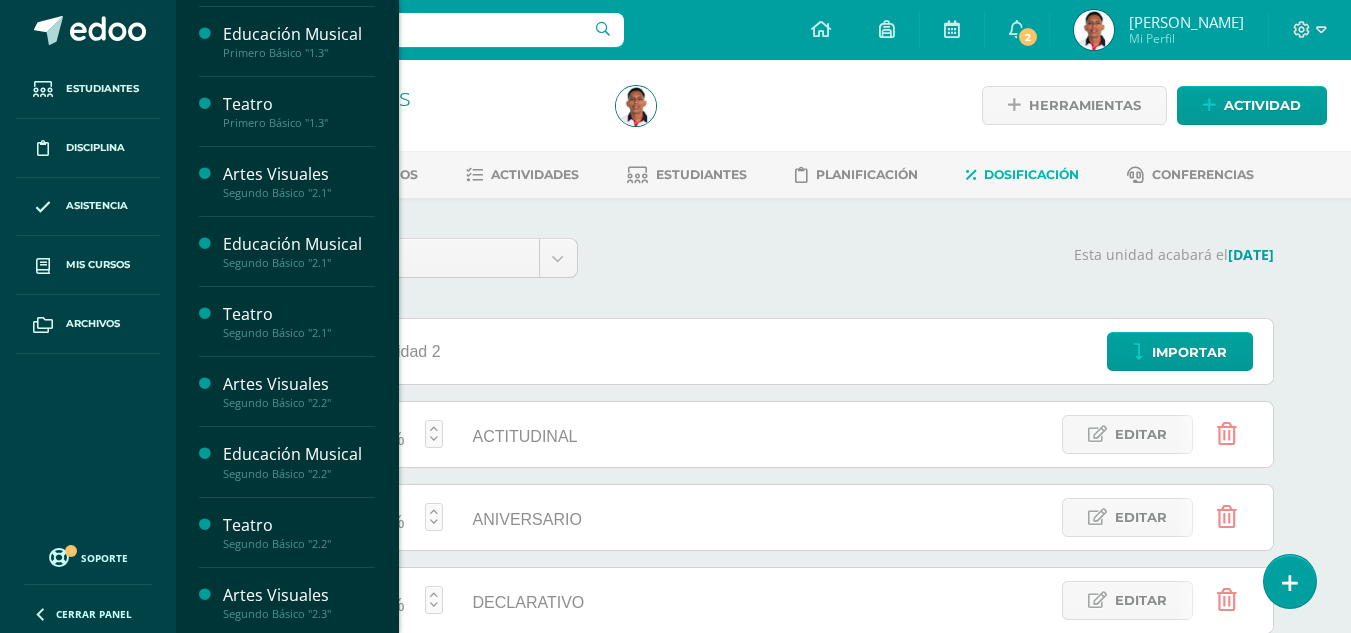 scroll, scrollTop: 567, scrollLeft: 0, axis: vertical 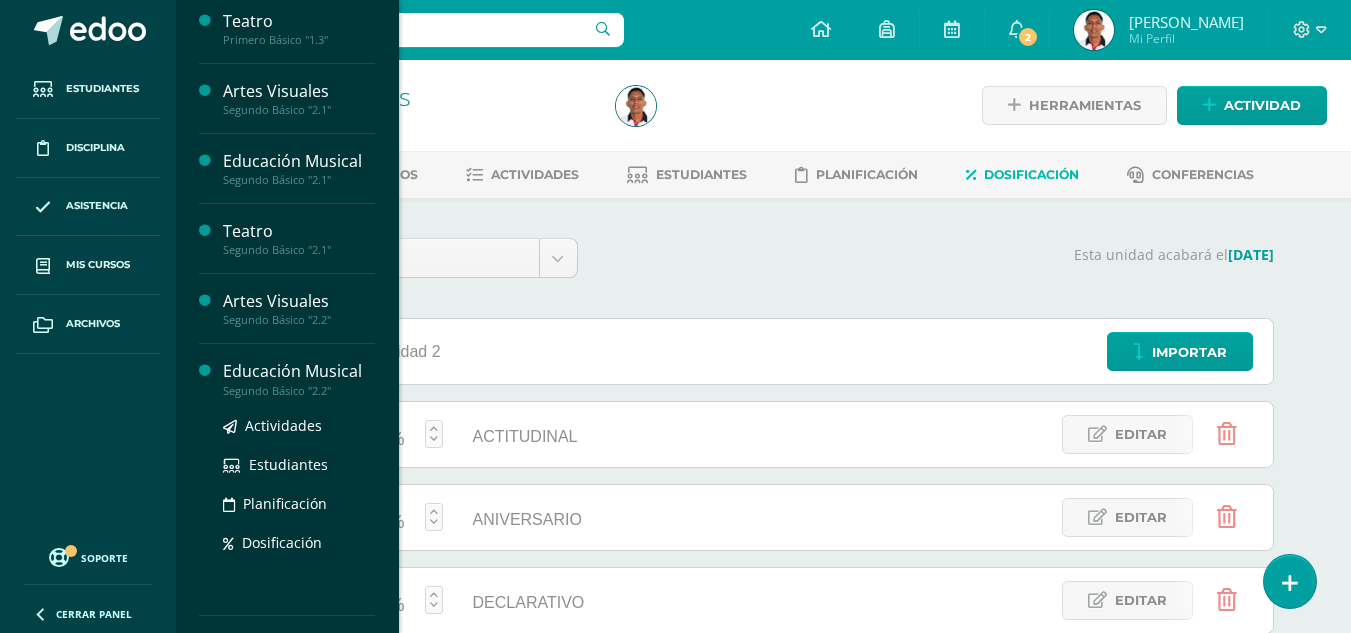 click on "Educación Musical" at bounding box center (299, 371) 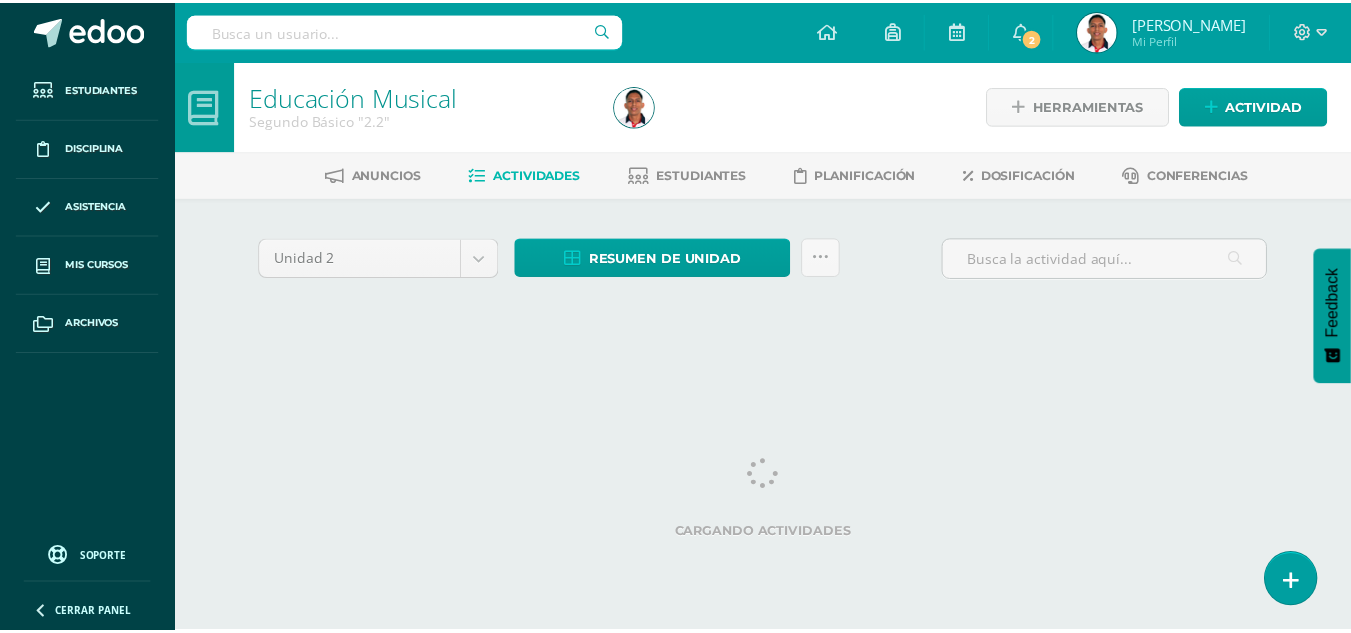 scroll, scrollTop: 0, scrollLeft: 0, axis: both 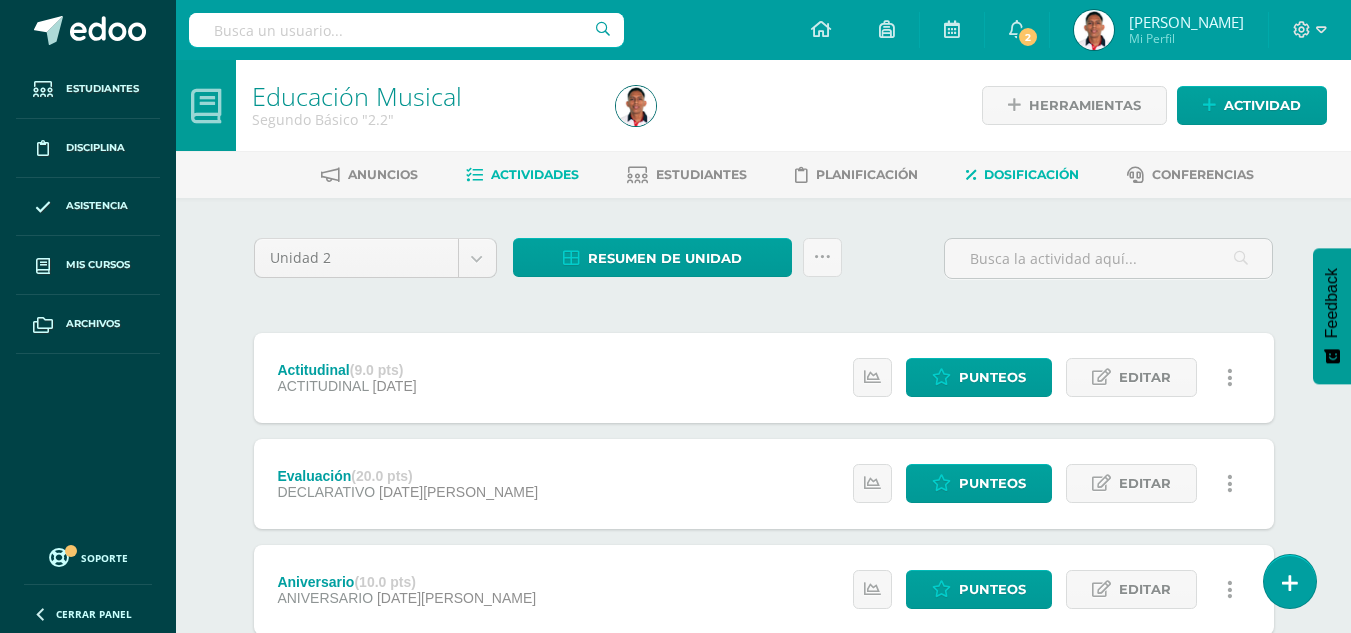 click on "Dosificación" at bounding box center (1022, 175) 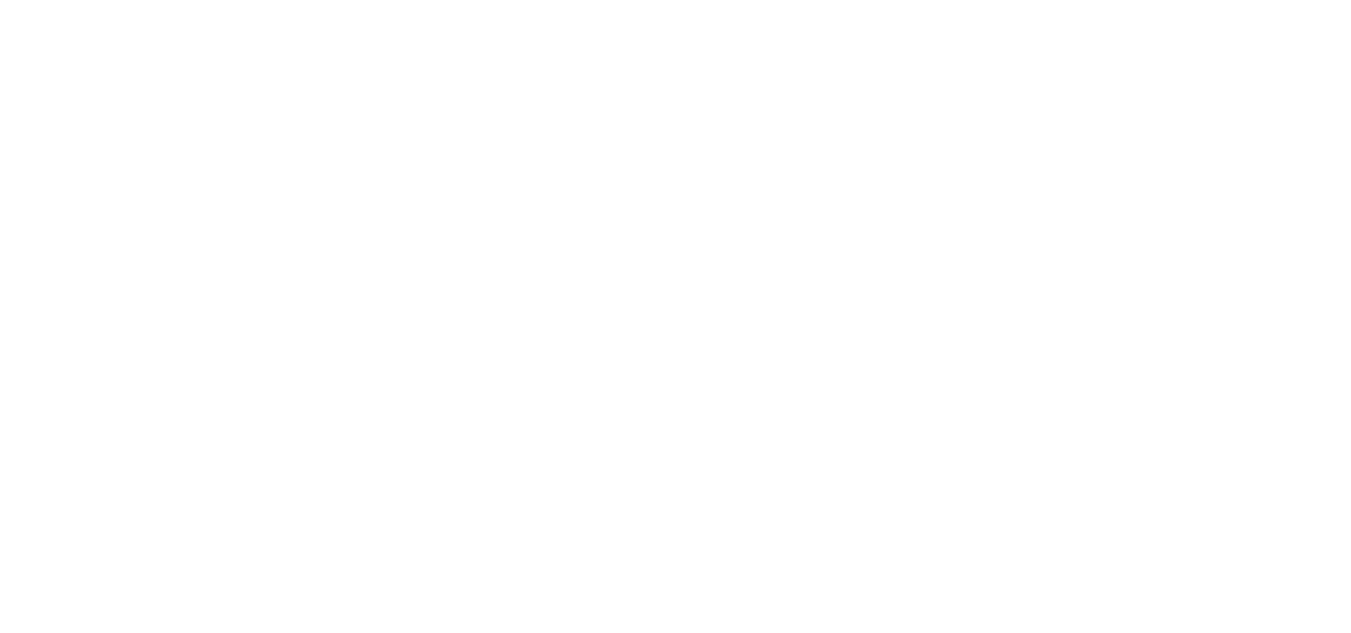 scroll, scrollTop: 0, scrollLeft: 0, axis: both 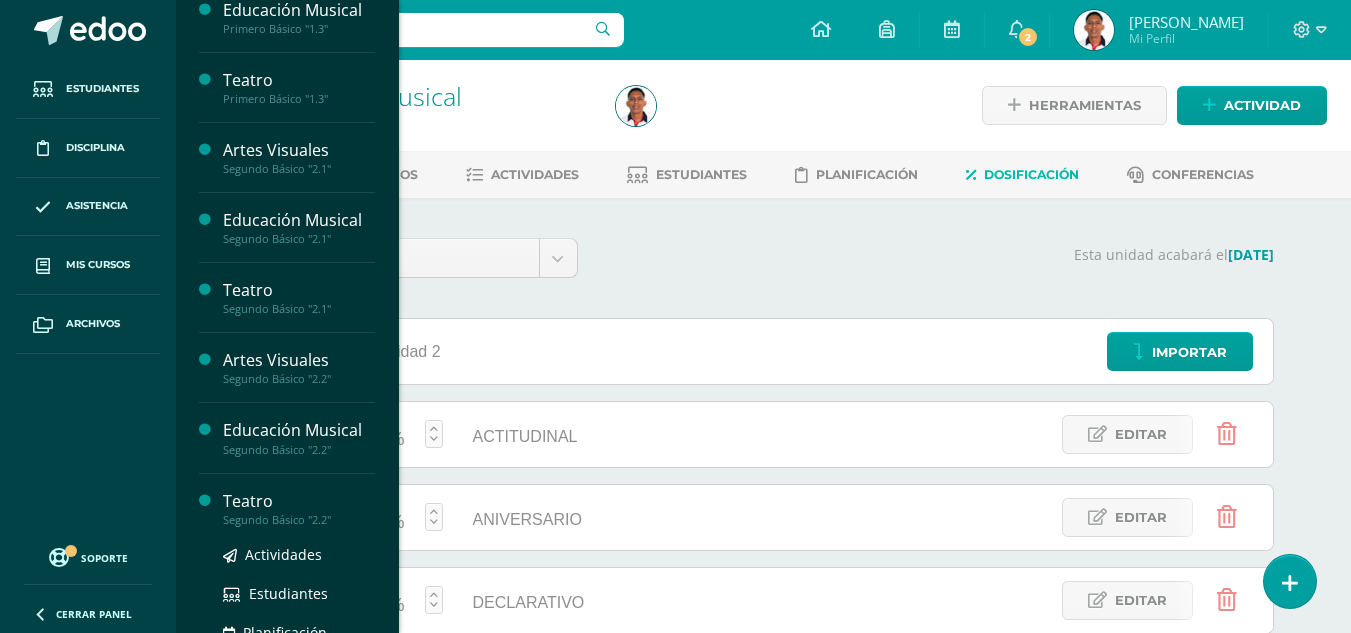 click on "Teatro" at bounding box center (299, 501) 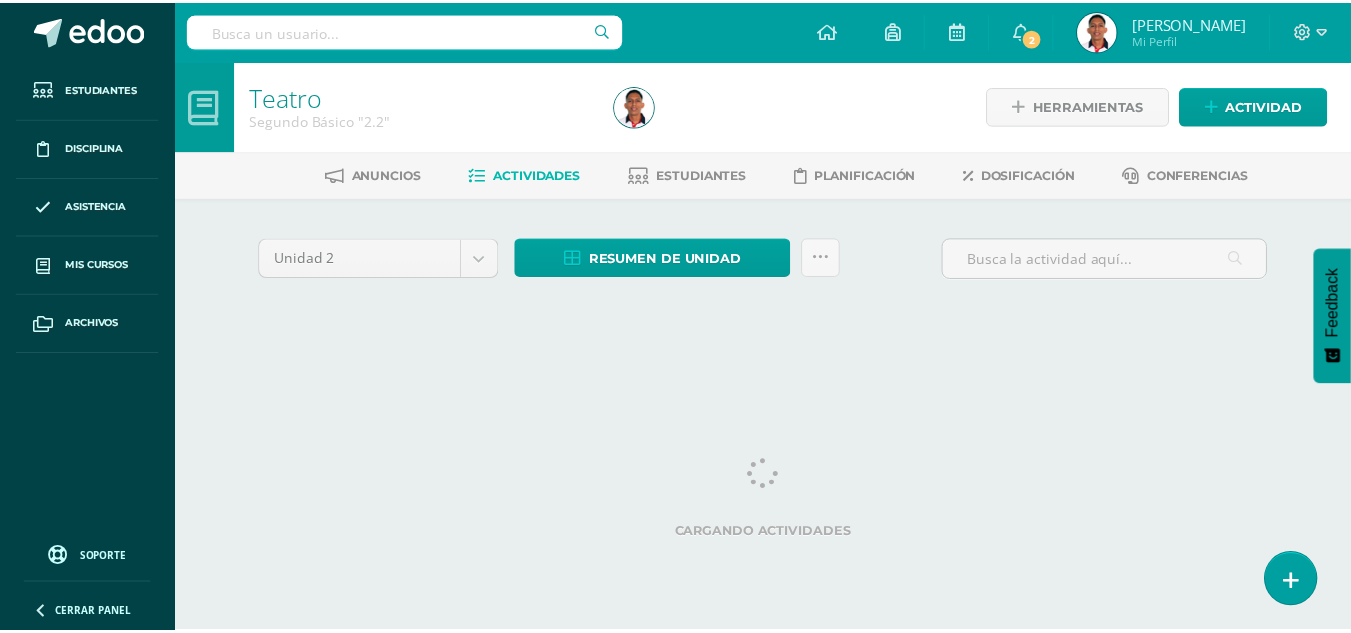 scroll, scrollTop: 0, scrollLeft: 0, axis: both 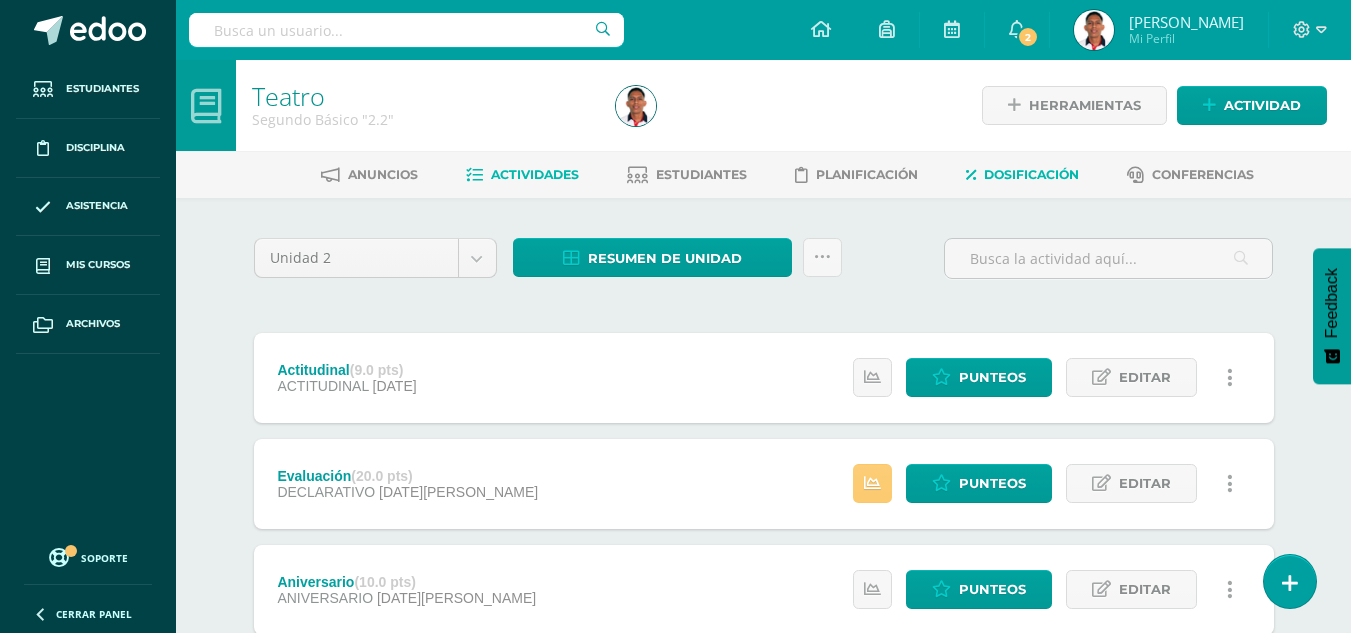 click on "Dosificación" at bounding box center (1031, 174) 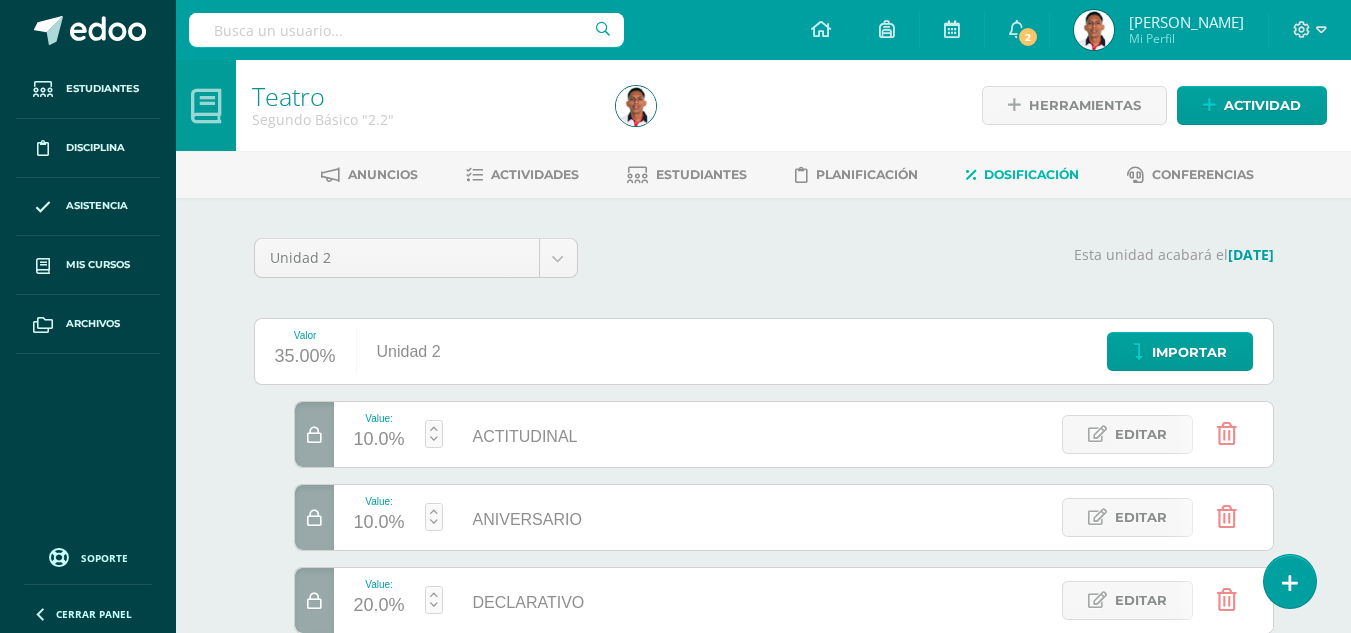 scroll, scrollTop: 0, scrollLeft: 0, axis: both 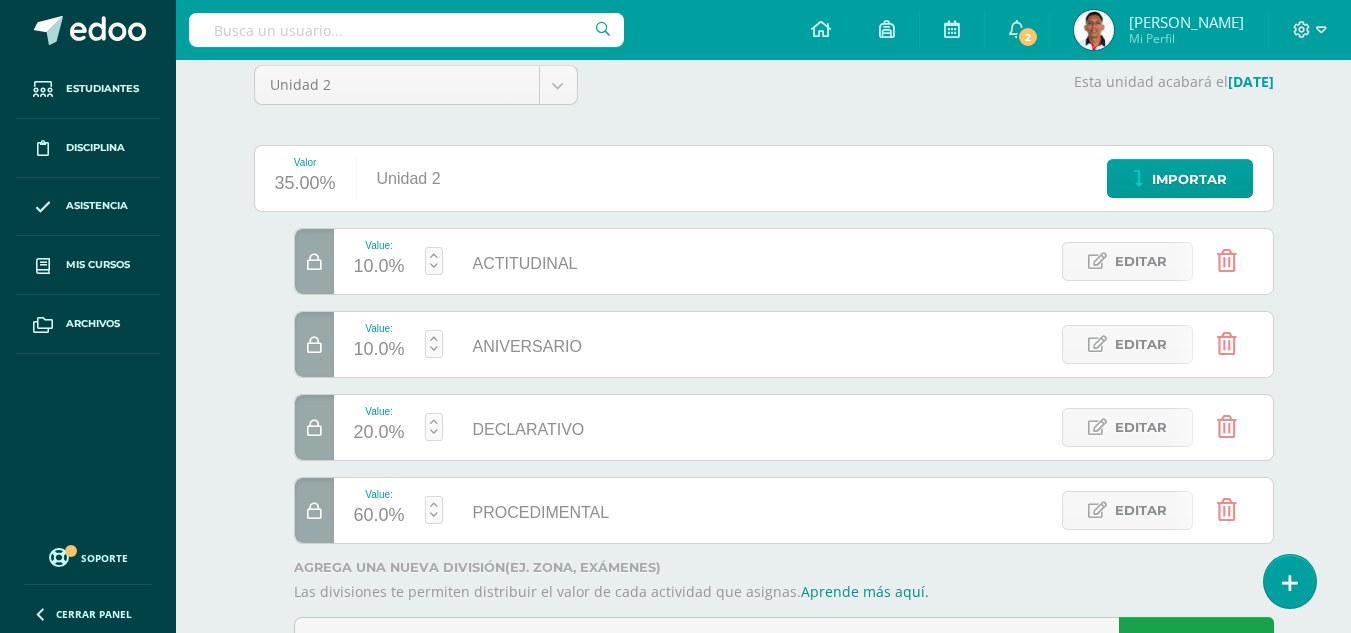 click on "Esta unidad acabará el  23/07/2025" at bounding box center (938, 93) 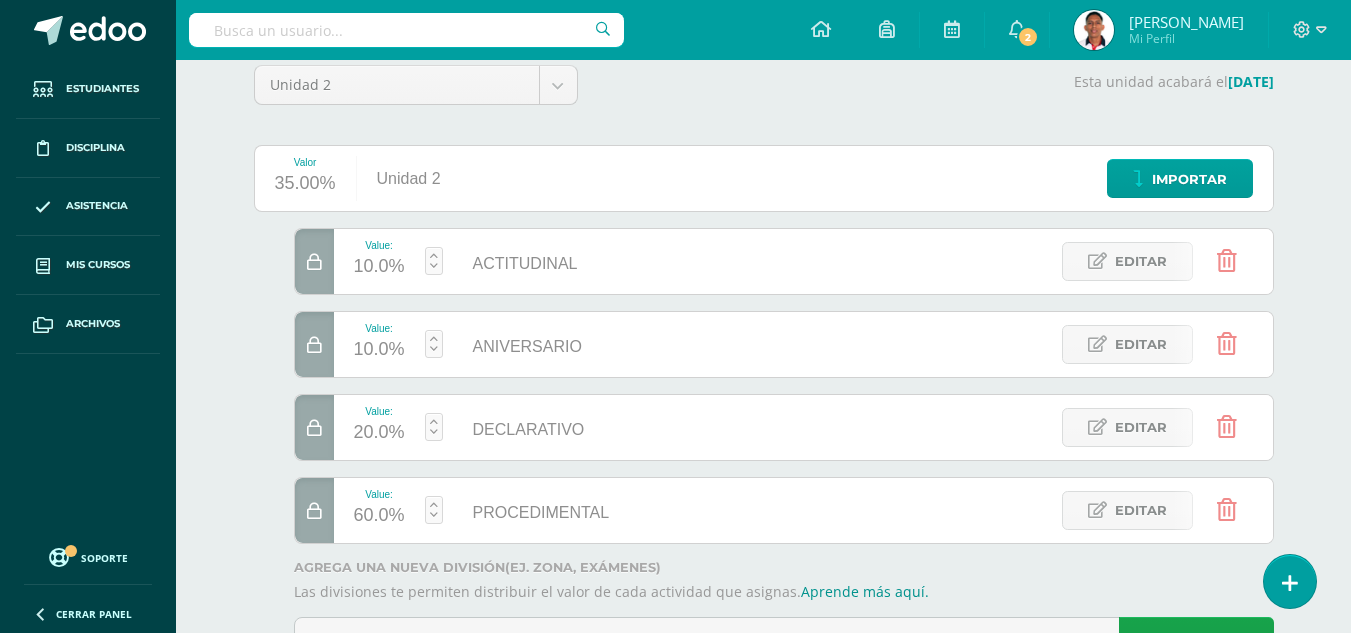scroll, scrollTop: 0, scrollLeft: 0, axis: both 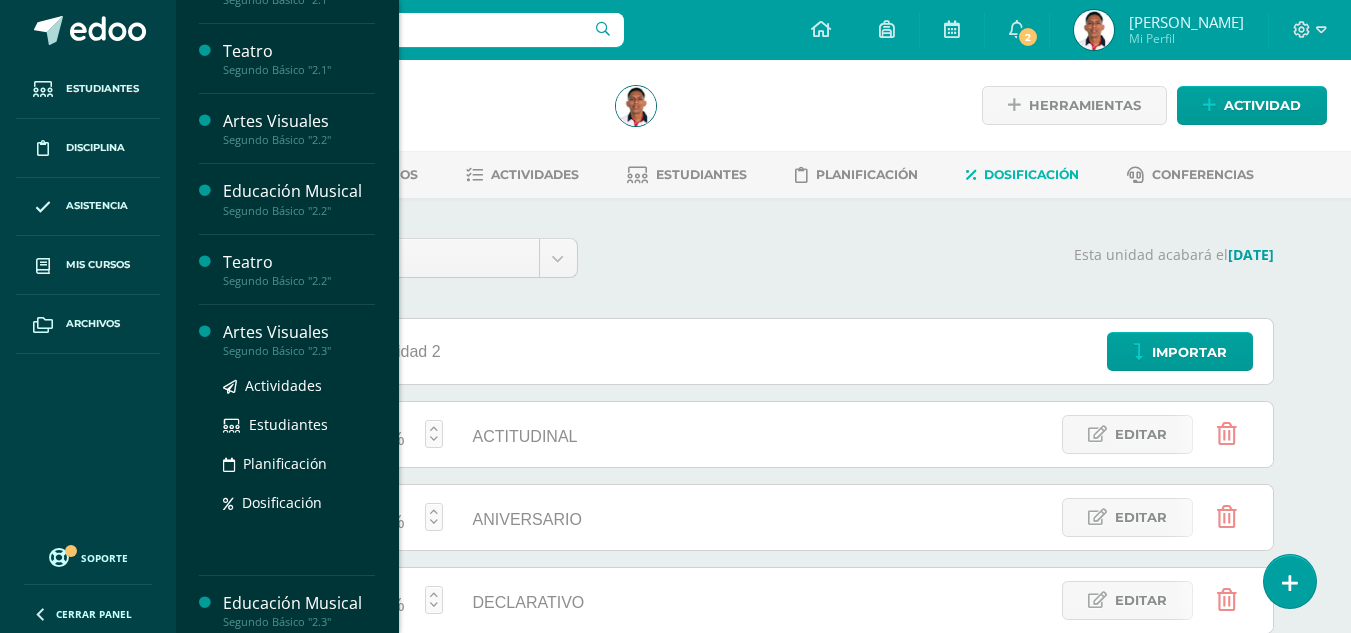 click on "Artes Visuales" at bounding box center [299, 332] 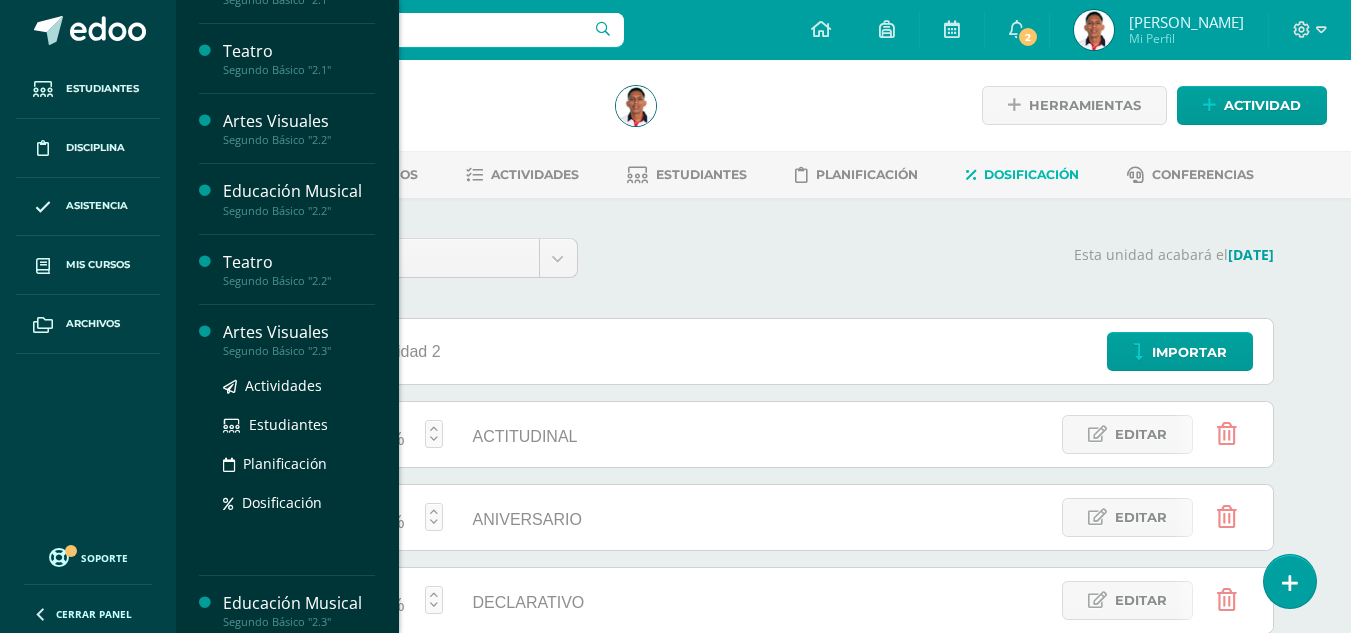 click on "Artes Visuales" at bounding box center [299, 332] 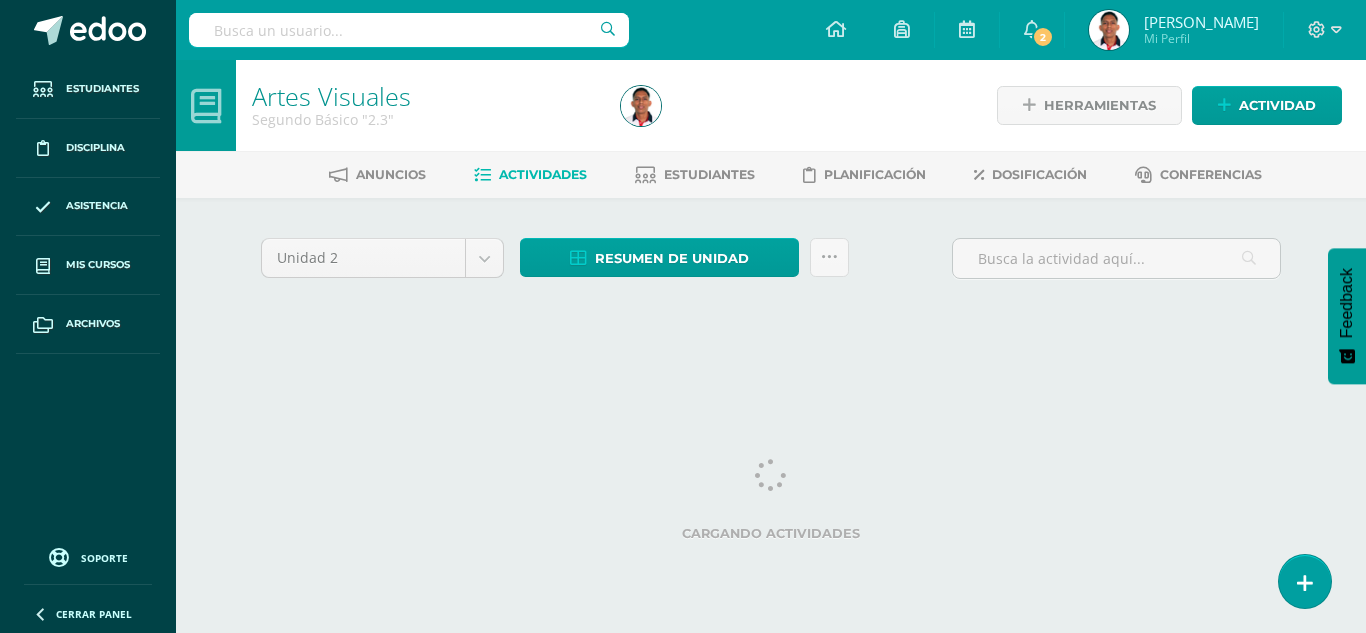 scroll, scrollTop: 0, scrollLeft: 0, axis: both 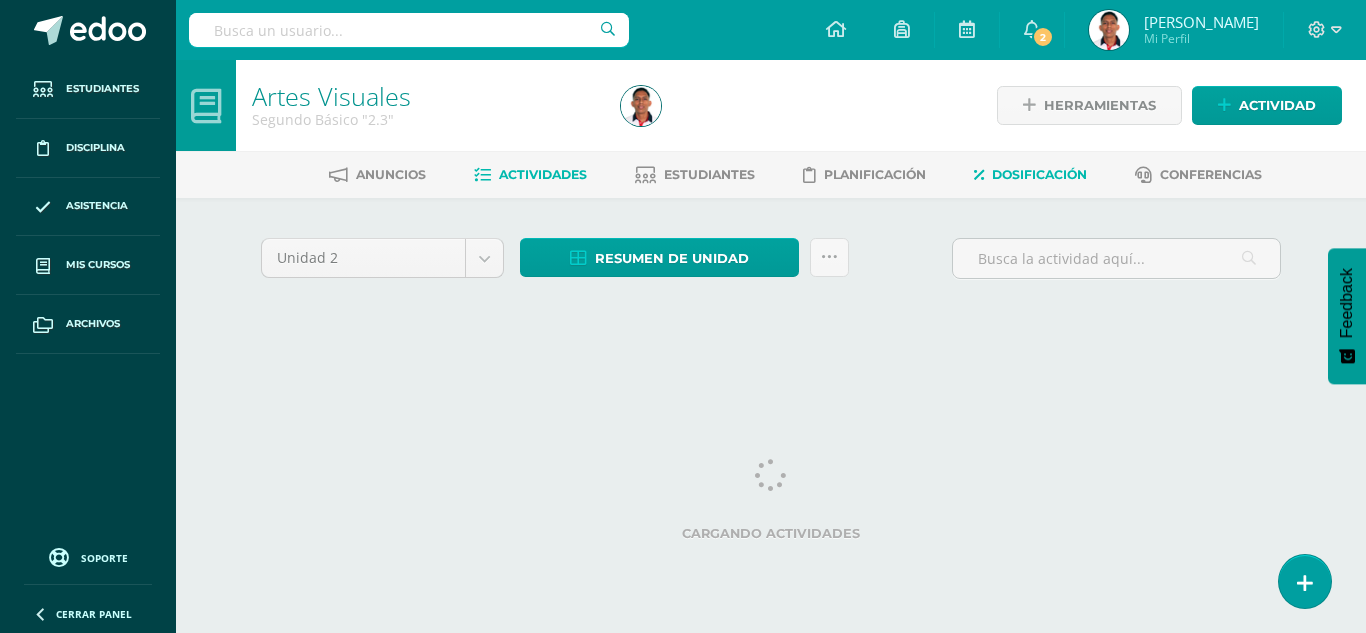 click on "Dosificación" at bounding box center [1030, 175] 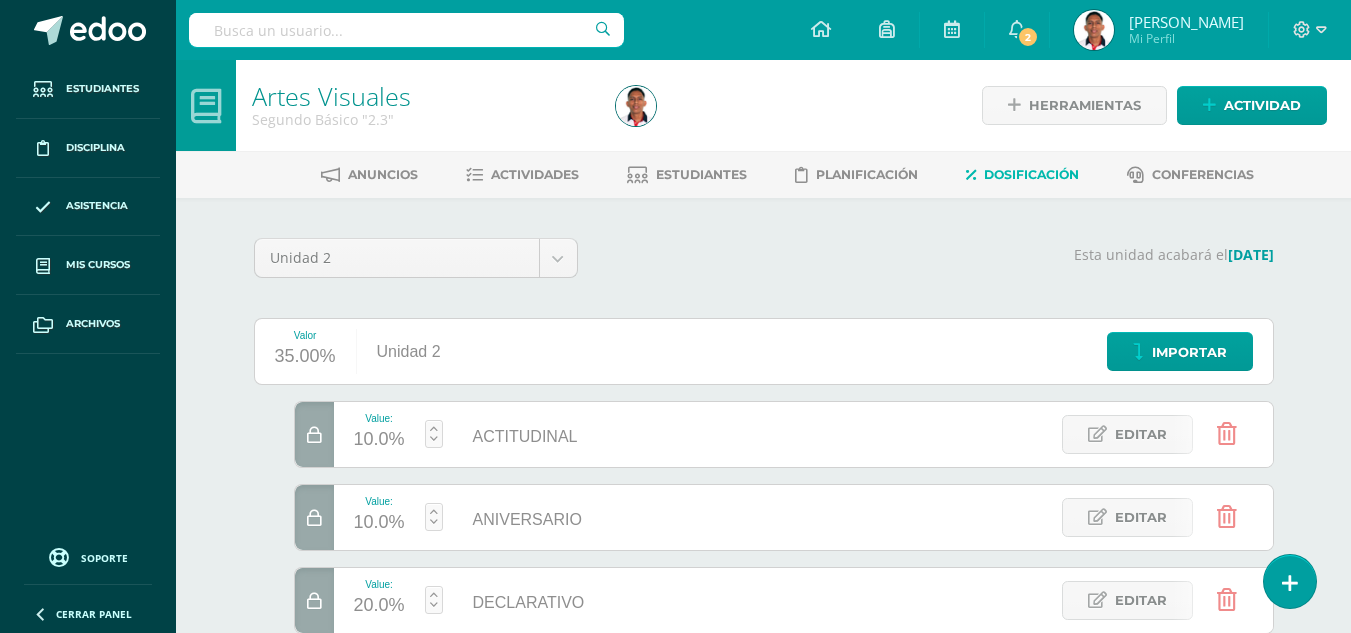 scroll, scrollTop: 0, scrollLeft: 0, axis: both 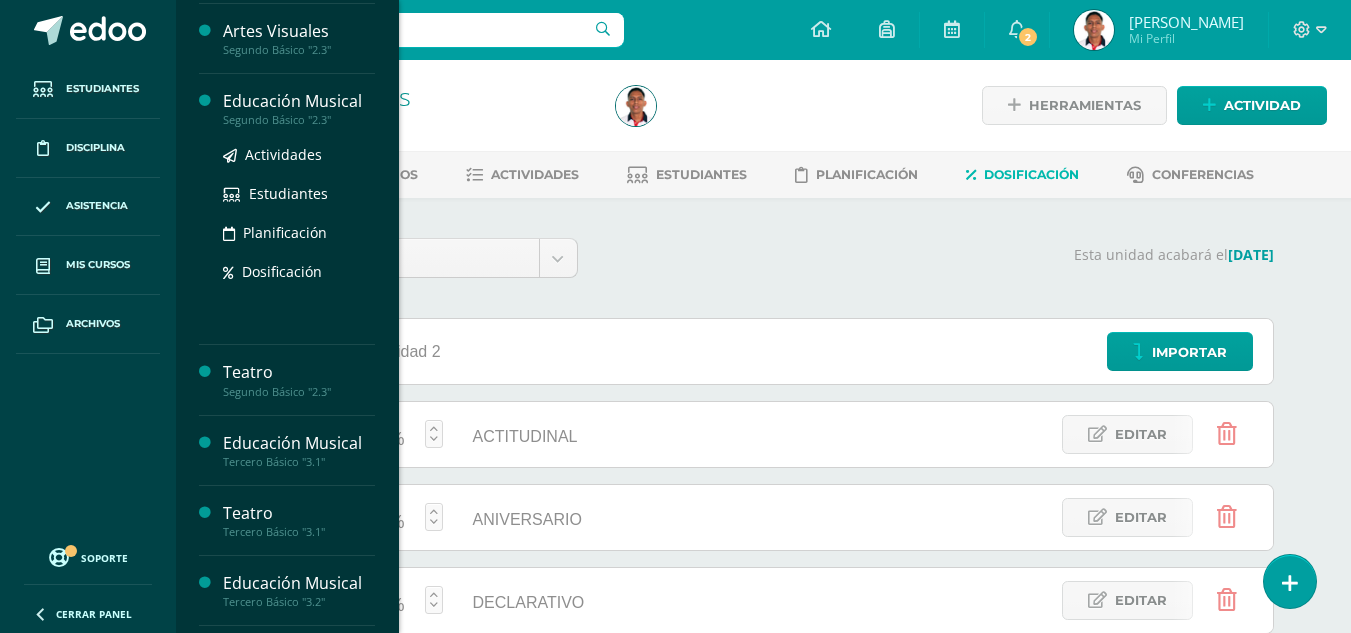 click on "Educación Musical" at bounding box center (299, 101) 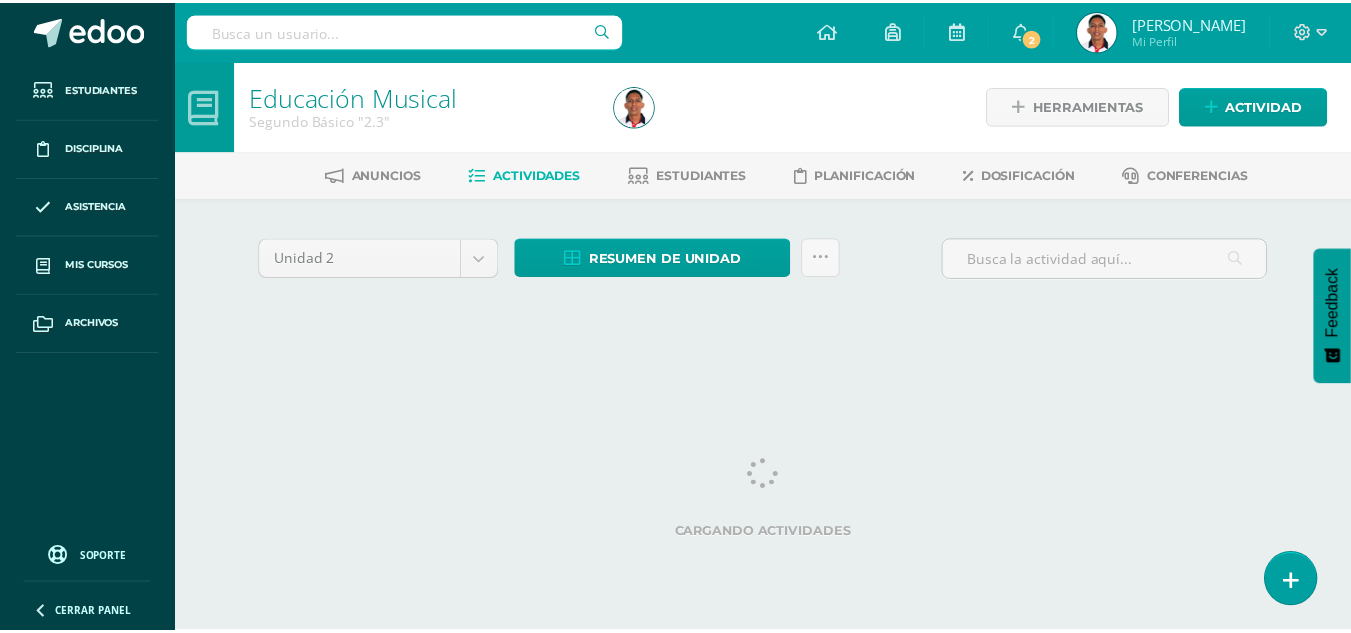 scroll, scrollTop: 0, scrollLeft: 0, axis: both 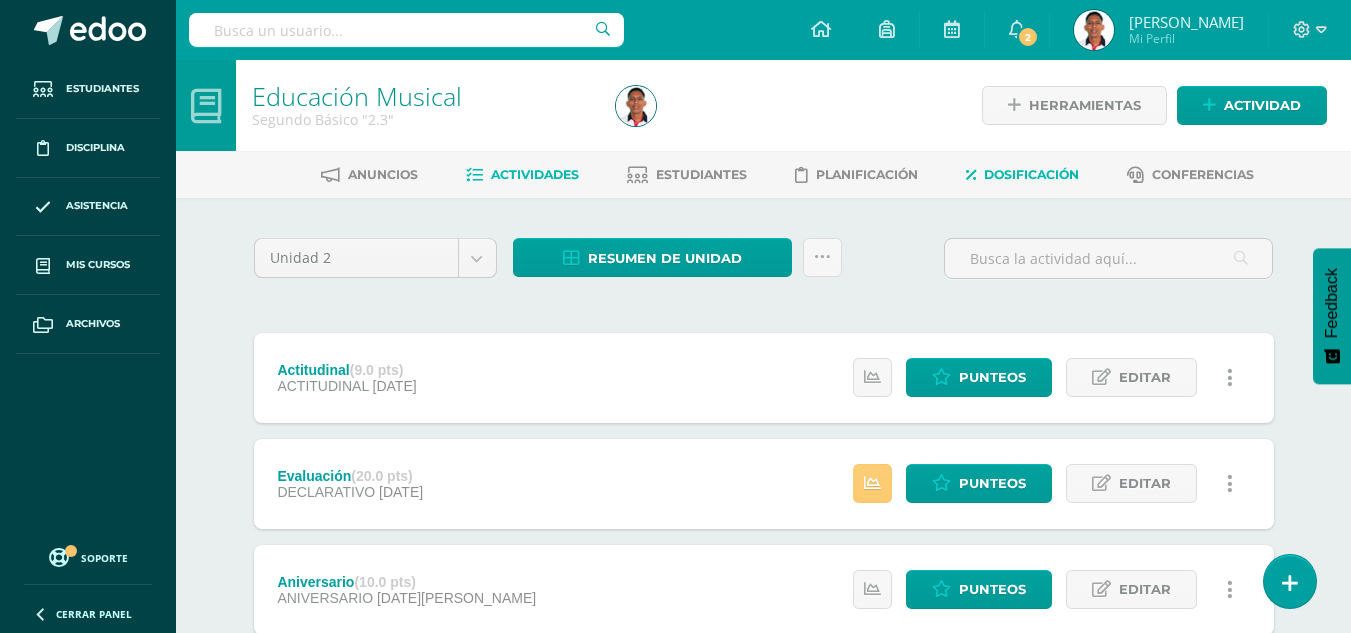 click on "Dosificación" at bounding box center [1022, 175] 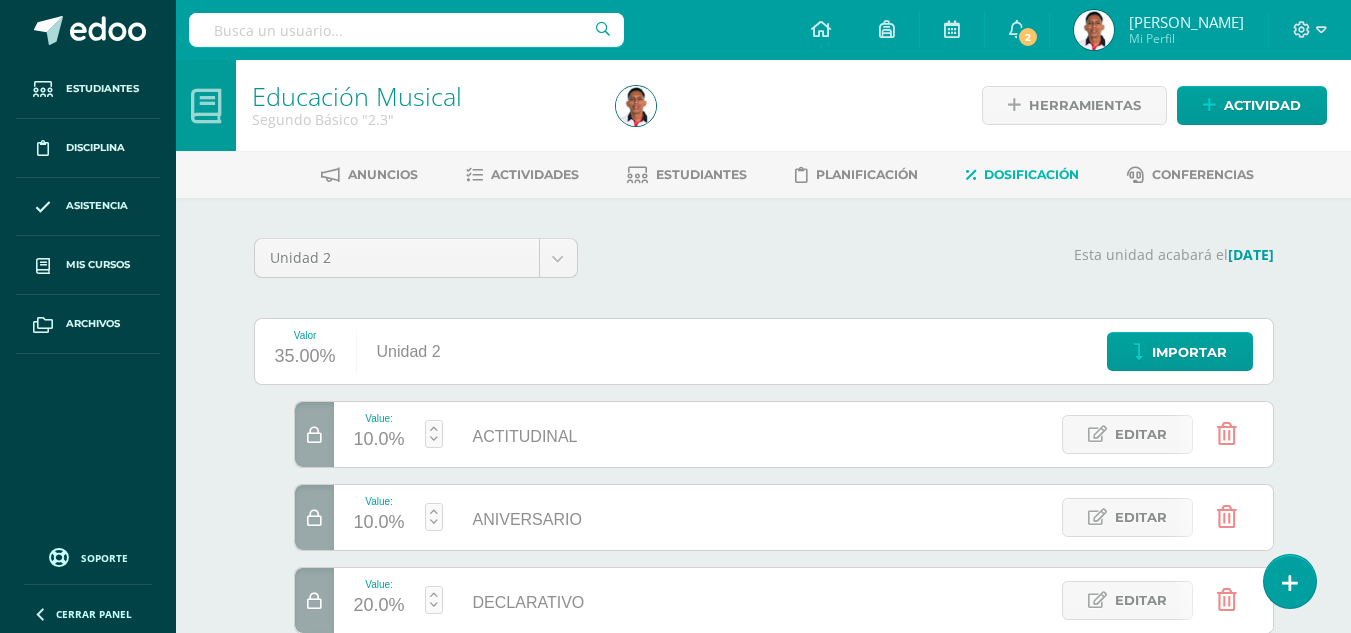 scroll, scrollTop: 0, scrollLeft: 0, axis: both 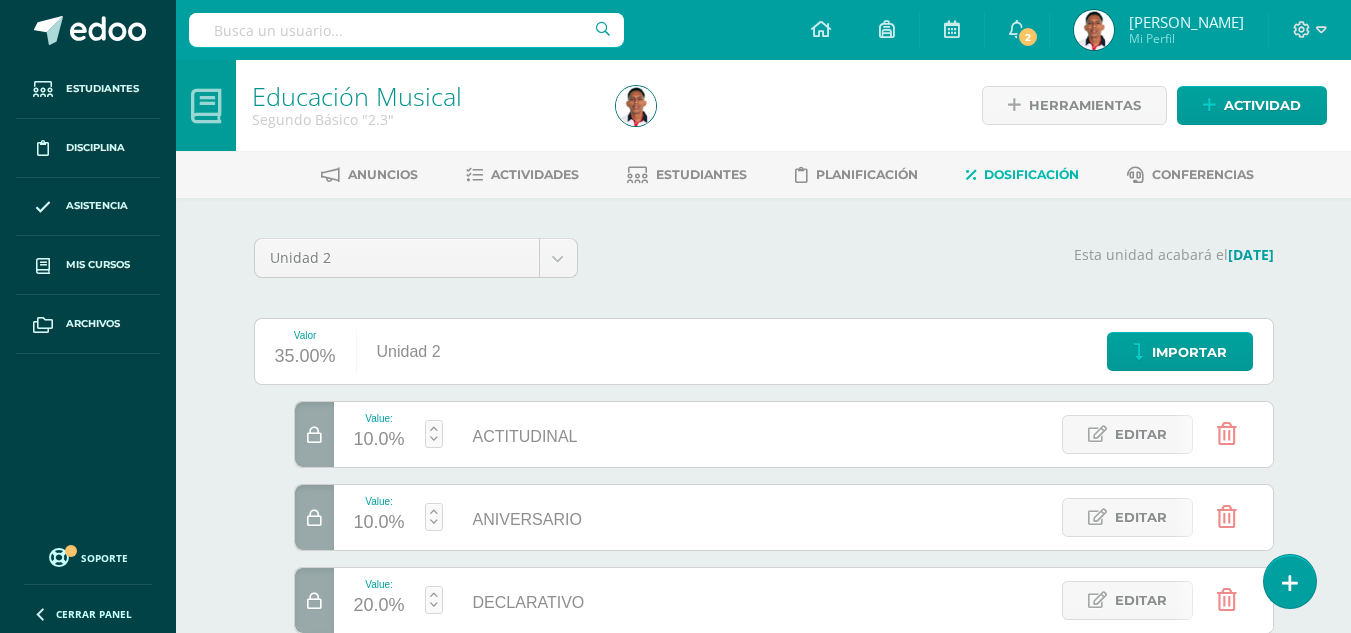 click on "Esta unidad acabará el  23/07/2025" at bounding box center (938, 266) 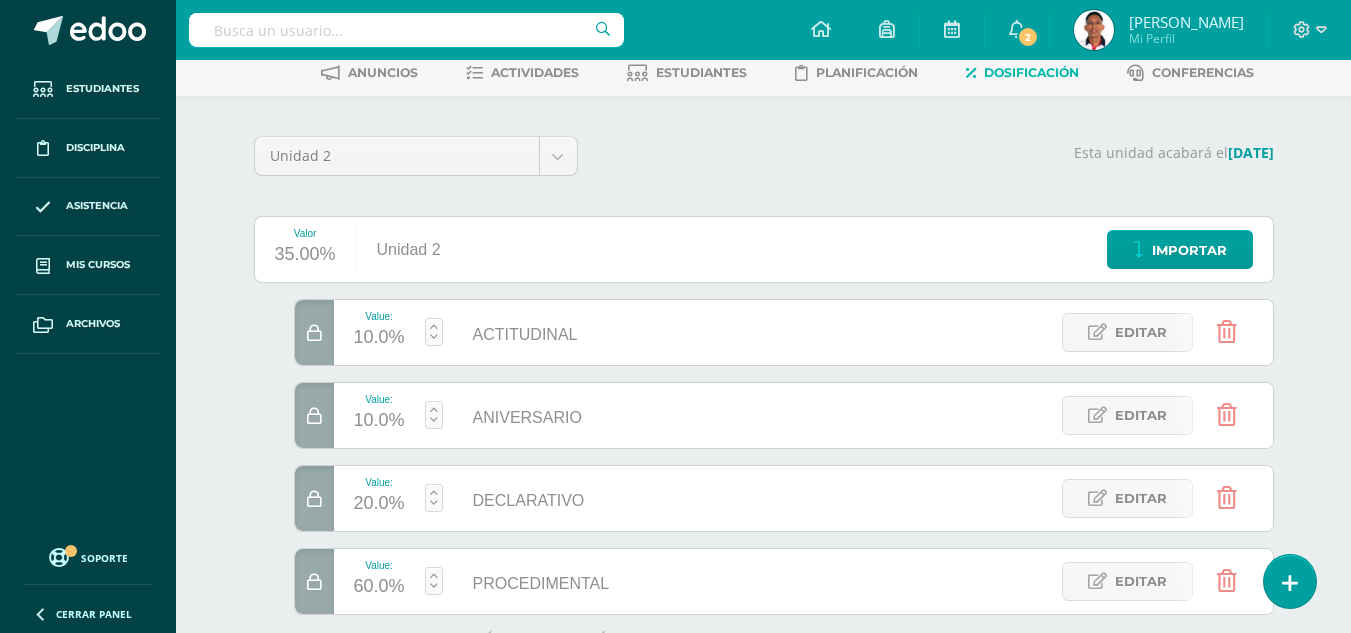 scroll, scrollTop: 0, scrollLeft: 0, axis: both 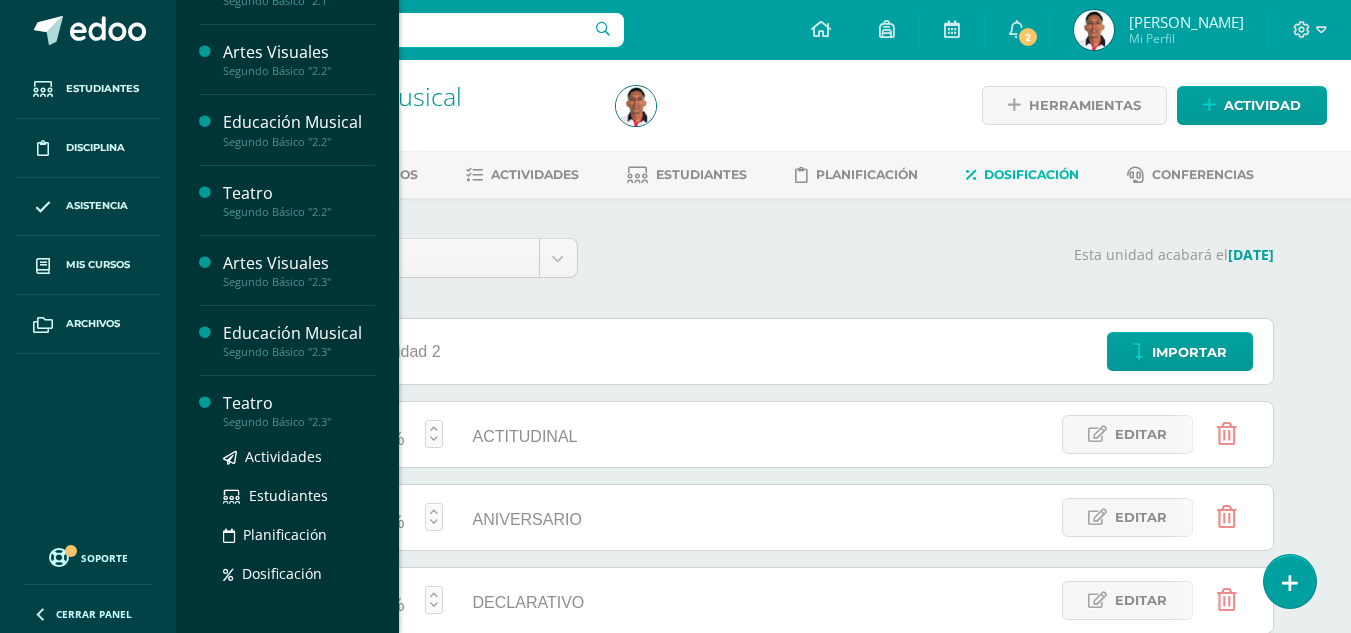 click on "Teatro" at bounding box center (299, 403) 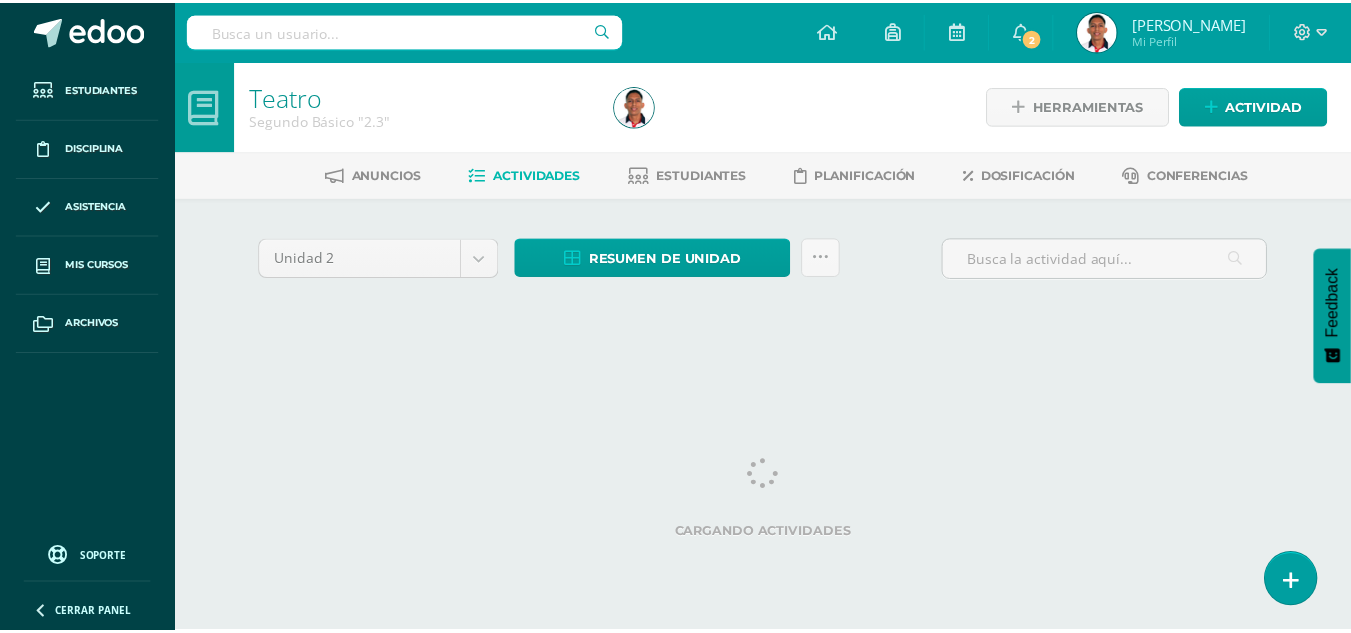 scroll, scrollTop: 0, scrollLeft: 0, axis: both 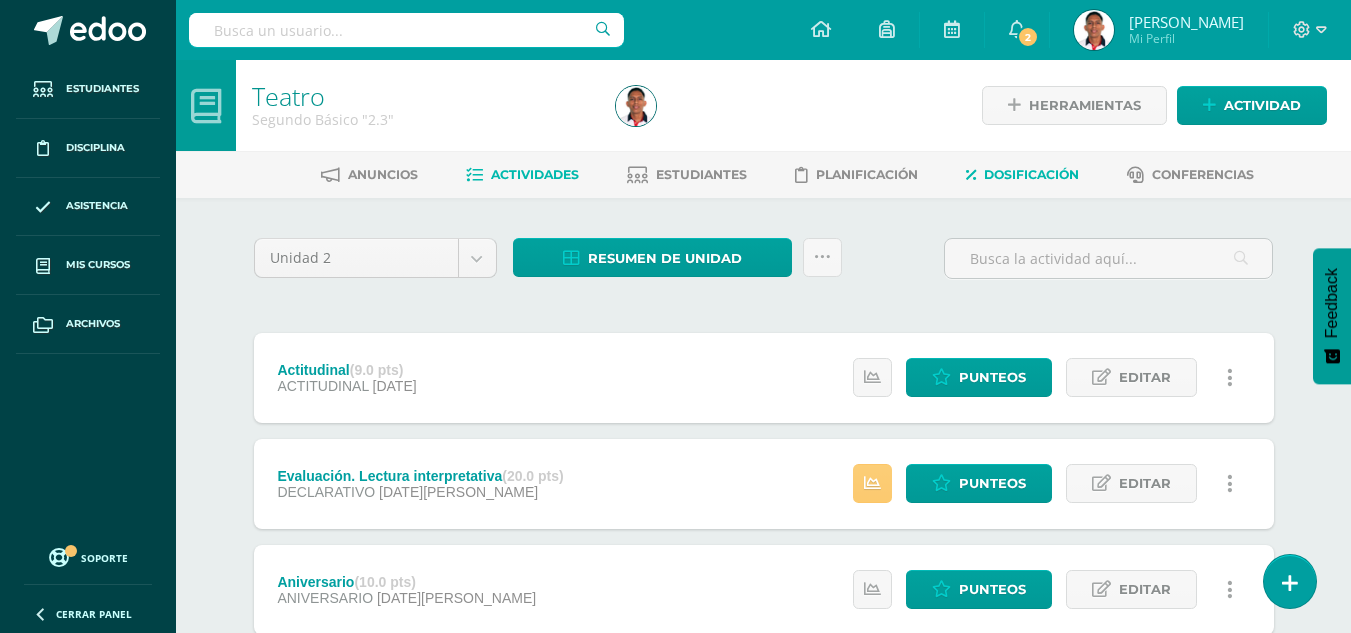 click at bounding box center [971, 175] 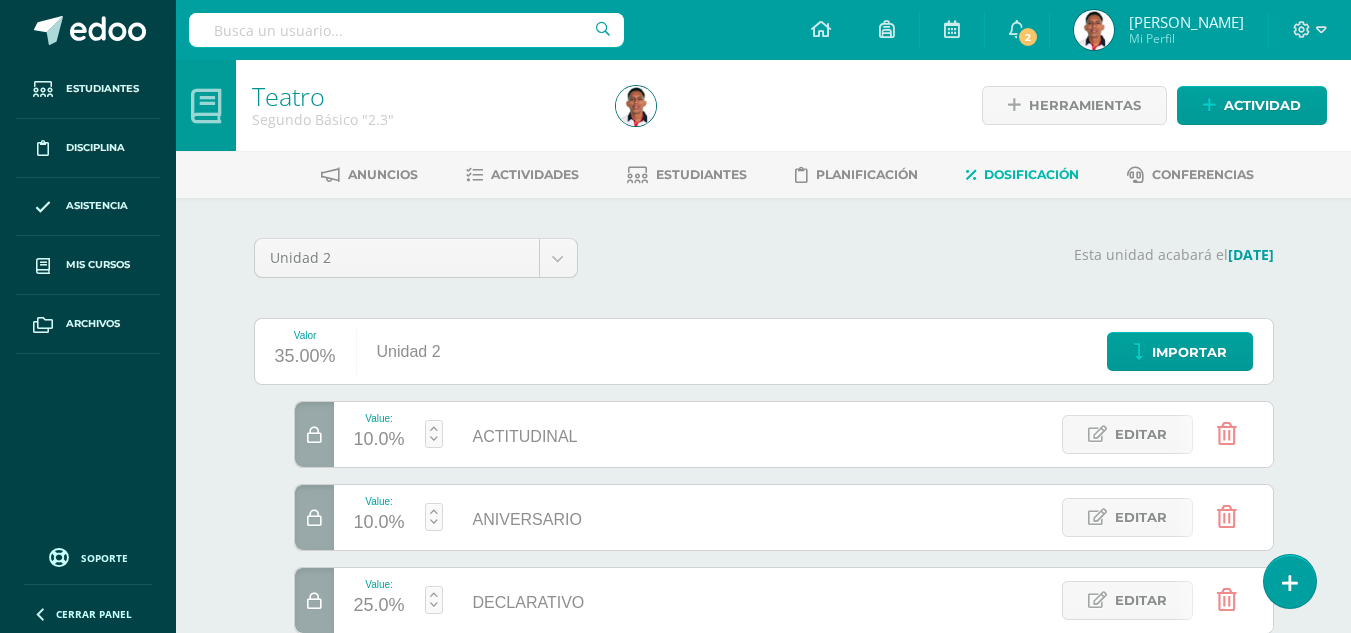 scroll, scrollTop: 0, scrollLeft: 0, axis: both 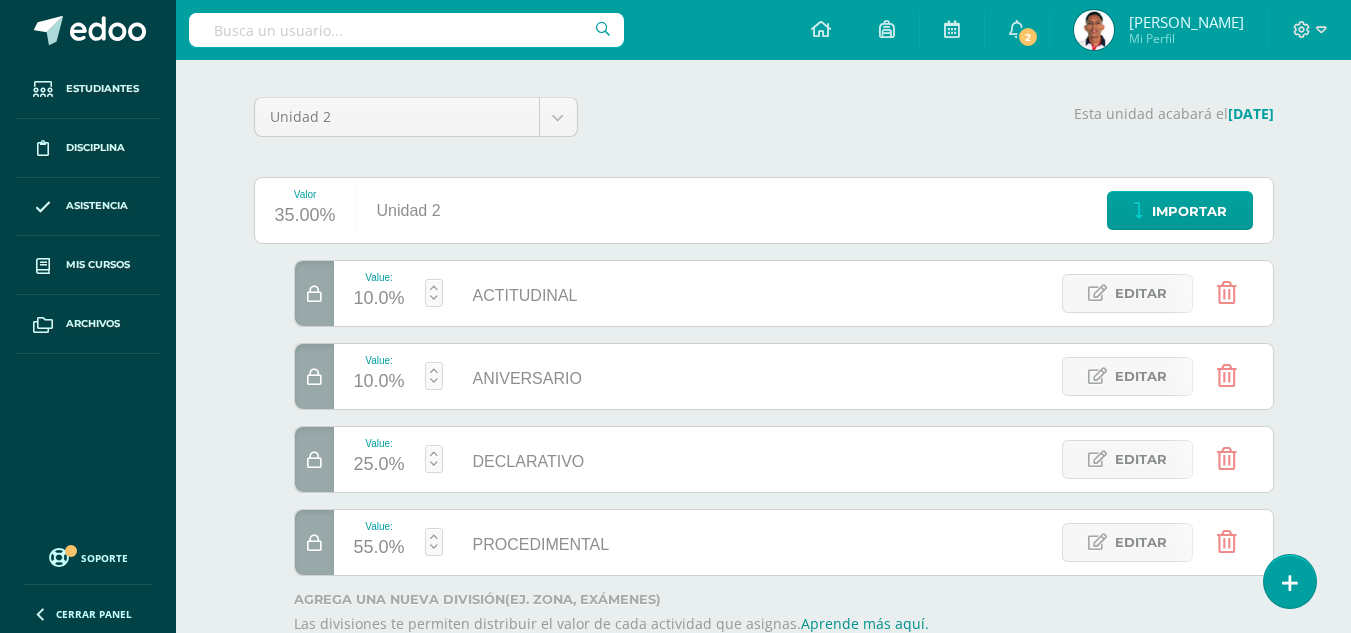 click on "Unidad 2                             Unidad 1 Unidad 2 Unidad 3" at bounding box center [416, 125] 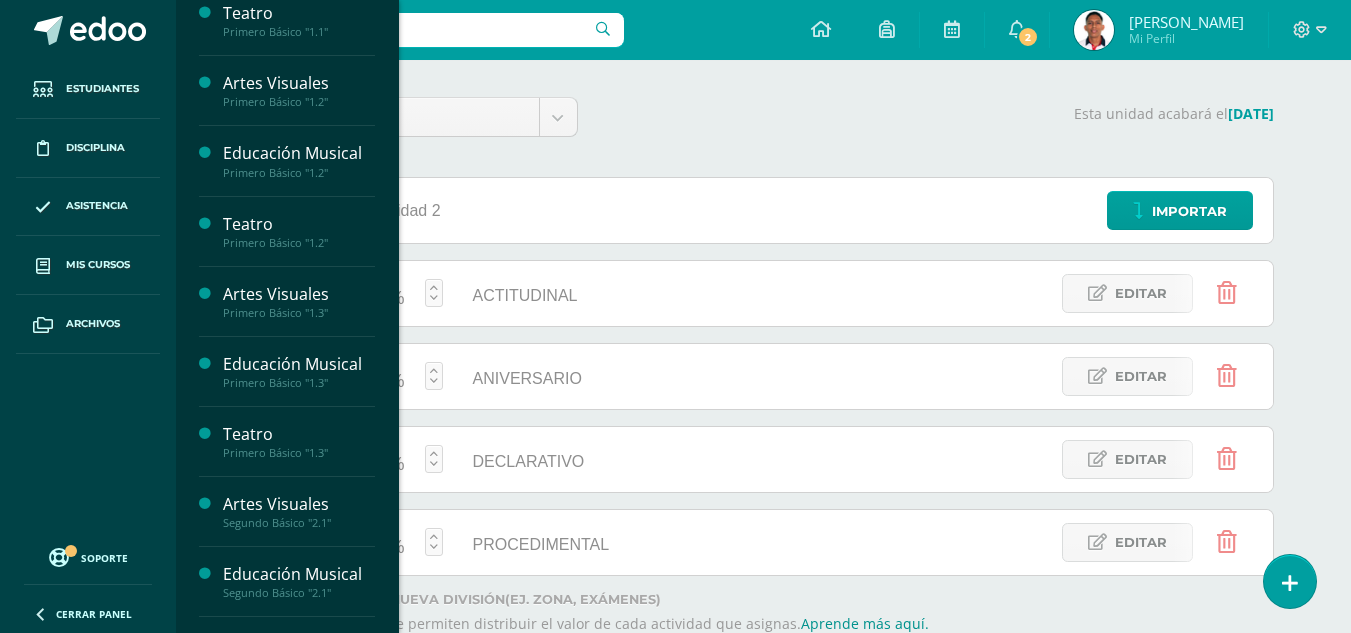 scroll, scrollTop: 361, scrollLeft: 0, axis: vertical 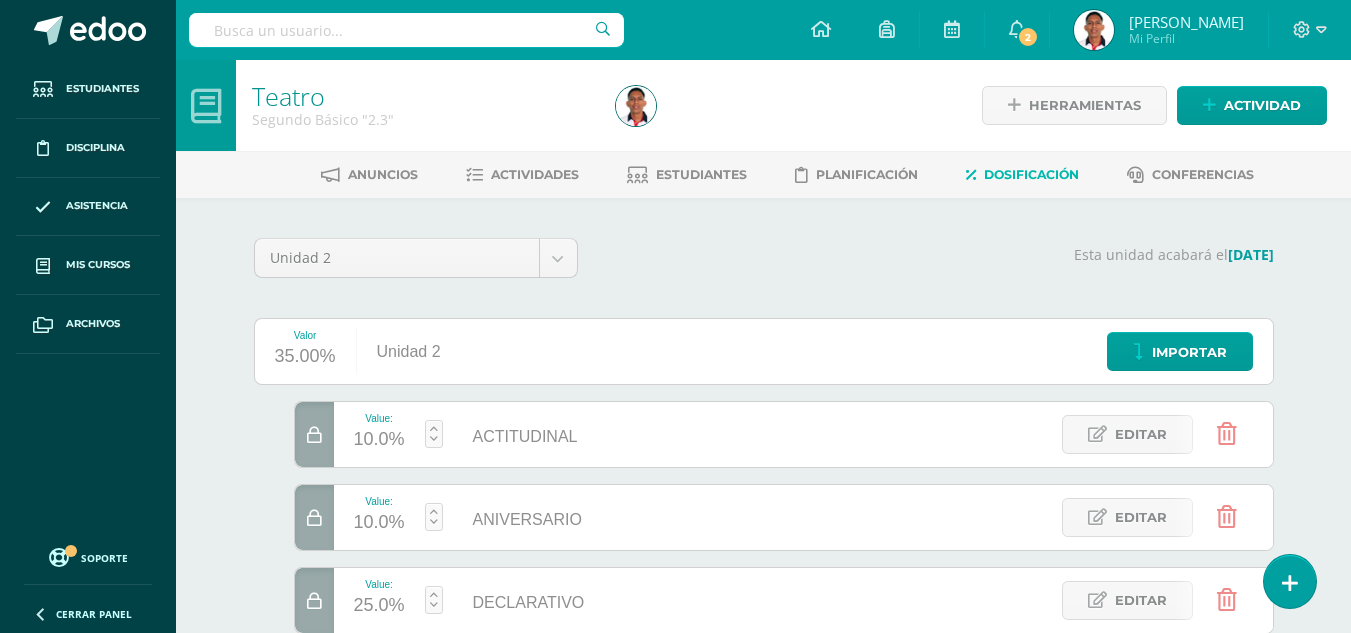click on "Unidad 2                             Unidad 1 Unidad 2 Unidad 3
Esta unidad acabará el  23/07/2025 Valor 35.00%
Unidad 2
Importar
Value: 10.0% ACTITUDINAL ACTITUDINAL Editar Value: 10.0% ANIVERSARIO ANIVERSARIO Editar Value: 25.0% DECLARATIVO DECLARATIVO Editar Value: 55.0% PROCEDIMENTAL PROCEDIMENTAL Editar ¡Aún no se han creado divisiones en esta unidad! Las divisiones te permiten distribuir el valor de cada actividad que asignas. Puedes crear las que necesites. Ejemplo: Zona Laboratorios Exámenes (60 pts.) (10 pts.) (30 pts.) Agrega una nueva división  (ej. Zona, Exámenes) Las divisiones te permiten distribuir el valor de cada actividad que asignas.
Aprende más aquí. Agregar 1.0
Selecciona la división a importar
Teatro '3.1' Tercero Básico                             Teatro '3.1' Educación Musical '3.1'         9" at bounding box center (764, 547) 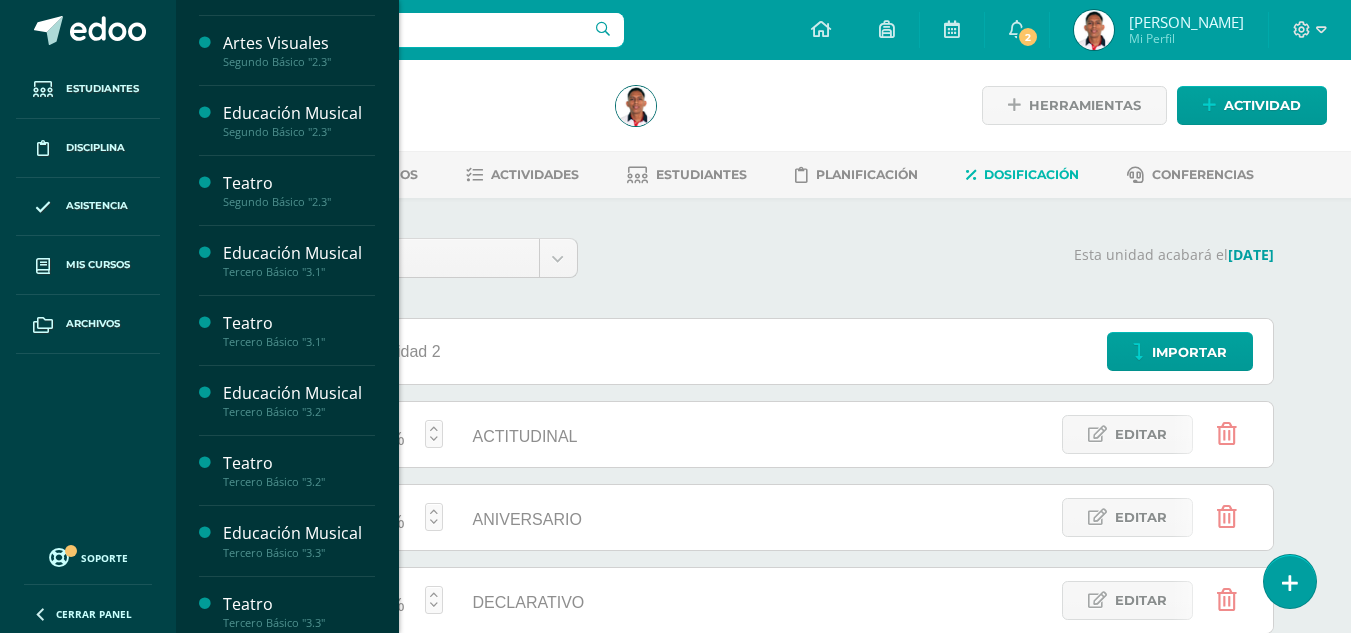 scroll, scrollTop: 1050, scrollLeft: 0, axis: vertical 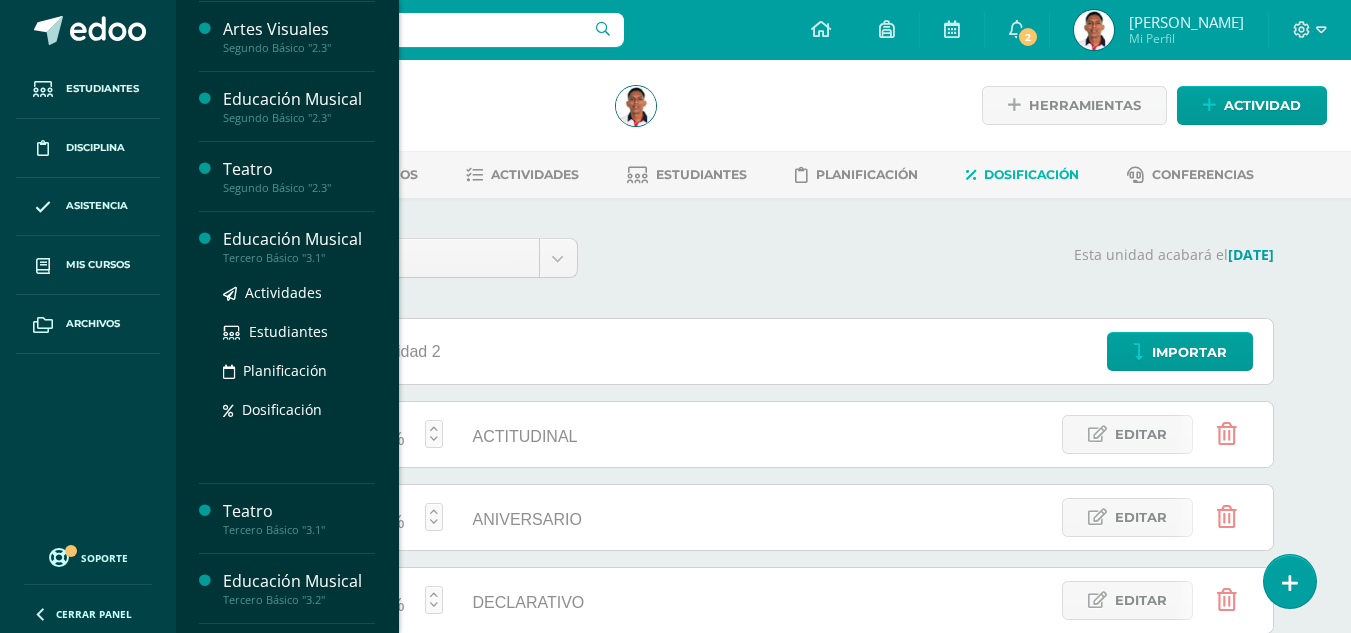 click on "Educación Musical" at bounding box center (299, 239) 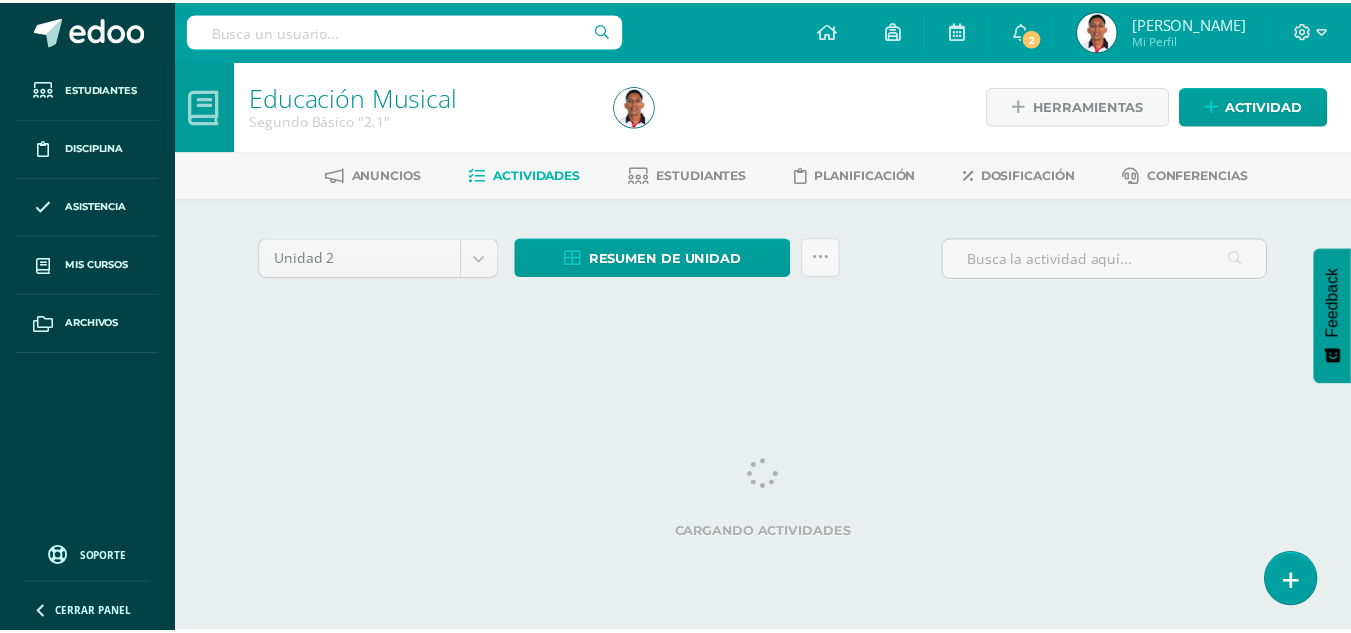 scroll, scrollTop: 0, scrollLeft: 0, axis: both 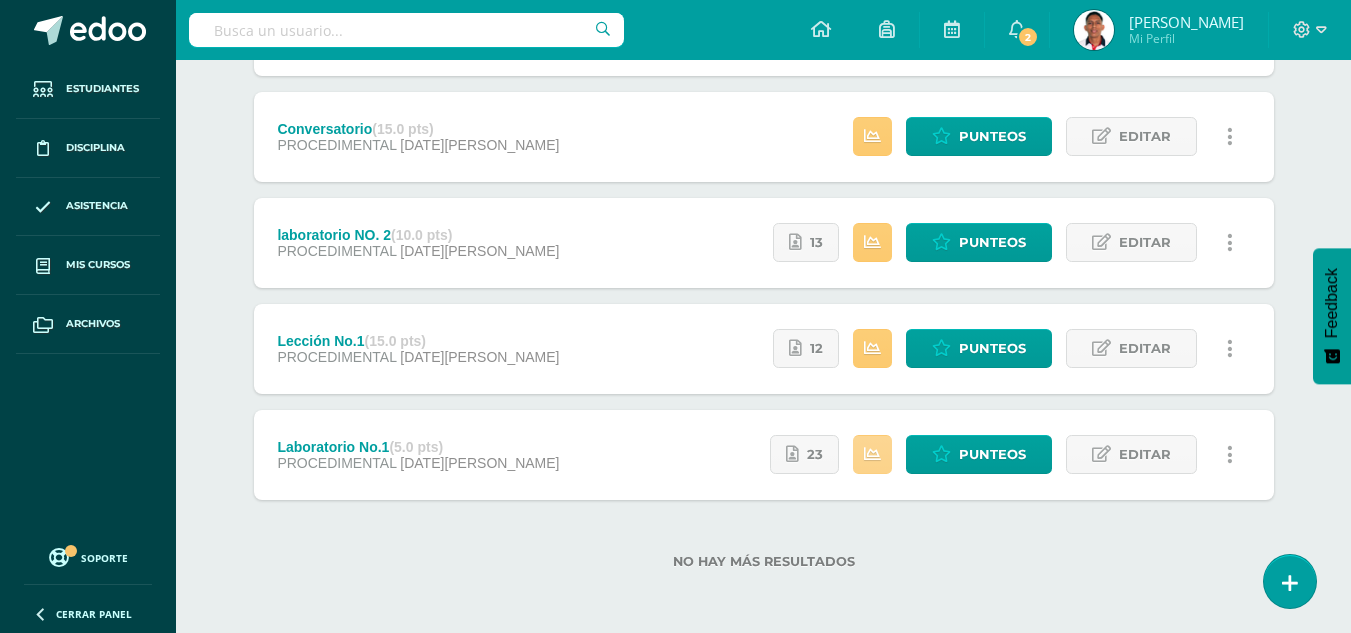 click at bounding box center (872, 454) 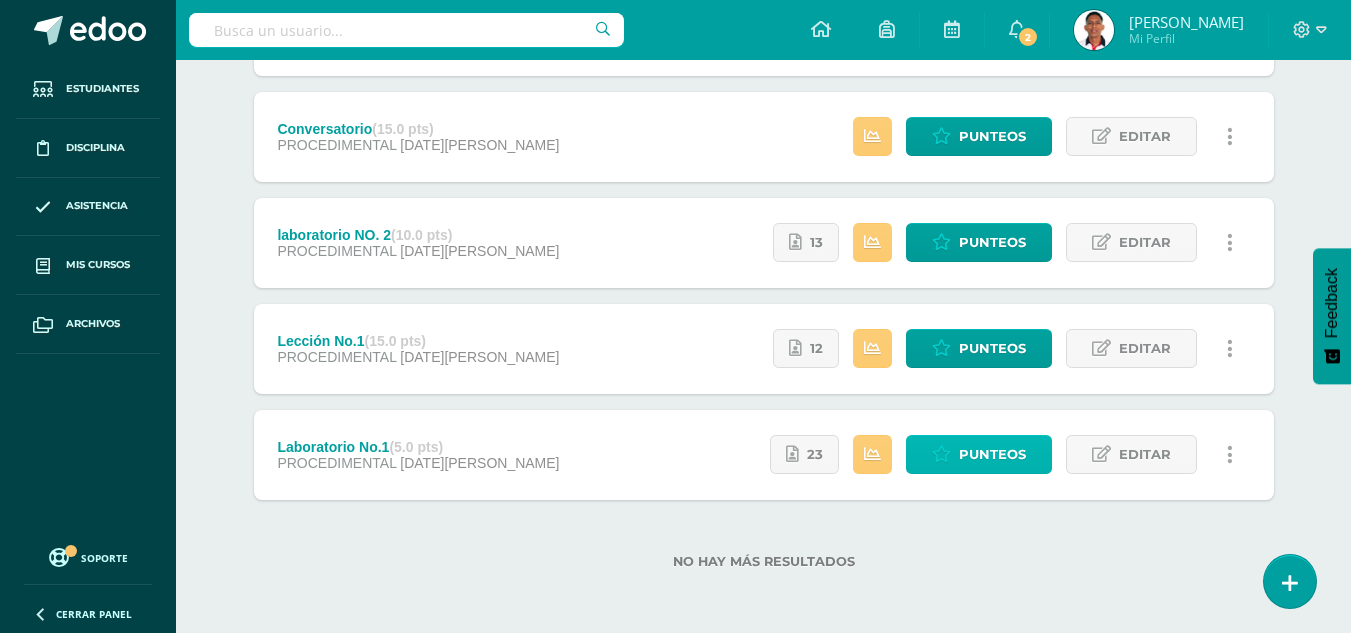 click at bounding box center [941, 454] 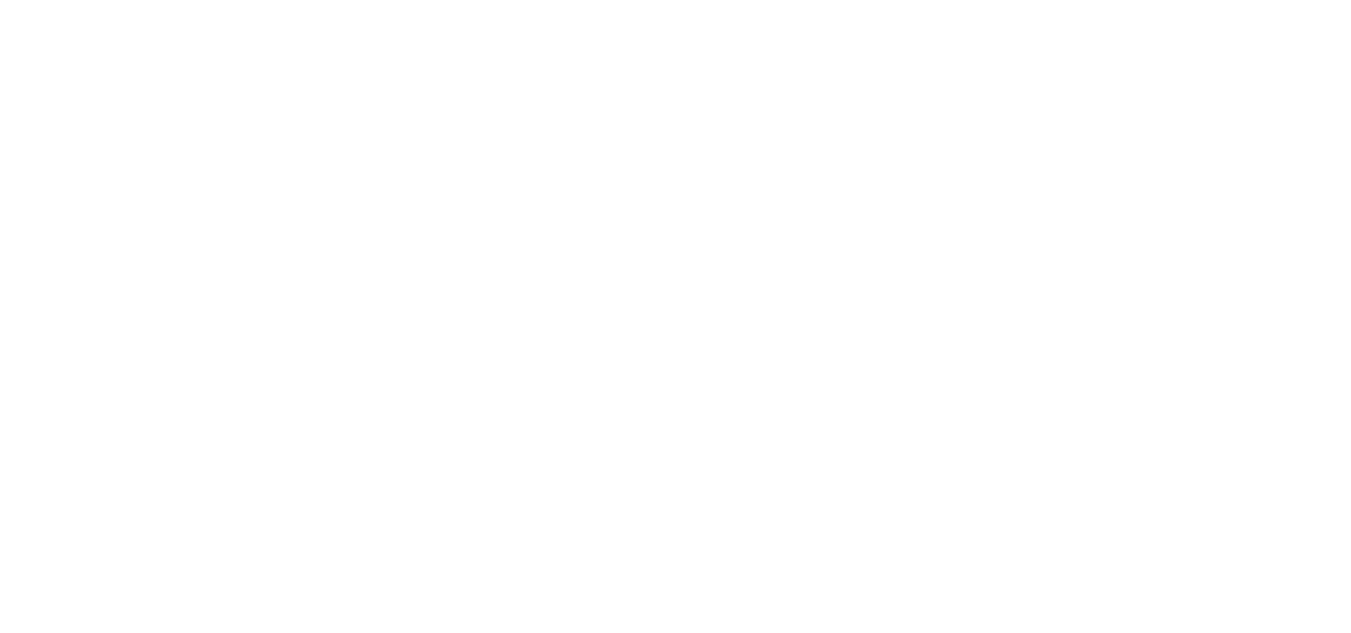 scroll, scrollTop: 0, scrollLeft: 0, axis: both 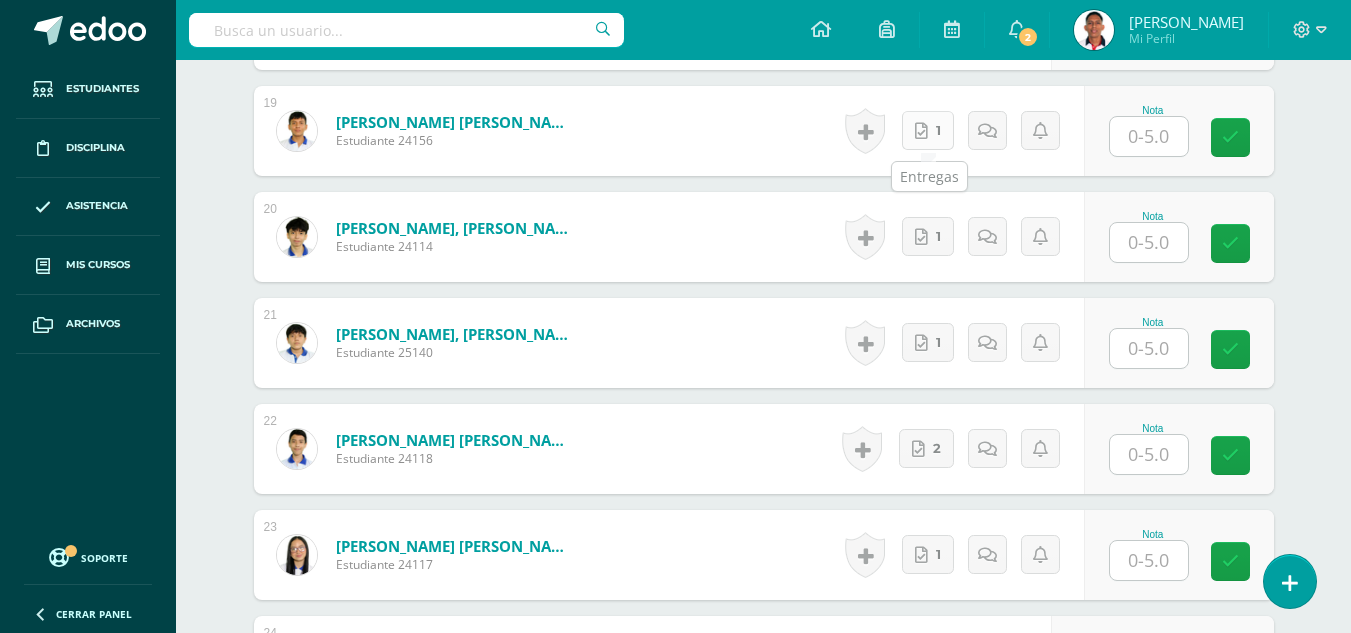 click on "1" at bounding box center [928, 130] 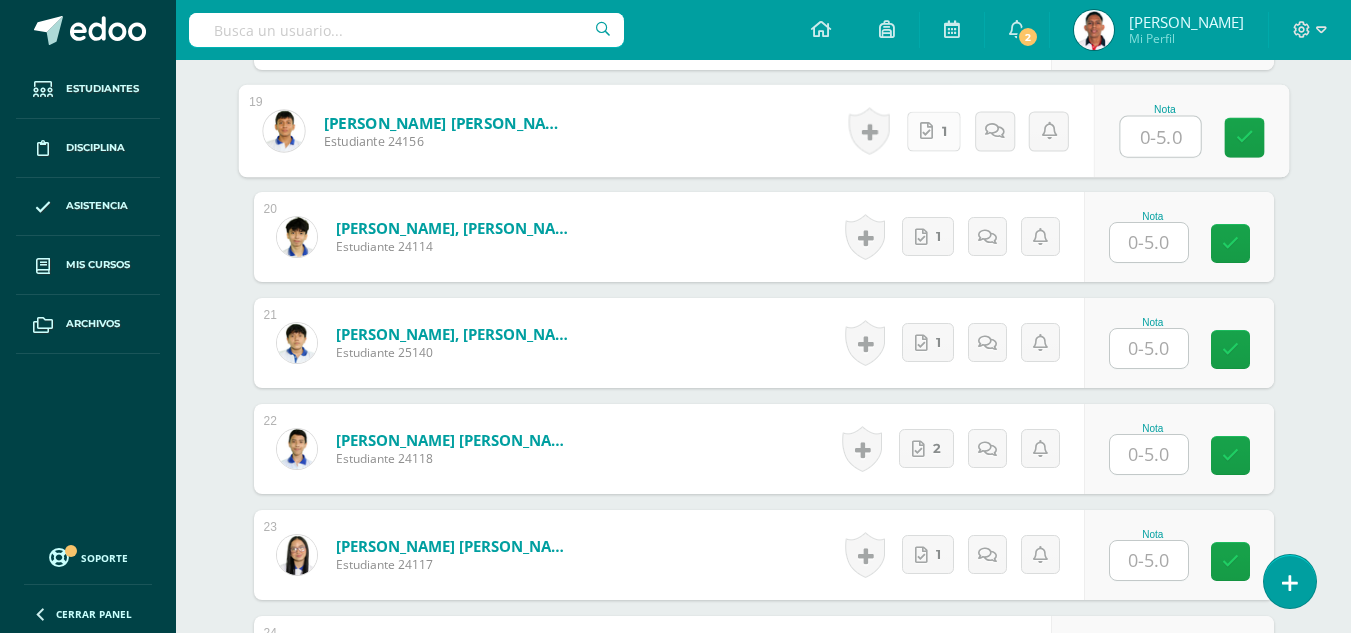 scroll, scrollTop: 2518, scrollLeft: 0, axis: vertical 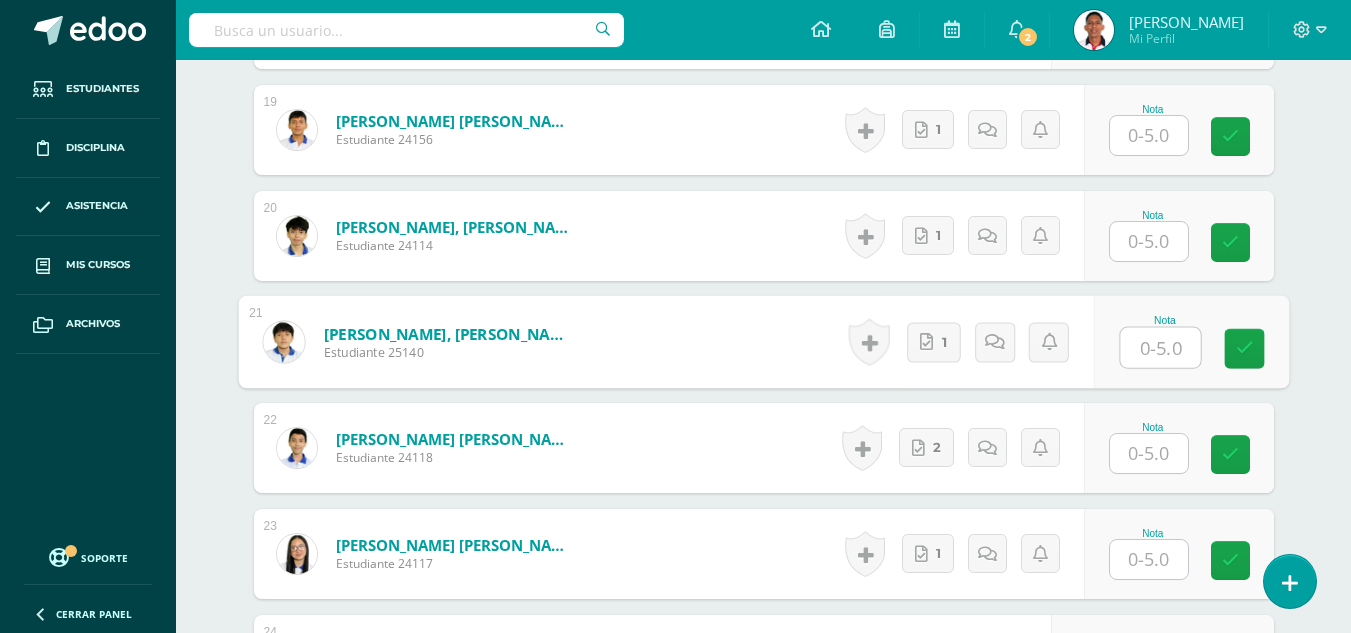 click at bounding box center [1160, 348] 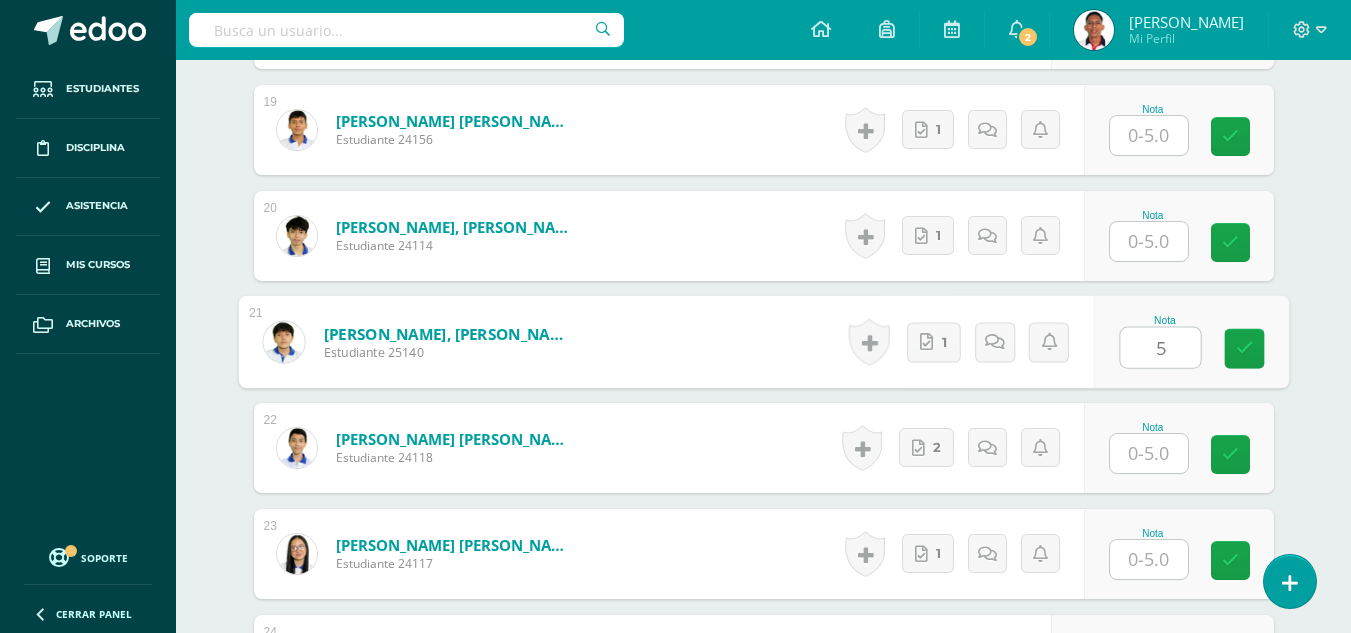 type on "5" 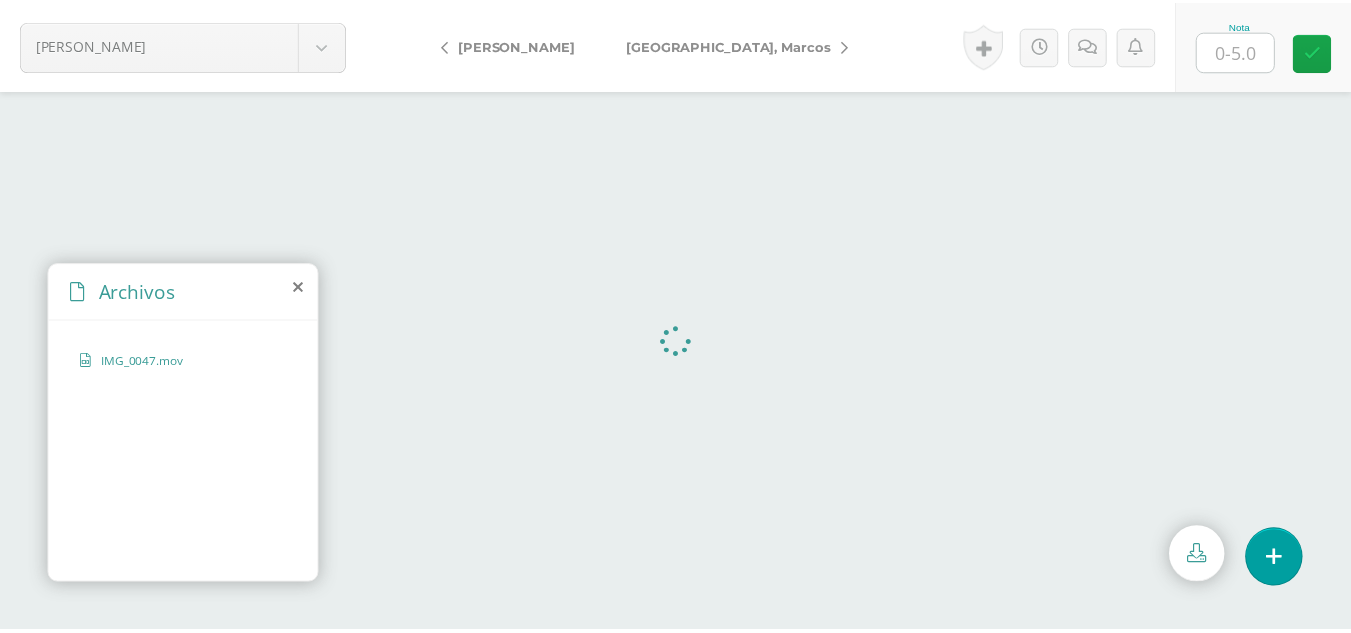 scroll, scrollTop: 0, scrollLeft: 0, axis: both 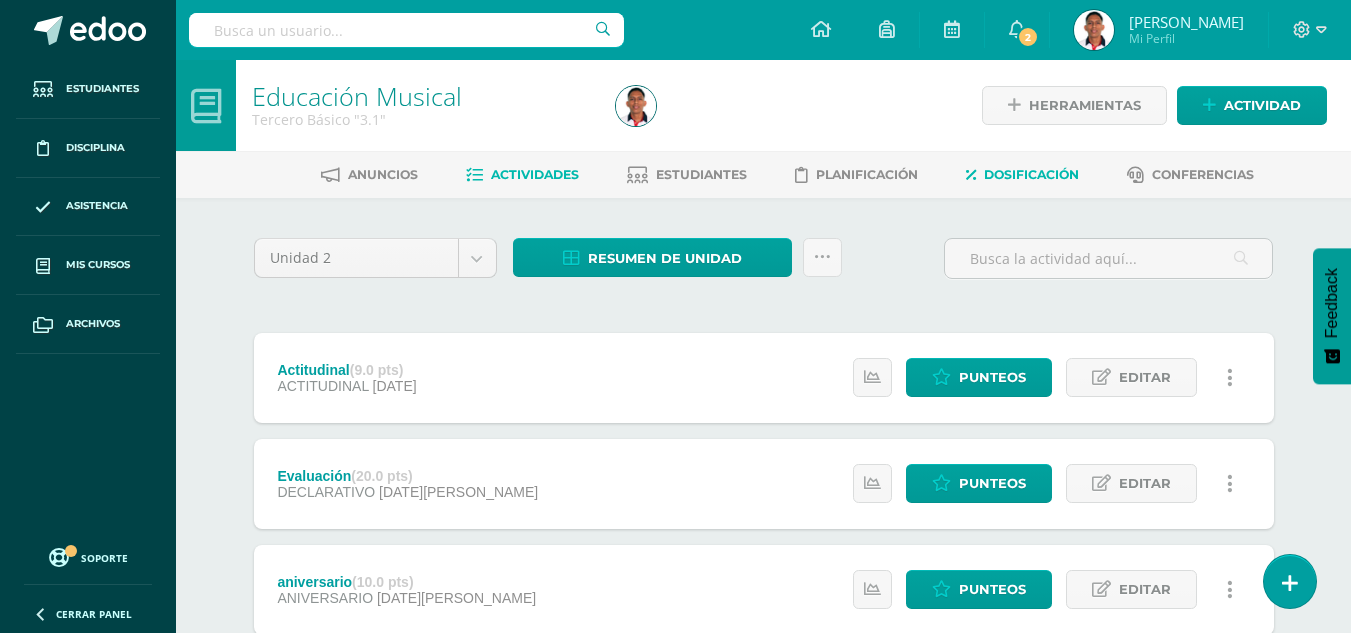 click on "Dosificación" at bounding box center [1031, 174] 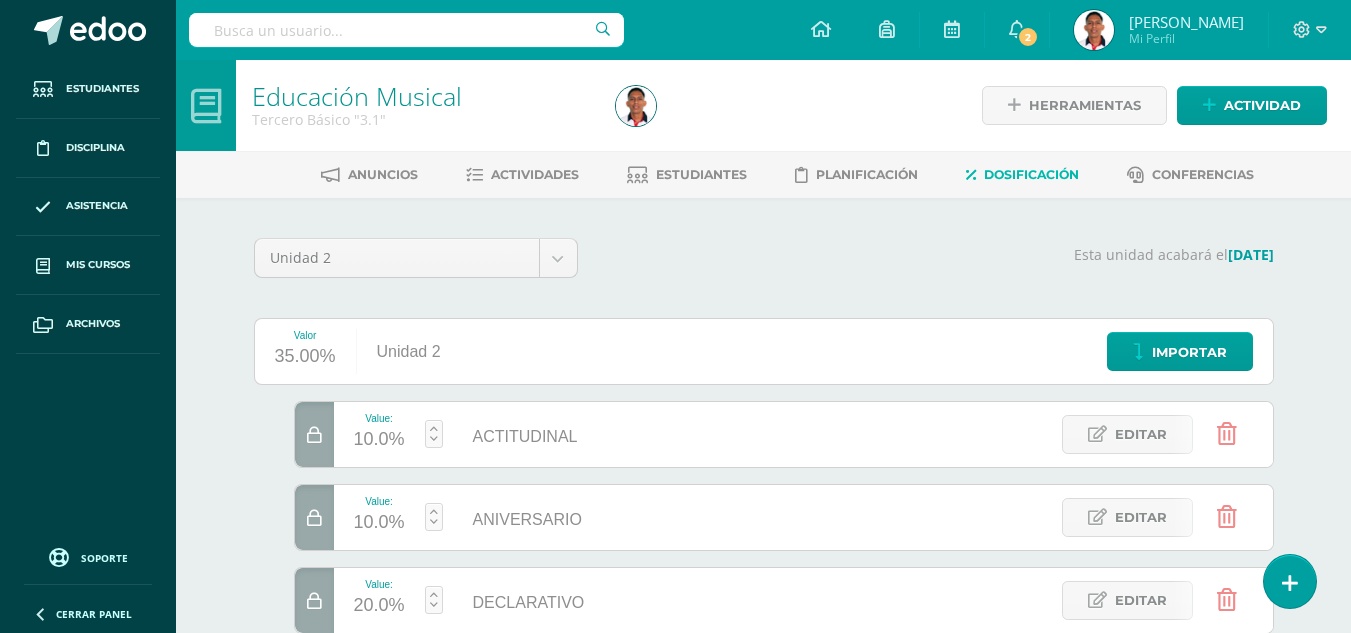 scroll, scrollTop: 0, scrollLeft: 0, axis: both 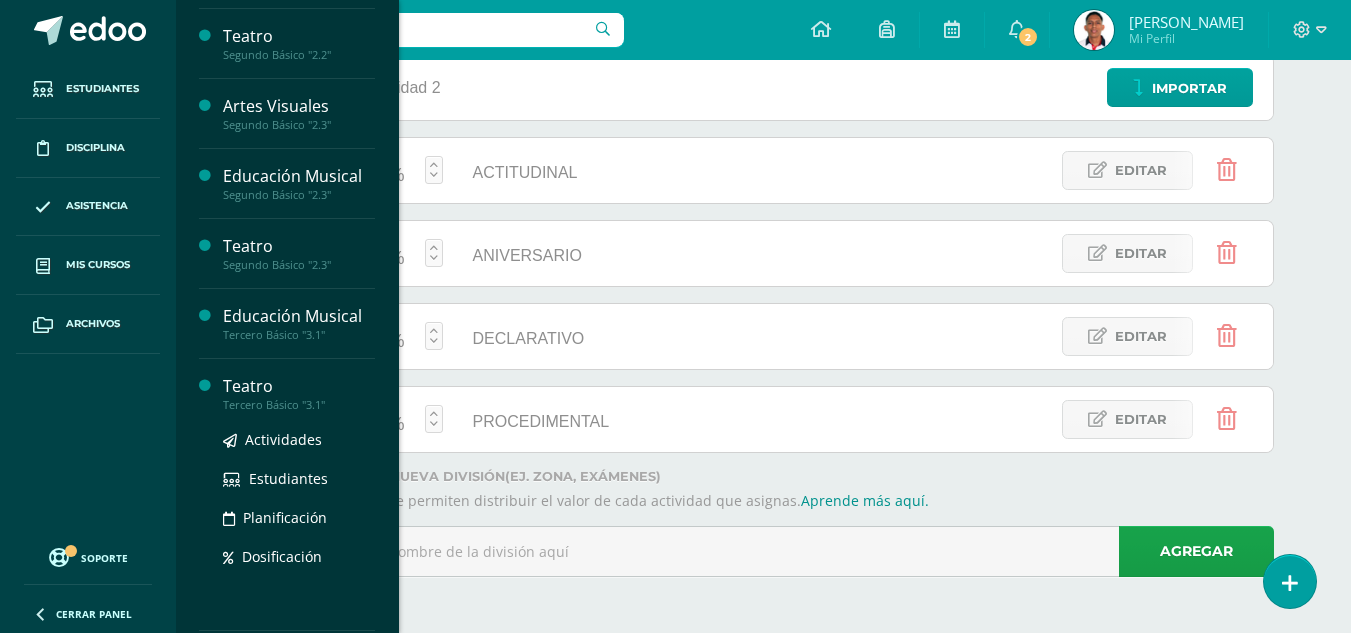 click on "Teatro" at bounding box center (299, 386) 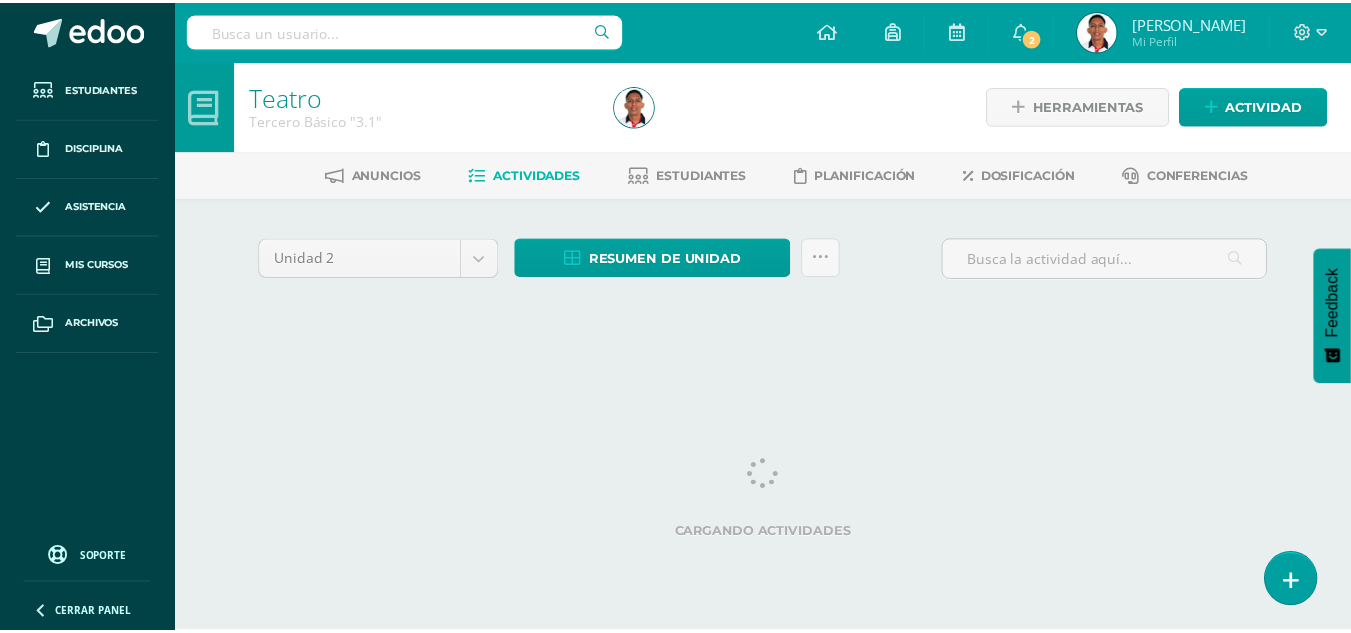 scroll, scrollTop: 0, scrollLeft: 0, axis: both 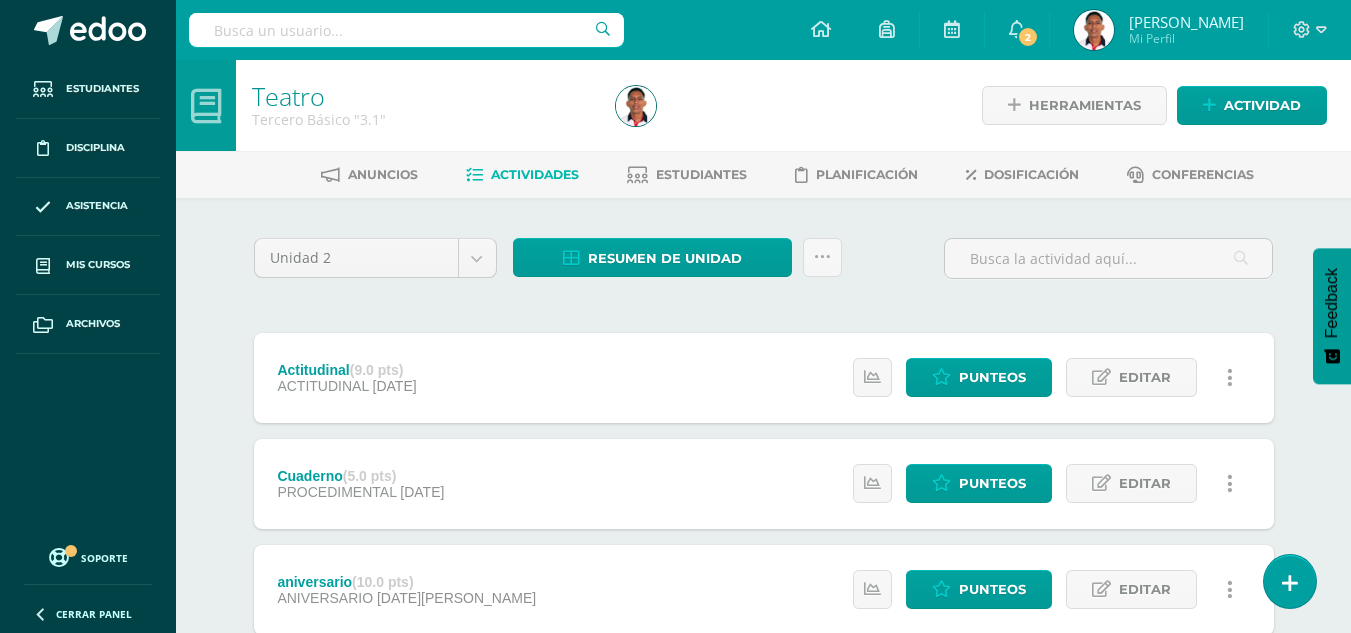 click on "Anuncios
Actividades
Estudiantes
Planificación
Dosificación
Conferencias" at bounding box center (787, 174) 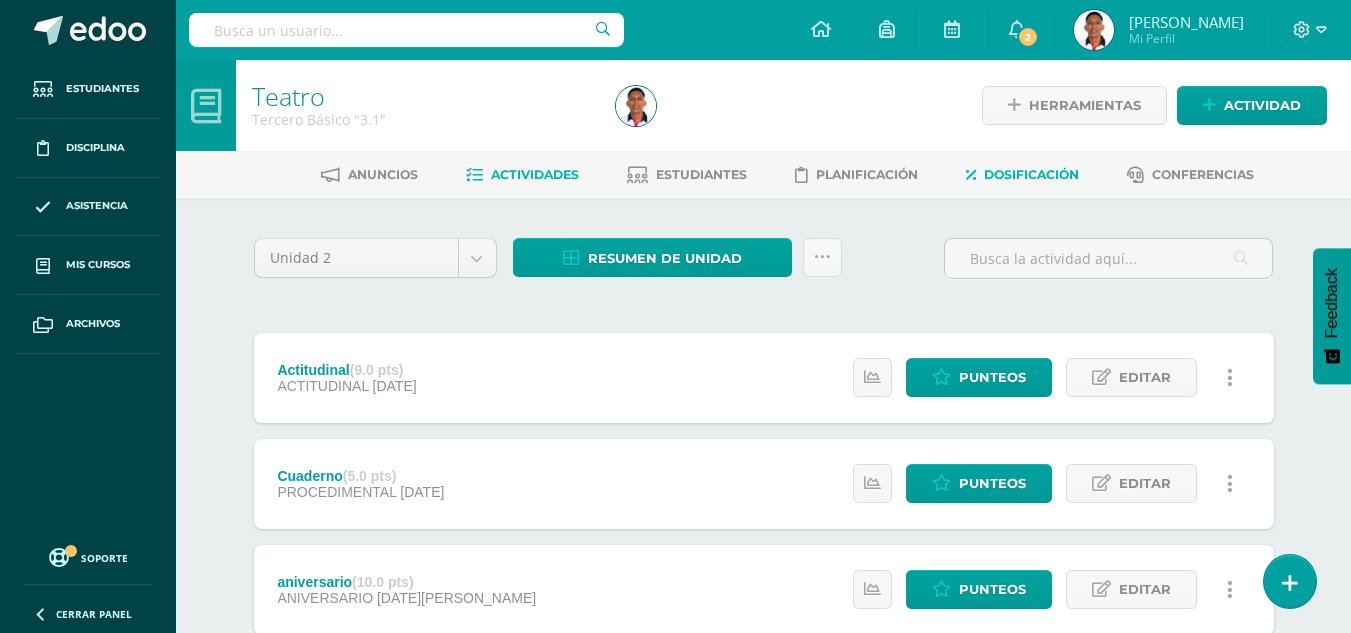 click at bounding box center (971, 175) 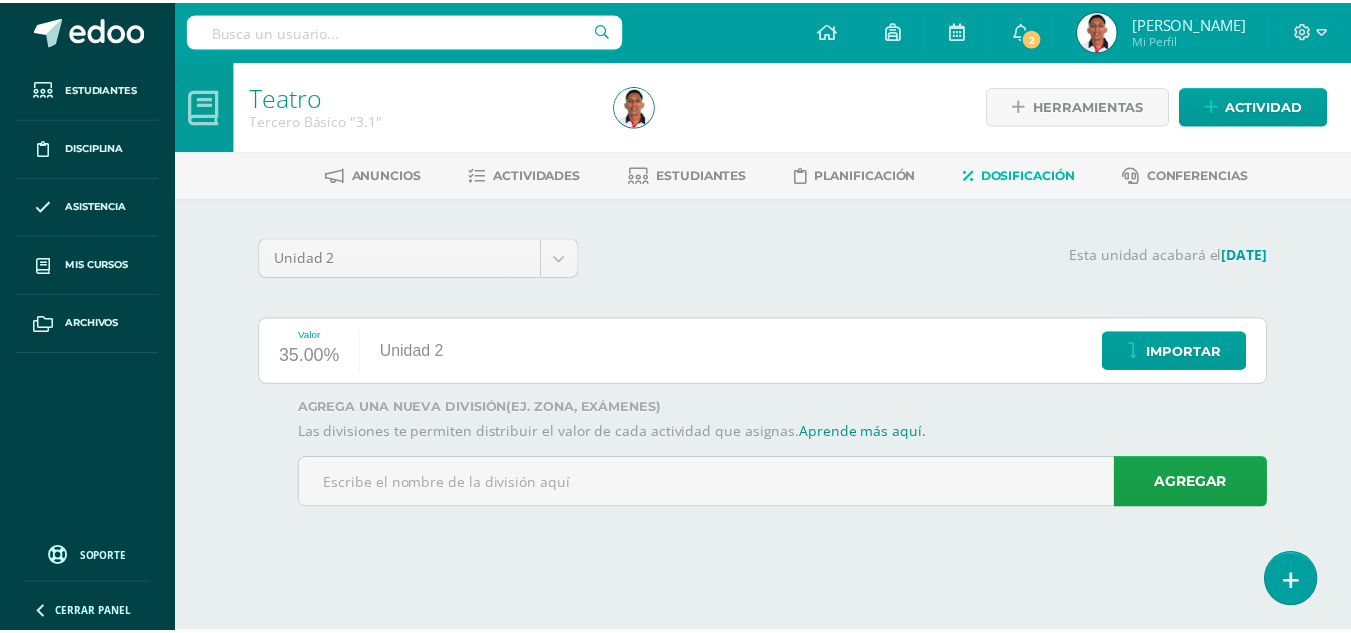scroll, scrollTop: 0, scrollLeft: 0, axis: both 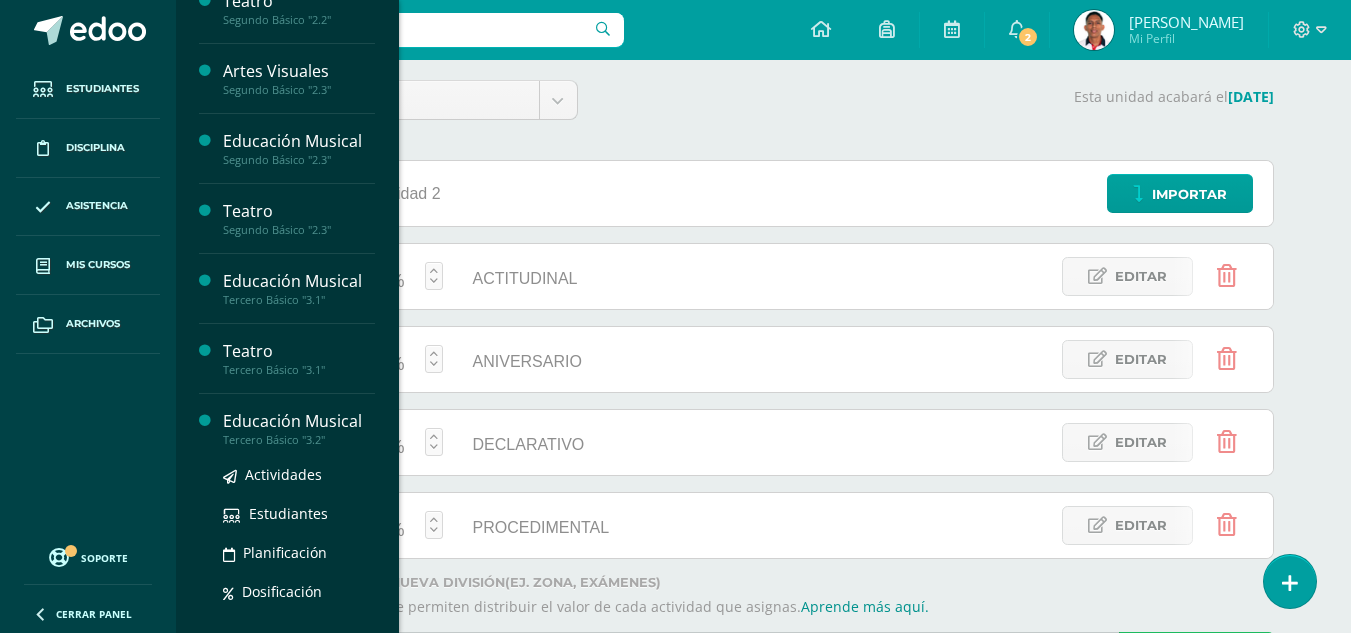click on "Educación Musical" at bounding box center (299, 421) 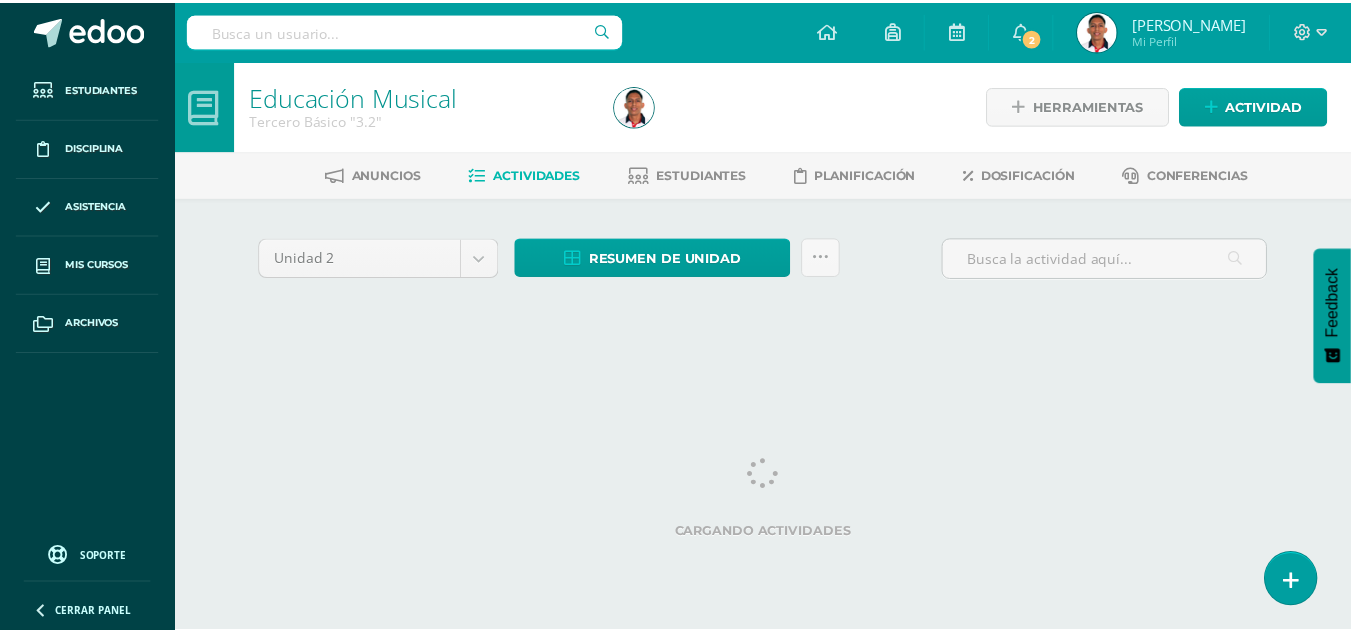 scroll, scrollTop: 0, scrollLeft: 0, axis: both 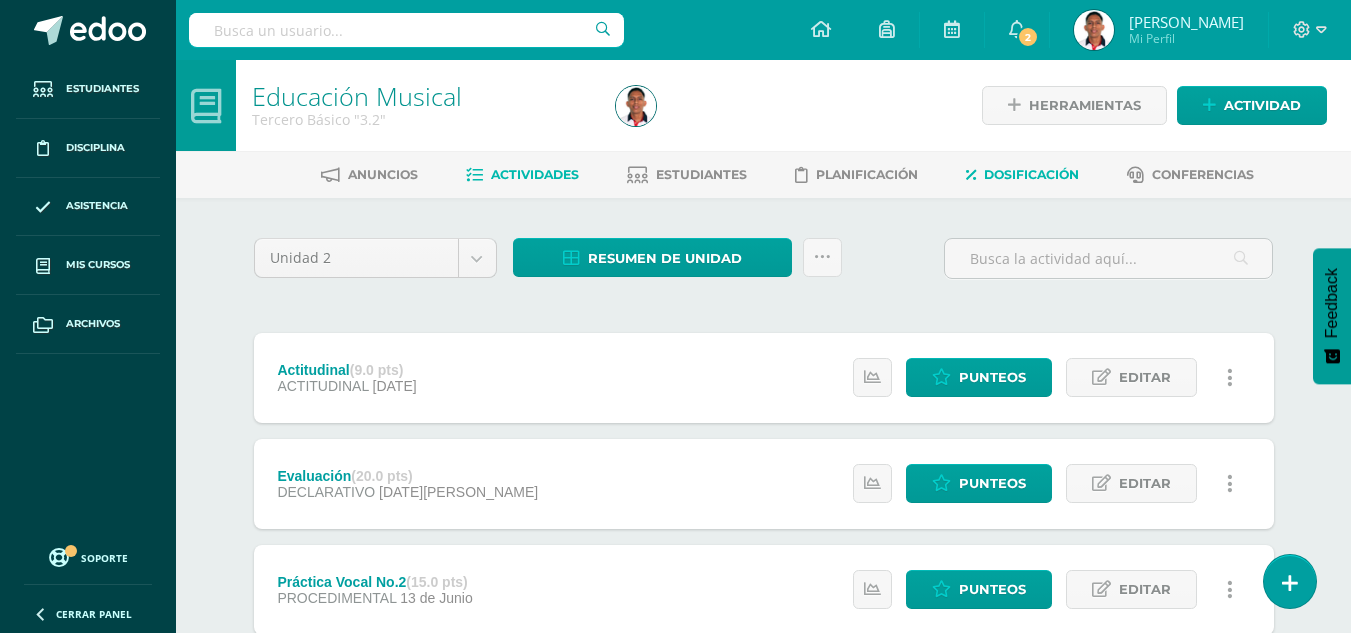 click on "Dosificación" at bounding box center [1022, 175] 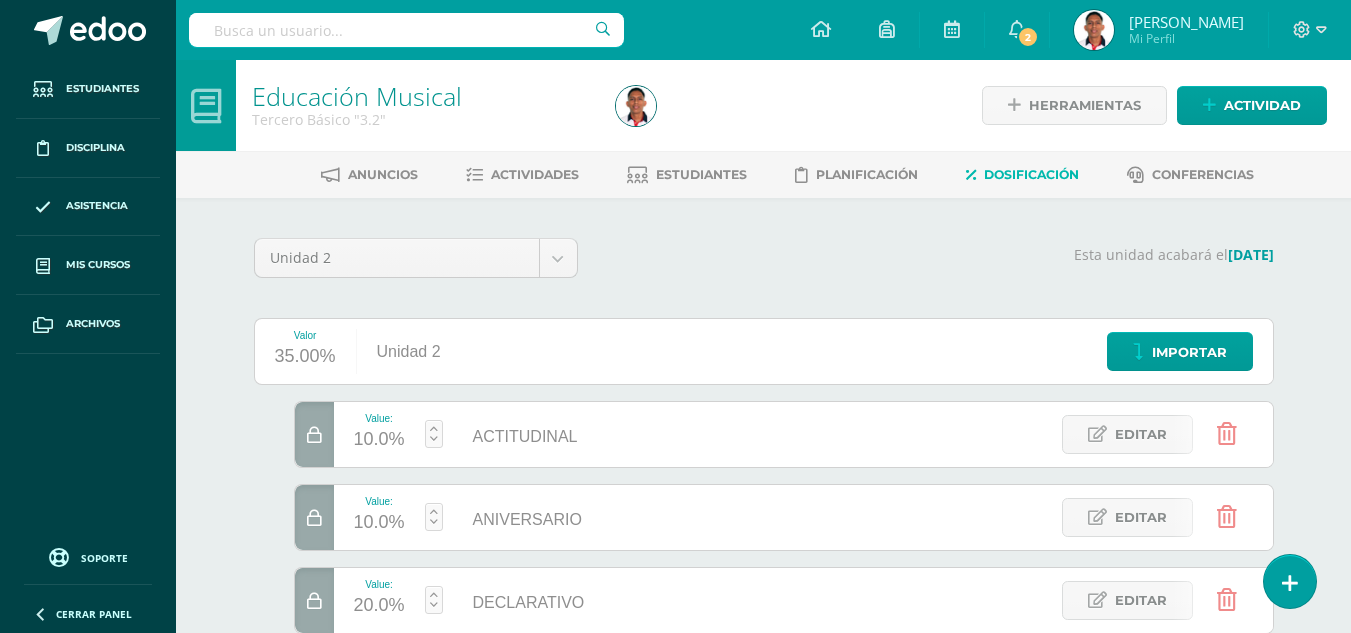 scroll, scrollTop: 0, scrollLeft: 0, axis: both 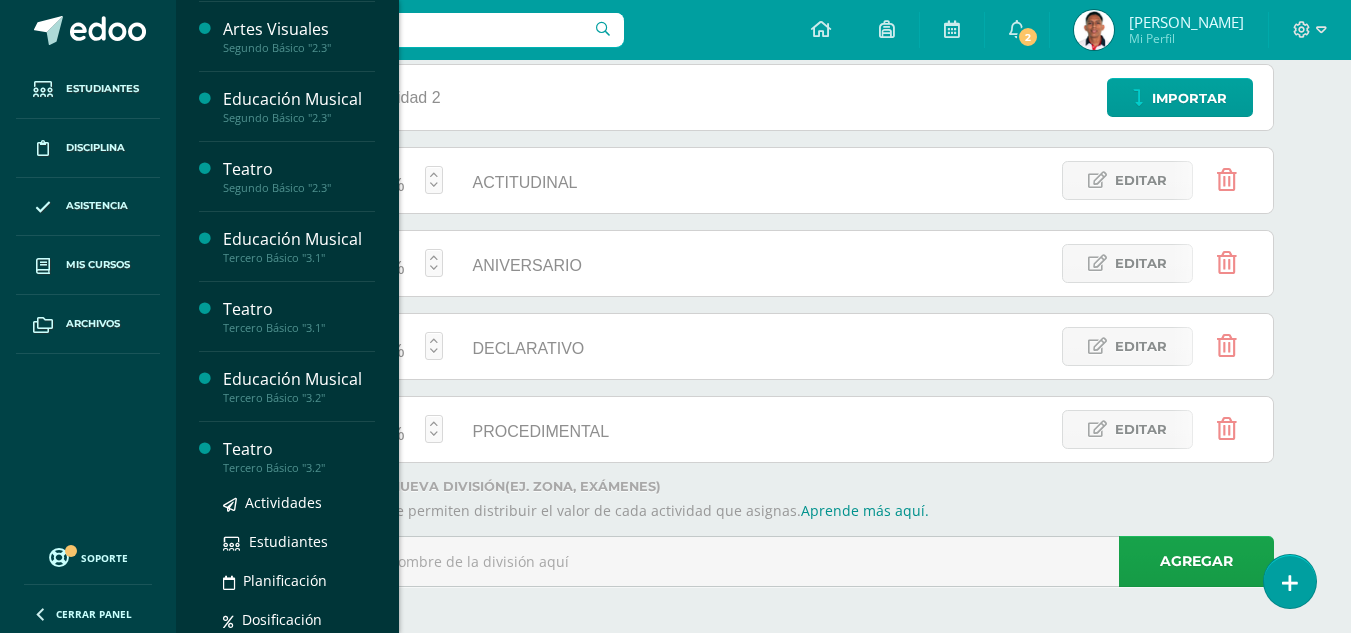 click on "Teatro" at bounding box center [299, 449] 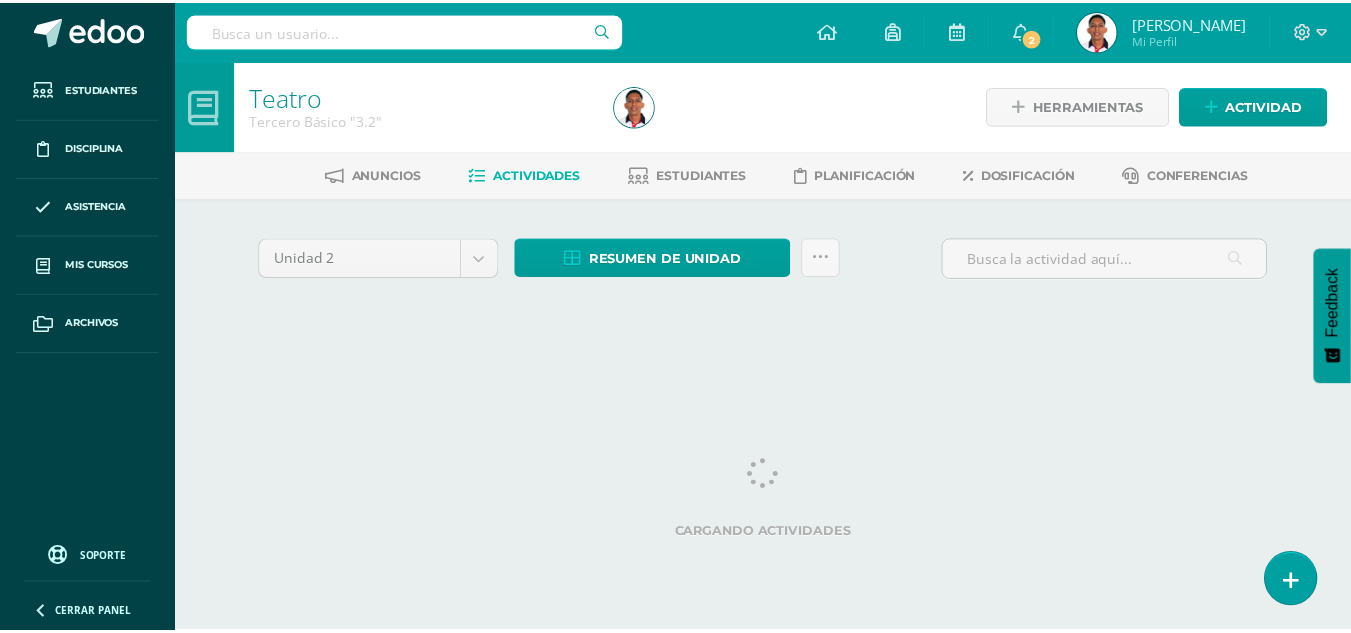 scroll, scrollTop: 0, scrollLeft: 0, axis: both 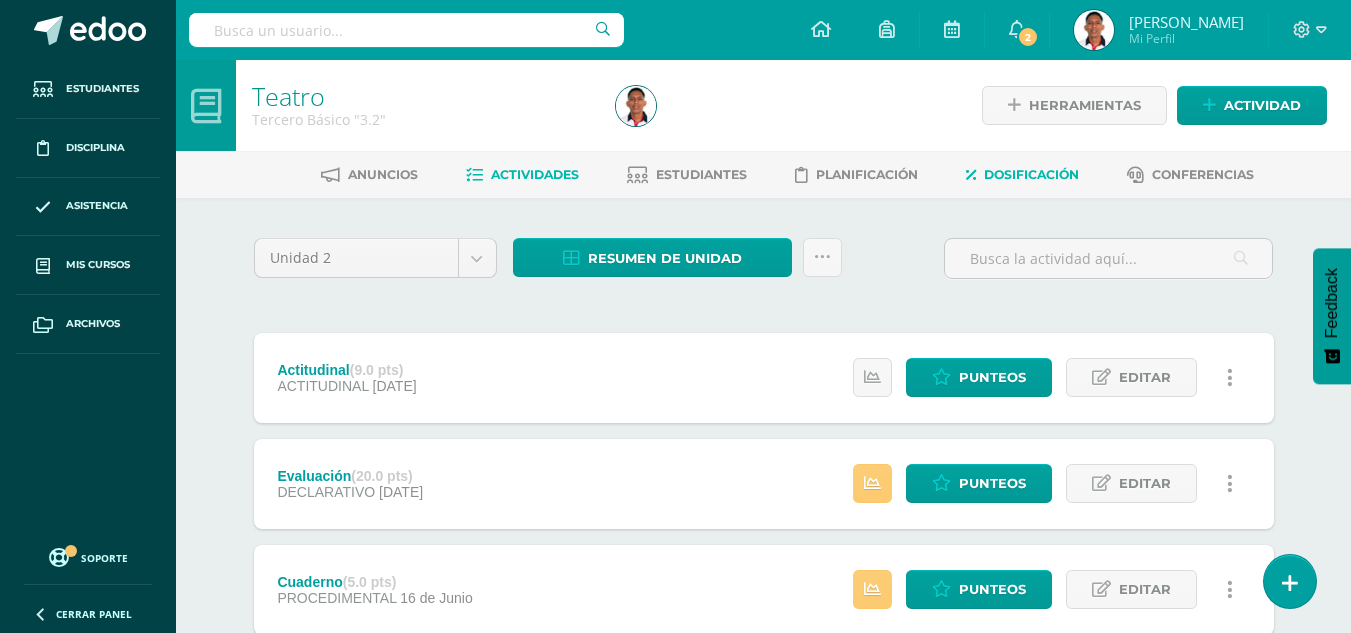 click on "Dosificación" at bounding box center [1031, 174] 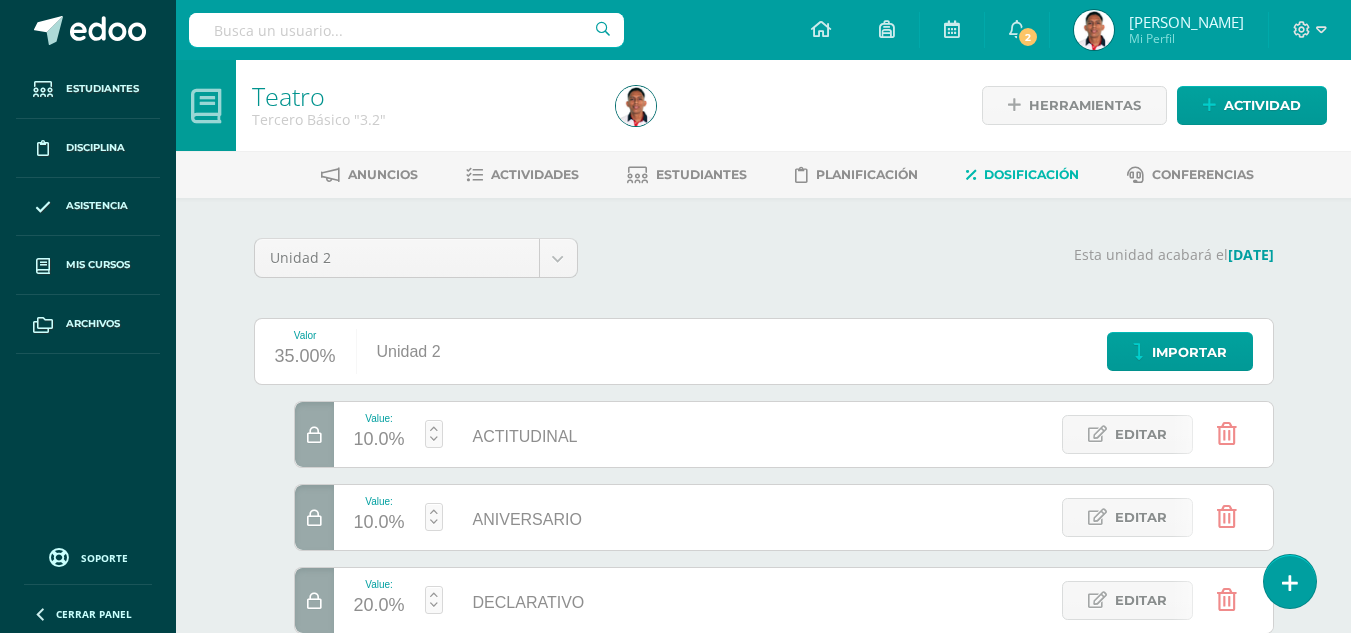 scroll, scrollTop: 0, scrollLeft: 0, axis: both 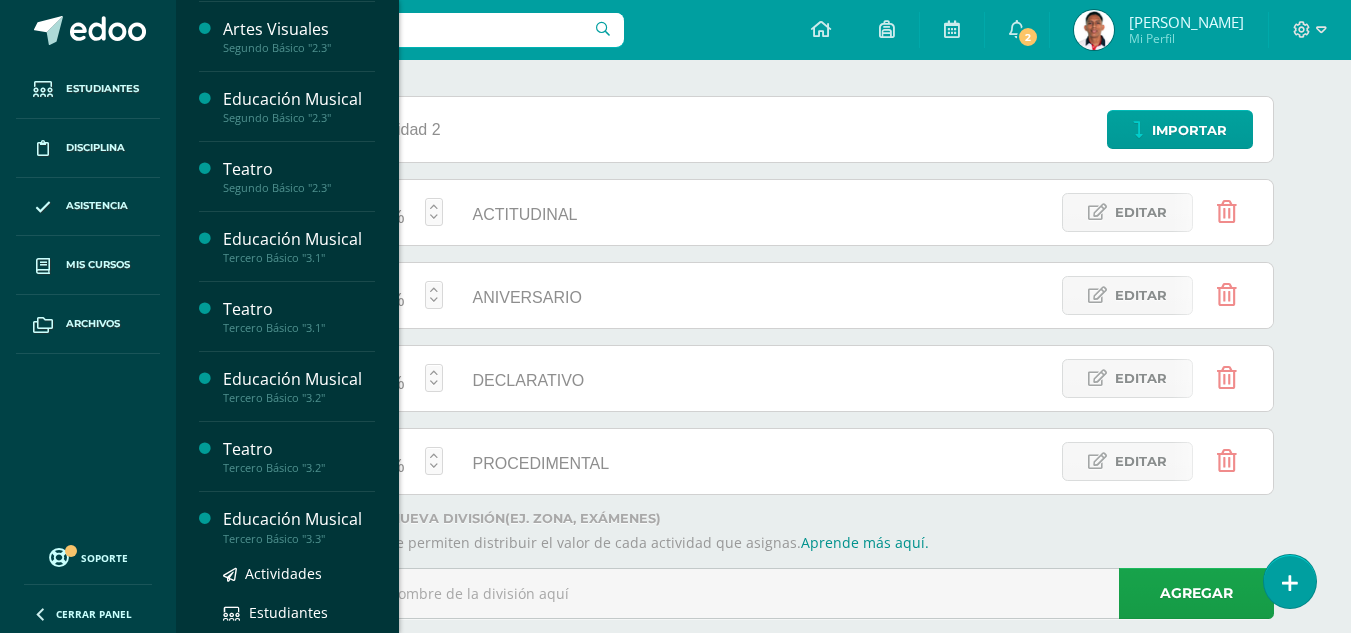 click on "Educación Musical" at bounding box center [299, 519] 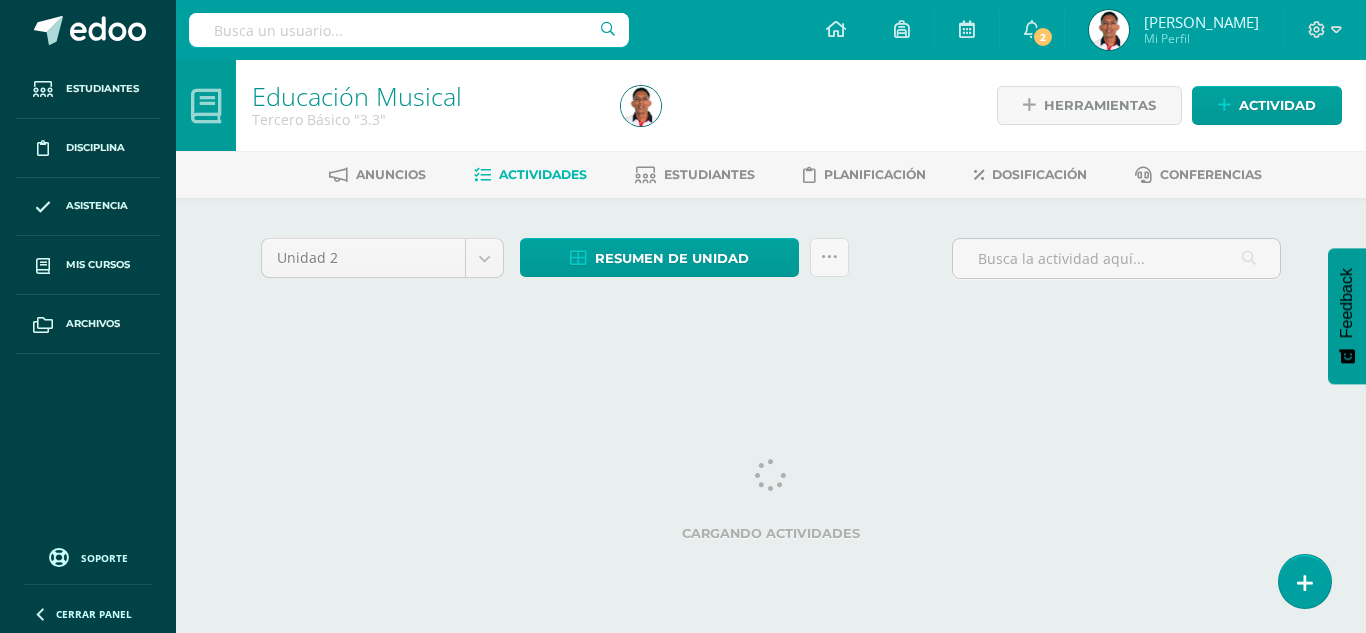 scroll, scrollTop: 0, scrollLeft: 0, axis: both 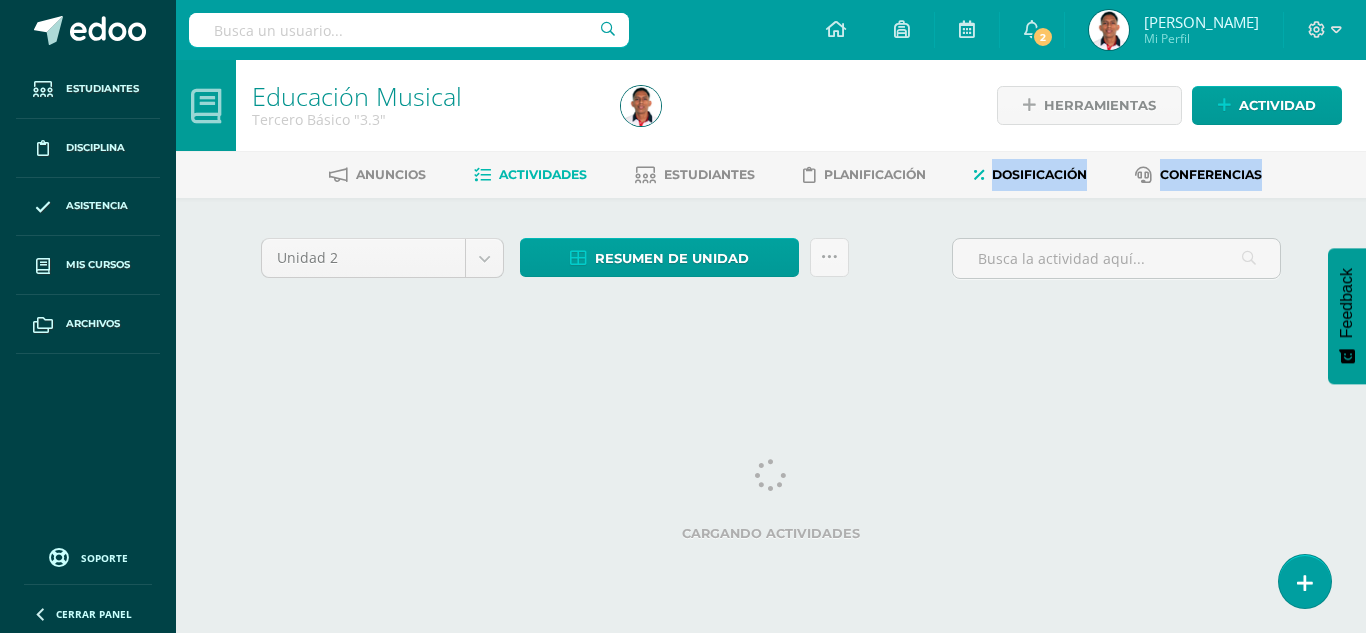 drag, startPoint x: 1187, startPoint y: 289, endPoint x: 987, endPoint y: 174, distance: 230.70544 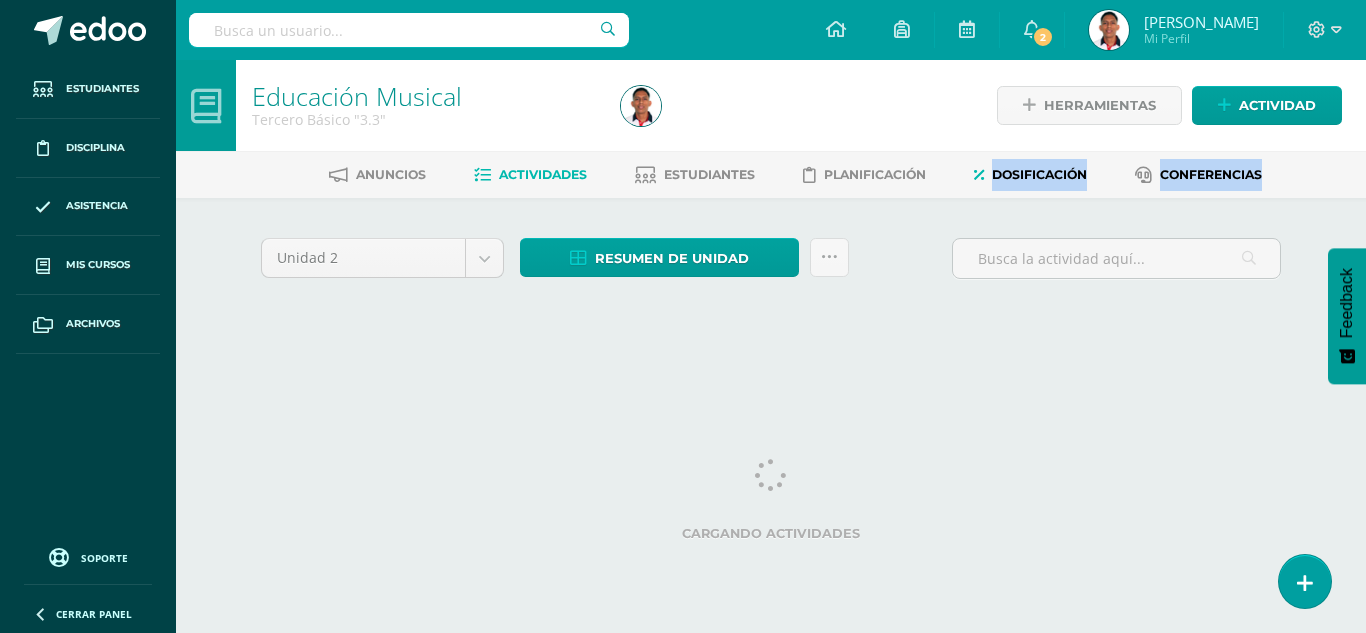 click on "Educación Musical
Tercero Básico "3.3"
Herramientas
Detalle de asistencias
Actividad
Anuncios
Actividades
Estudiantes
Planificación
Dosificación
Conferencias     Unidad 2                             Unidad 1 Unidad 2 Unidad 3 Resumen de unidad
Descargar como HTML
Descargar como PDF
Descargar como XLS
Subir actividades en masa
Enviar punteos a revision
Historial de actividad
¿Estás seguro que deseas  Enviar a revisión  las notas de este curso?
Cancelar Creación  y  Calificación" at bounding box center (771, 216) 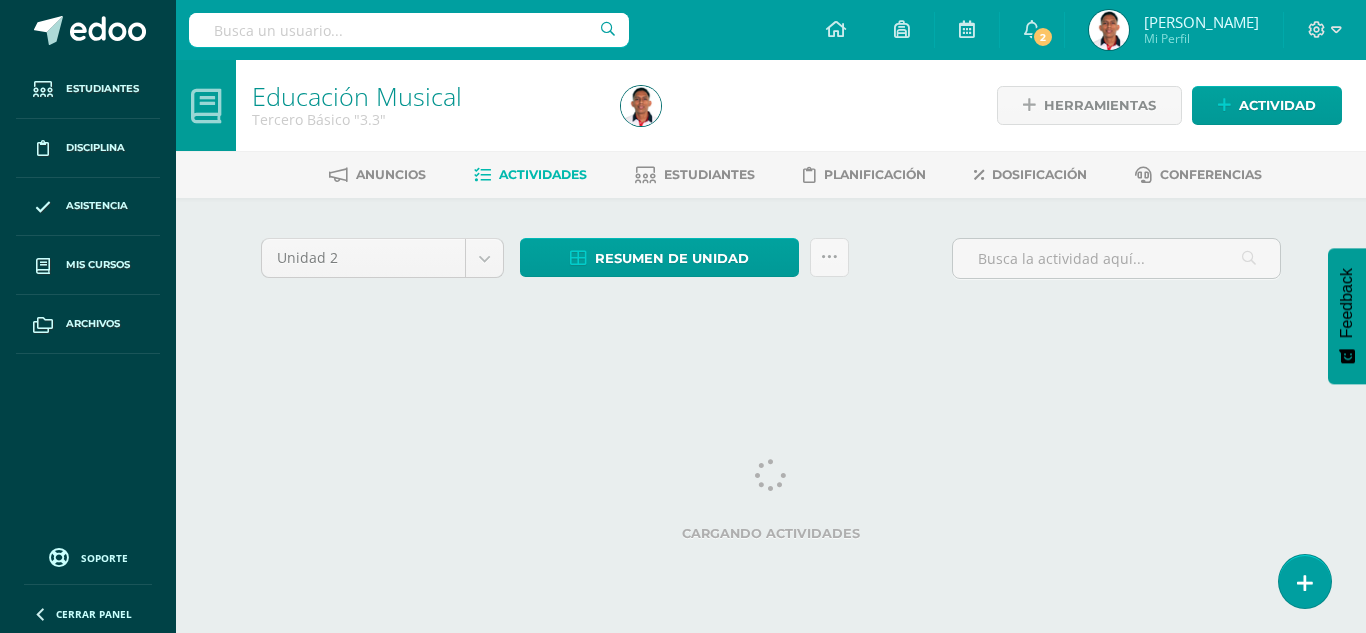 click on "Herramientas
Detalle de asistencias
Actividad" at bounding box center (1165, 105) 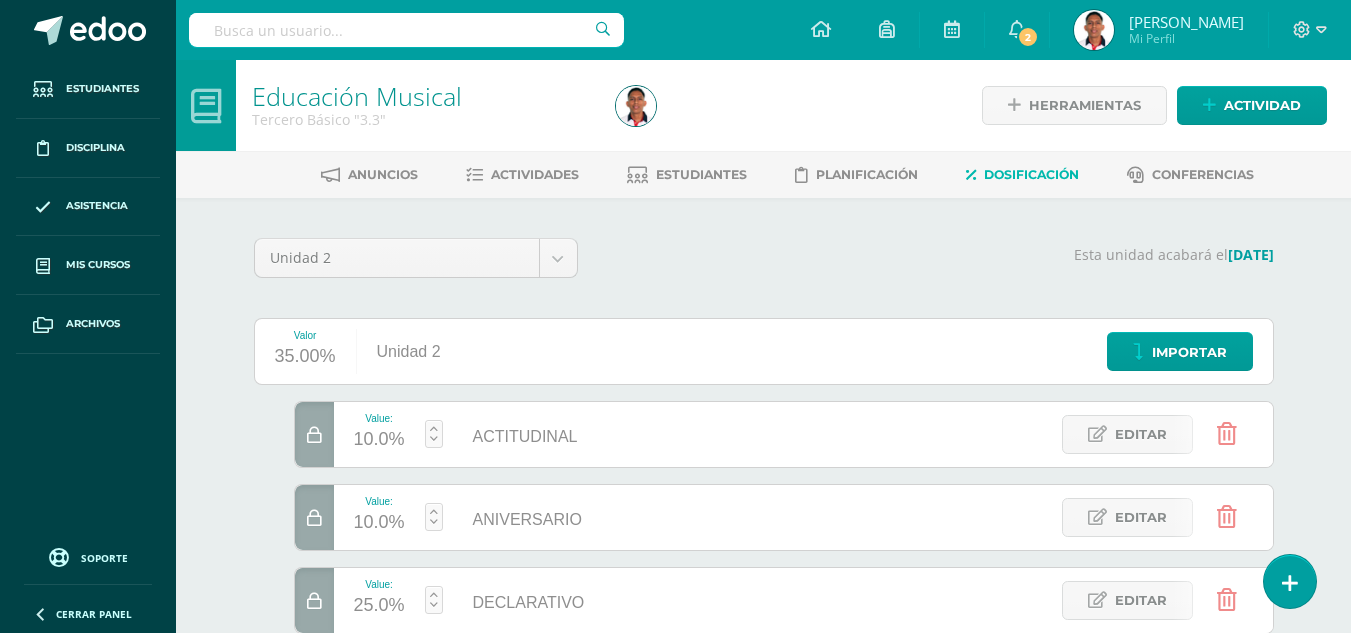 scroll, scrollTop: 0, scrollLeft: 0, axis: both 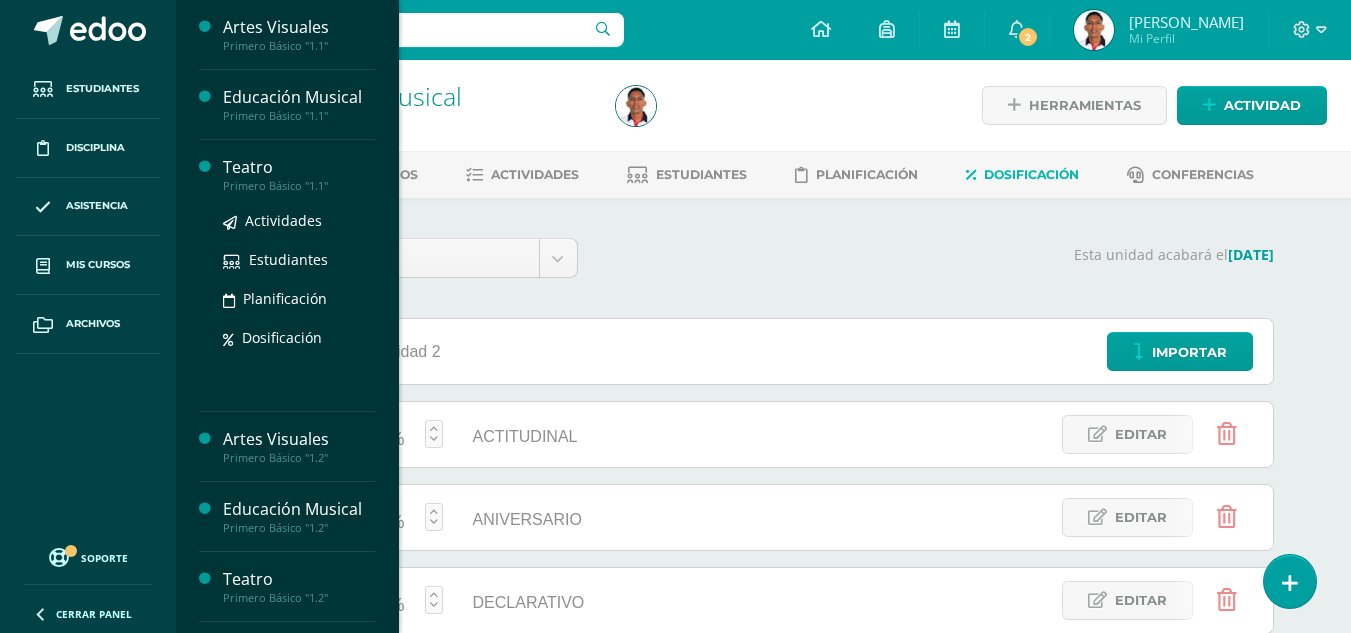 click on "Teatro
Primero
Básico
"1.1"
Actividades Estudiantes Planificación Dosificación" at bounding box center [287, 276] 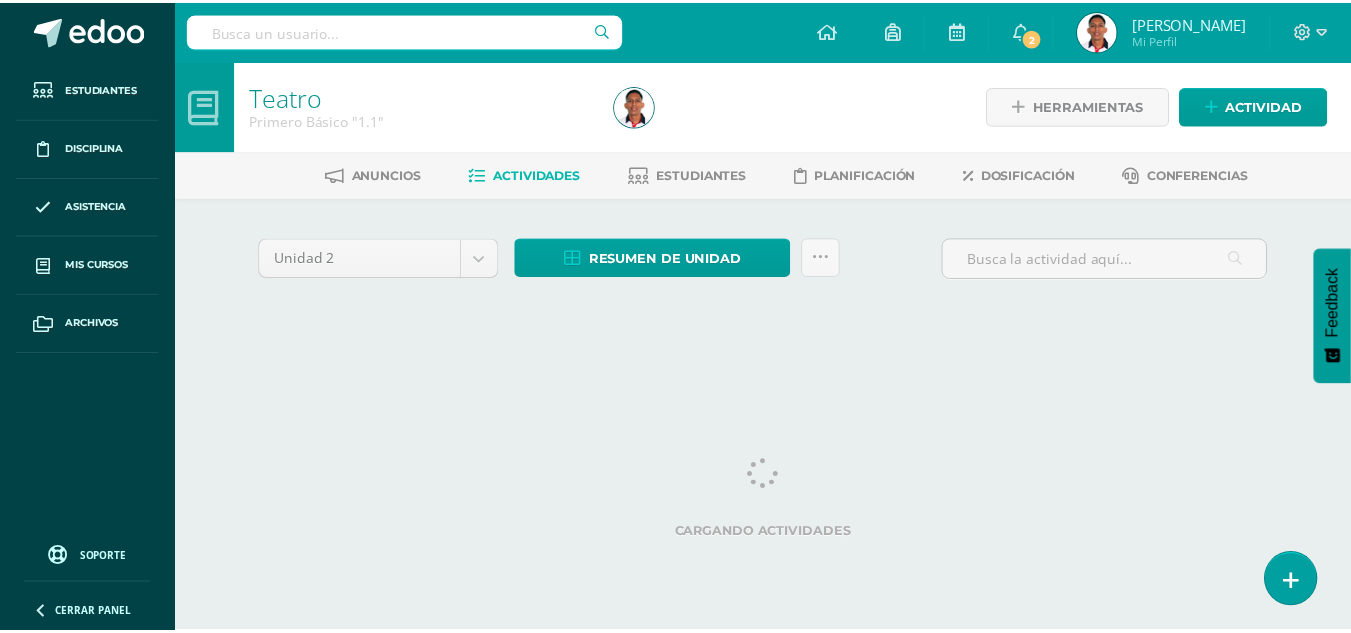 scroll, scrollTop: 0, scrollLeft: 0, axis: both 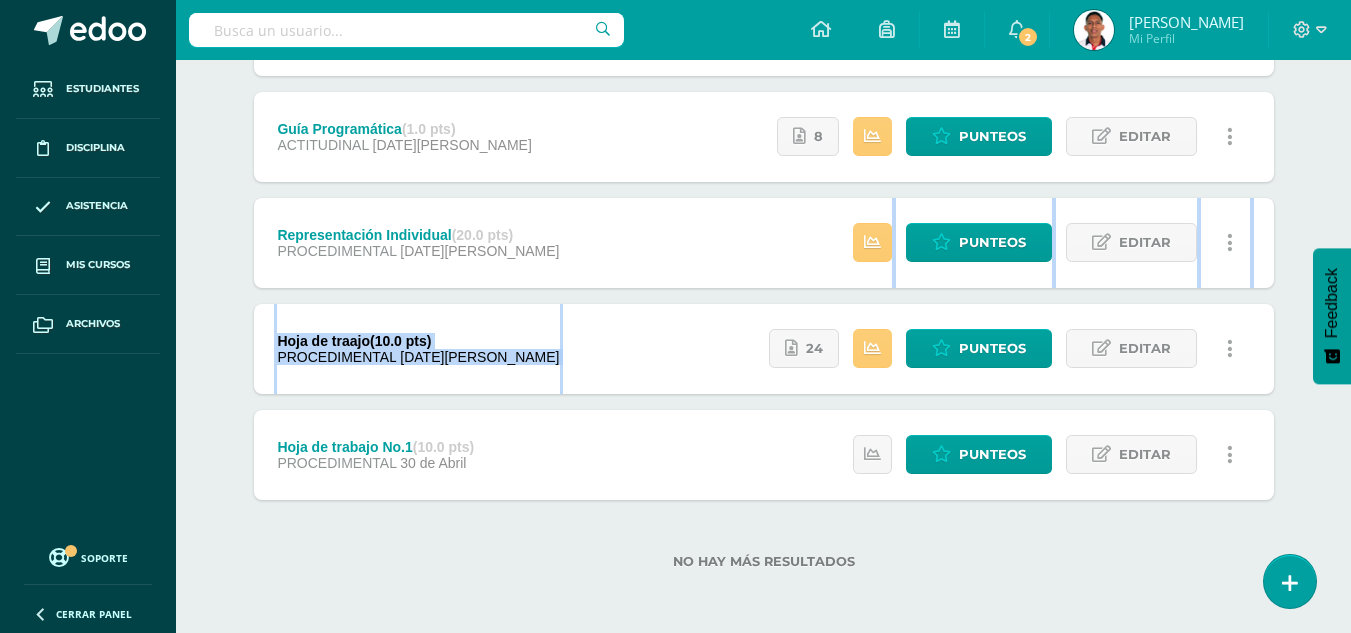 drag, startPoint x: 1341, startPoint y: 389, endPoint x: 1333, endPoint y: 231, distance: 158.20241 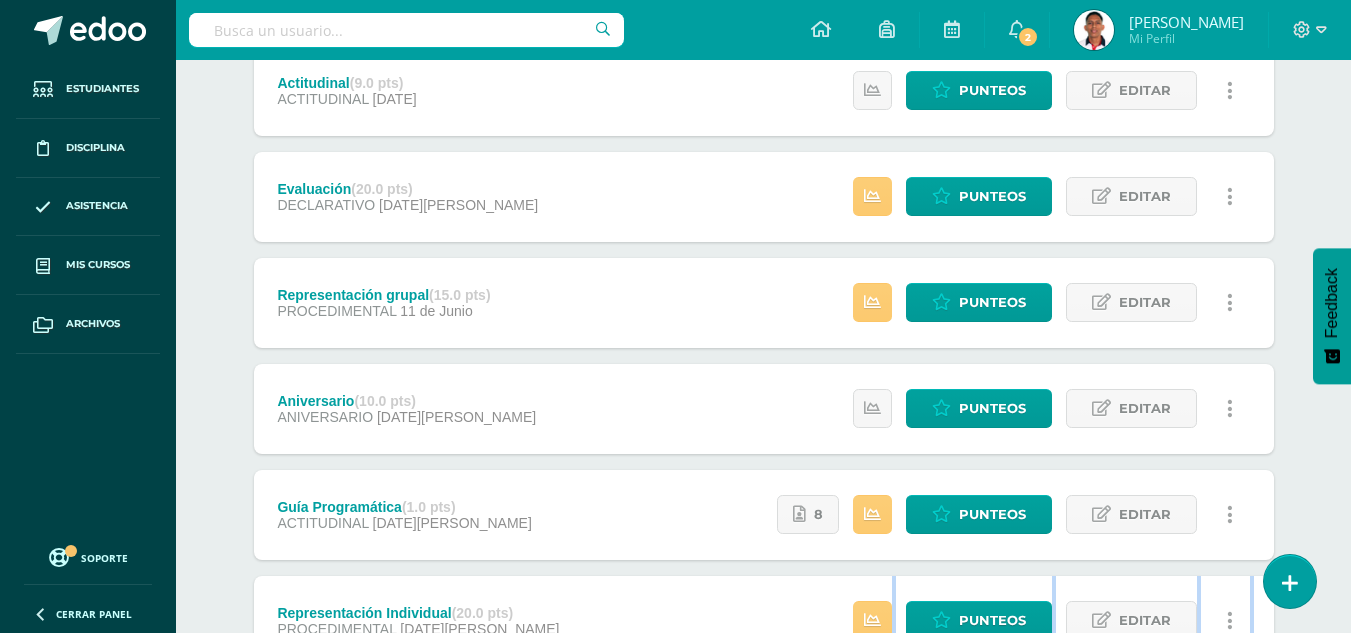 scroll, scrollTop: 276, scrollLeft: 0, axis: vertical 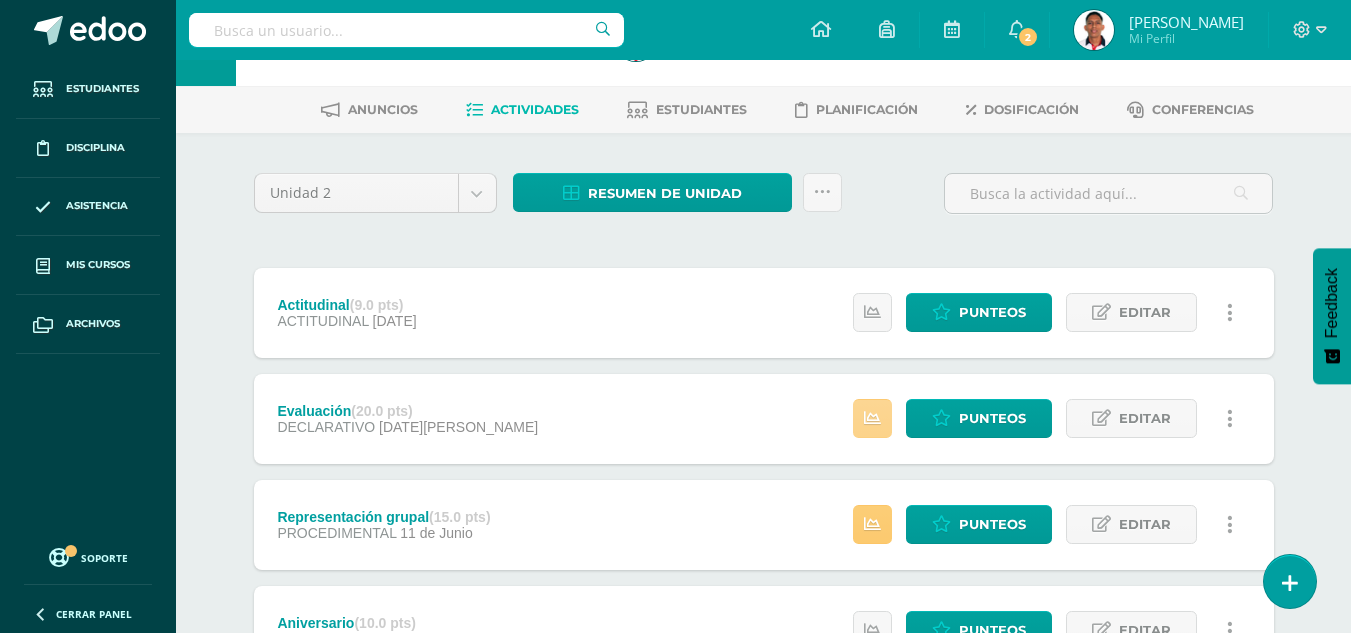 click at bounding box center (872, 418) 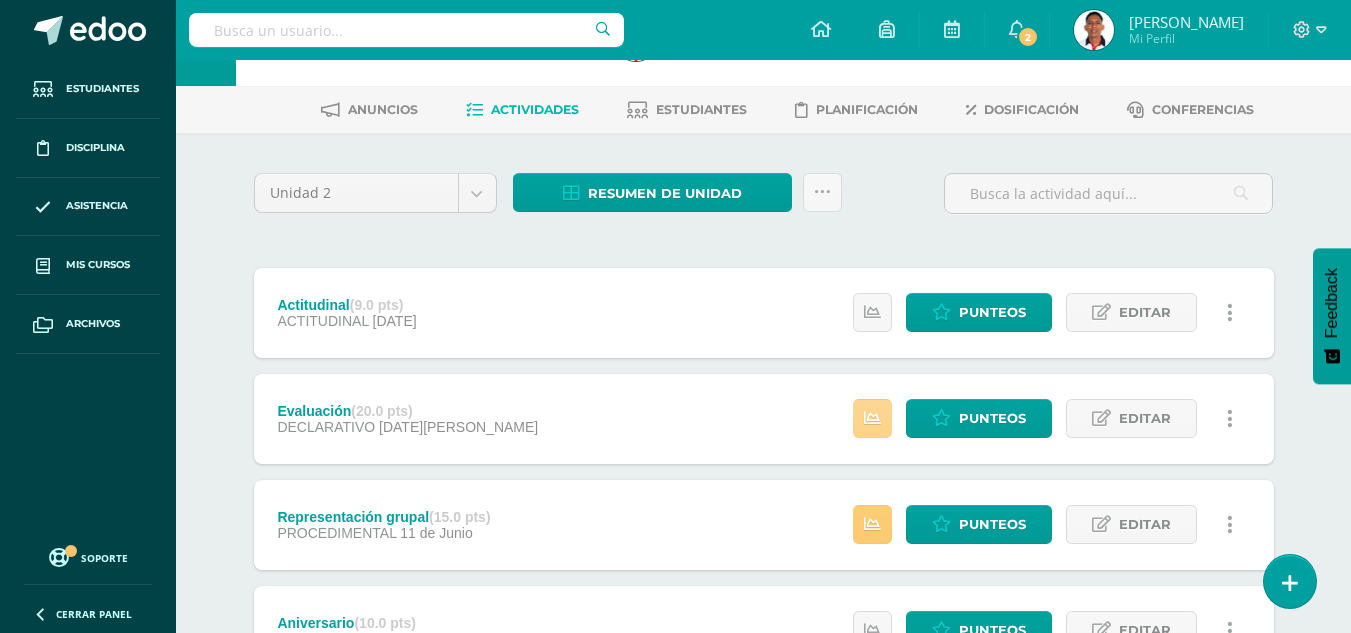 scroll, scrollTop: 0, scrollLeft: 0, axis: both 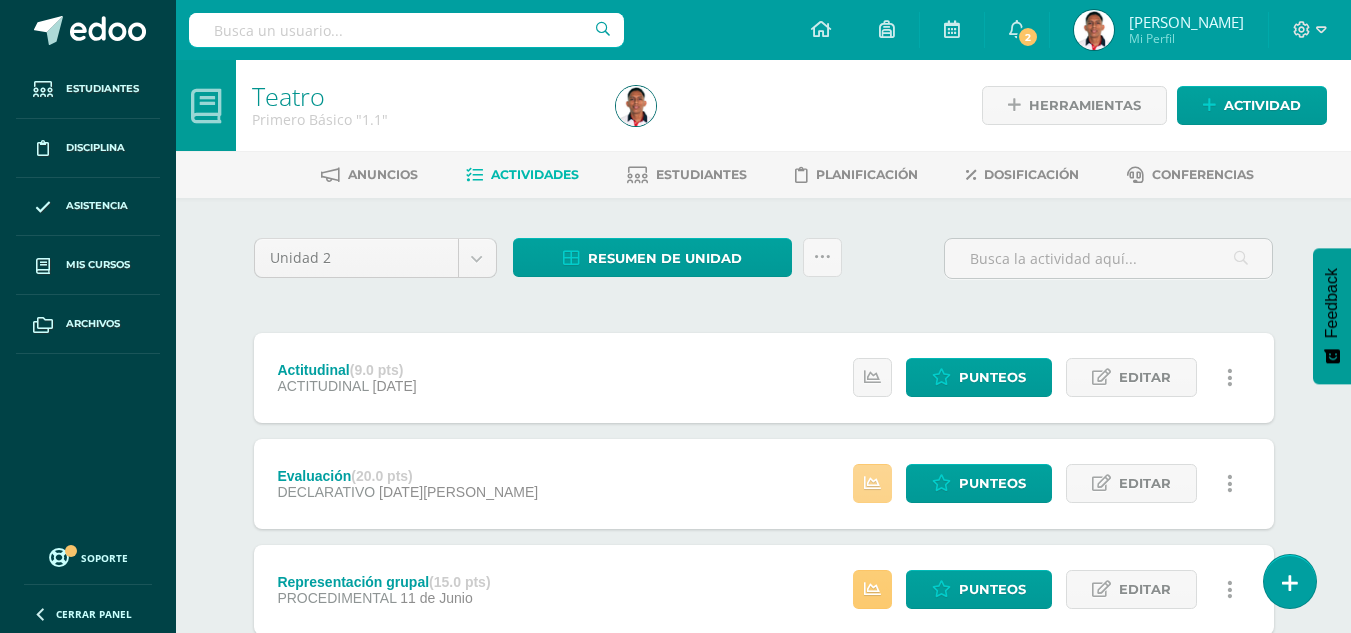 click at bounding box center [872, 483] 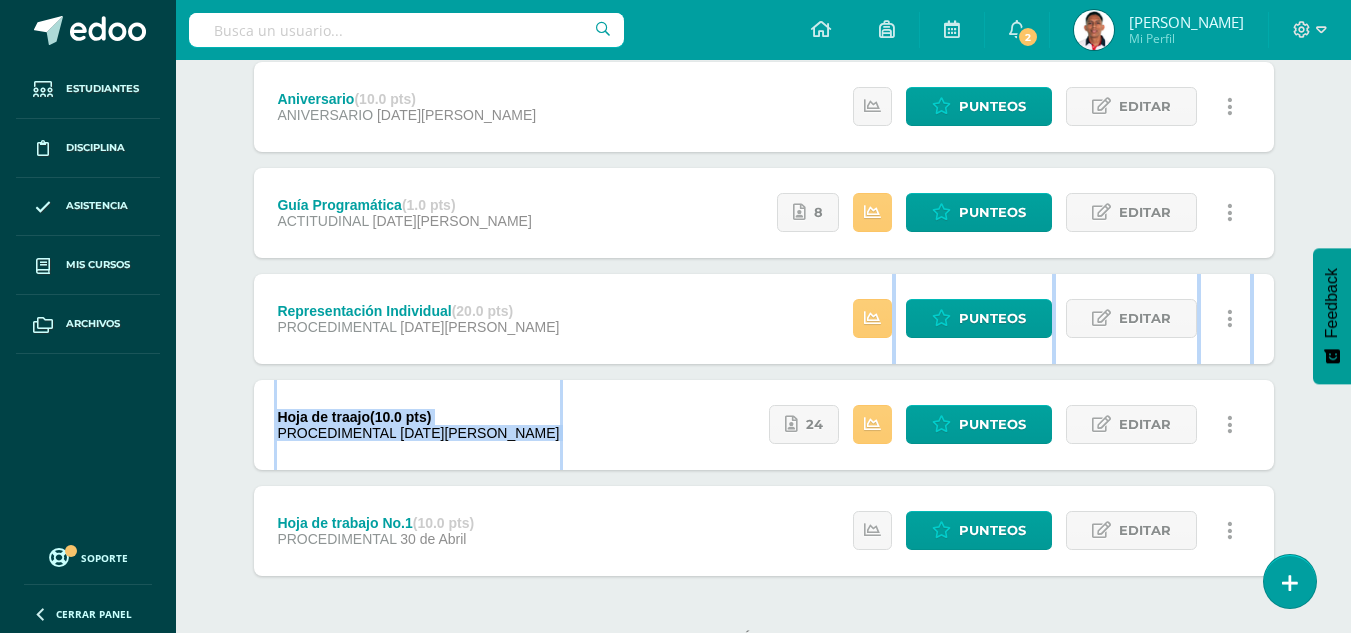 scroll, scrollTop: 595, scrollLeft: 0, axis: vertical 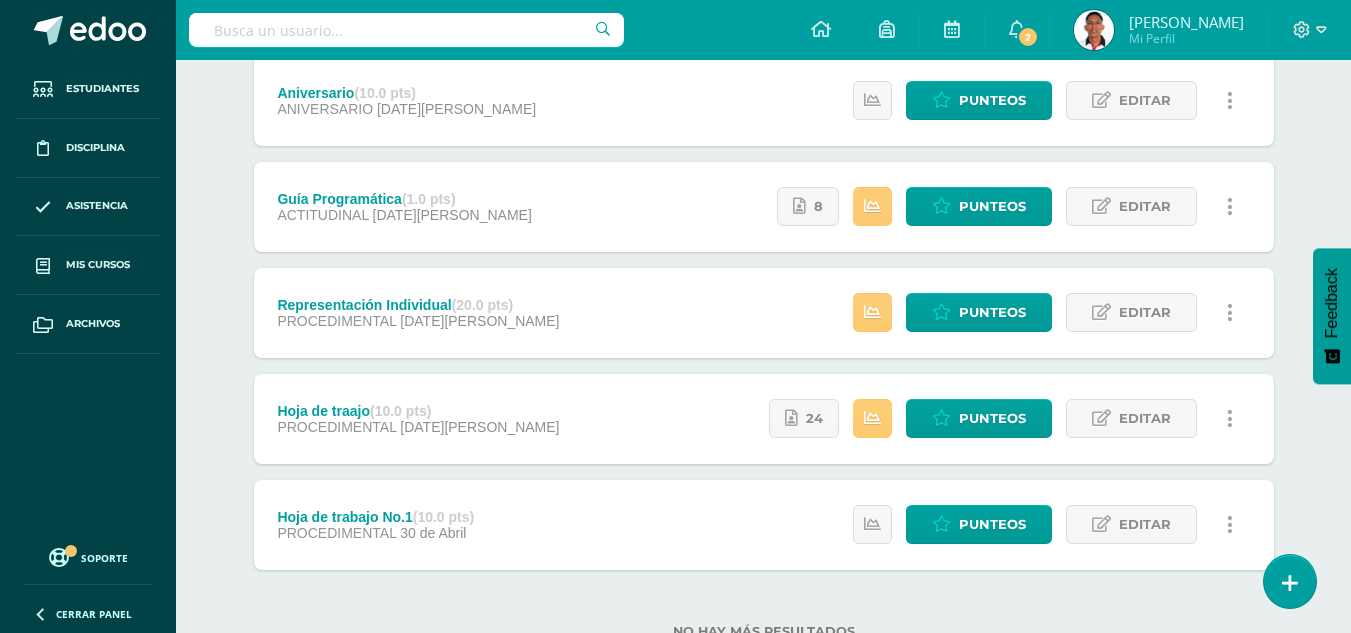 click on "Estatus de Actividad:
0
Estudiantes sin calificar
2
Estudiantes con cero
Media
93.3
Max
100
Min
0
Punteos
Editar
Historial de actividad
Eliminar" at bounding box center [1048, 525] 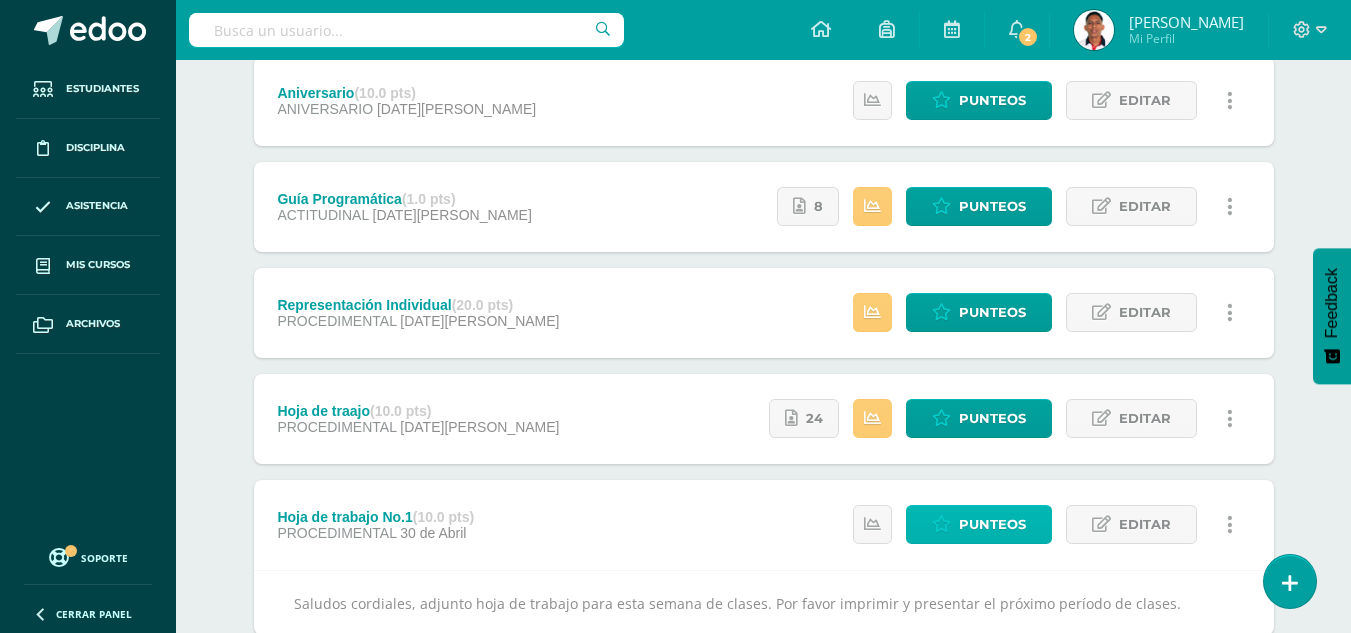 click on "Punteos" at bounding box center (979, 524) 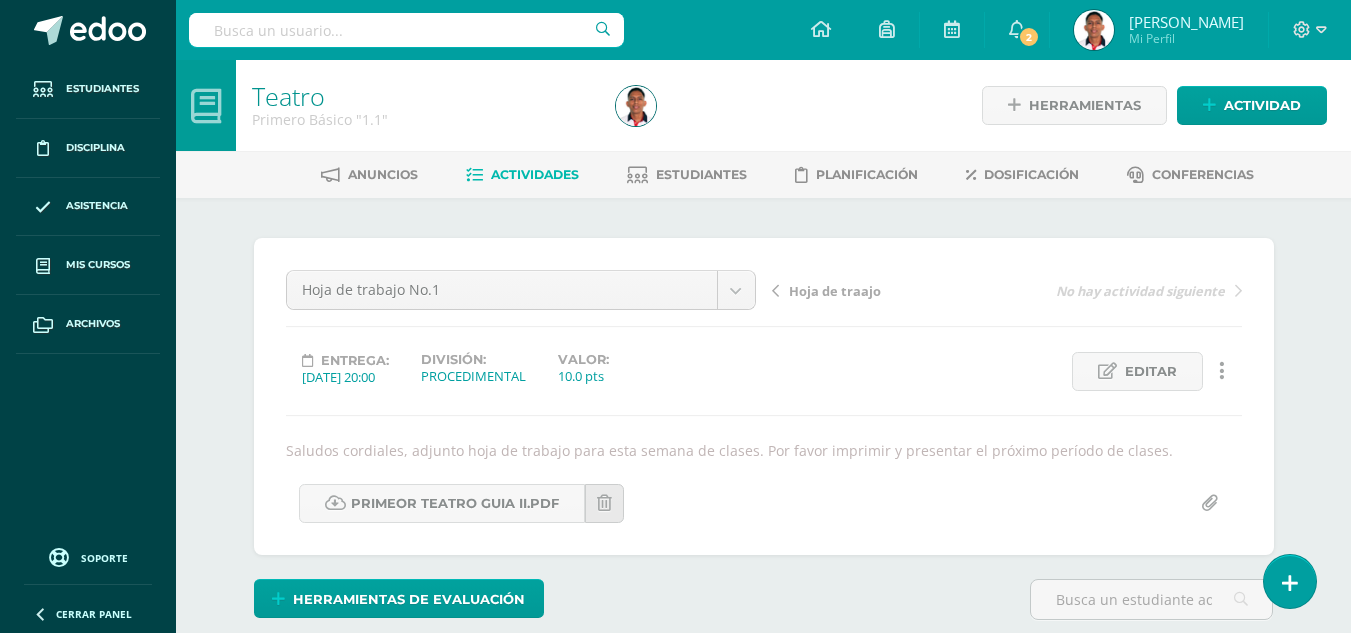 scroll, scrollTop: 0, scrollLeft: 0, axis: both 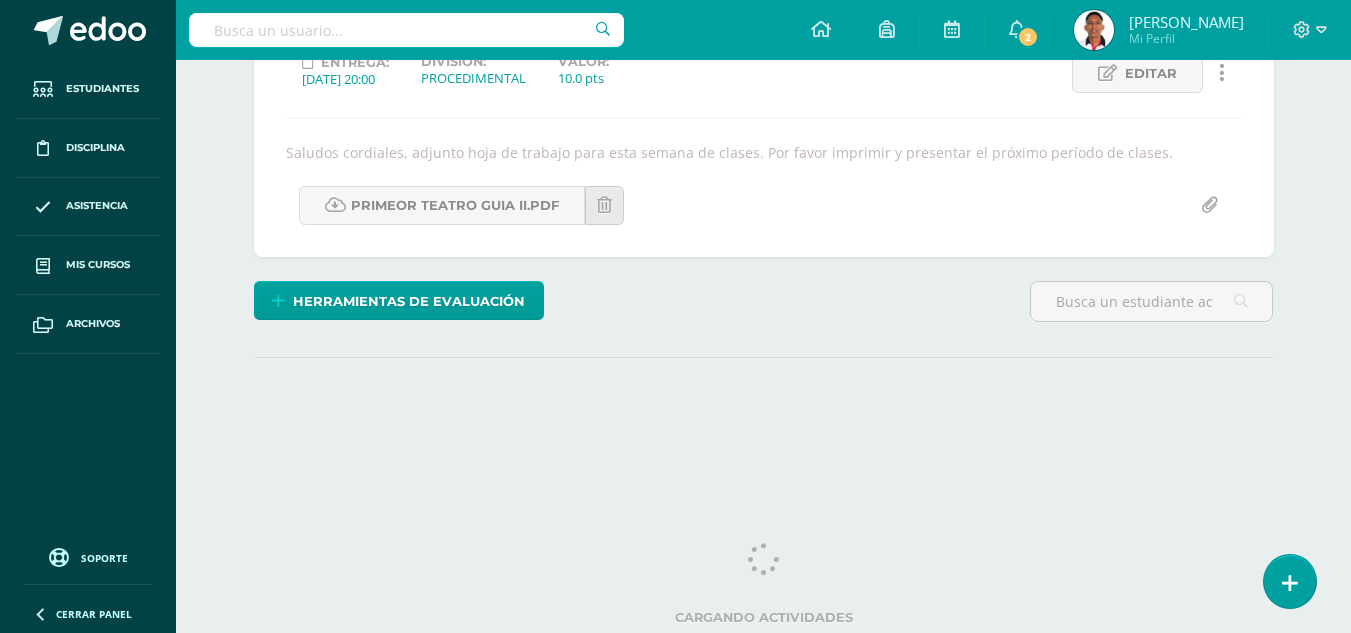 drag, startPoint x: 1365, startPoint y: 43, endPoint x: 1228, endPoint y: 365, distance: 349.93286 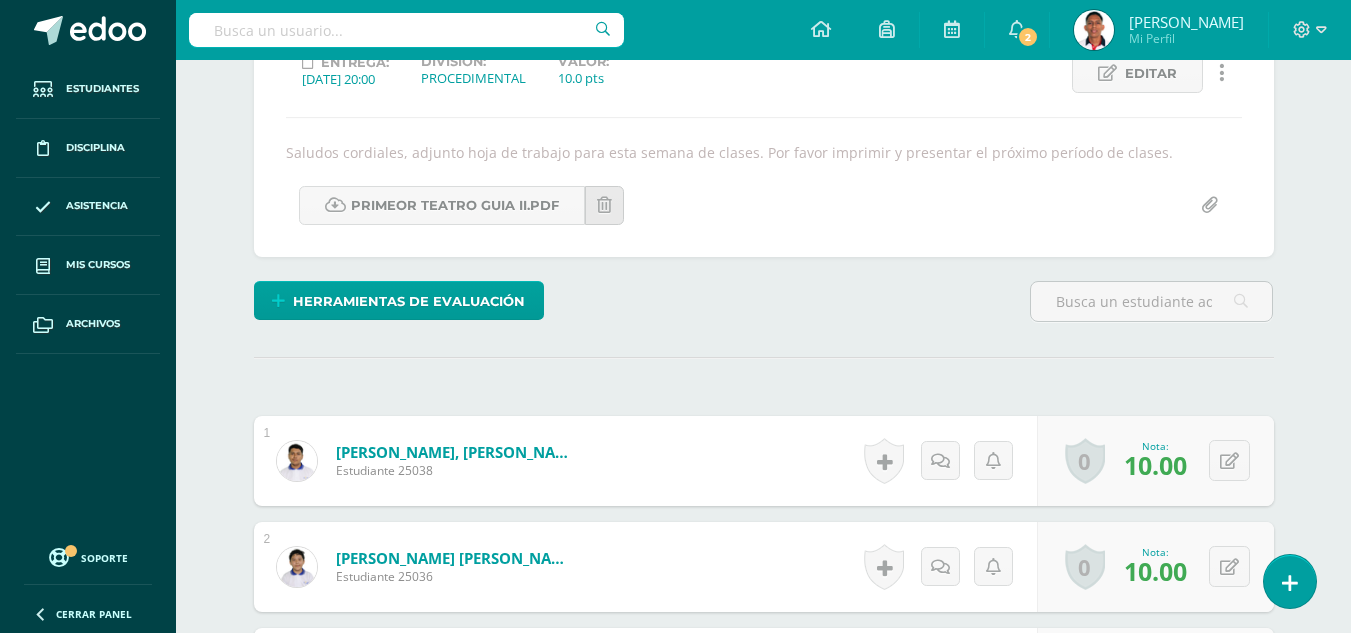 scroll, scrollTop: 0, scrollLeft: 0, axis: both 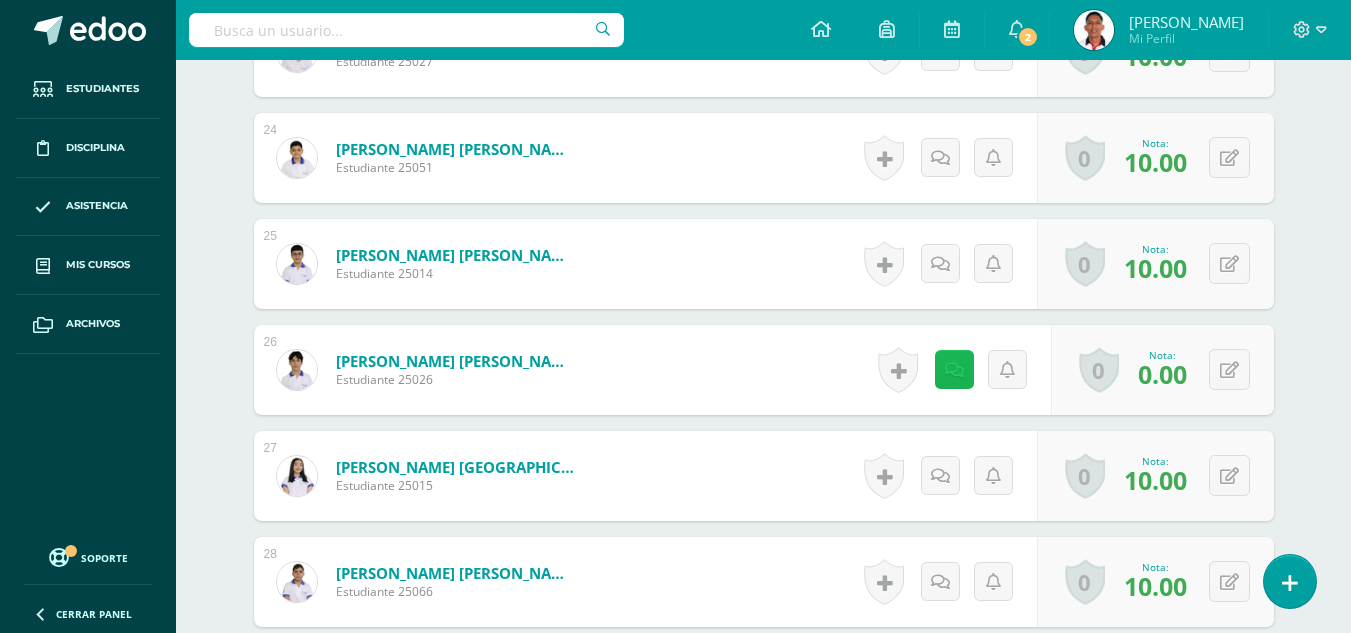click at bounding box center [954, 370] 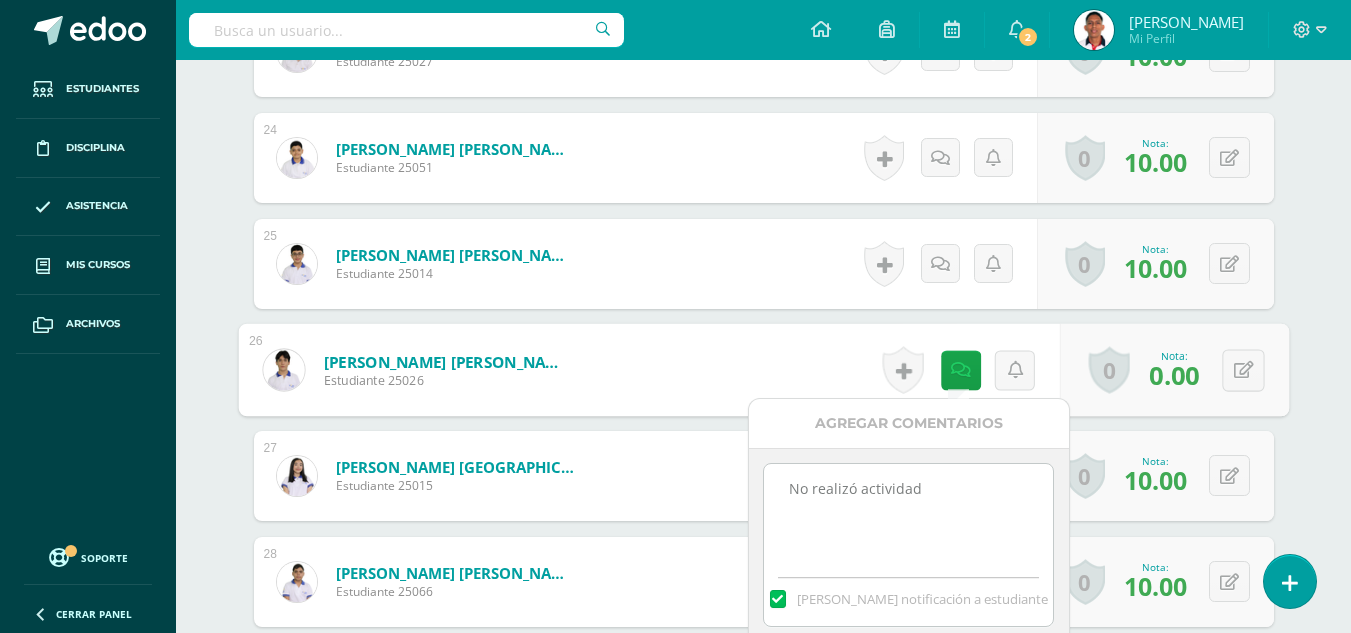 click on "Teatro
Primero Básico "1.1"
Herramientas
Detalle de asistencias
Actividad
Anuncios
Actividades
Estudiantes
Planificación
Dosificación
Conferencias
¿Estás seguro que quieres  eliminar  esta actividad?
Esto borrará la actividad y cualquier nota que hayas registrado
permanentemente. Esta acción no se puede revertir. Cancelar Eliminar
Administración de escalas de valoración
escala de valoración
Aún no has creado una escala de valoración.
Cancelar Agregar nueva escala de valoración: Cancelar Crear escala de valoración" at bounding box center (763, -956) 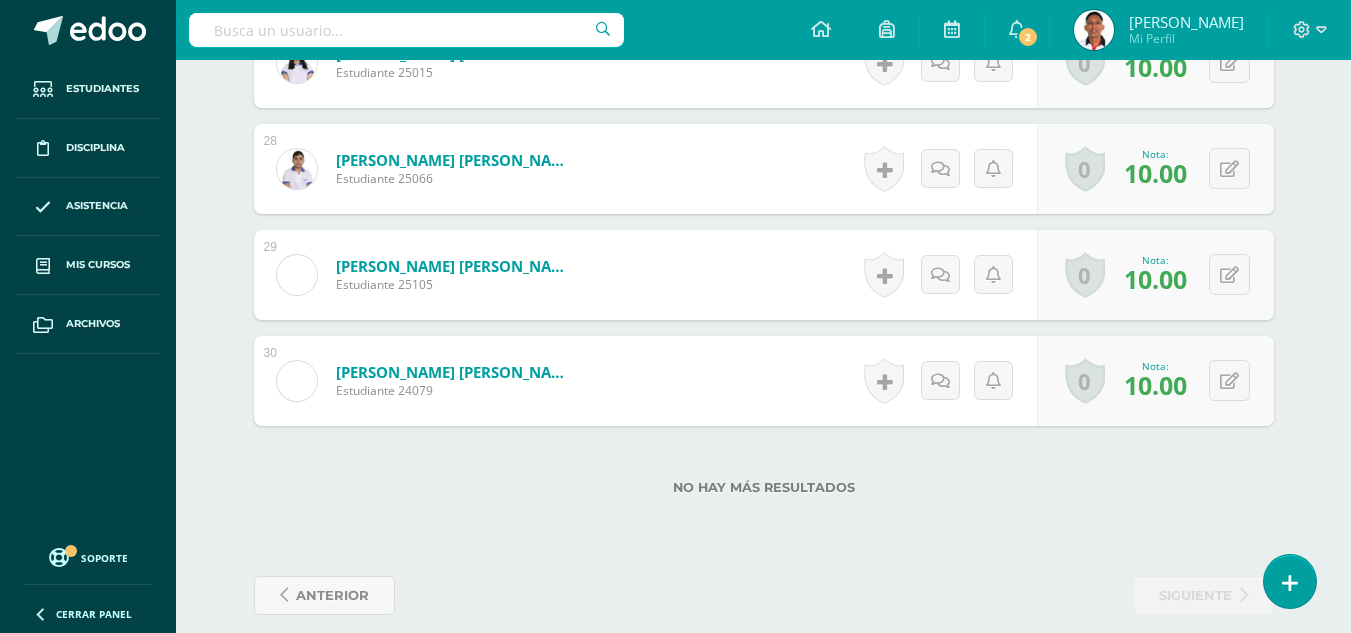 scroll, scrollTop: 3474, scrollLeft: 0, axis: vertical 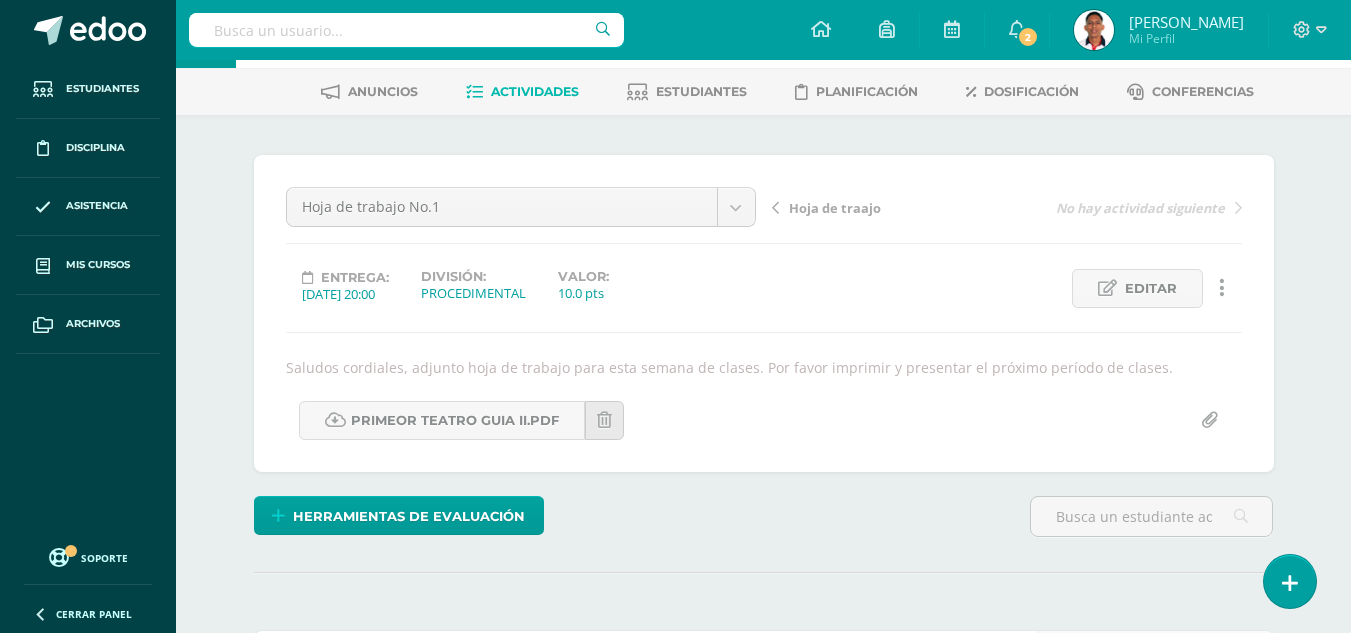 click on "Hoja de traajo" at bounding box center (835, 208) 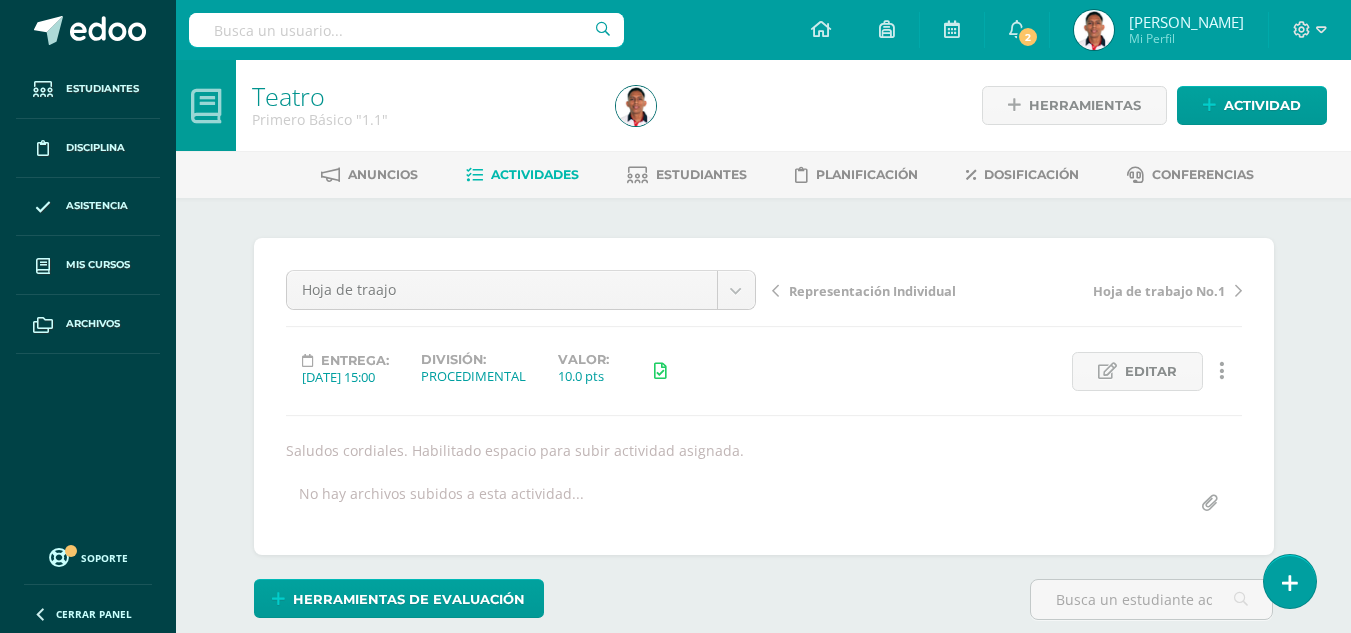 scroll, scrollTop: 1, scrollLeft: 0, axis: vertical 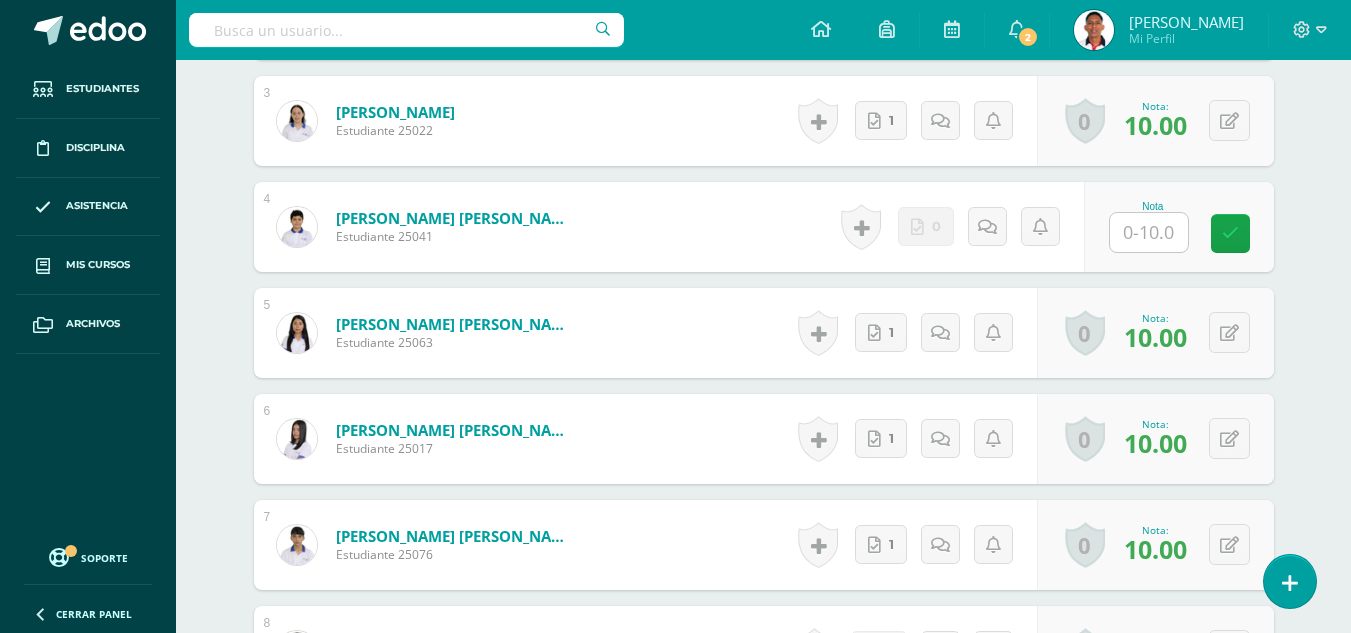 click at bounding box center (1149, 232) 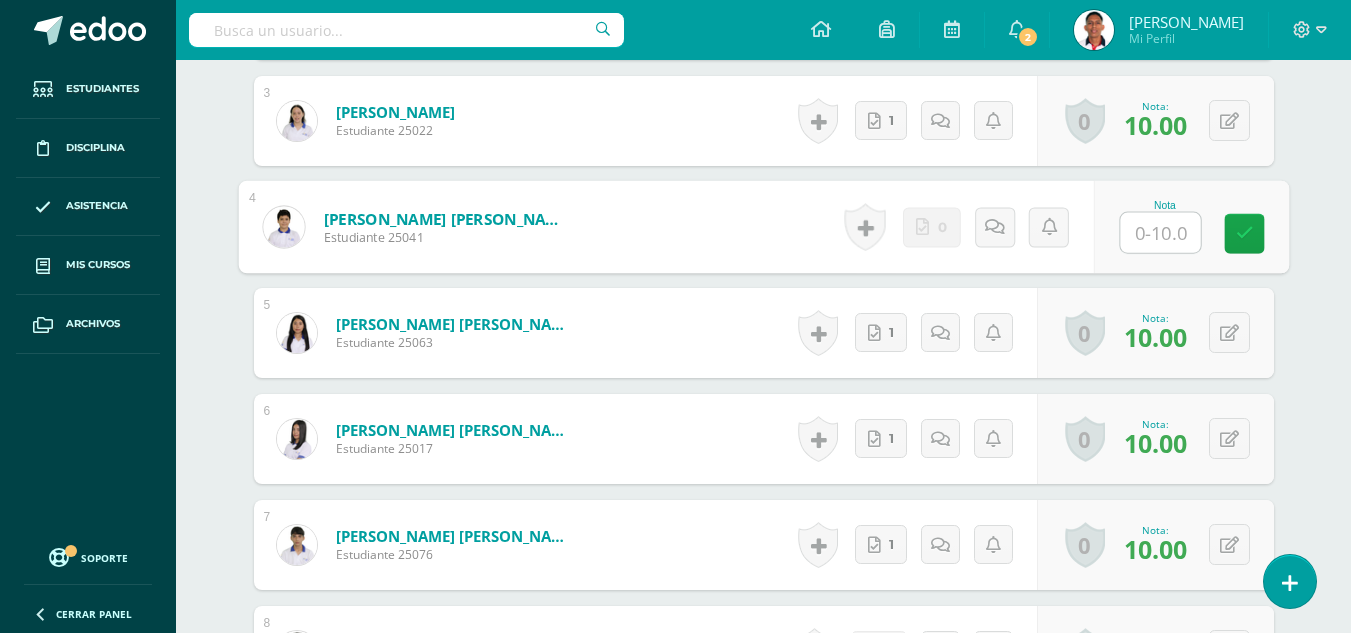 type on "0" 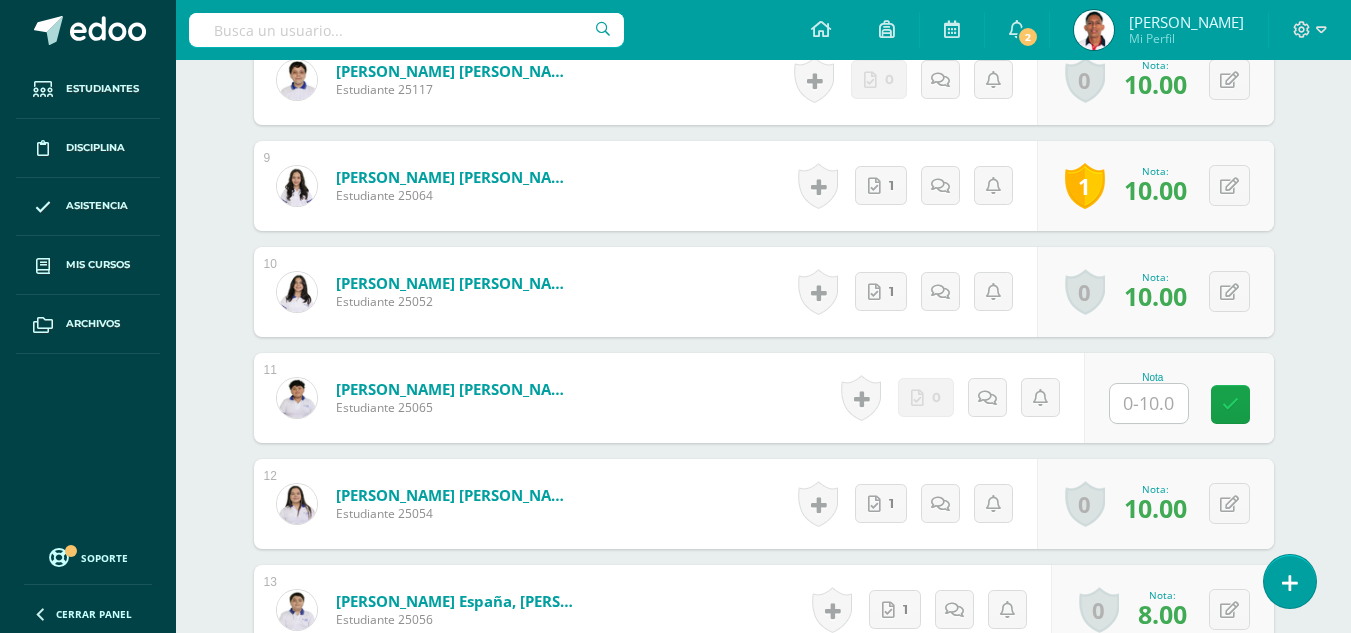 scroll, scrollTop: 1456, scrollLeft: 0, axis: vertical 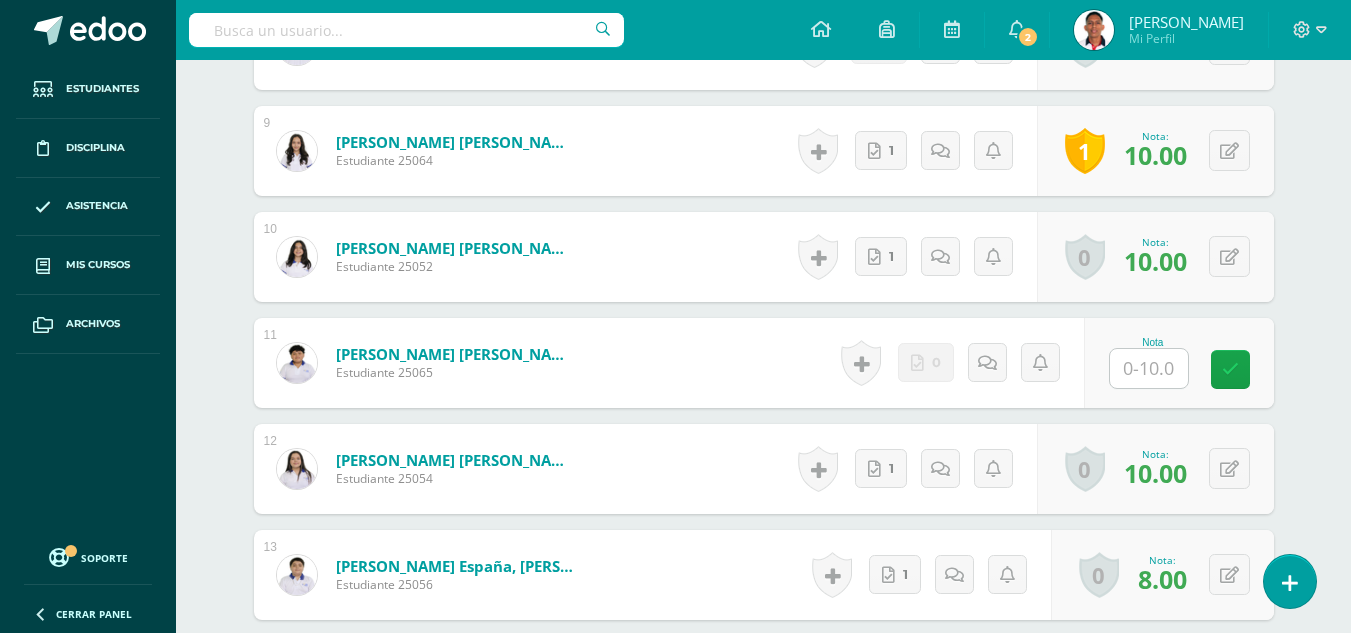click at bounding box center (1149, 368) 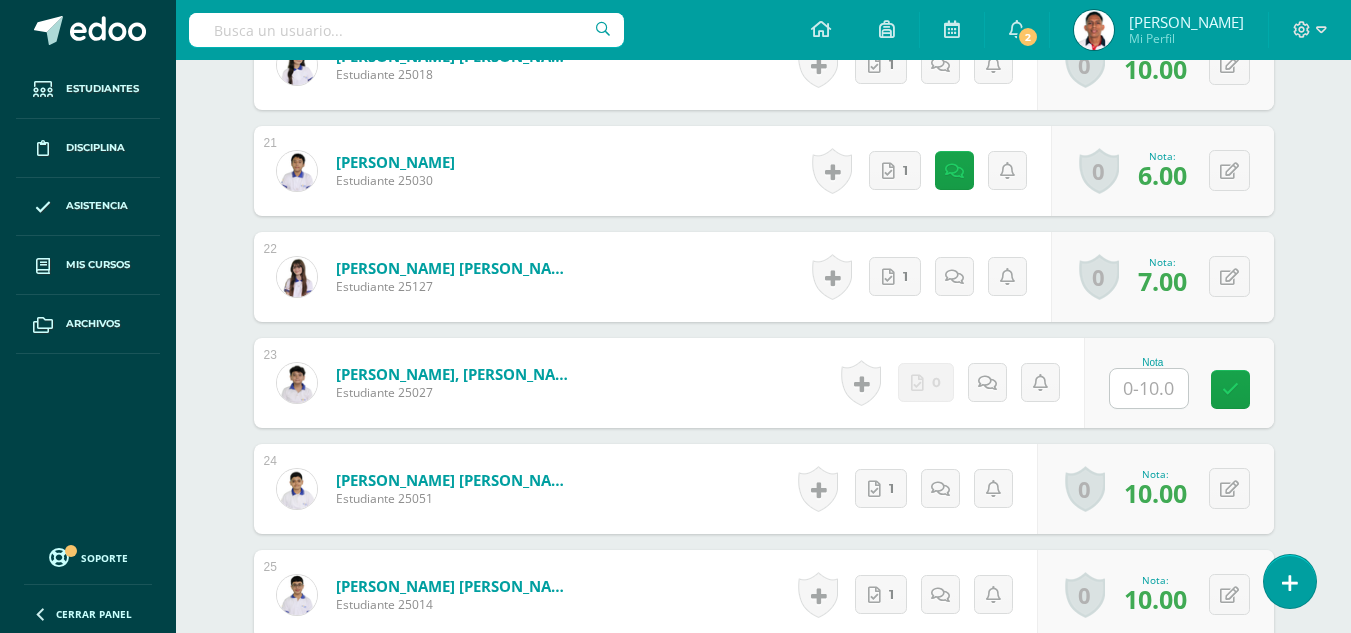 scroll, scrollTop: 2742, scrollLeft: 0, axis: vertical 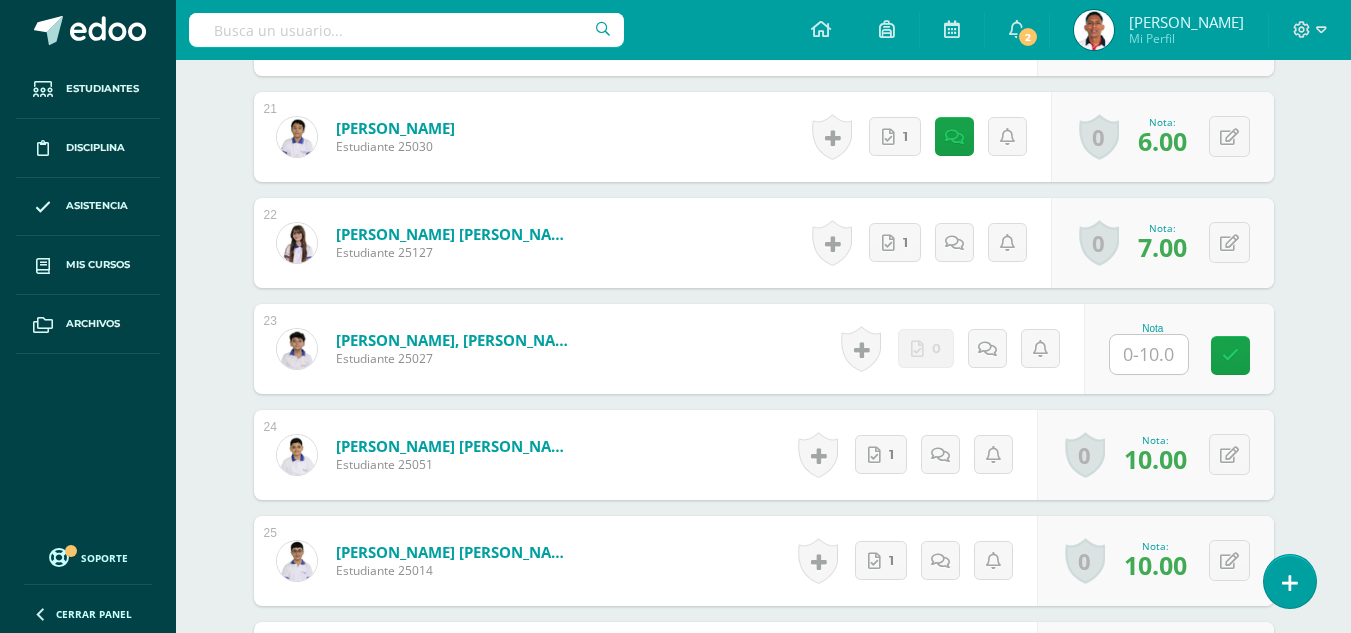 type on "0" 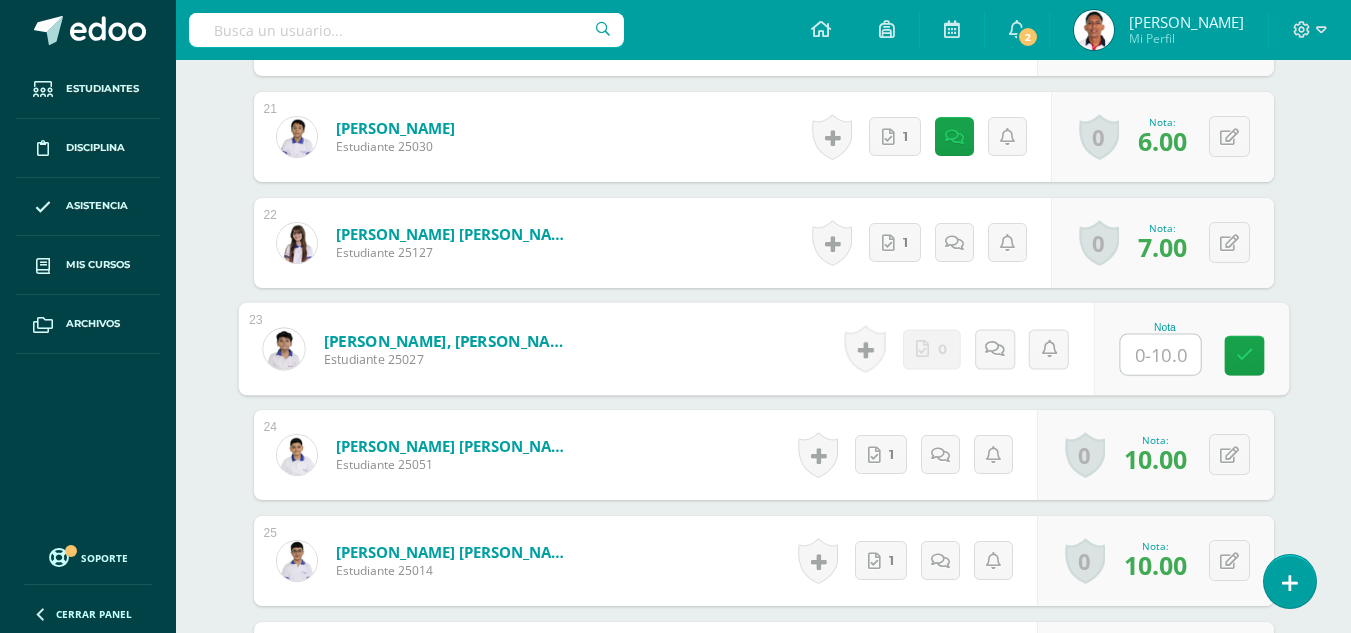 type on "0" 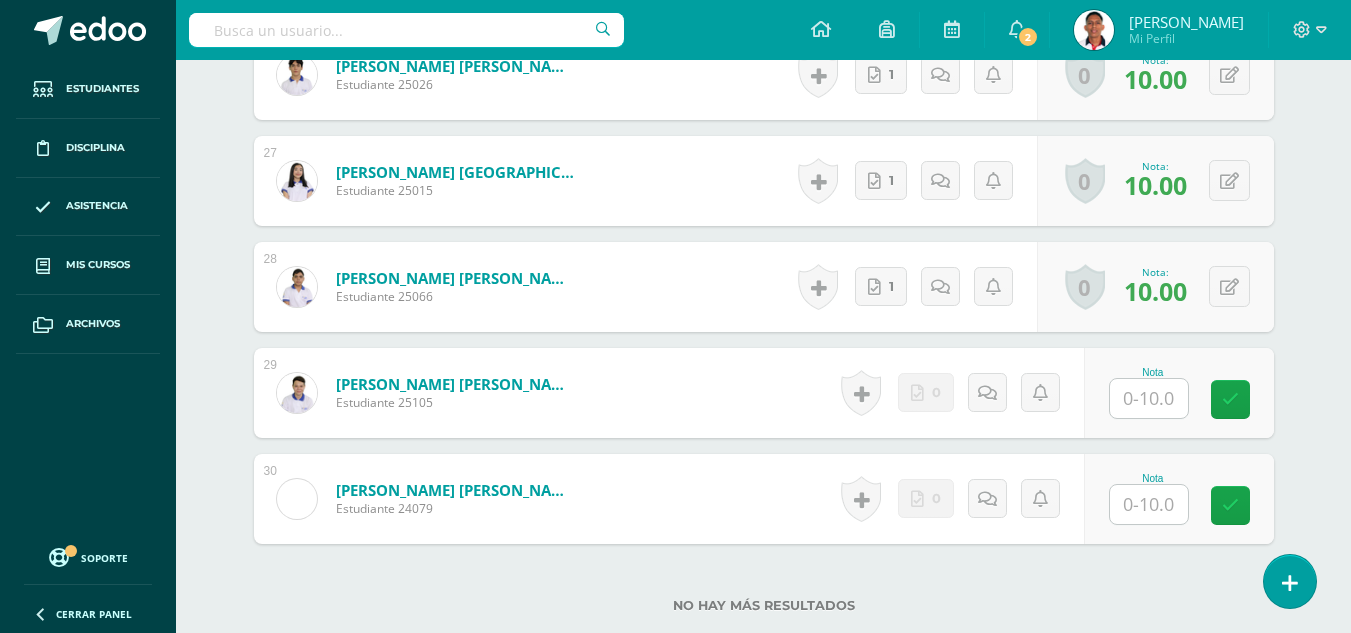 scroll, scrollTop: 3340, scrollLeft: 0, axis: vertical 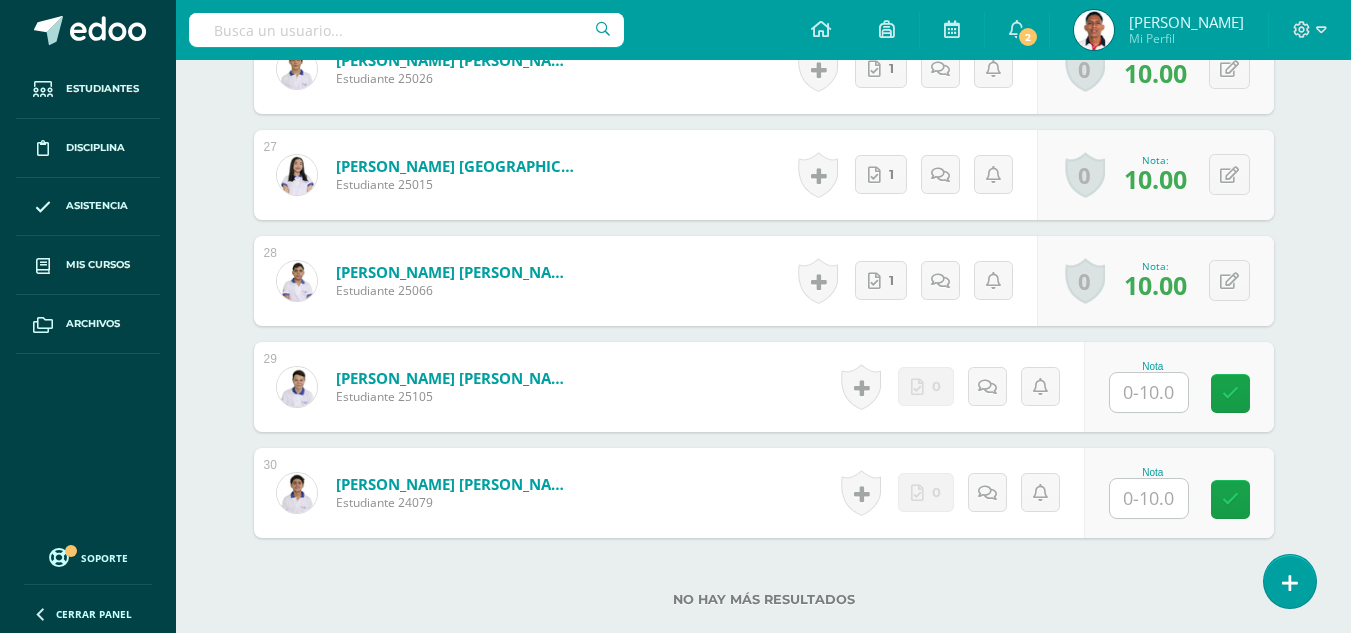 click at bounding box center (1149, 392) 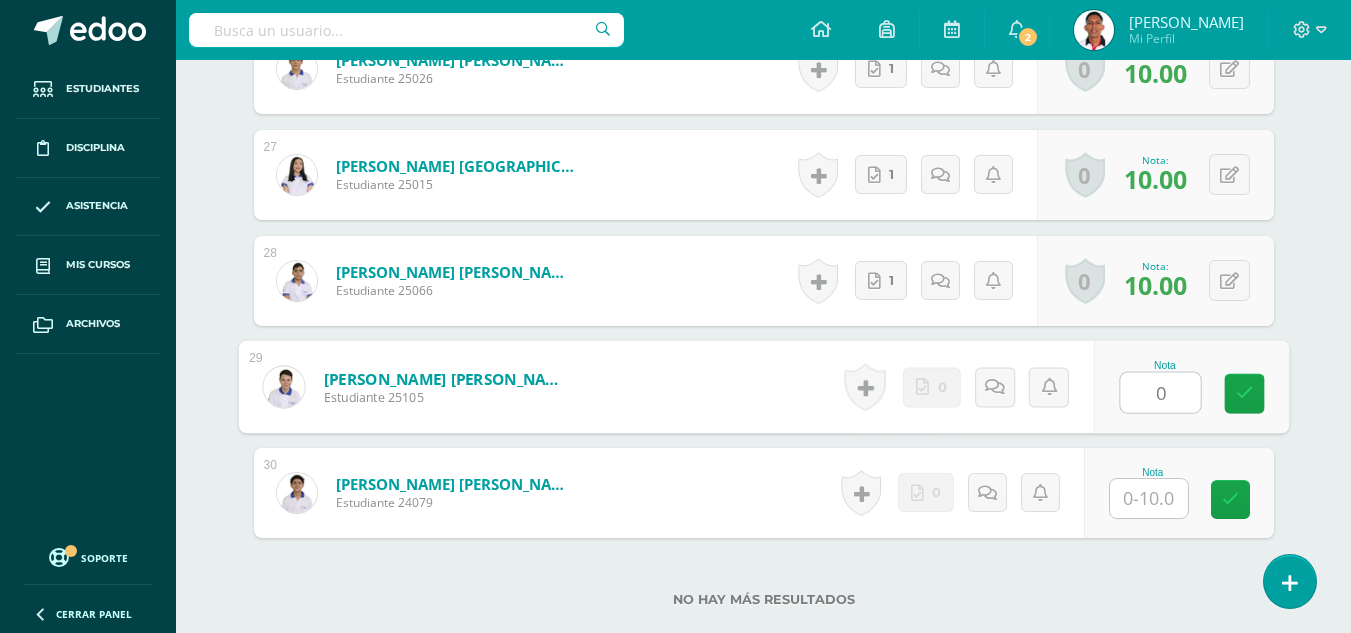 type on "0" 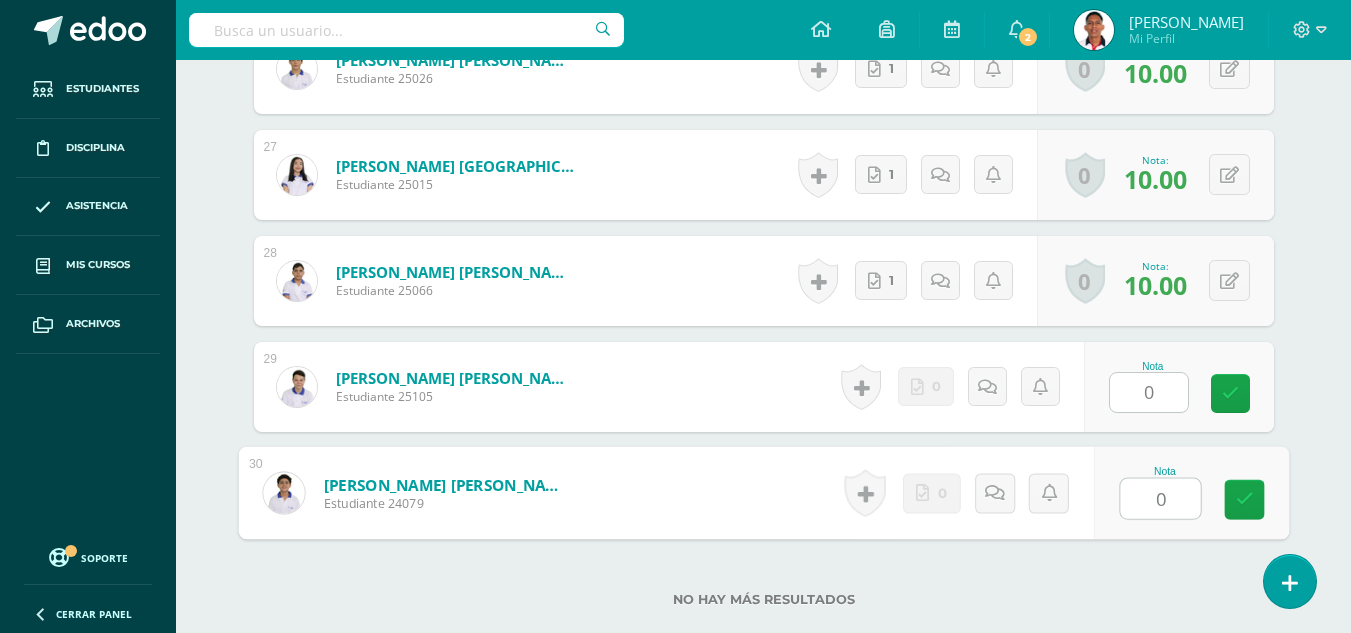 type on "0" 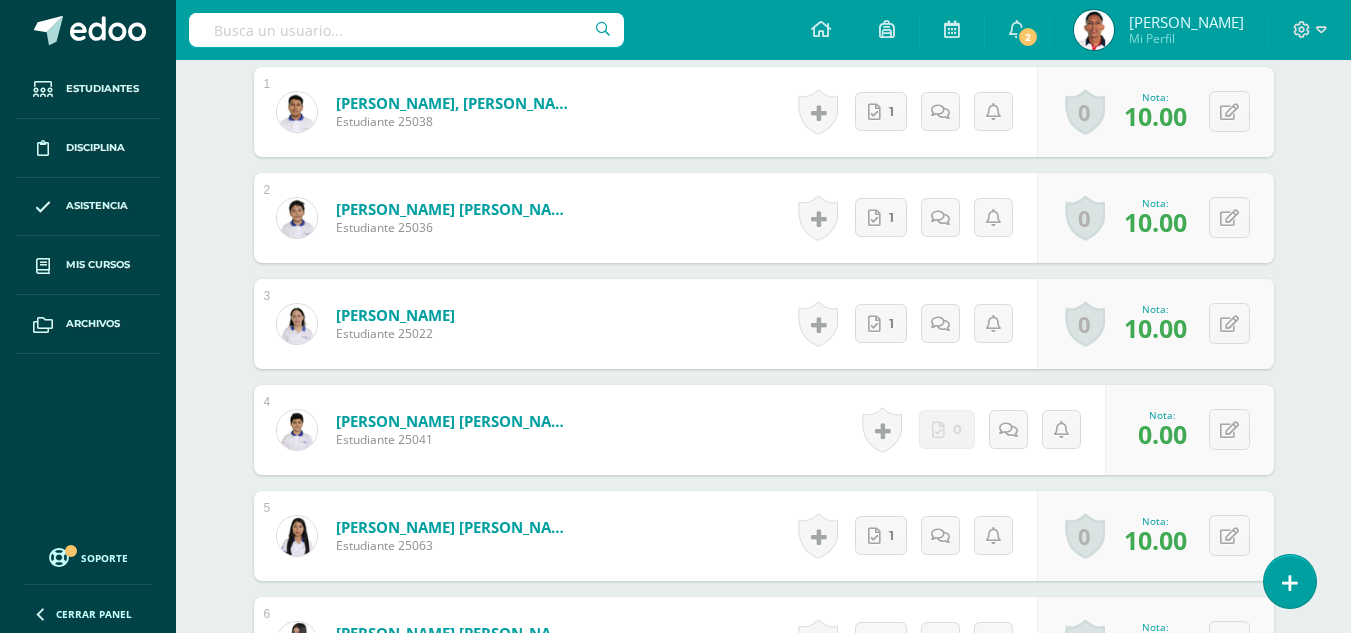scroll, scrollTop: 76, scrollLeft: 0, axis: vertical 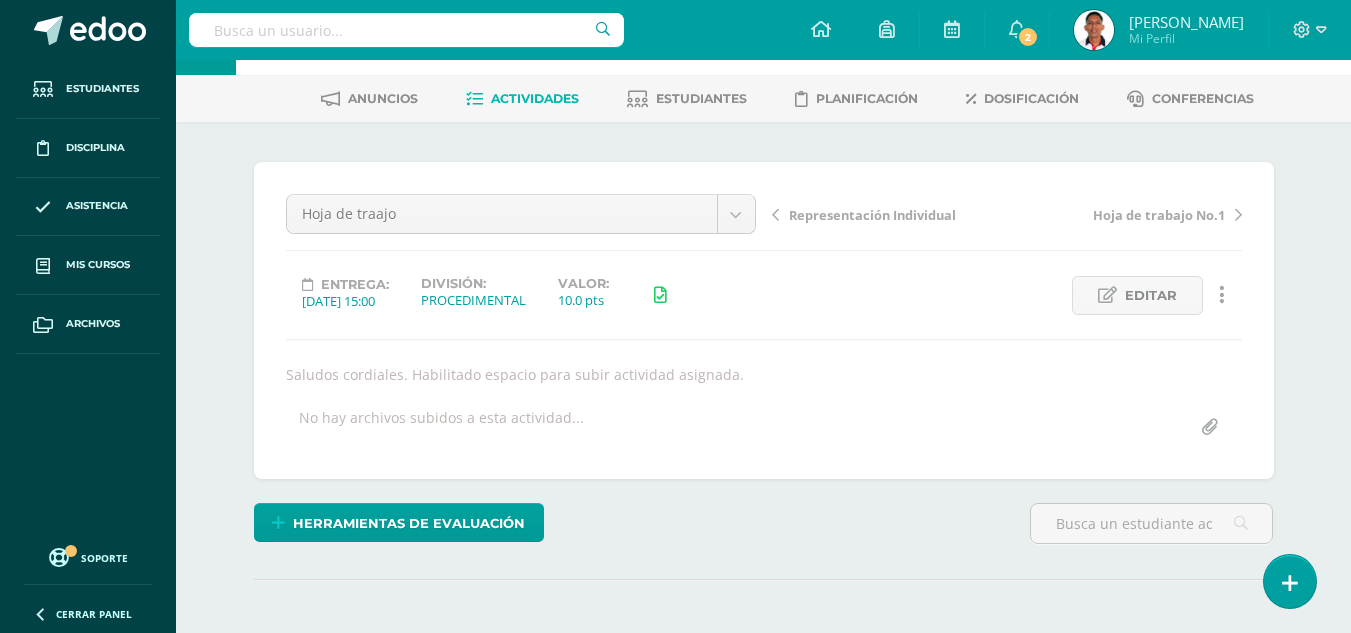 click on "Hoja de trabajo No.1" at bounding box center [1159, 215] 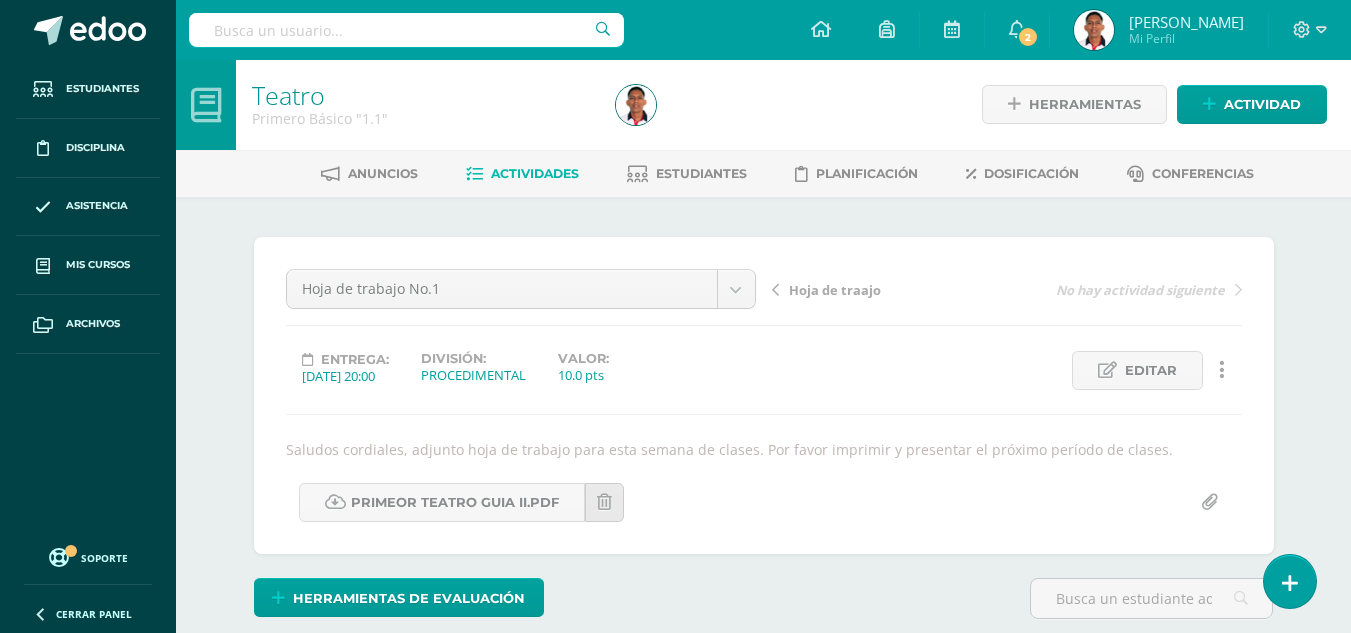 scroll, scrollTop: 2, scrollLeft: 0, axis: vertical 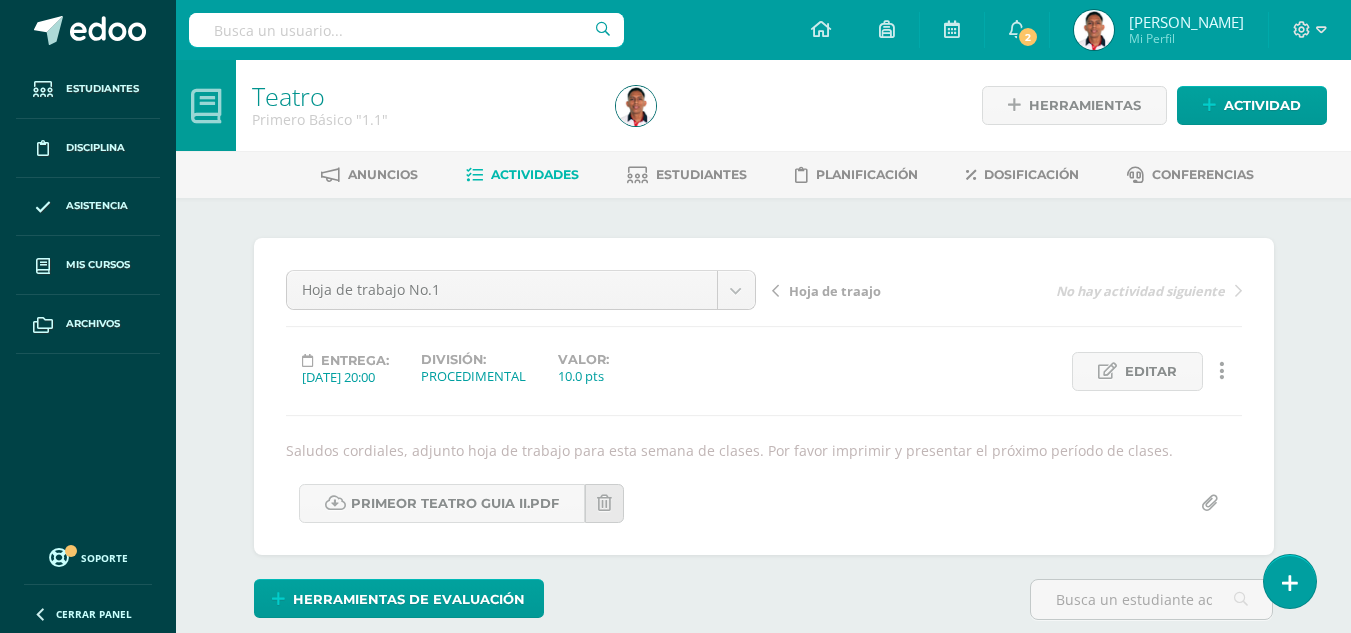 click on "Hoja de traajo No hay actividad siguiente" at bounding box center [1007, 298] 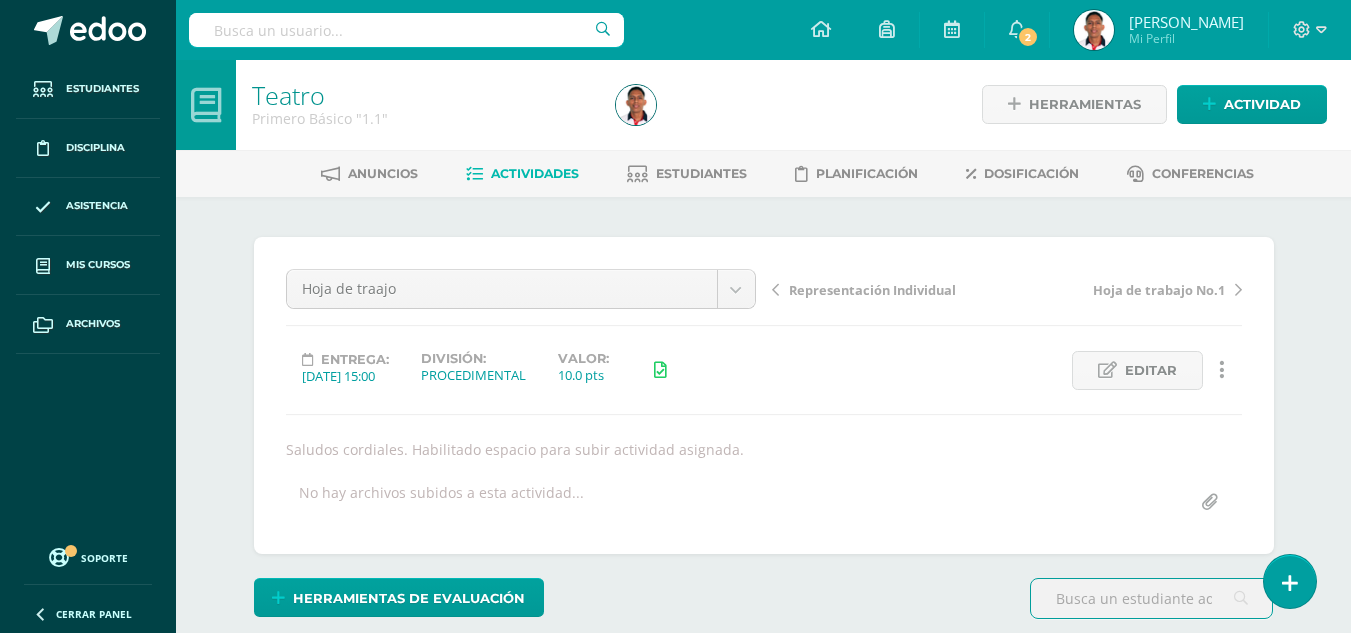 scroll, scrollTop: 0, scrollLeft: 0, axis: both 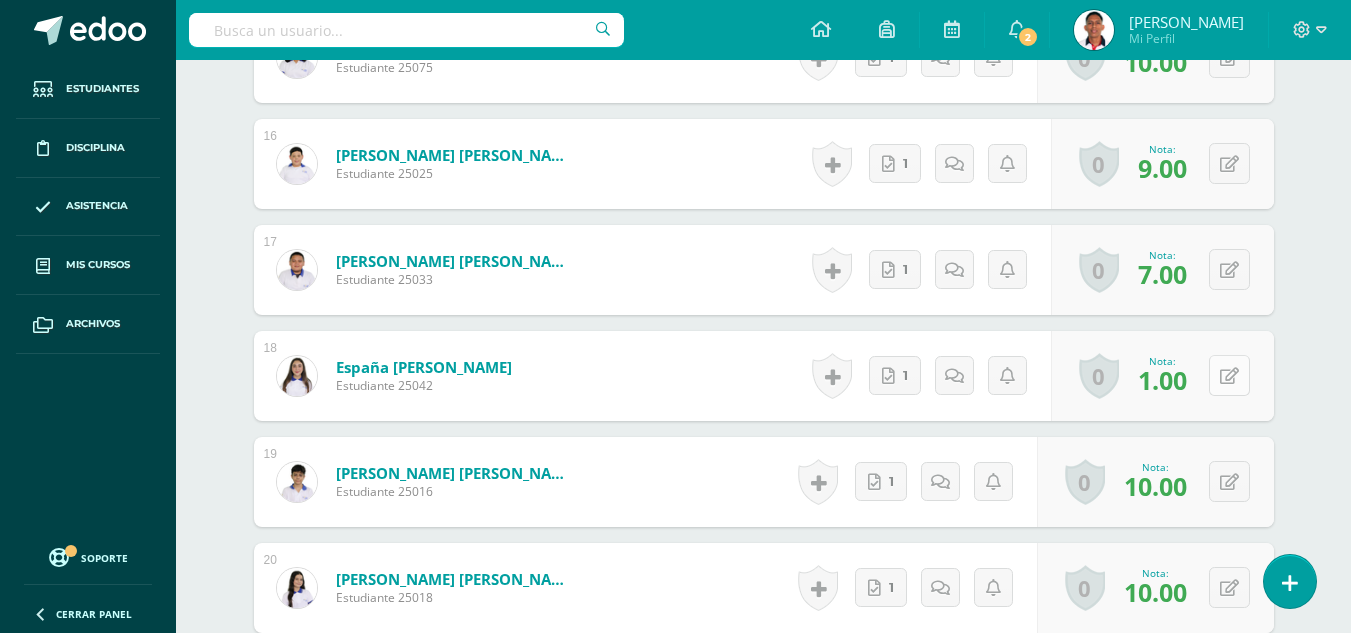 click at bounding box center [1229, 376] 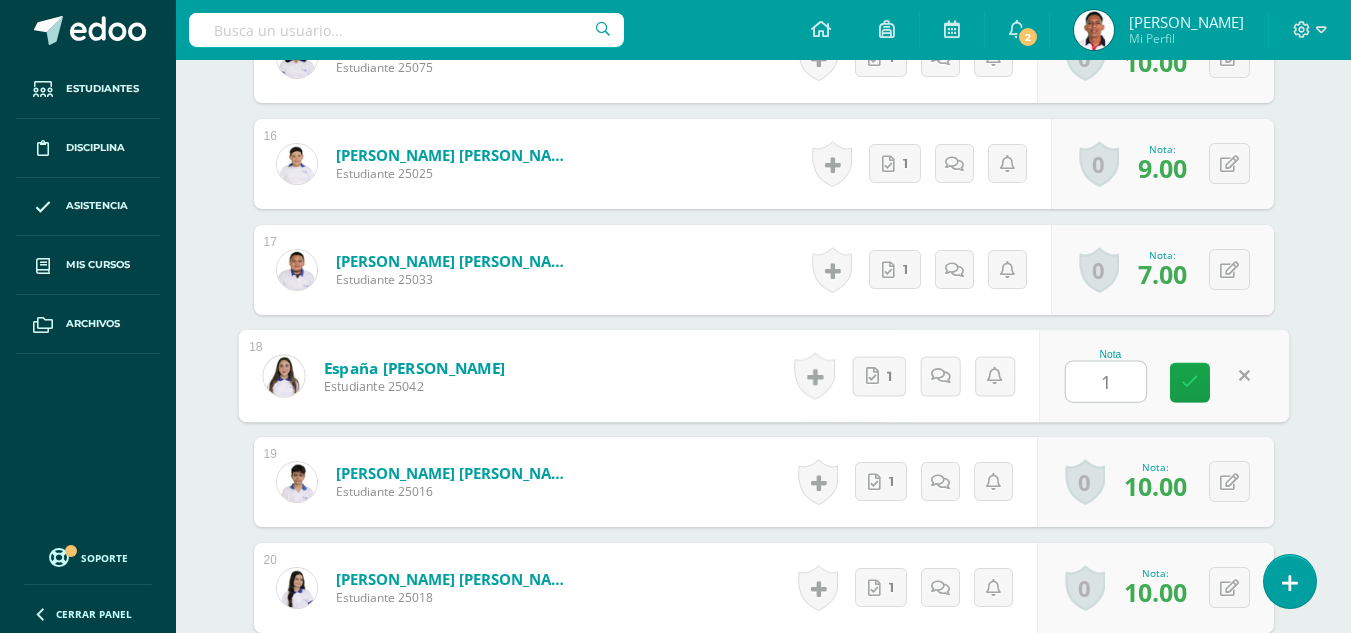type on "10" 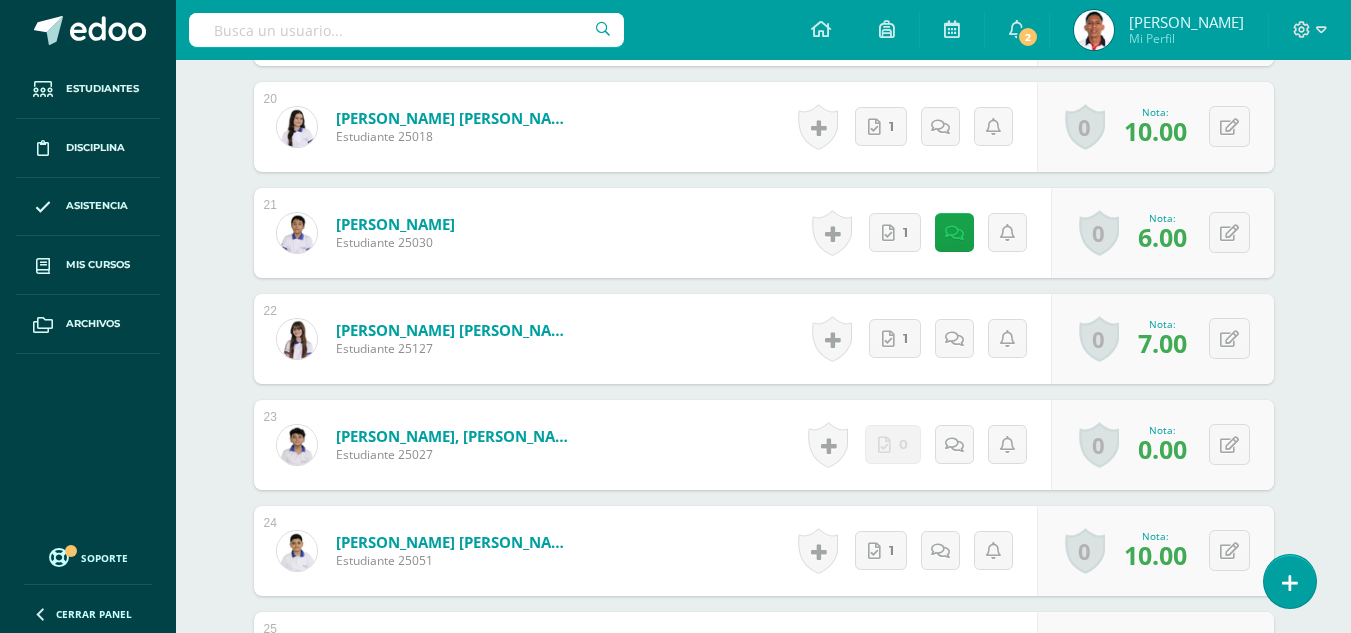 scroll, scrollTop: 2653, scrollLeft: 0, axis: vertical 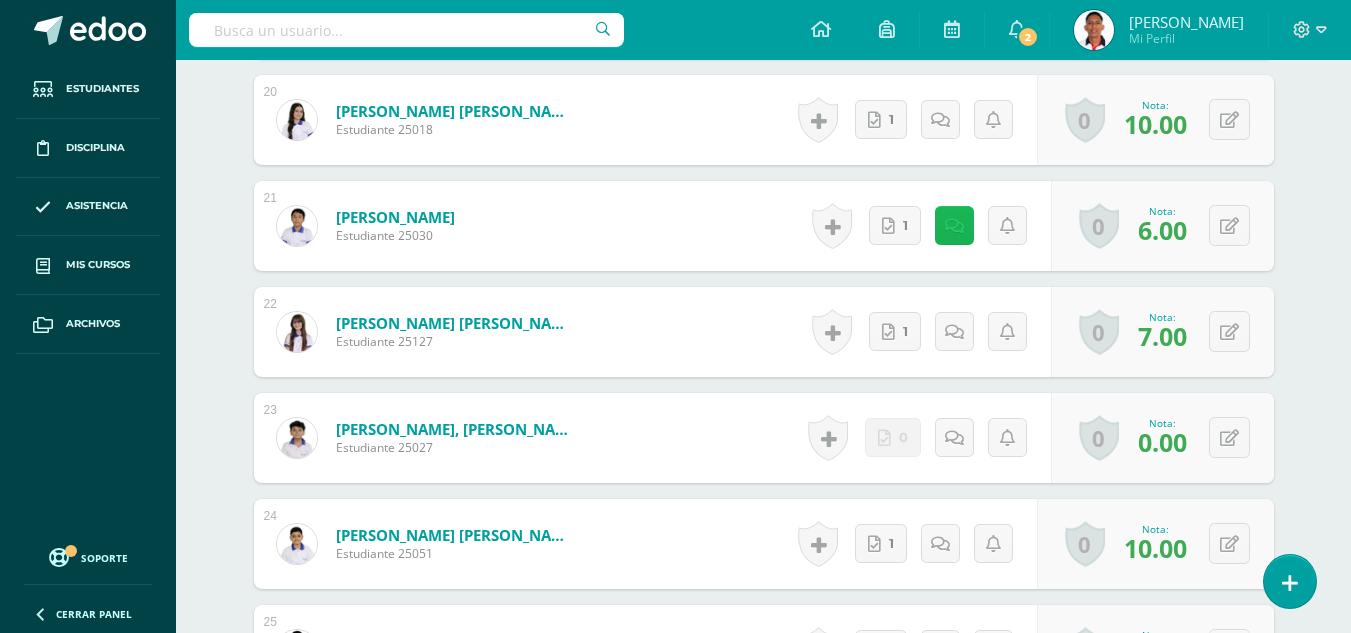 click at bounding box center (954, 225) 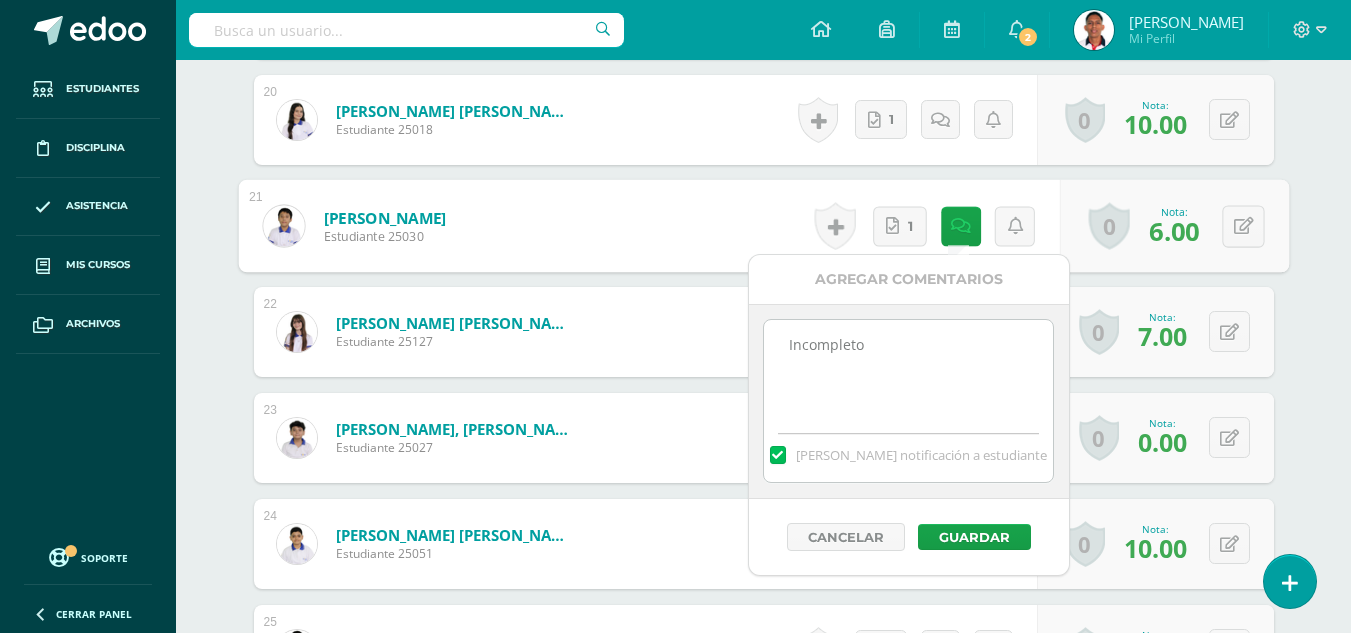 click on "Teatro
Primero Básico "1.1"
Herramientas
Detalle de asistencias
Actividad
Anuncios
Actividades
Estudiantes
Planificación
Dosificación
Conferencias
¿Estás seguro que quieres  eliminar  esta actividad?
Esto borrará la actividad y cualquier nota que hayas registrado
permanentemente. Esta acción no se puede revertir. Cancelar Eliminar
Administración de escalas de valoración
escala de valoración
Aún no has creado una escala de valoración.
Cancelar Agregar nueva escala de valoración: Cancelar Crear escala de valoración" at bounding box center [763, -570] 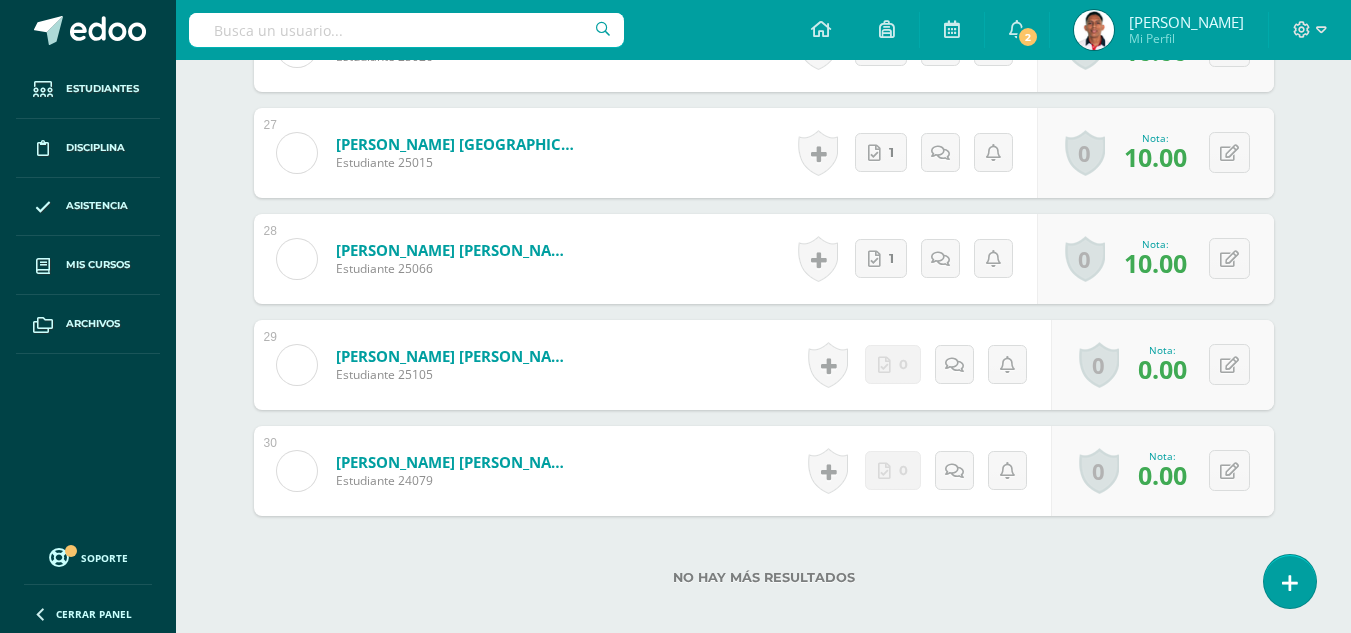 scroll, scrollTop: 3403, scrollLeft: 0, axis: vertical 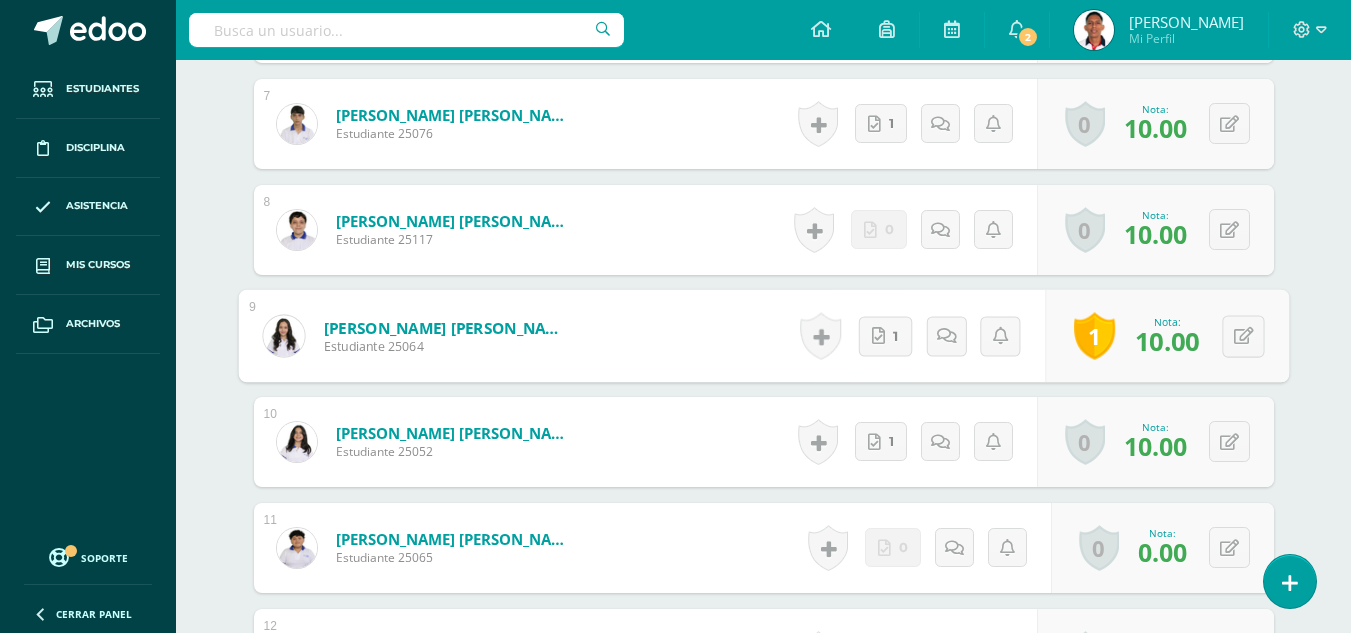 click on "1" at bounding box center (1094, 336) 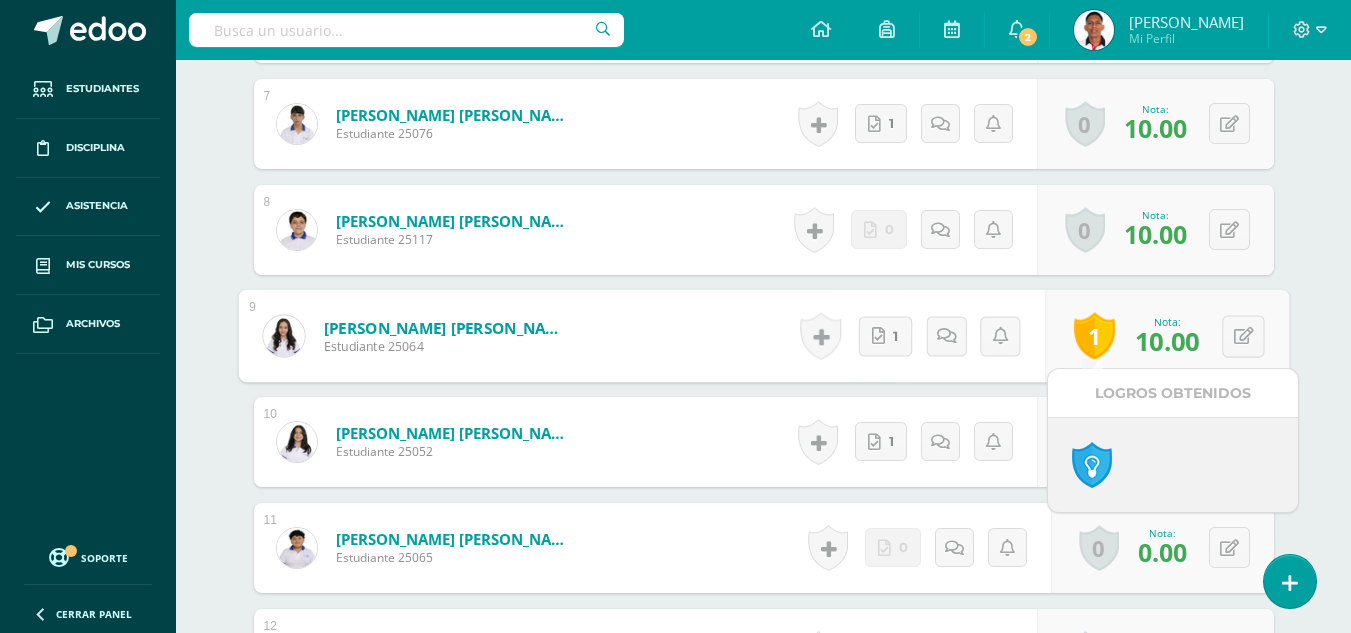 click on "1" at bounding box center (1094, 336) 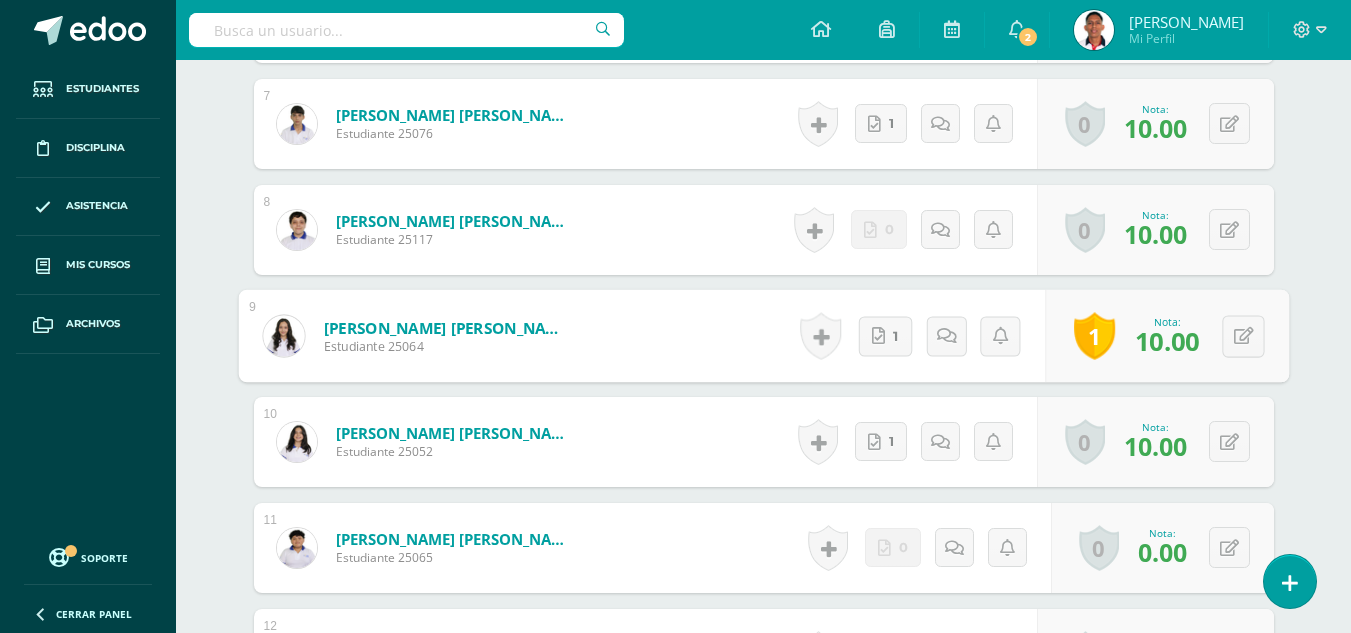 click on "1" at bounding box center (1094, 336) 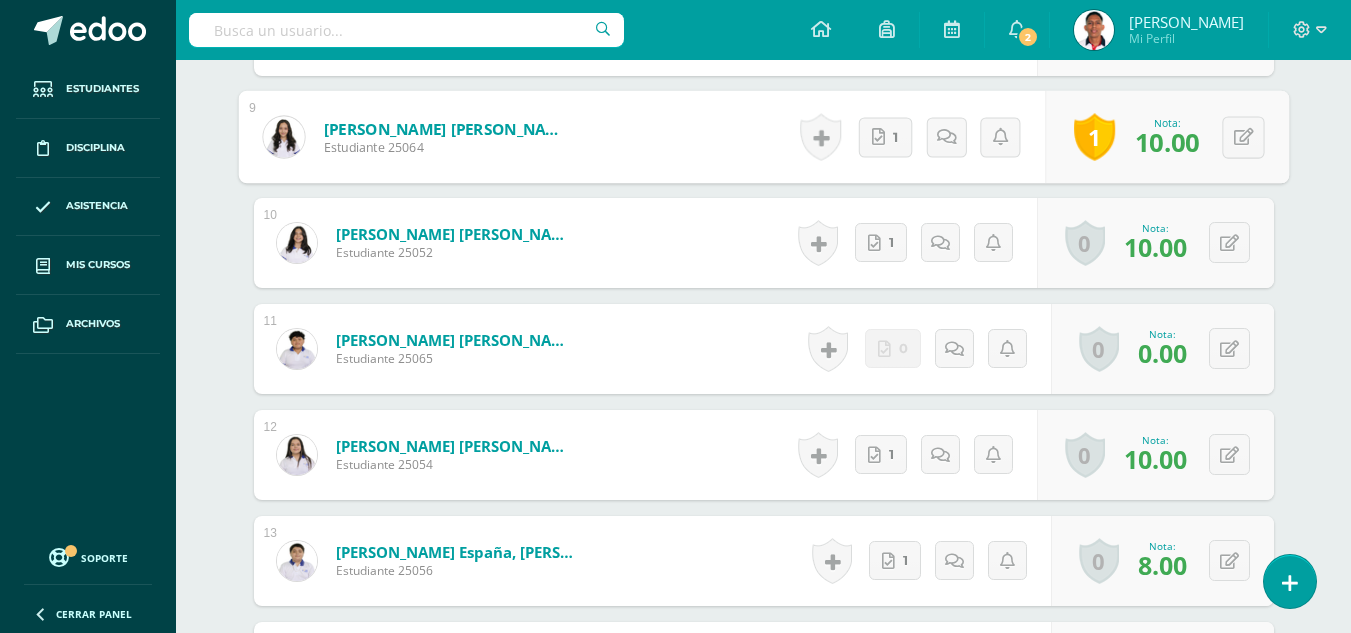 scroll, scrollTop: 1518, scrollLeft: 0, axis: vertical 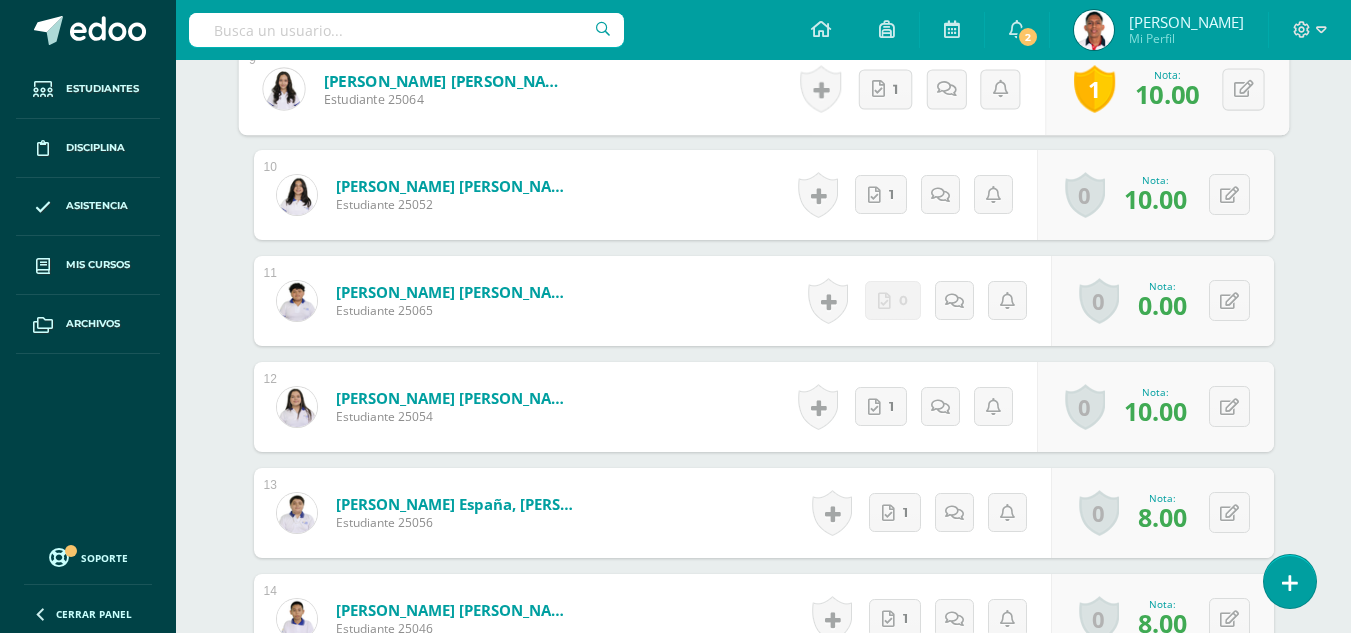 click on "1" at bounding box center (1094, 89) 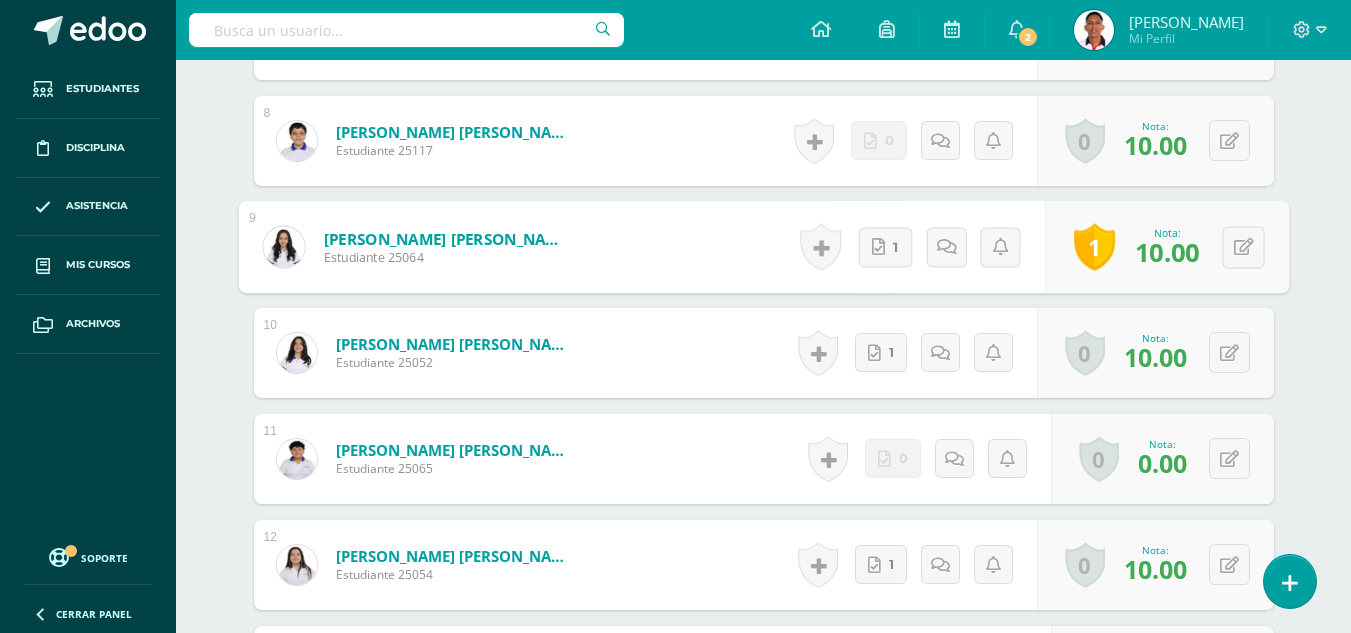 scroll, scrollTop: 1358, scrollLeft: 0, axis: vertical 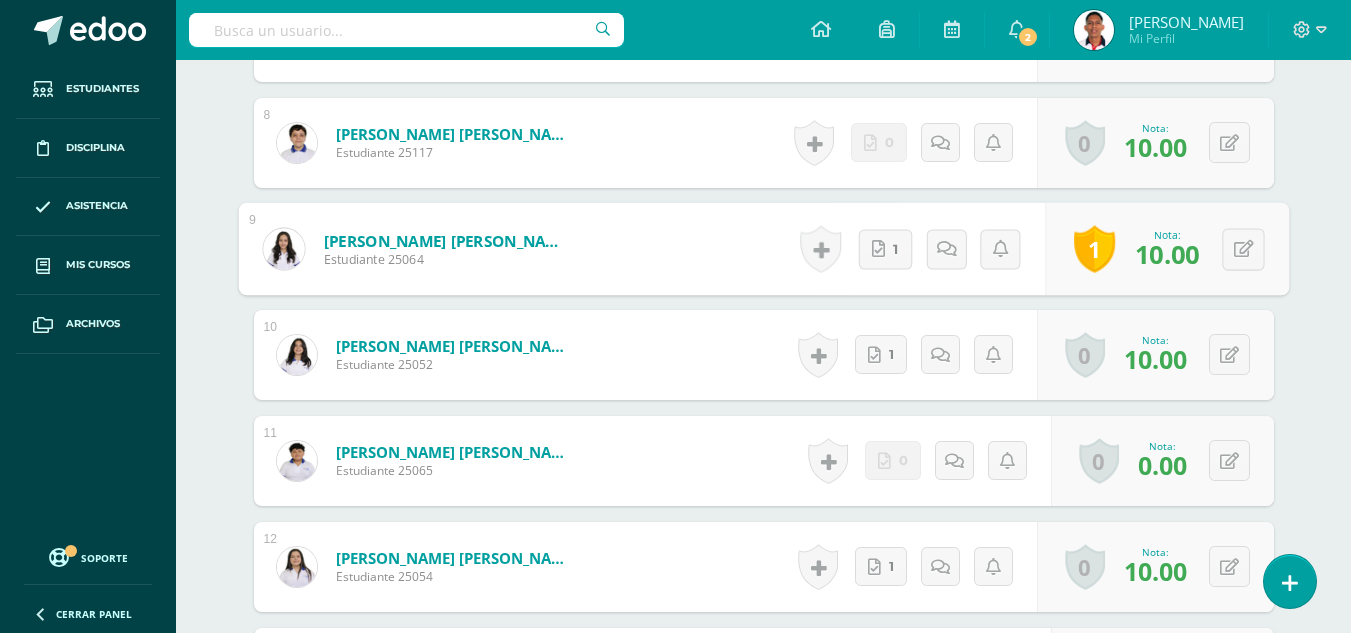 click on "1" at bounding box center [1094, 249] 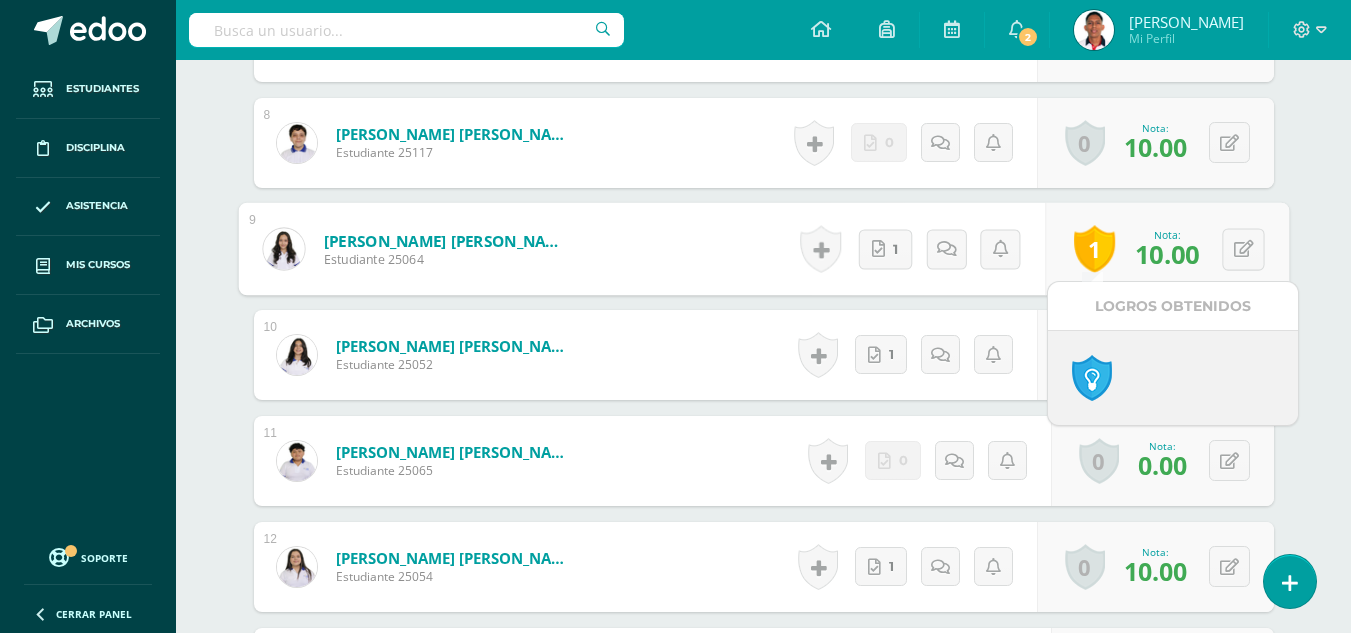 click on "Teatro
Primero Básico "1.1"
Herramientas
Detalle de asistencias
Actividad
Anuncios
Actividades
Estudiantes
Planificación
Dosificación
Conferencias
¿Estás seguro que quieres  eliminar  esta actividad?
Esto borrará la actividad y cualquier nota que hayas registrado
permanentemente. Esta acción no se puede revertir. Cancelar Eliminar
Administración de escalas de valoración
escala de valoración
Aún no has creado una escala de valoración.
Cancelar Agregar nueva escala de valoración: Cancelar Crear escala de valoración" at bounding box center [763, 725] 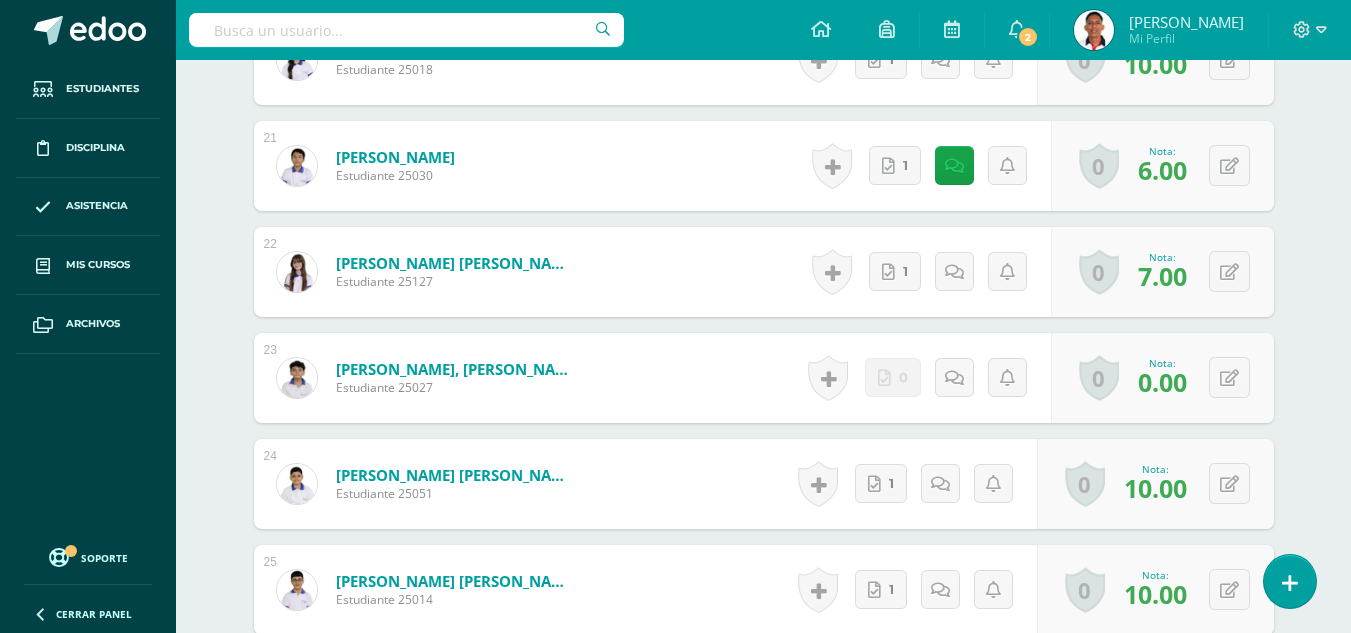 scroll, scrollTop: 3474, scrollLeft: 0, axis: vertical 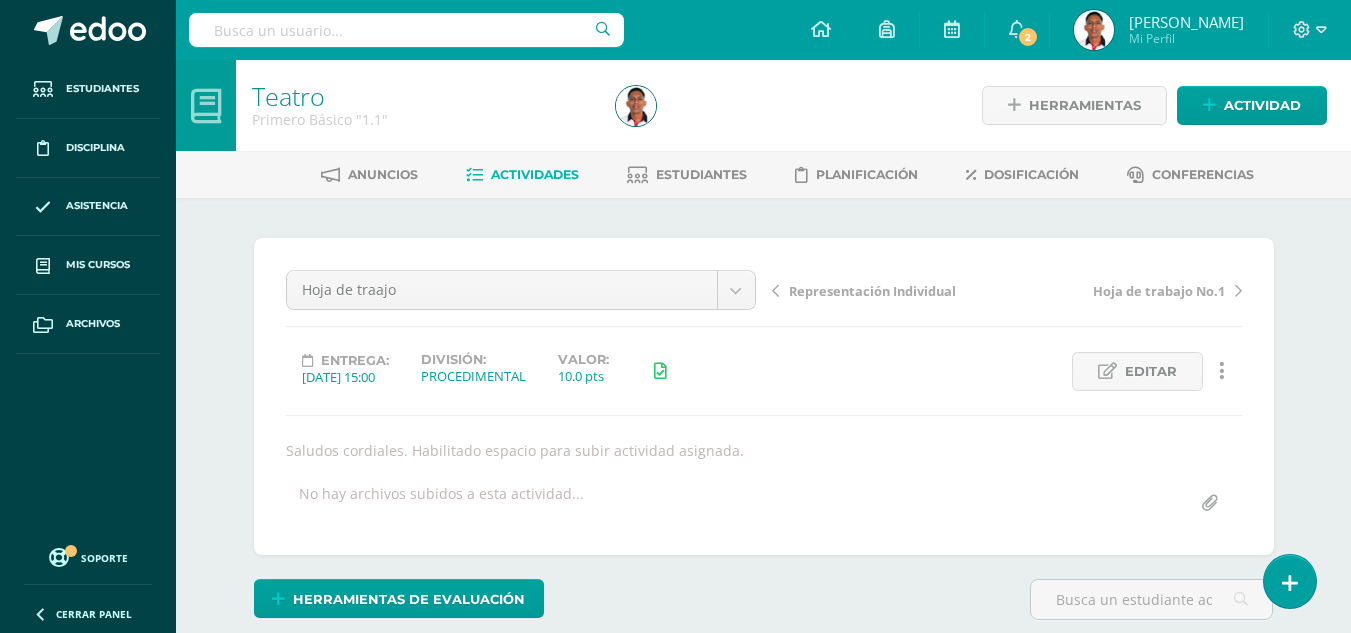 click on "Representación Individual" at bounding box center (872, 291) 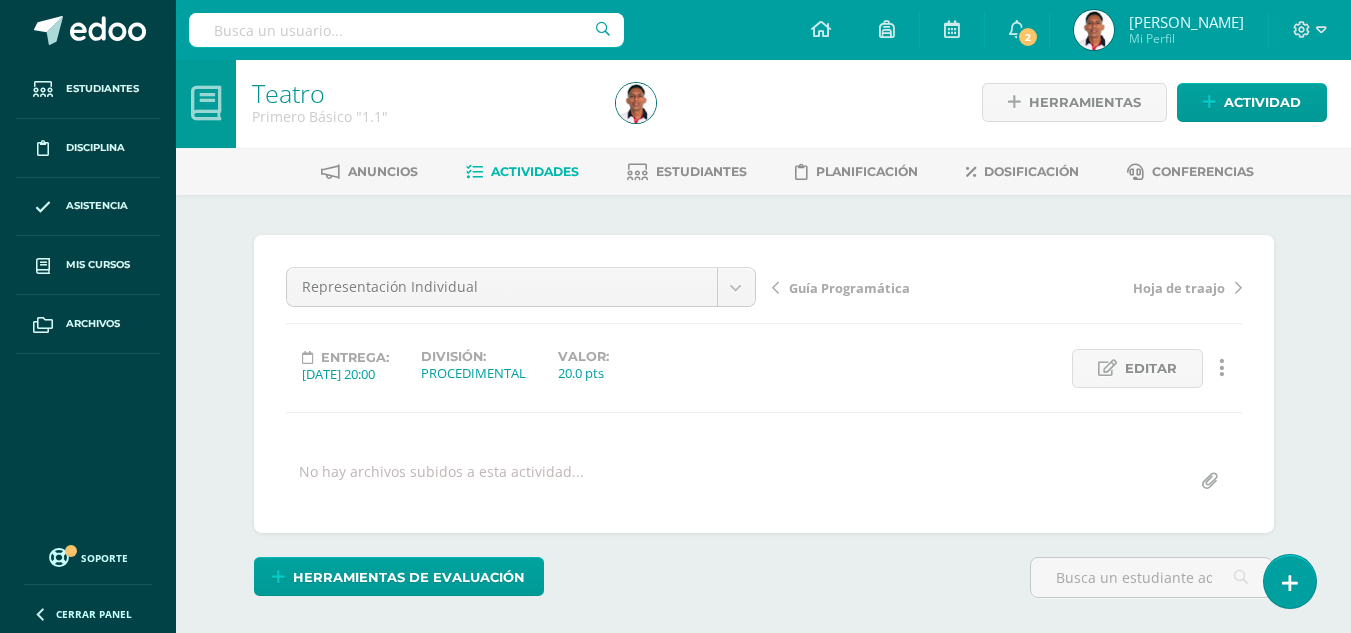 scroll, scrollTop: 4, scrollLeft: 0, axis: vertical 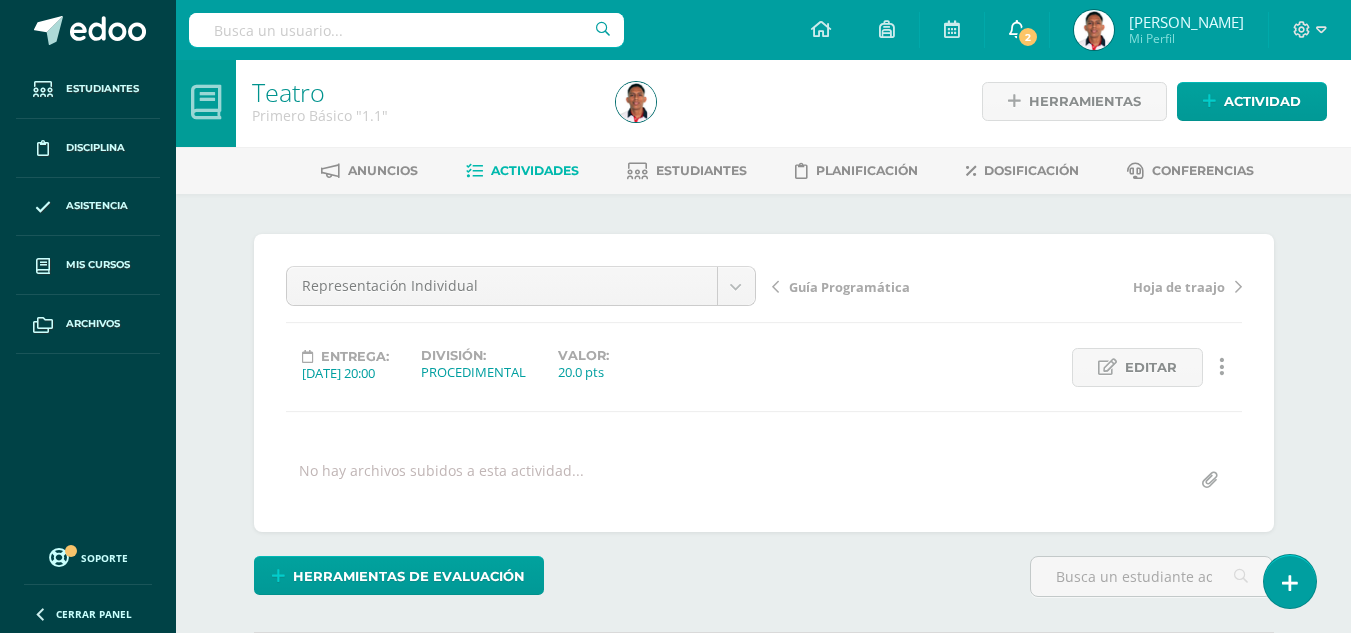 click on "2" at bounding box center [1028, 37] 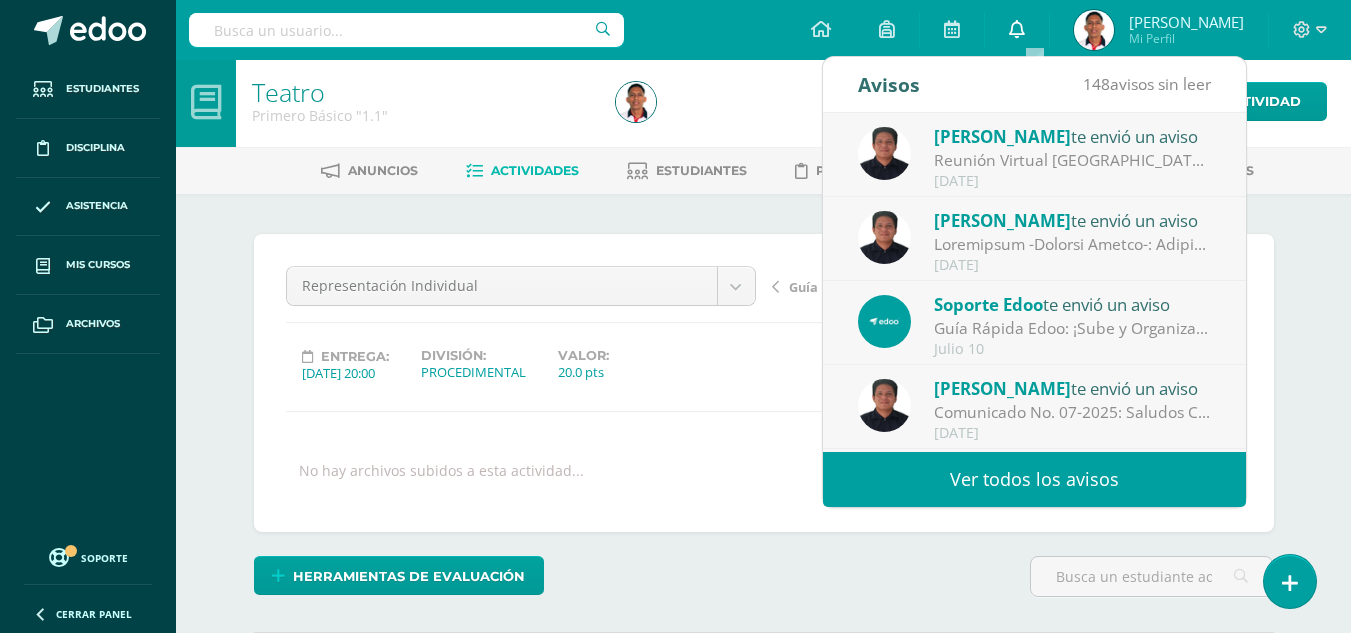 click at bounding box center [1017, 29] 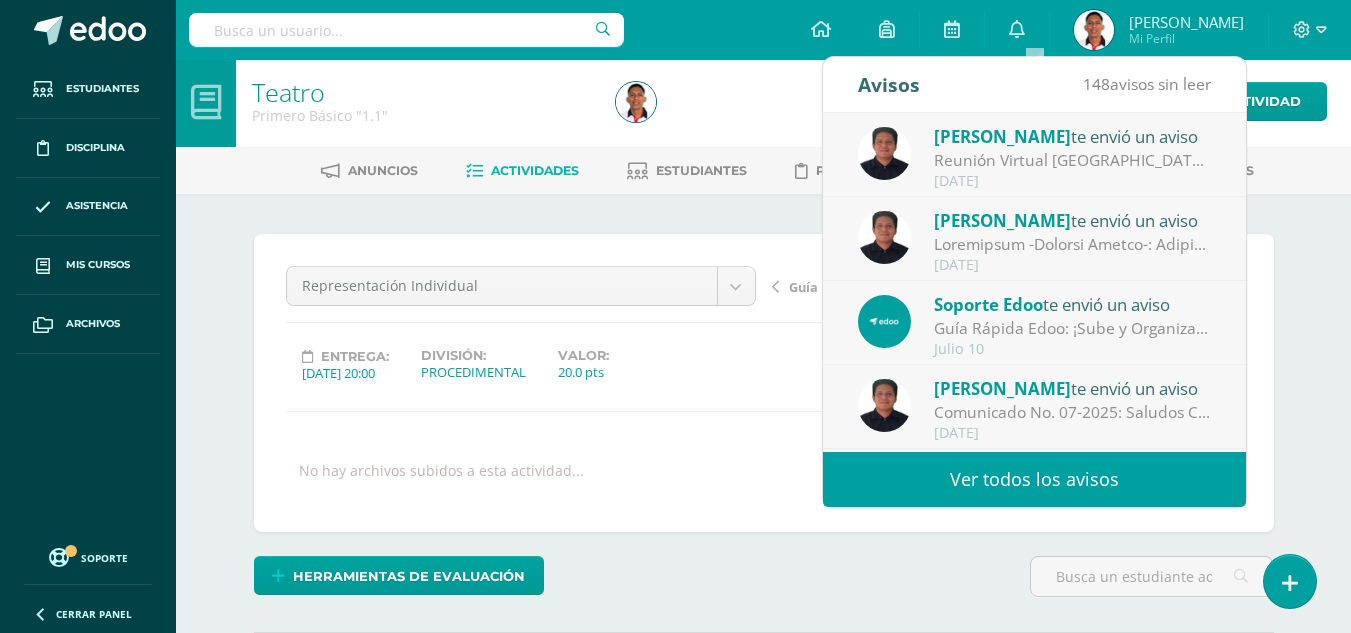 click on "Teatro
Primero Básico "1.1"
Herramientas
Detalle de asistencias
Actividad
Anuncios
Actividades
Estudiantes
Planificación
Dosificación
Conferencias
¿Estás seguro que quieres  eliminar  esta actividad?
Esto borrará la actividad y cualquier nota que hayas registrado
permanentemente. Esta acción no se puede revertir. Cancelar Eliminar
Administración de escalas de valoración
escala de valoración
Aún no has creado una escala de valoración.
Cancelar Agregar nueva escala de valoración: Cancelar Crear escala de valoración" at bounding box center [763, 2070] 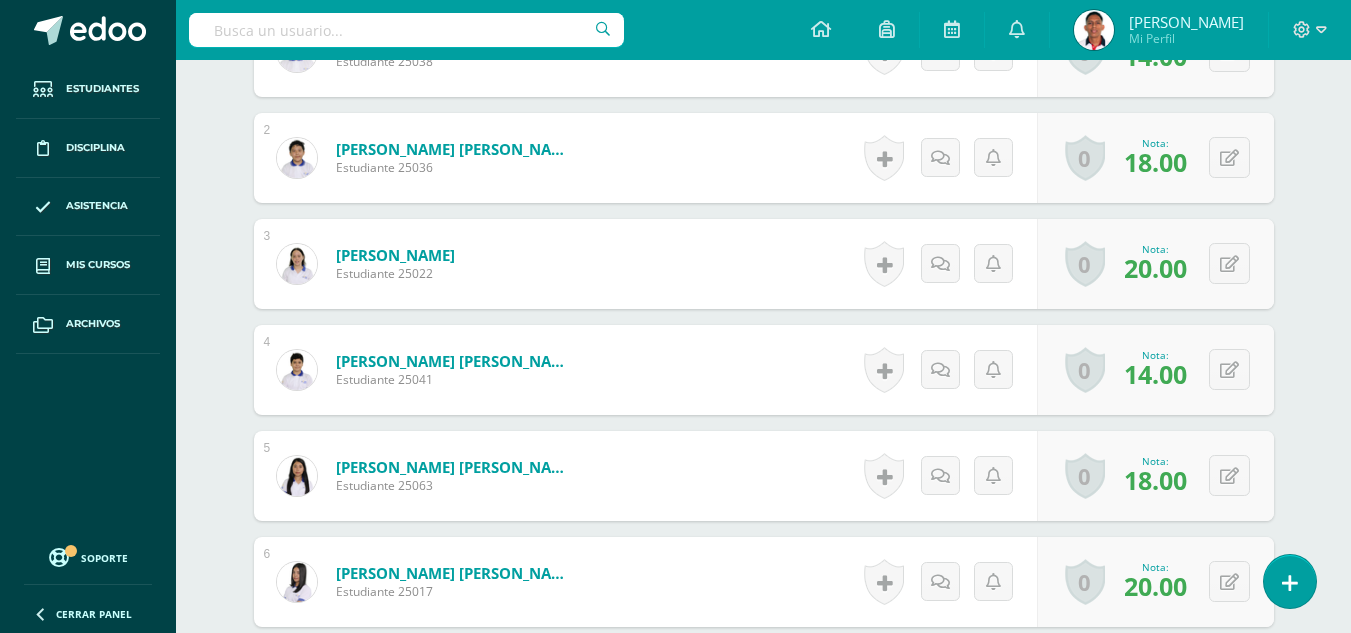 scroll, scrollTop: 729, scrollLeft: 0, axis: vertical 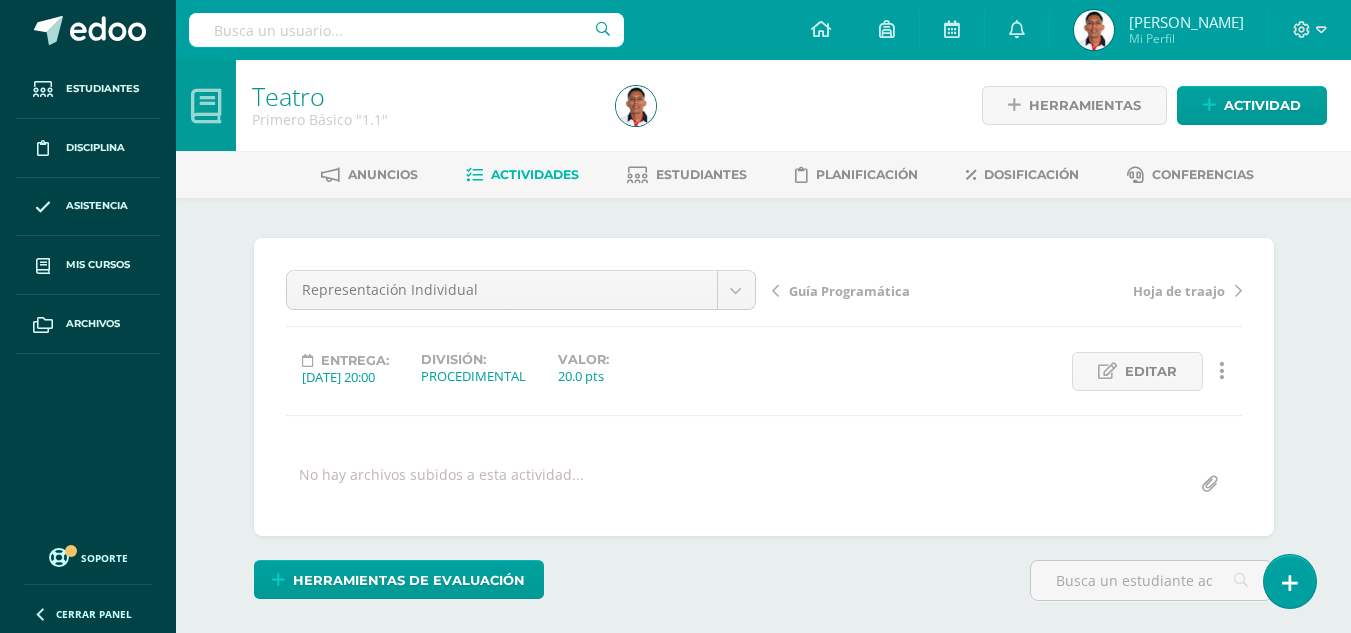 click on "Guía Programática Hoja de traajo" at bounding box center (1007, 298) 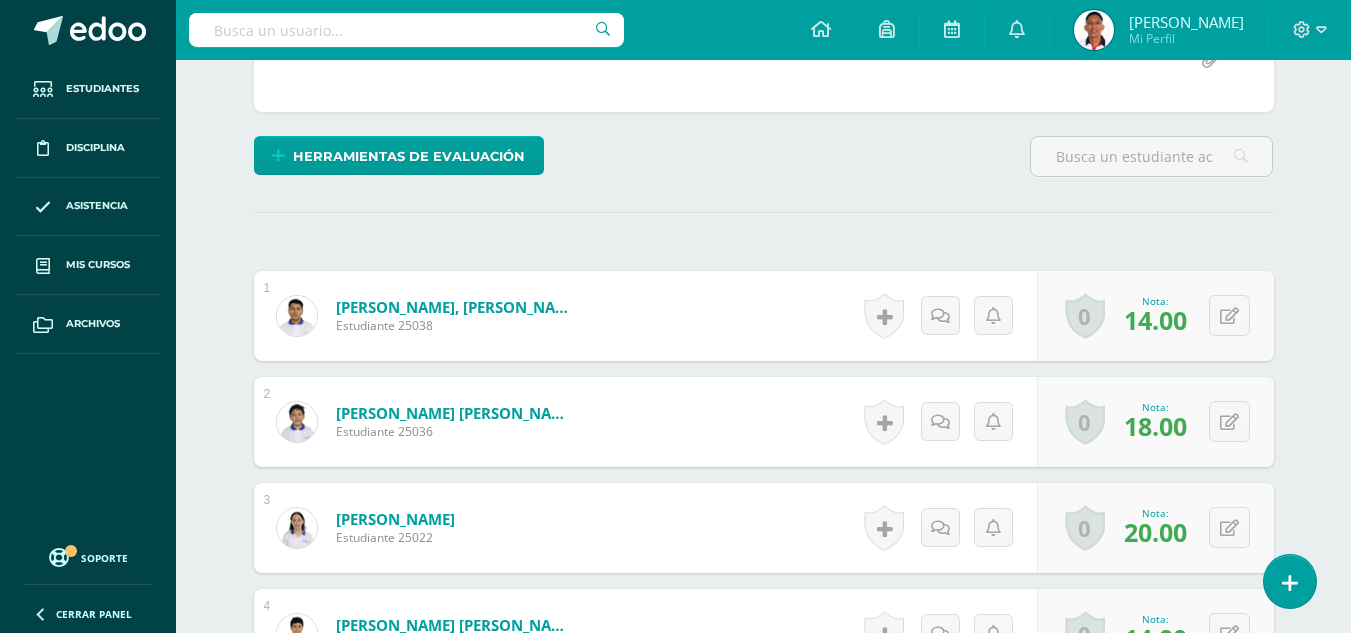 scroll, scrollTop: 0, scrollLeft: 0, axis: both 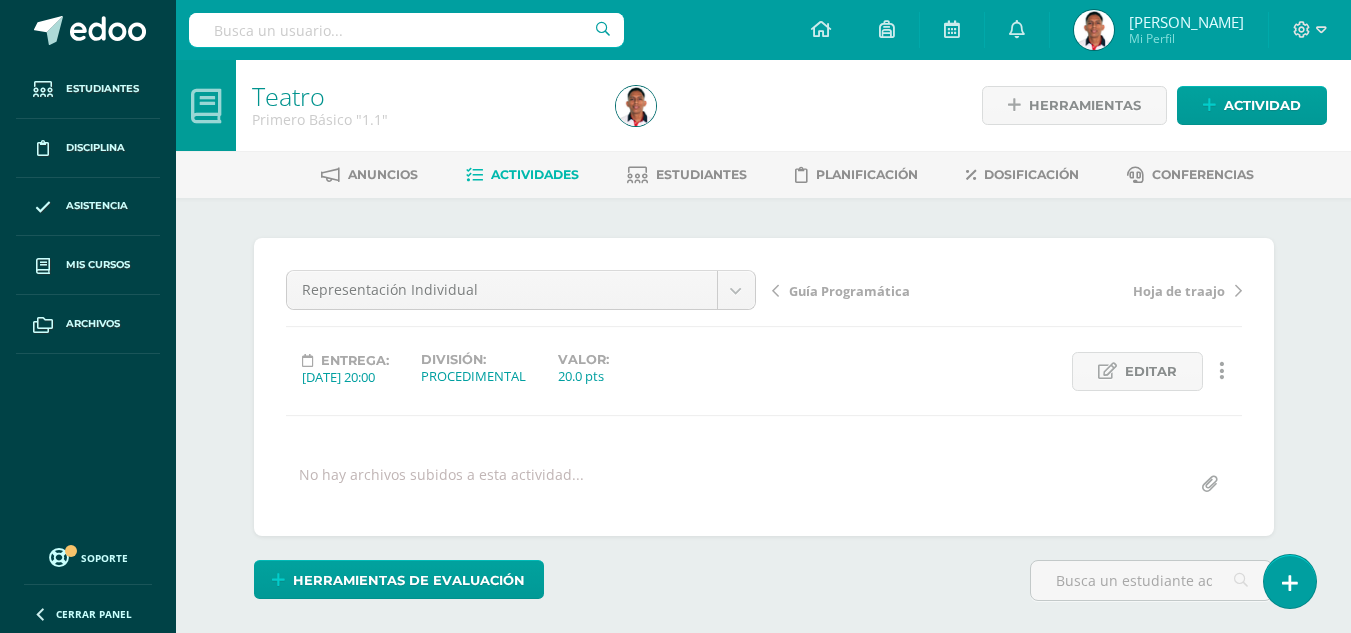 click on "Guía Programática" at bounding box center (849, 291) 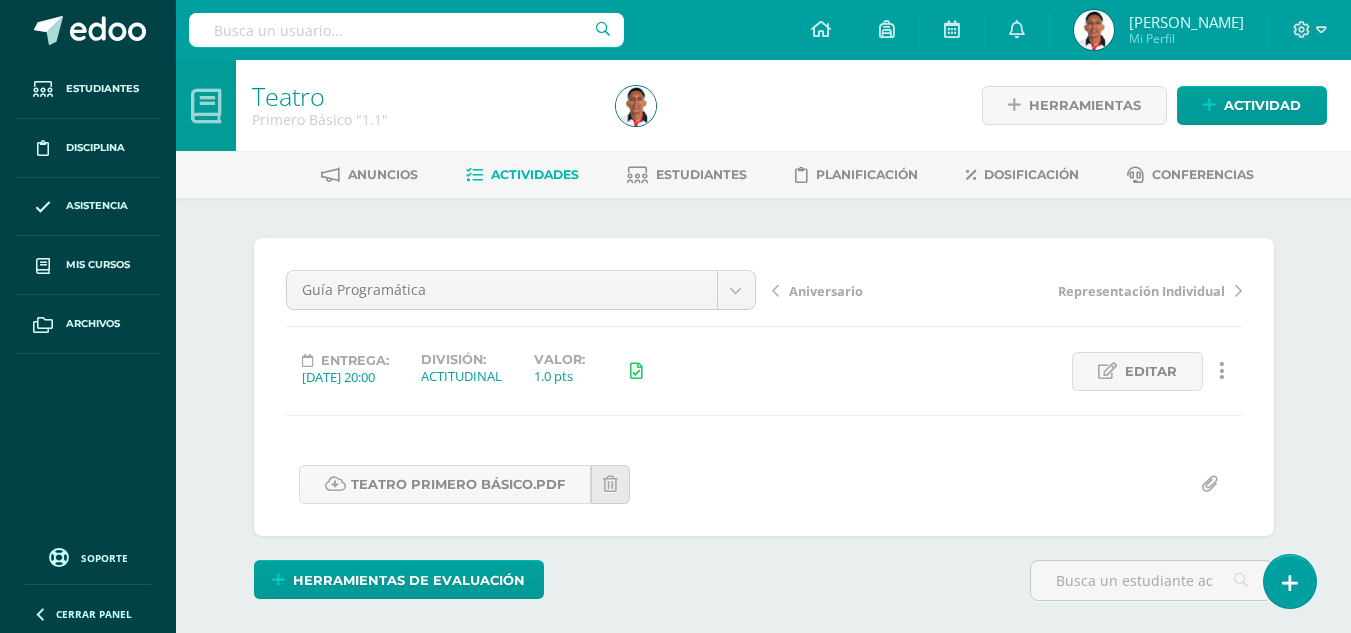 scroll, scrollTop: 0, scrollLeft: 0, axis: both 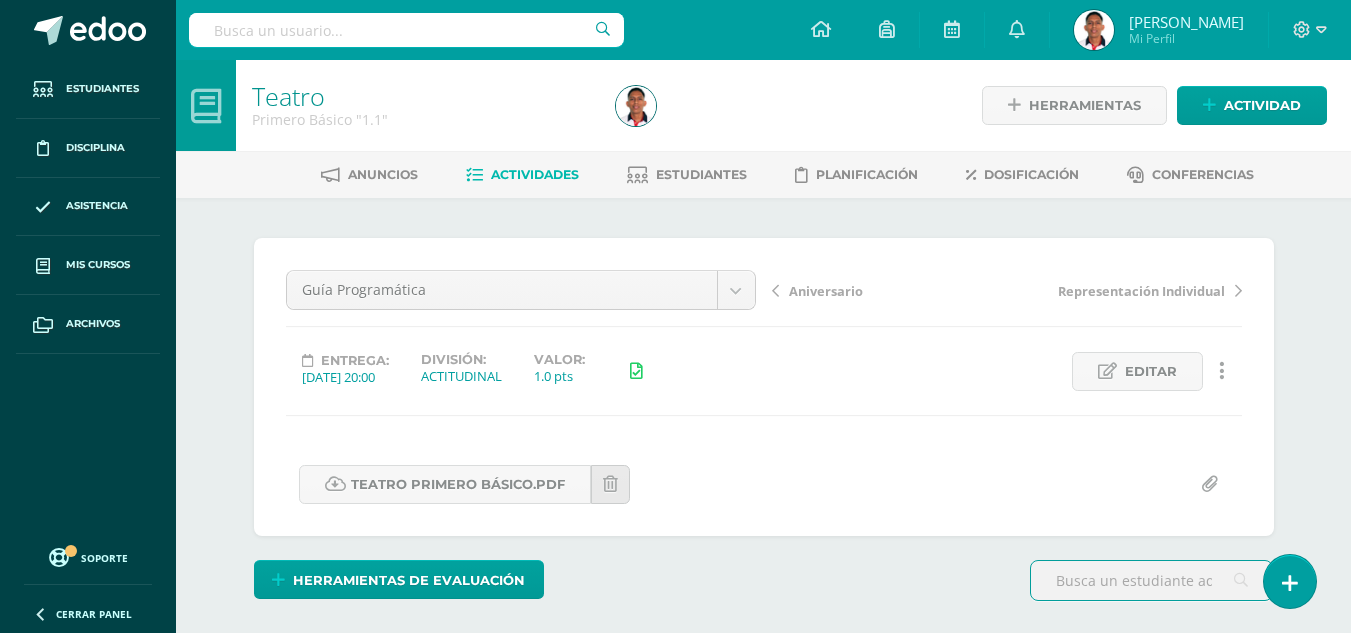 click on "Aniversario" at bounding box center (826, 291) 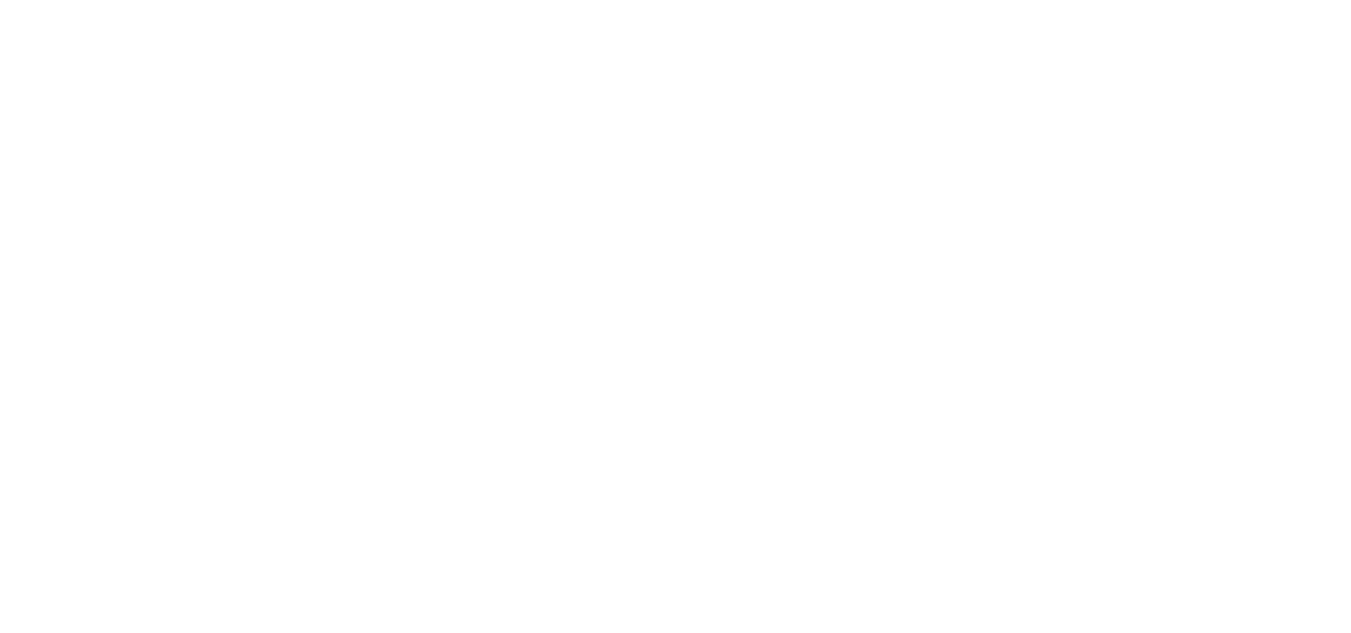 scroll, scrollTop: 0, scrollLeft: 0, axis: both 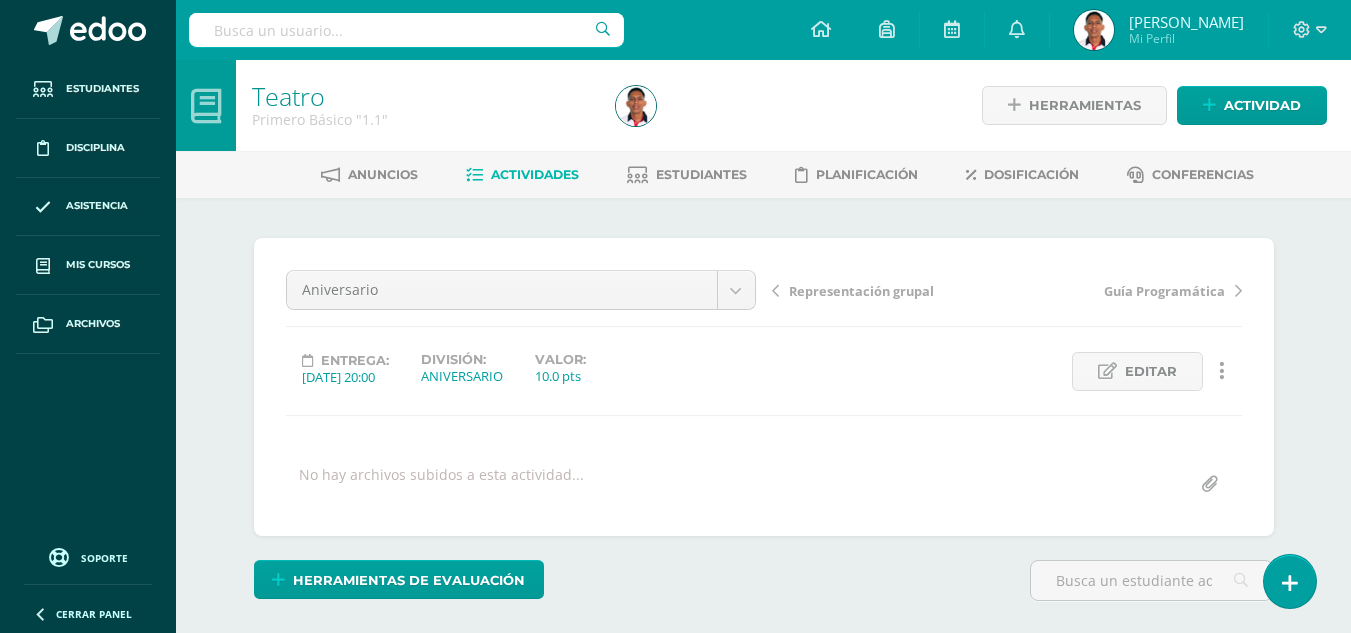 click on "Representación grupal" at bounding box center (861, 291) 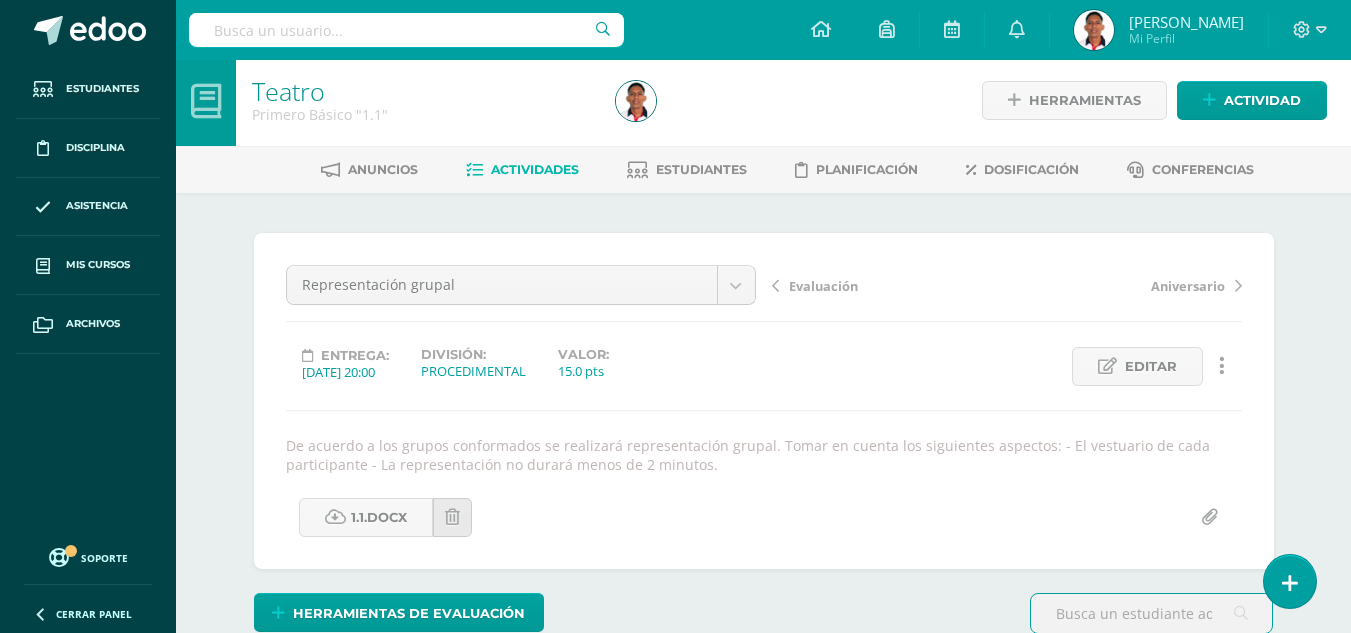 scroll, scrollTop: 0, scrollLeft: 0, axis: both 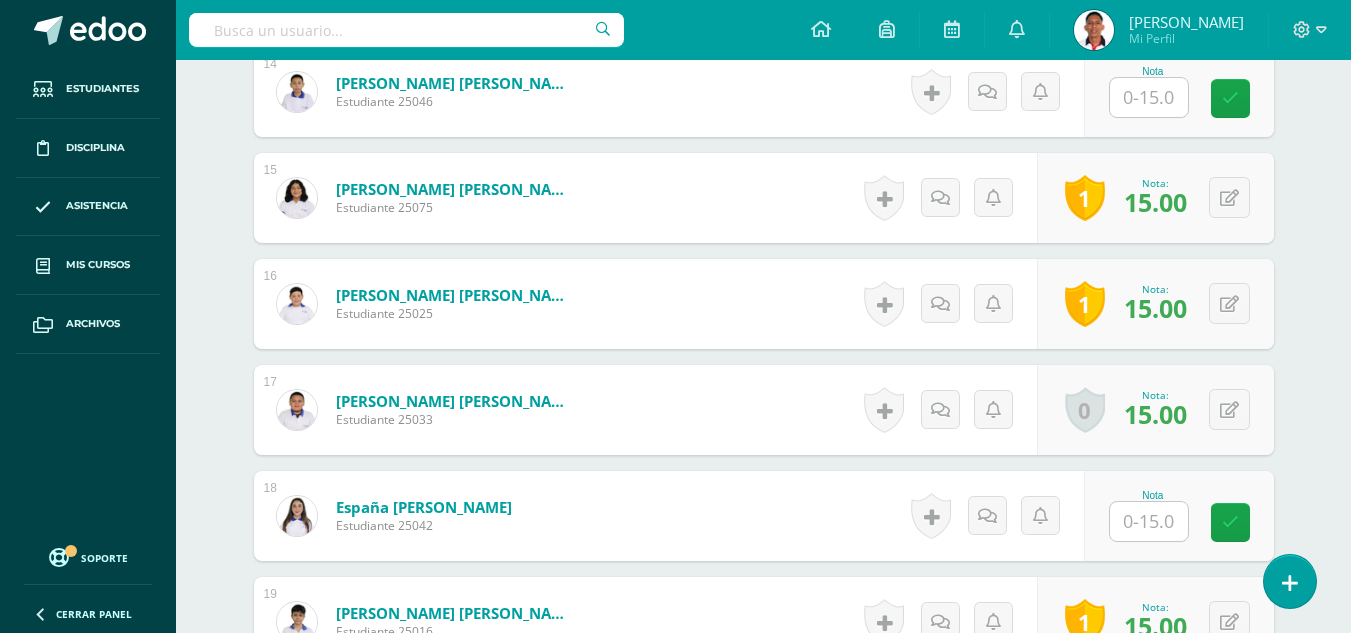 click on "1" at bounding box center (1085, 198) 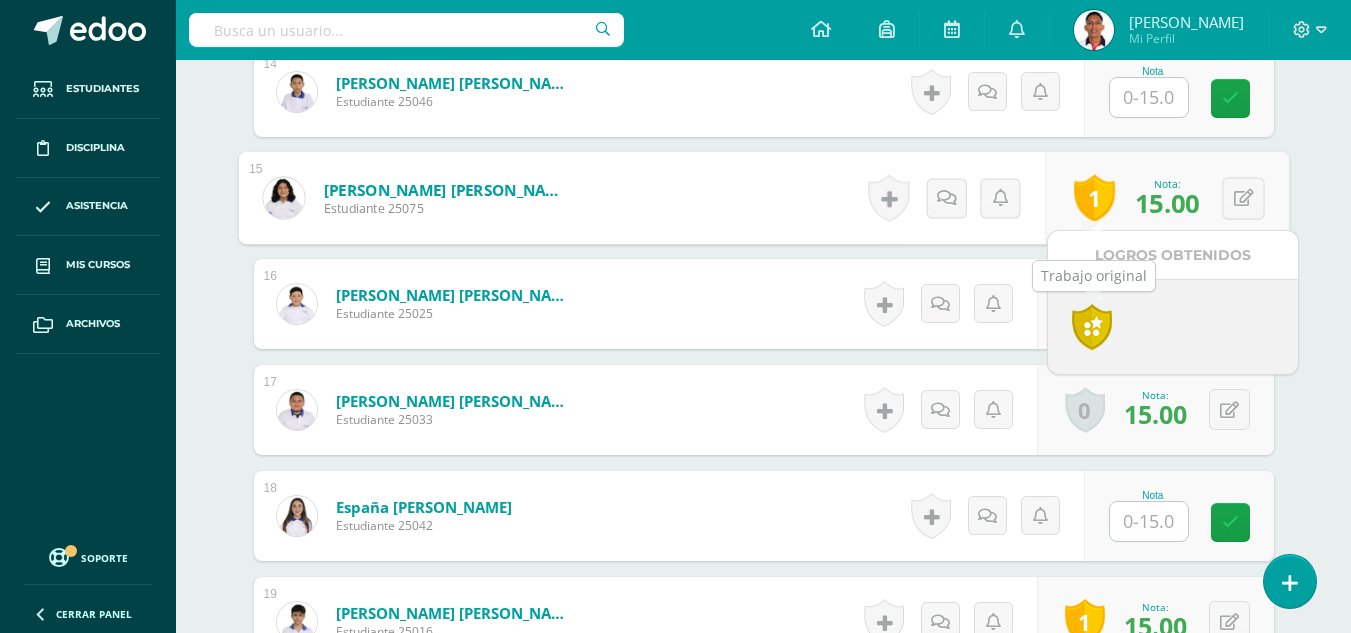 click at bounding box center (1092, 327) 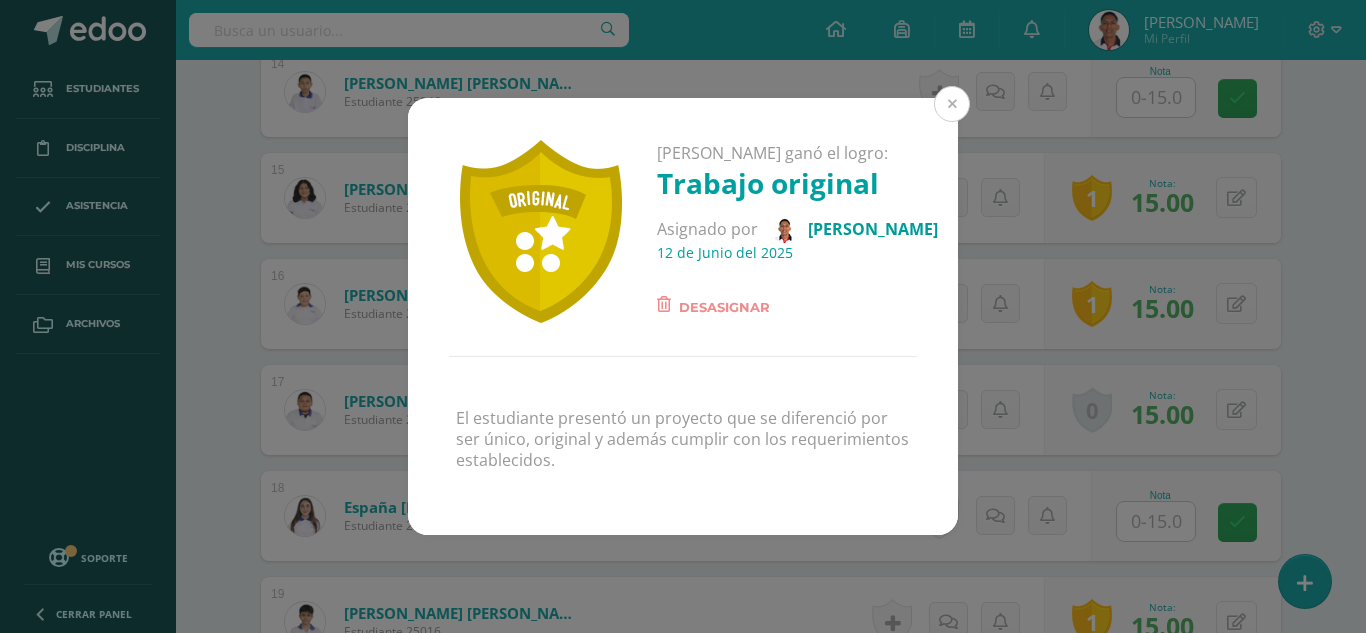 click at bounding box center (952, 104) 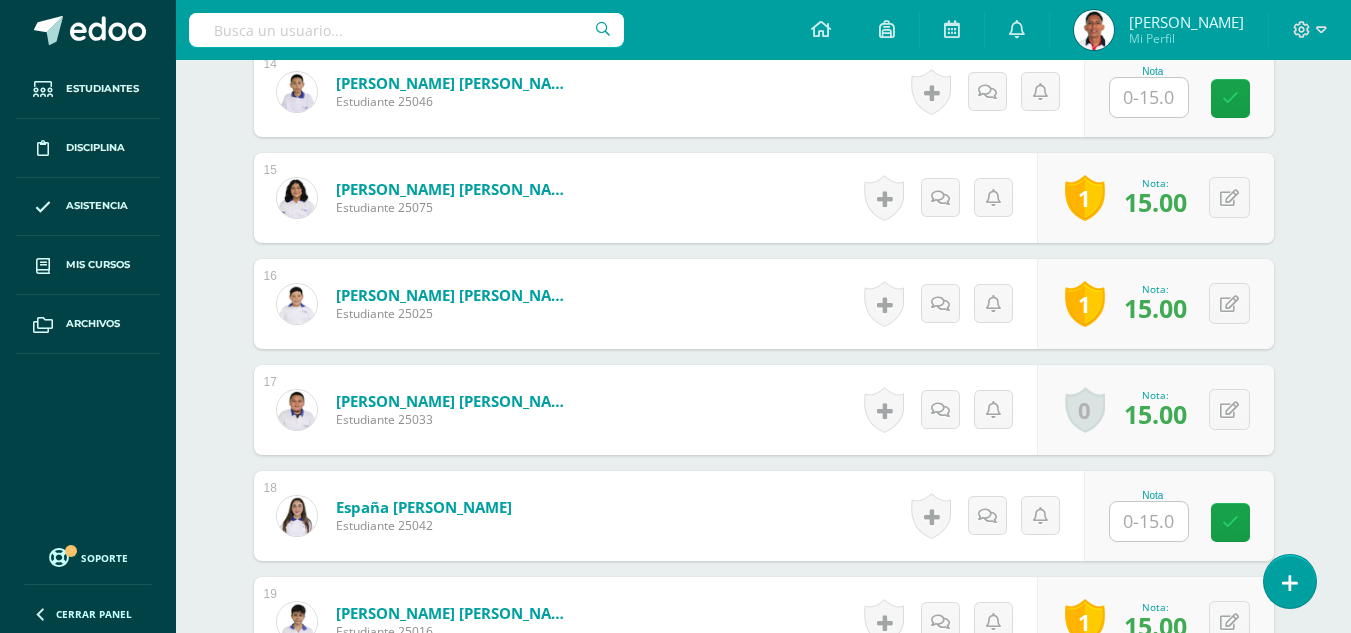 click on "1" at bounding box center (1085, 304) 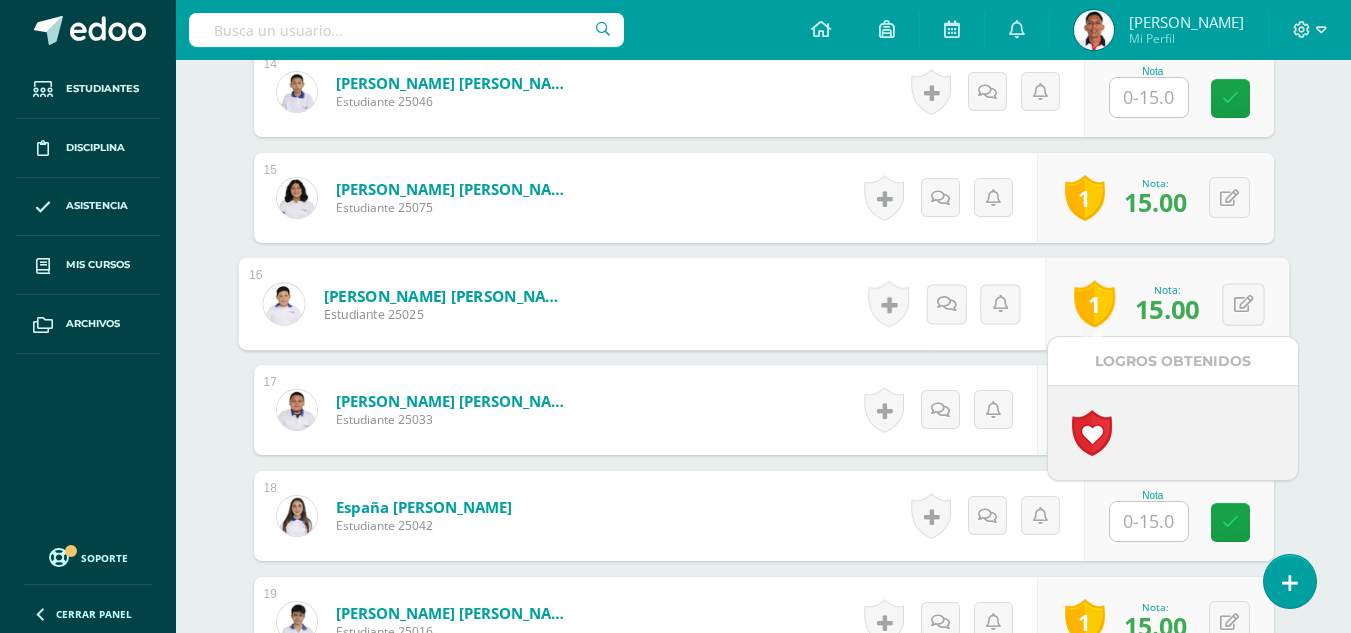 click on "¿Estás seguro que quieres  eliminar  esta actividad?
Esto borrará la actividad y cualquier nota que hayas registrado
permanentemente. Esta acción no se puede revertir. Cancelar Eliminar
Administración de escalas de valoración
escala de valoración
Aún no has creado una escala de valoración.
Cancelar Agregar nueva escala de valoración: Agrega una división a la escala de valoración  (ej. Ortografía, redacción, trabajo en equipo, etc.)
Agregar
Cancelar Crear escala de valoración
Agrega listas de cotejo
Mostrar todos                             Mostrar todos Mis listas Generales Comunicación y Lenguaje Matemática Ciencia Estudios Sociales Arte Taller 1" at bounding box center [764, 98] 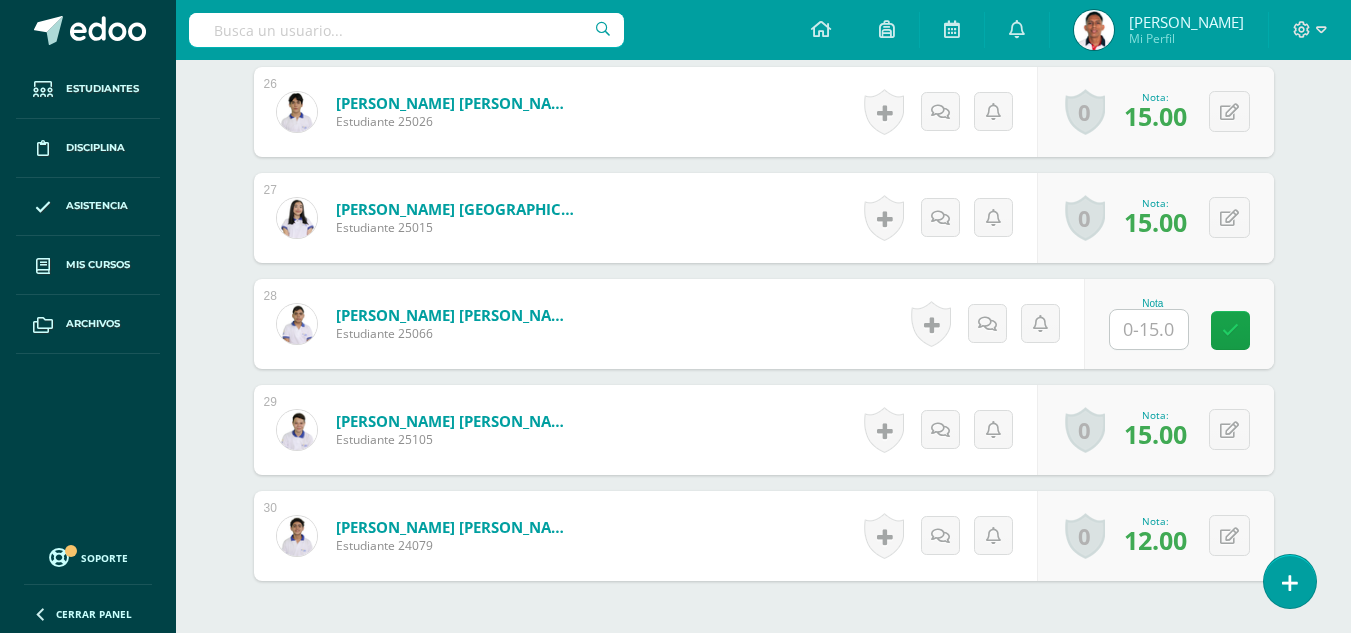 scroll, scrollTop: 3330, scrollLeft: 0, axis: vertical 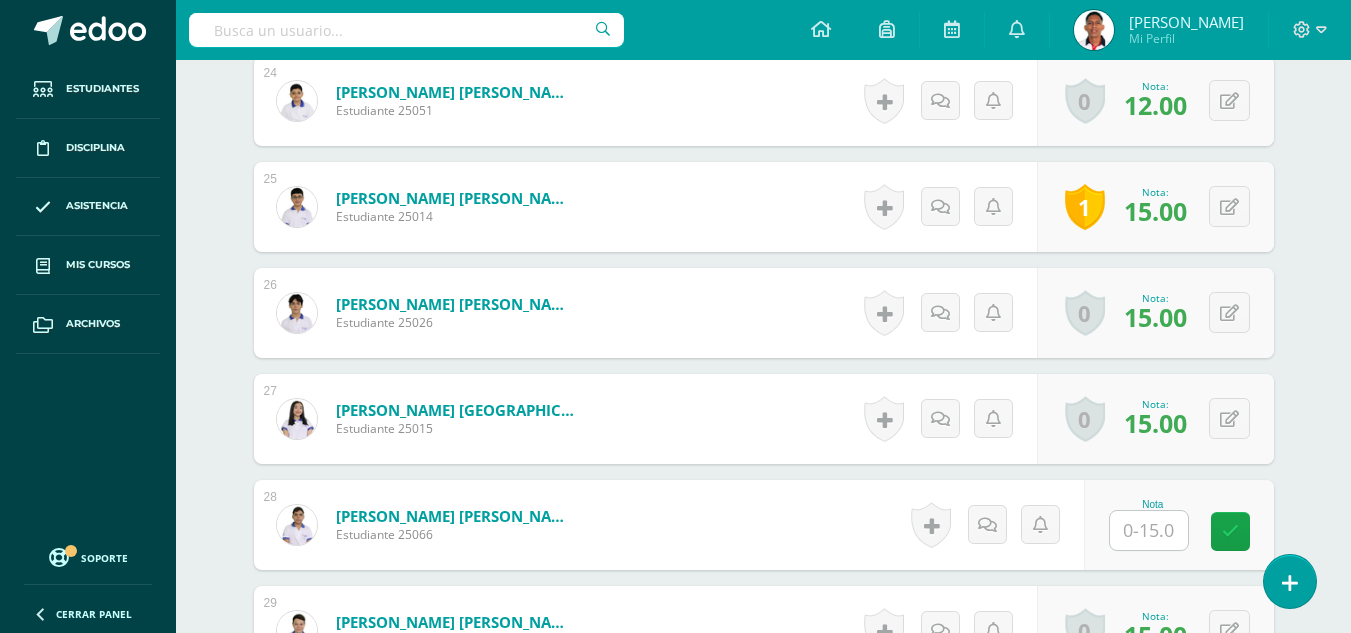 click on "1" at bounding box center (1085, 207) 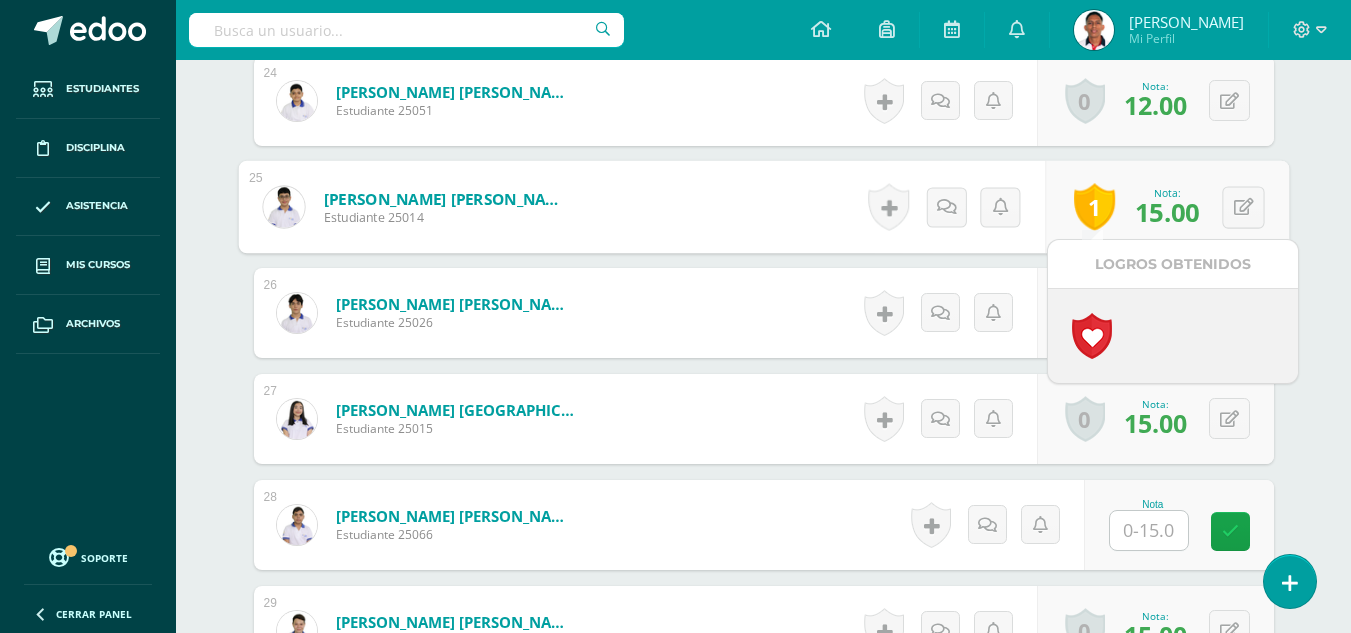 click on "Teatro
Primero Básico "1.1"
Herramientas
Detalle de asistencias
Actividad
Anuncios
Actividades
Estudiantes
Planificación
Dosificación
Conferencias
¿Estás seguro que quieres  eliminar  esta actividad?
Esto borrará la actividad y cualquier nota que hayas registrado
permanentemente. Esta acción no se puede revertir. Cancelar Eliminar
Administración de escalas de valoración
escala de valoración
Aún no has creado una escala de valoración.
Cancelar Agregar nueva escala de valoración: Cancelar Crear escala de valoración" at bounding box center [763, -1022] 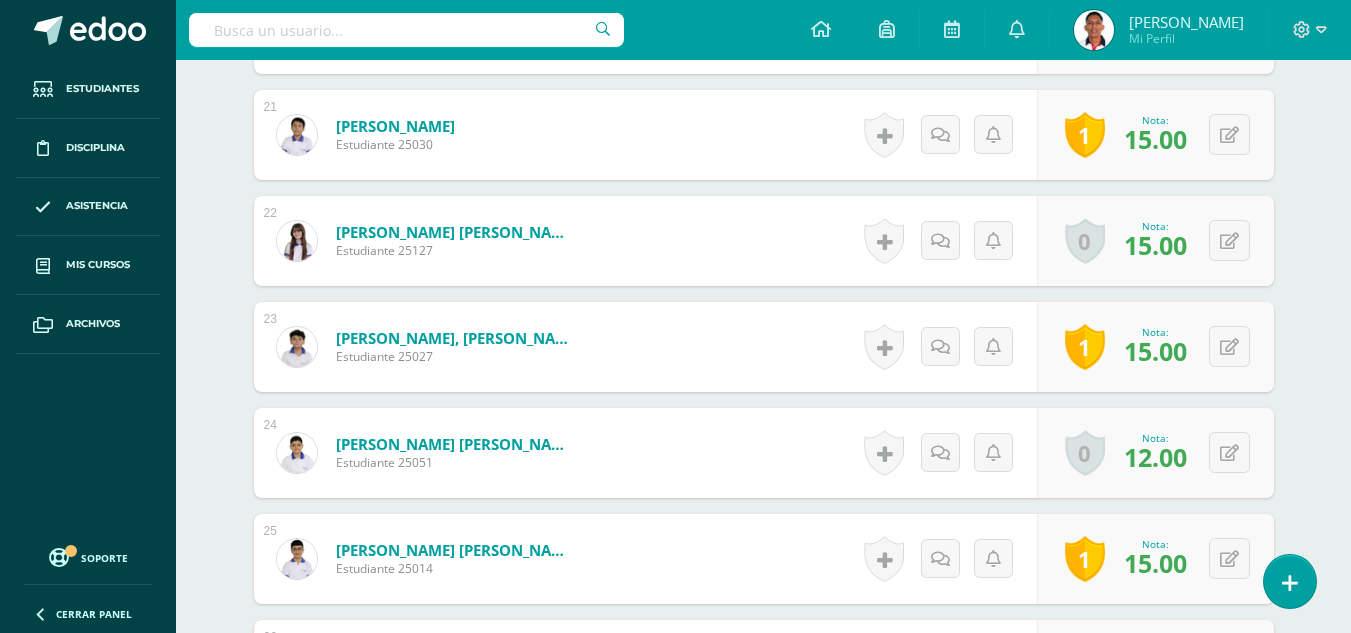 scroll, scrollTop: 2631, scrollLeft: 0, axis: vertical 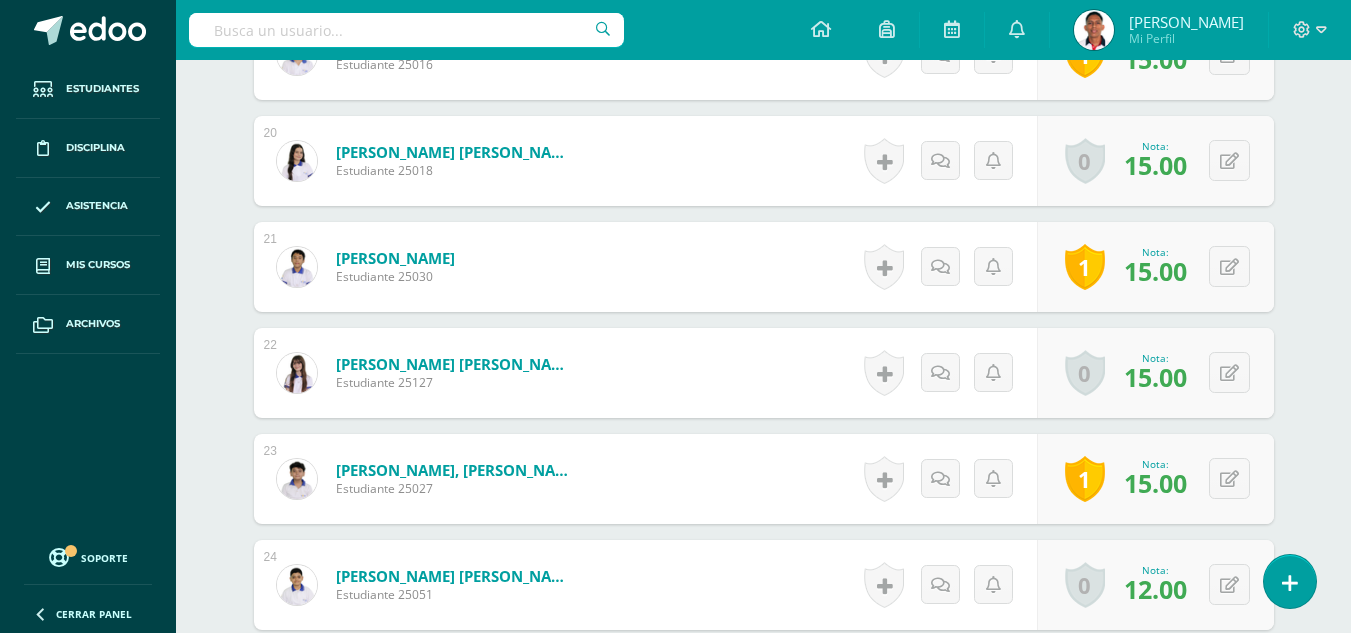 click on "1" at bounding box center (1085, 479) 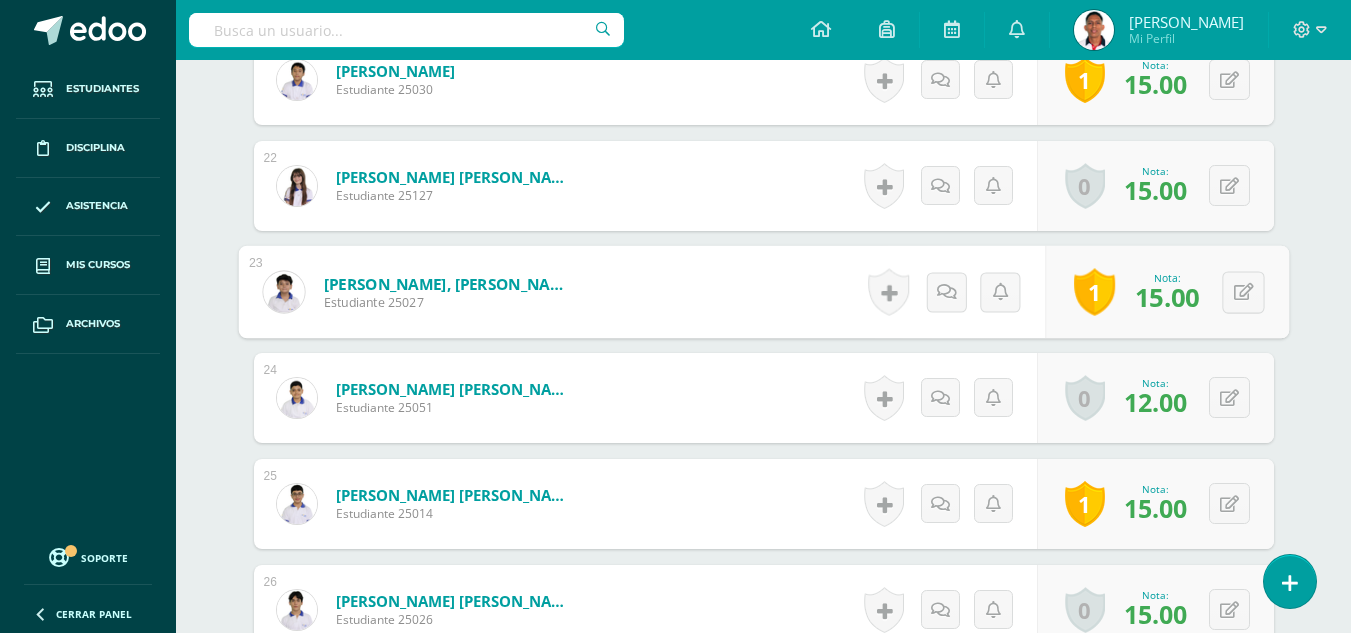scroll, scrollTop: 2825, scrollLeft: 0, axis: vertical 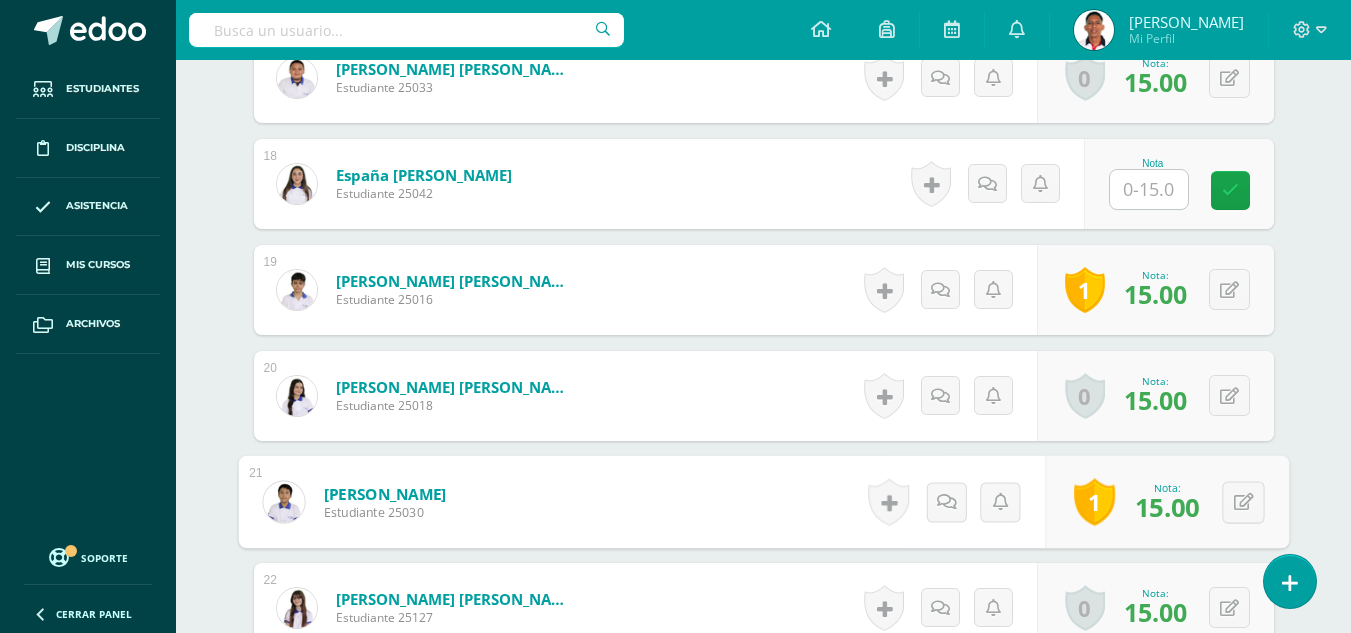 click on "1" at bounding box center (1094, 502) 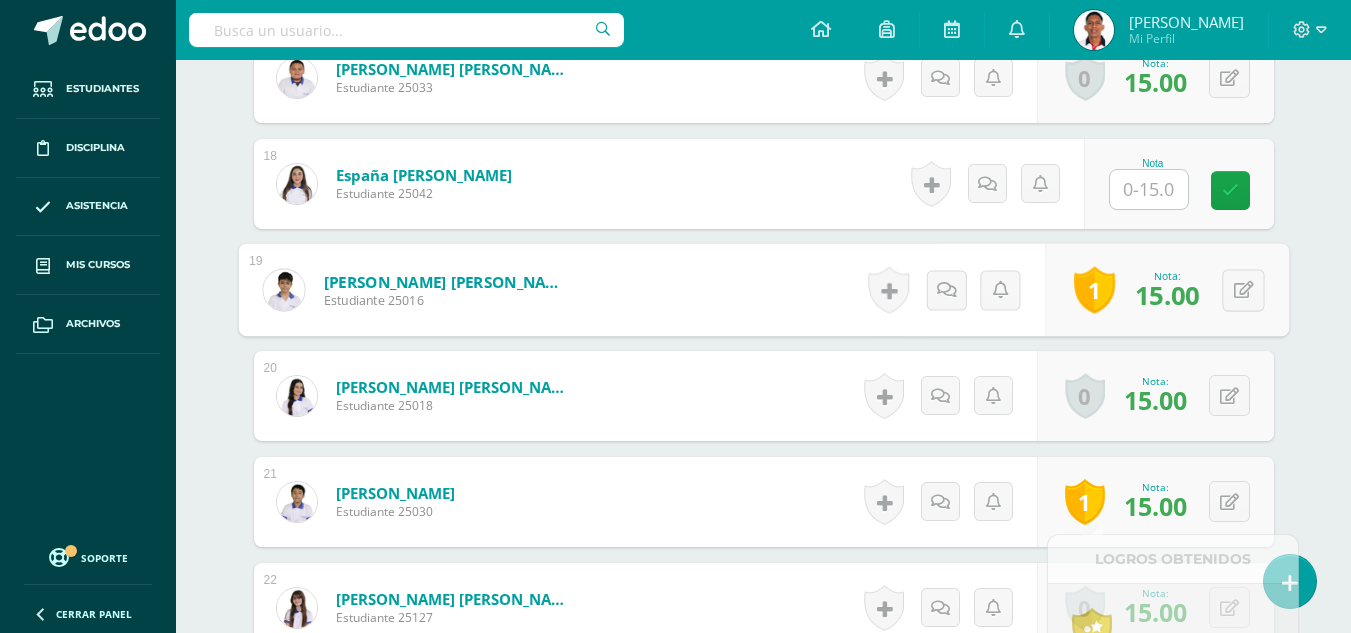 click on "1" at bounding box center [1094, 290] 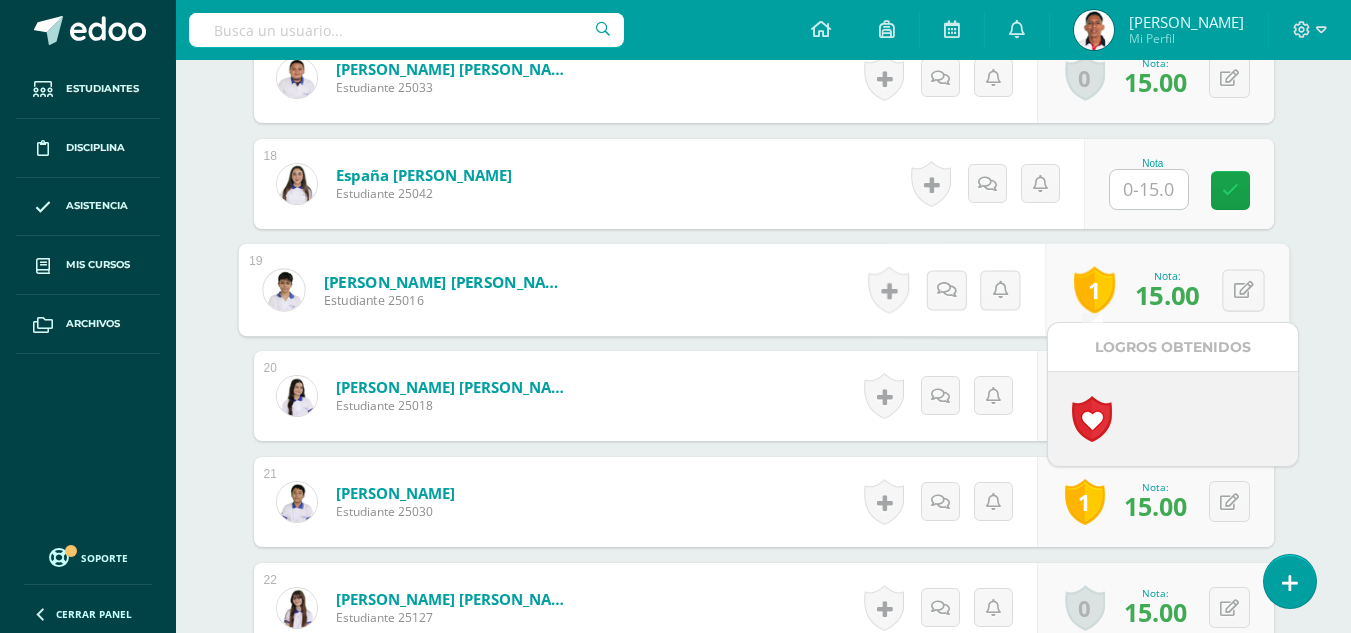 click on "¿Estás seguro que quieres  eliminar  esta actividad?
Esto borrará la actividad y cualquier nota que hayas registrado
permanentemente. Esta acción no se puede revertir. Cancelar Eliminar
Administración de escalas de valoración
escala de valoración
Aún no has creado una escala de valoración.
Cancelar Agregar nueva escala de valoración: Agrega una división a la escala de valoración  (ej. Ortografía, redacción, trabajo en equipo, etc.)
Agregar
Cancelar Crear escala de valoración
Agrega listas de cotejo
Mostrar todos                             Mostrar todos Mis listas Generales Comunicación y Lenguaje Matemática Ciencia Estudios Sociales Arte Taller 1" at bounding box center (764, -234) 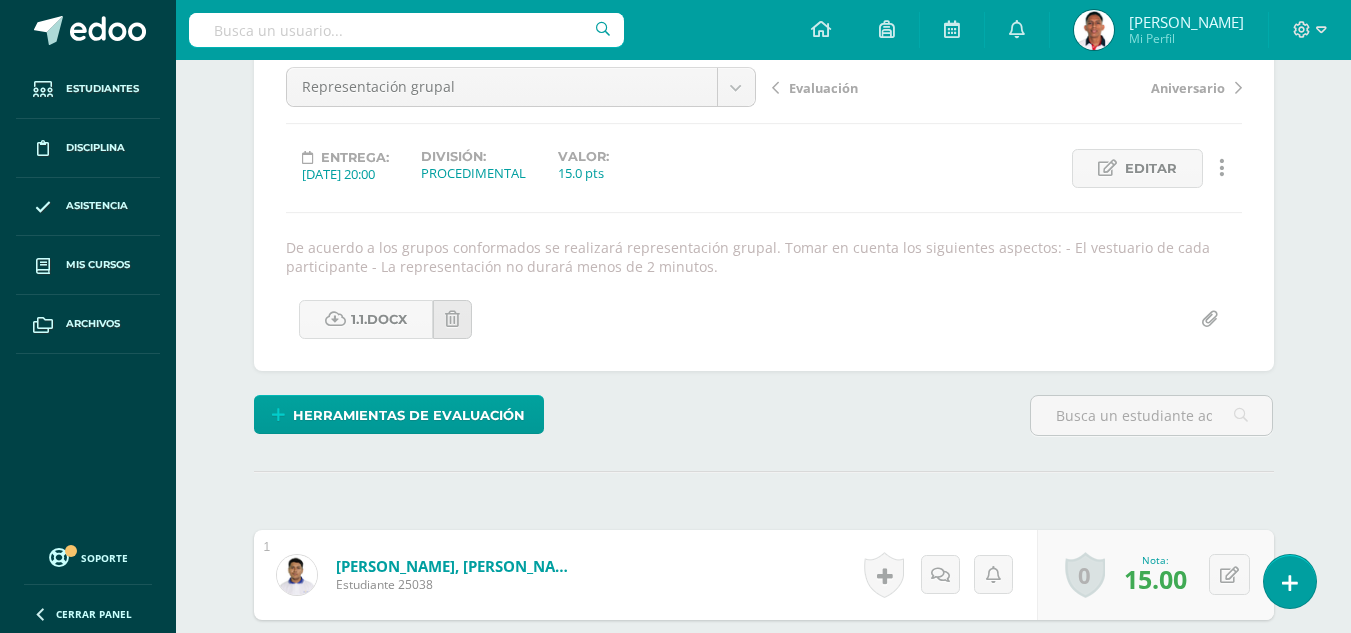scroll, scrollTop: 0, scrollLeft: 0, axis: both 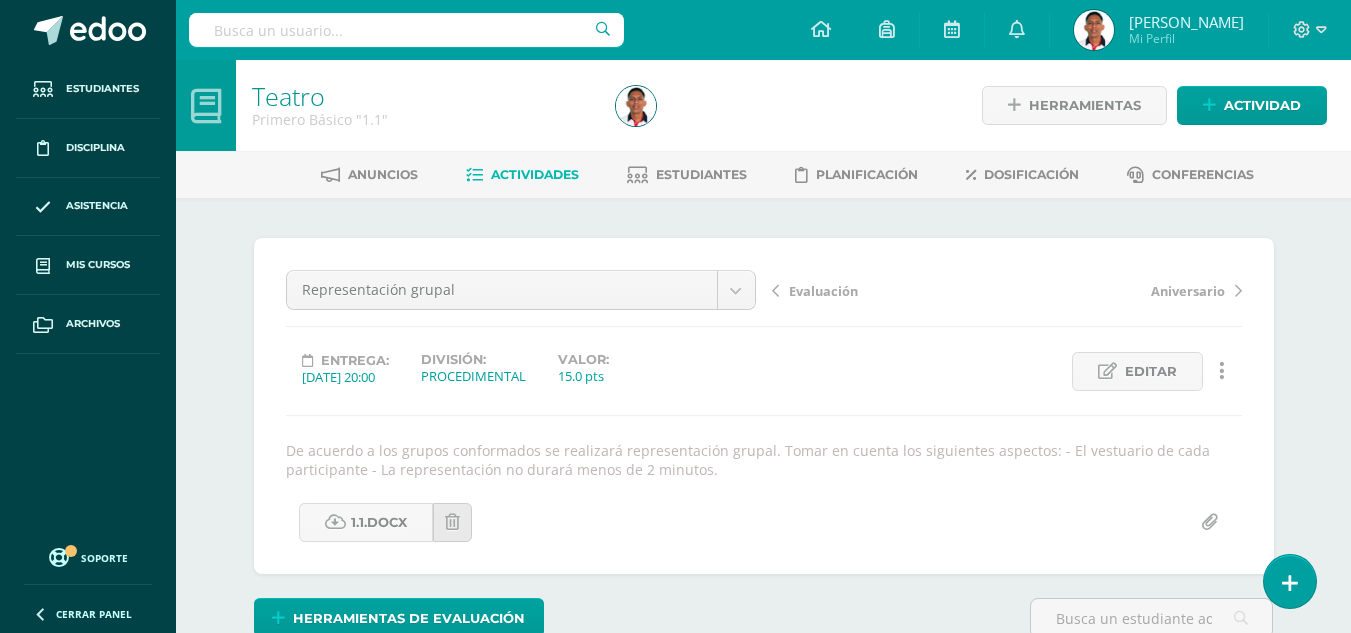 click on "Evaluación" at bounding box center [823, 291] 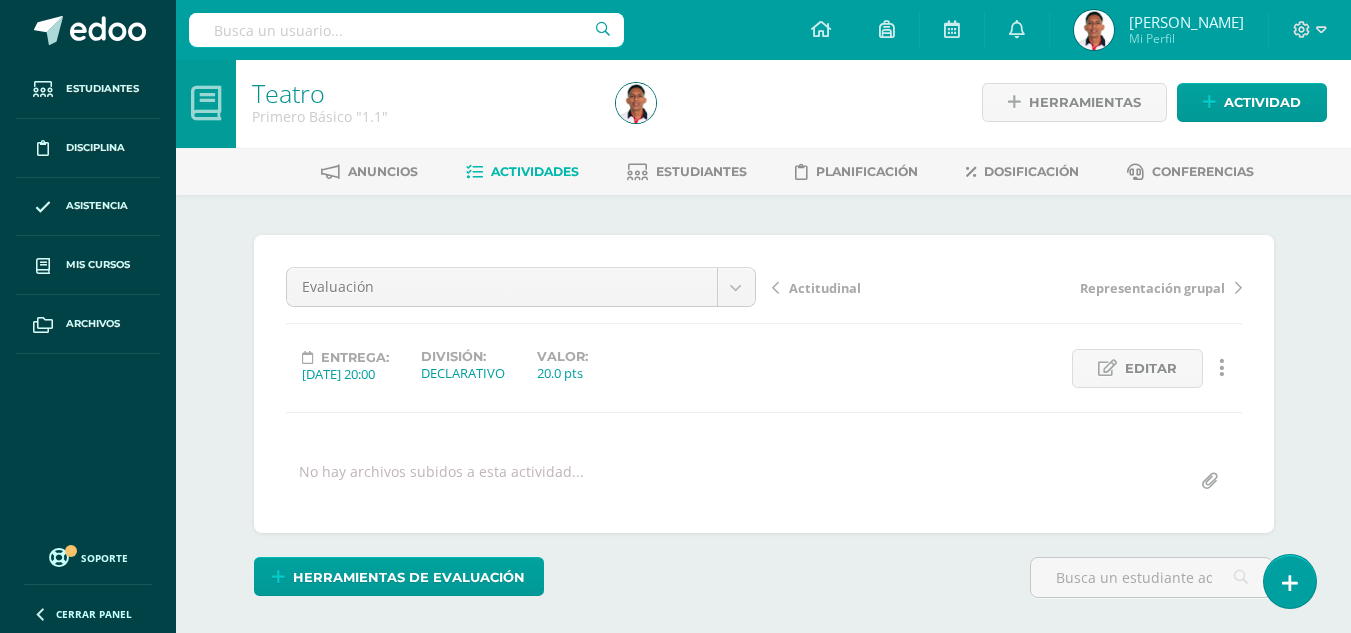 scroll, scrollTop: 4, scrollLeft: 0, axis: vertical 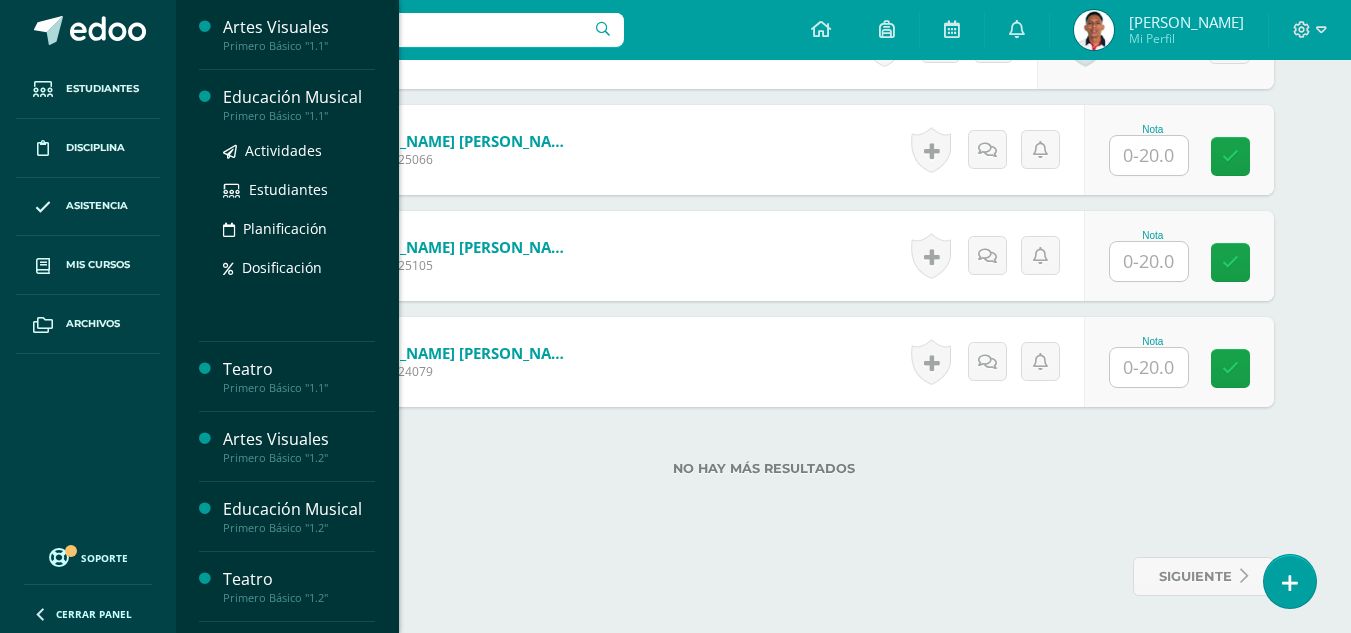 click on "Educación Musical" at bounding box center (299, 97) 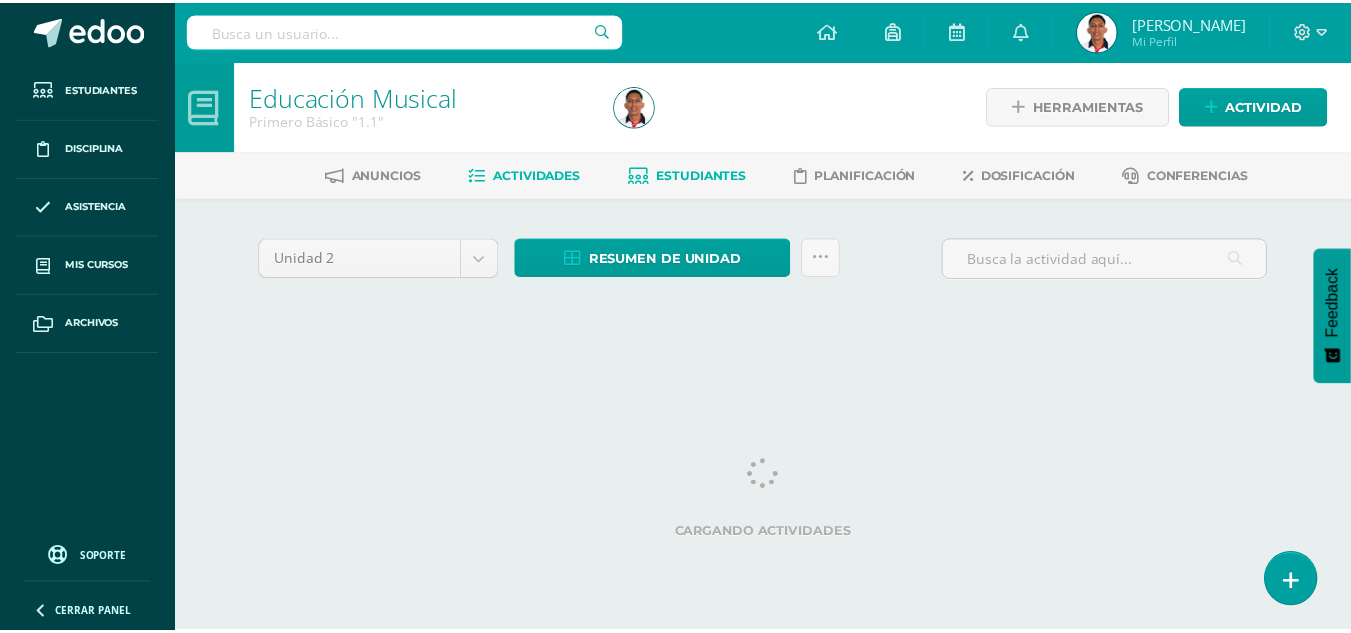 scroll, scrollTop: 0, scrollLeft: 0, axis: both 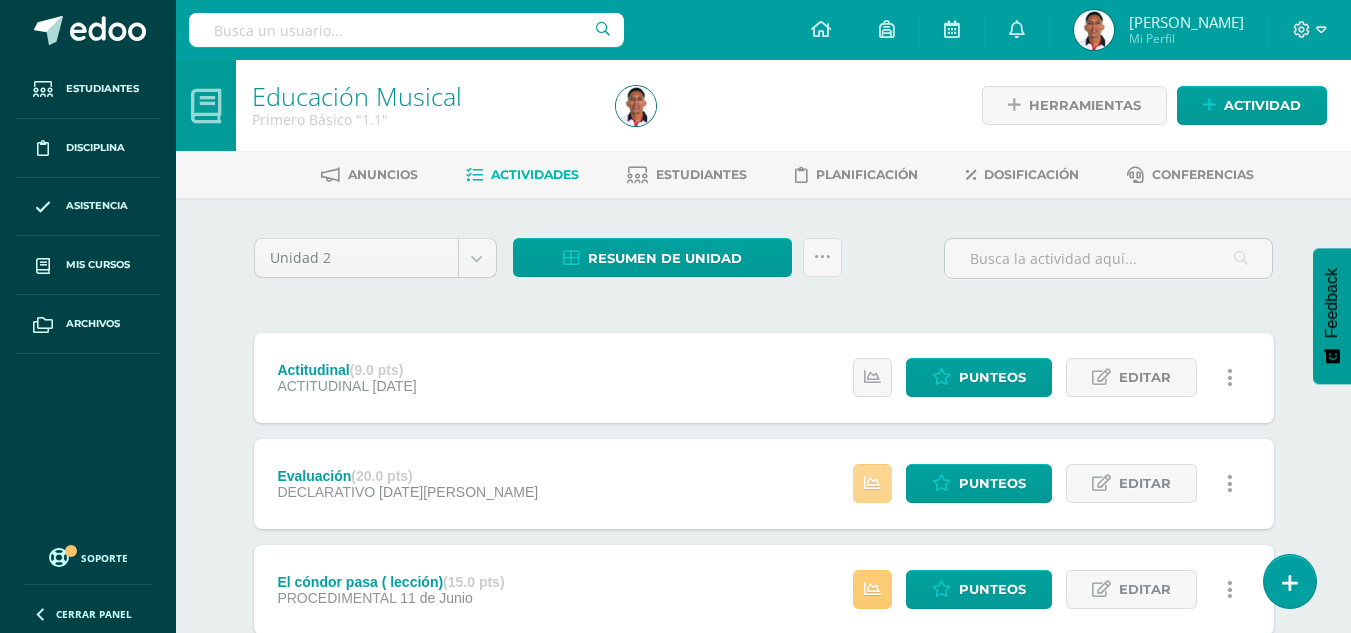click at bounding box center [872, 483] 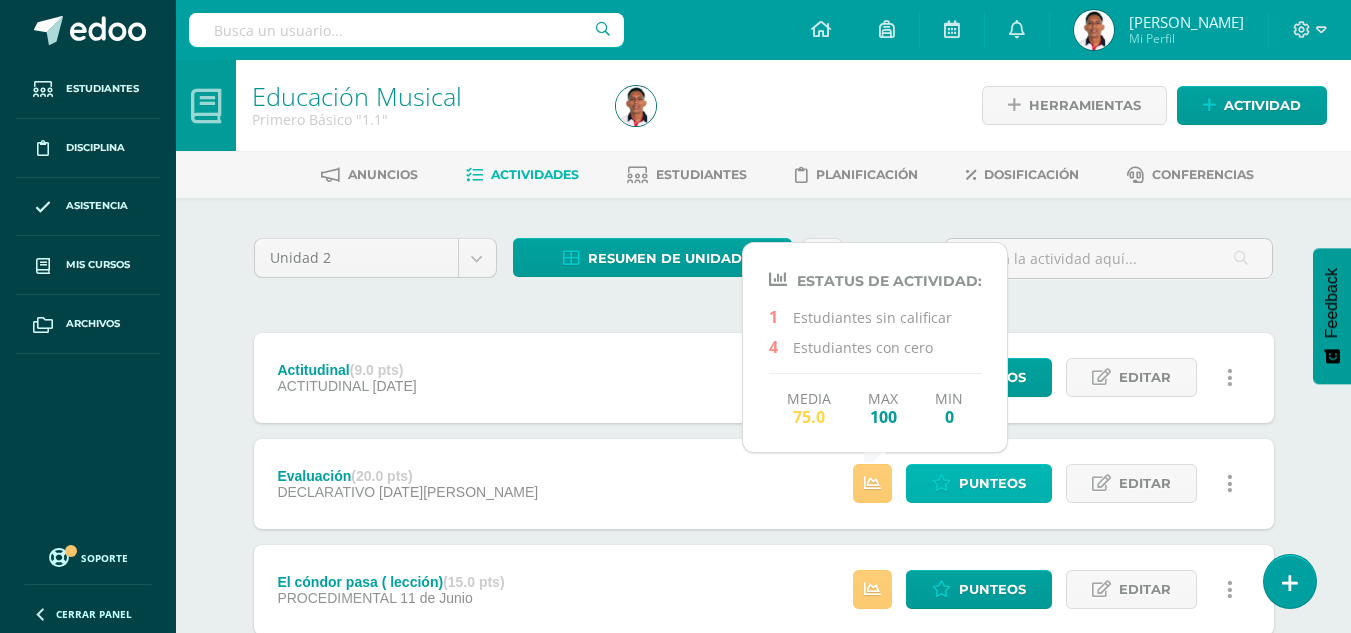 click on "Punteos" at bounding box center [992, 483] 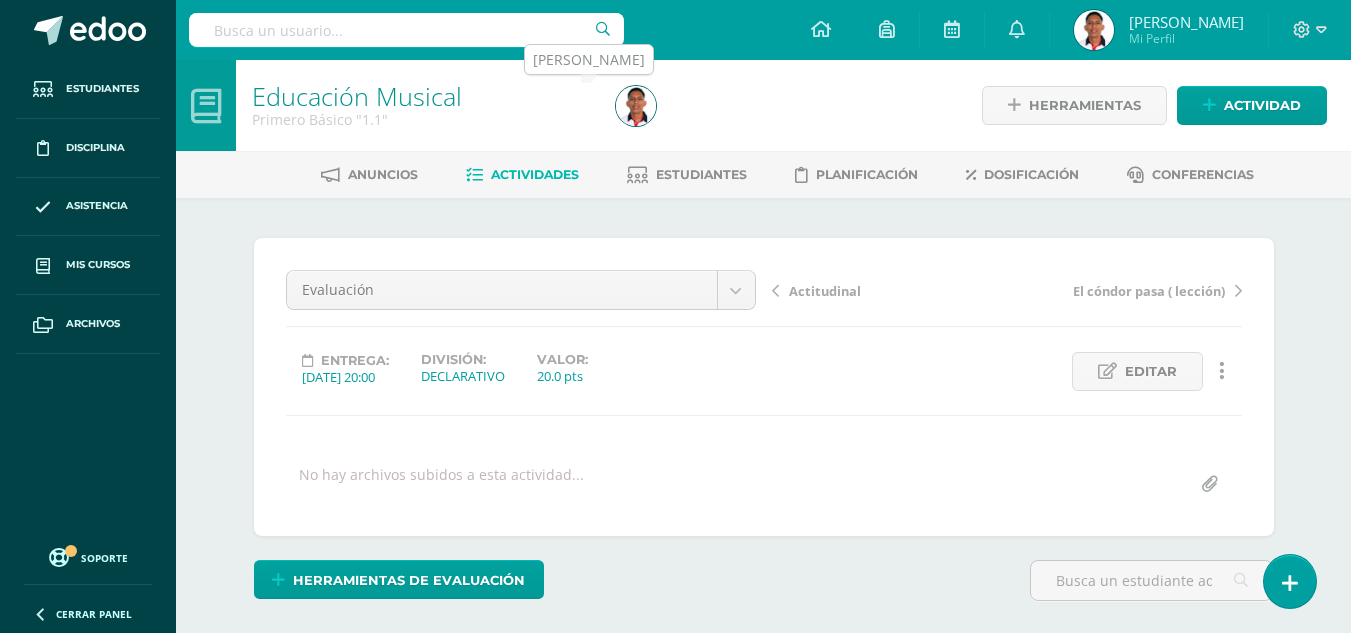 scroll, scrollTop: 1, scrollLeft: 0, axis: vertical 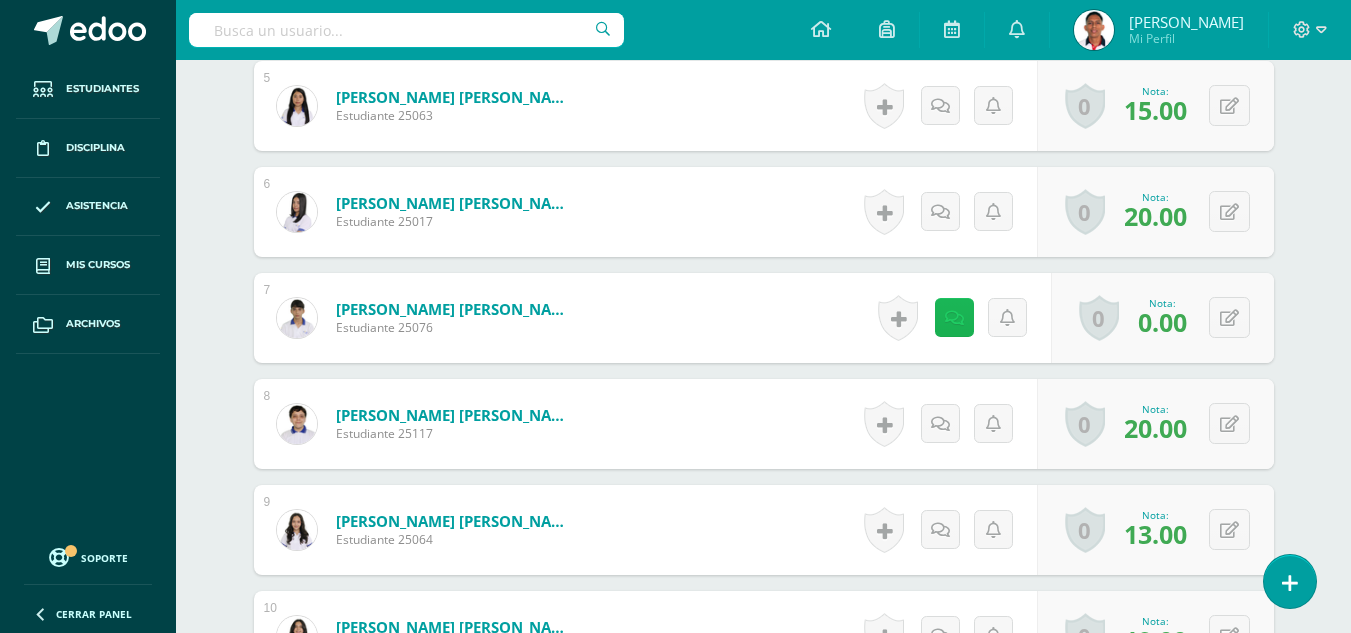 click at bounding box center [954, 317] 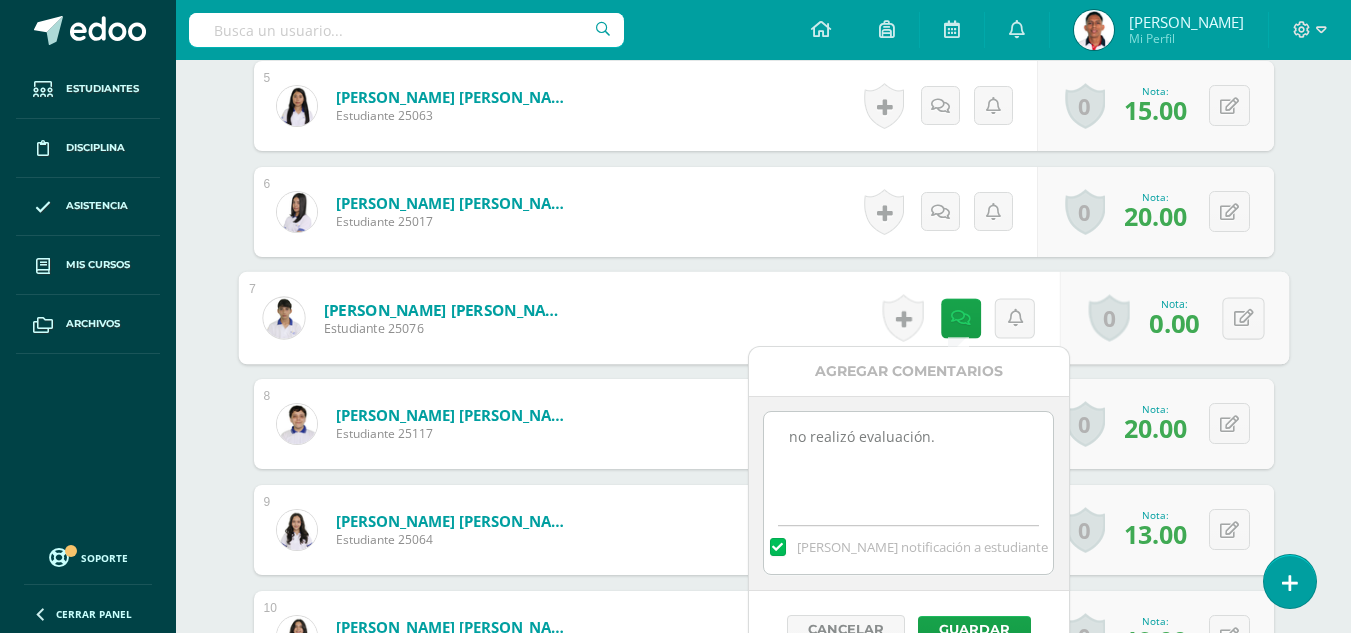 click on "¿Estás seguro que quieres  eliminar  esta actividad?
Esto borrará la actividad y cualquier nota que hayas registrado
permanentemente. Esta acción no se puede revertir. Cancelar Eliminar
Administración de escalas de valoración
escala de valoración
Aún no has creado una escala de valoración.
Cancelar Agregar nueva escala de valoración: Agrega una división a la escala de valoración  (ej. Ortografía, redacción, trabajo en equipo, etc.)
Agregar
Cancelar Crear escala de valoración
Agrega listas de cotejo
Mostrar todos                             Mostrar todos Mis listas Generales Comunicación y Lenguaje Matemática Ciencia Estudios Sociales Arte Taller 1" at bounding box center (764, 1085) 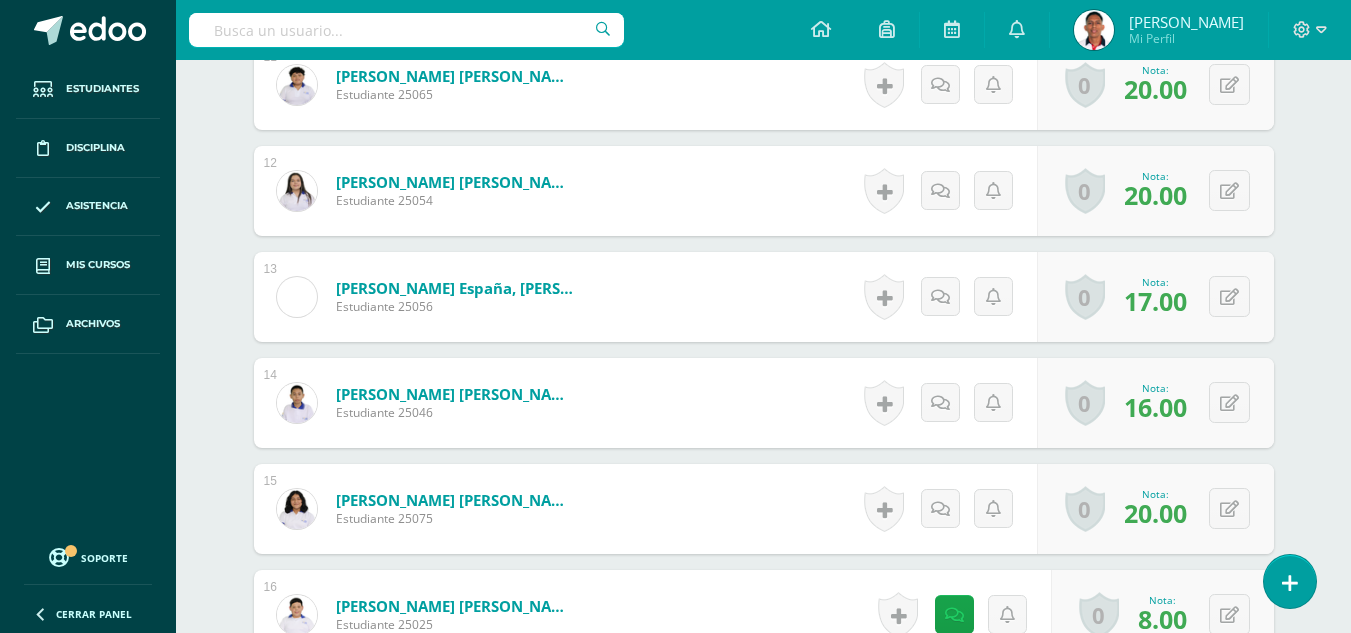 scroll, scrollTop: 1886, scrollLeft: 0, axis: vertical 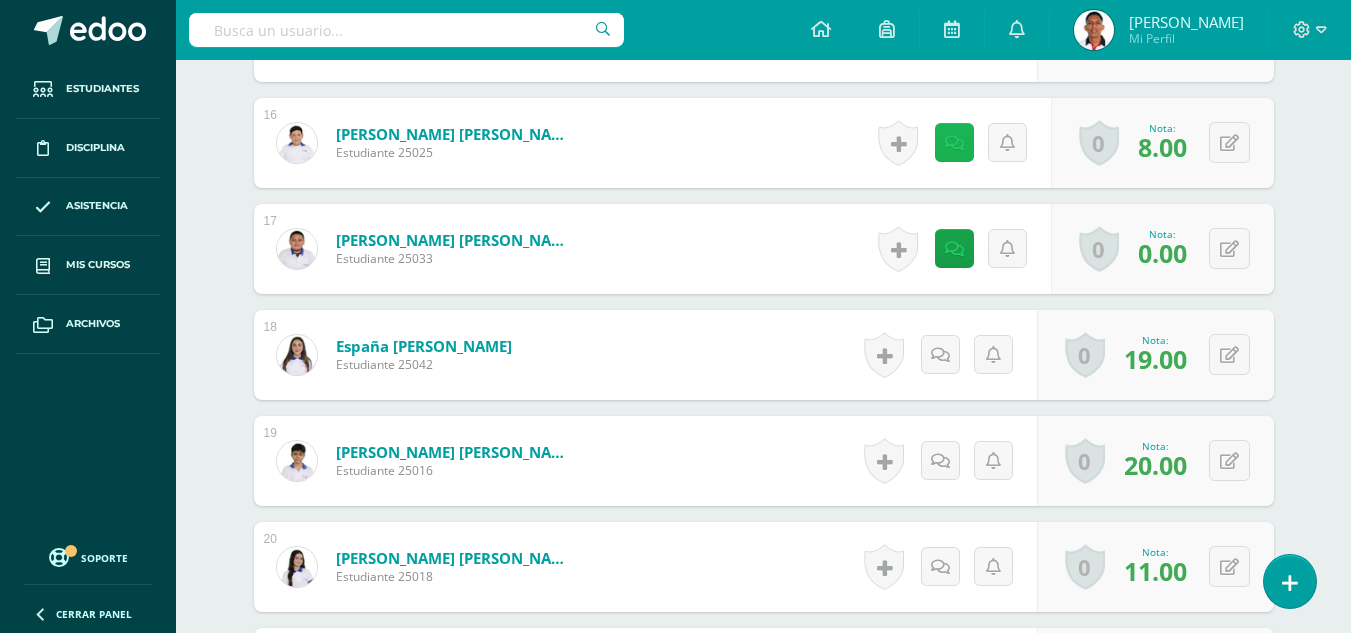click at bounding box center [954, 143] 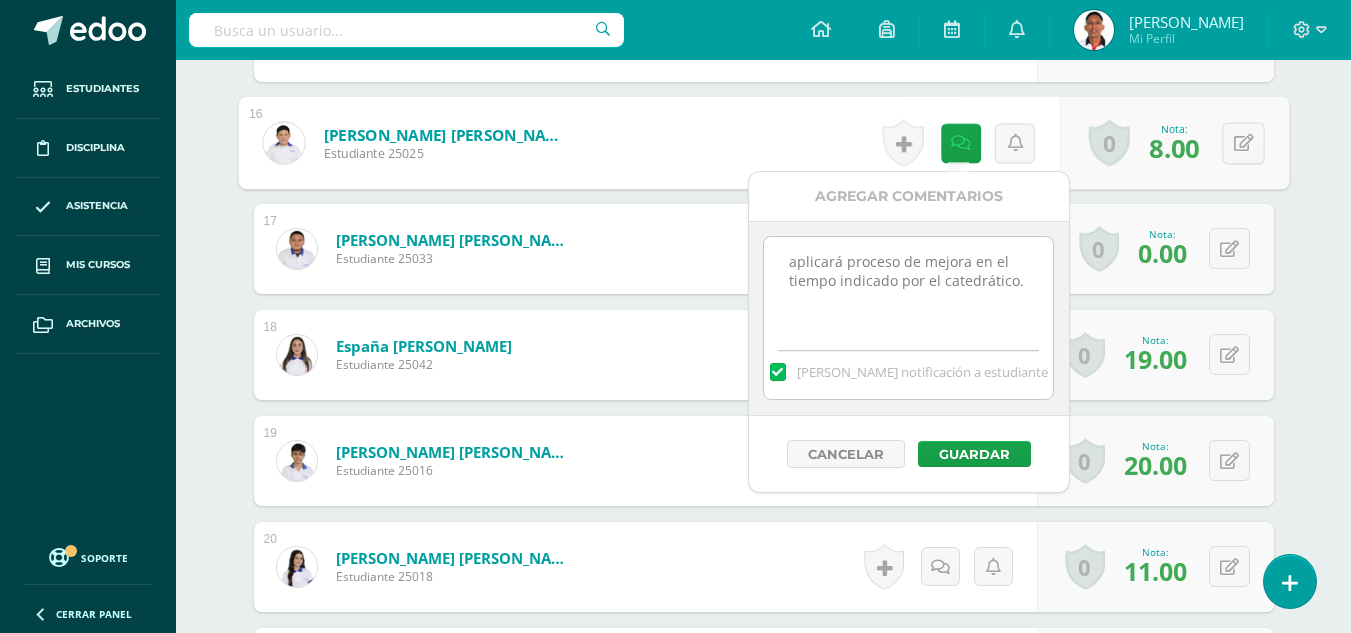 click on "¿Estás seguro que quieres  eliminar  esta actividad?
Esto borrará la actividad y cualquier nota que hayas registrado
permanentemente. Esta acción no se puede revertir. Cancelar Eliminar
Administración de escalas de valoración
escala de valoración
Aún no has creado una escala de valoración.
Cancelar Agregar nueva escala de valoración: Agrega una división a la escala de valoración  (ej. Ortografía, redacción, trabajo en equipo, etc.)
Agregar
Cancelar Crear escala de valoración
Agrega listas de cotejo
Mostrar todos                             Mostrar todos Mis listas Generales Comunicación y Lenguaje Matemática Ciencia Estudios Sociales Arte Taller 1" at bounding box center (764, -44) 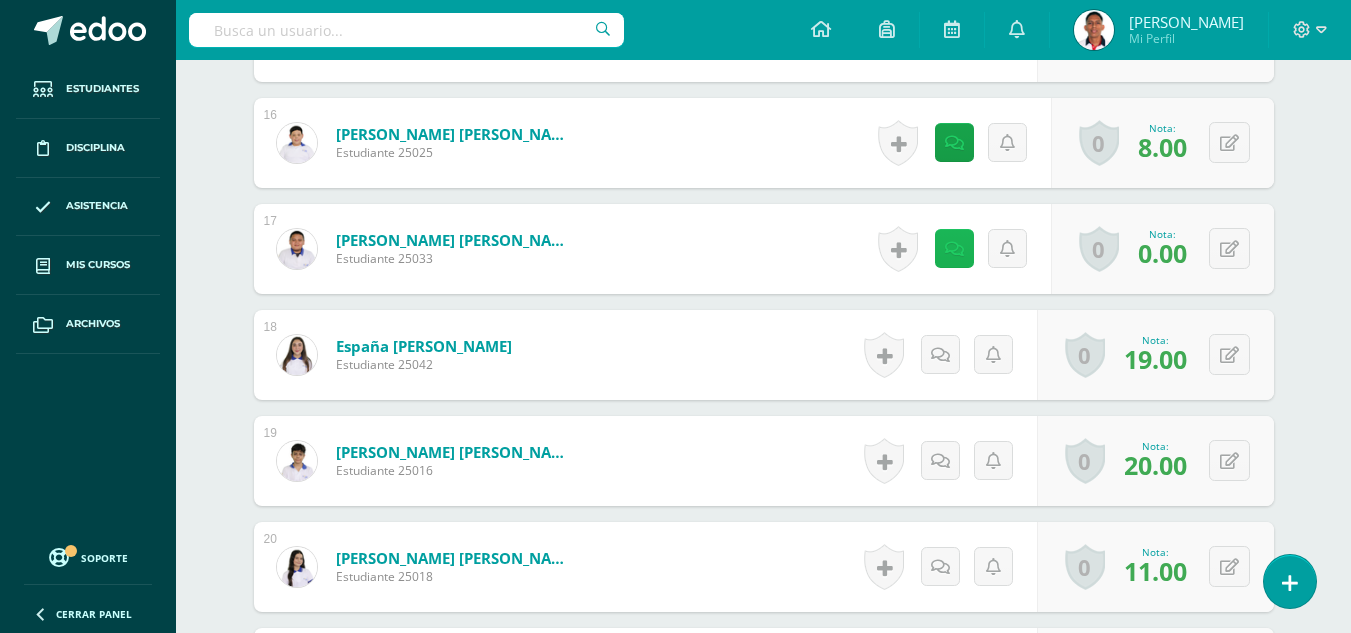 click at bounding box center [954, 249] 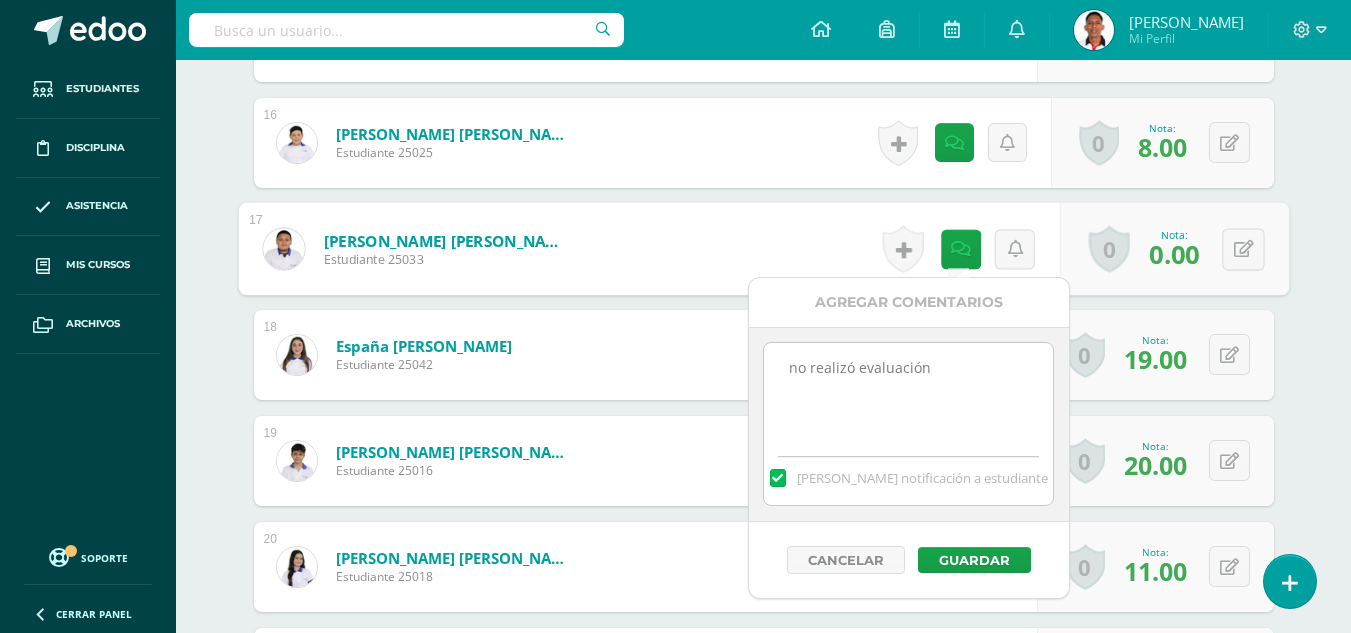 click on "Educación Musical
Primero Básico "1.1"
Herramientas
Detalle de asistencias
Actividad
Anuncios
Actividades
Estudiantes
Planificación
Dosificación
Conferencias
¿Estás seguro que quieres  eliminar  esta actividad?
Esto borrará la actividad y cualquier nota que hayas registrado
permanentemente. Esta acción no se puede revertir. Cancelar Eliminar
Administración de escalas de valoración
escala de valoración
Aún no has creado una escala de valoración.
Cancelar Agregar nueva escala de valoración: Cancelar     Mostrar todos     1" at bounding box center [763, -113] 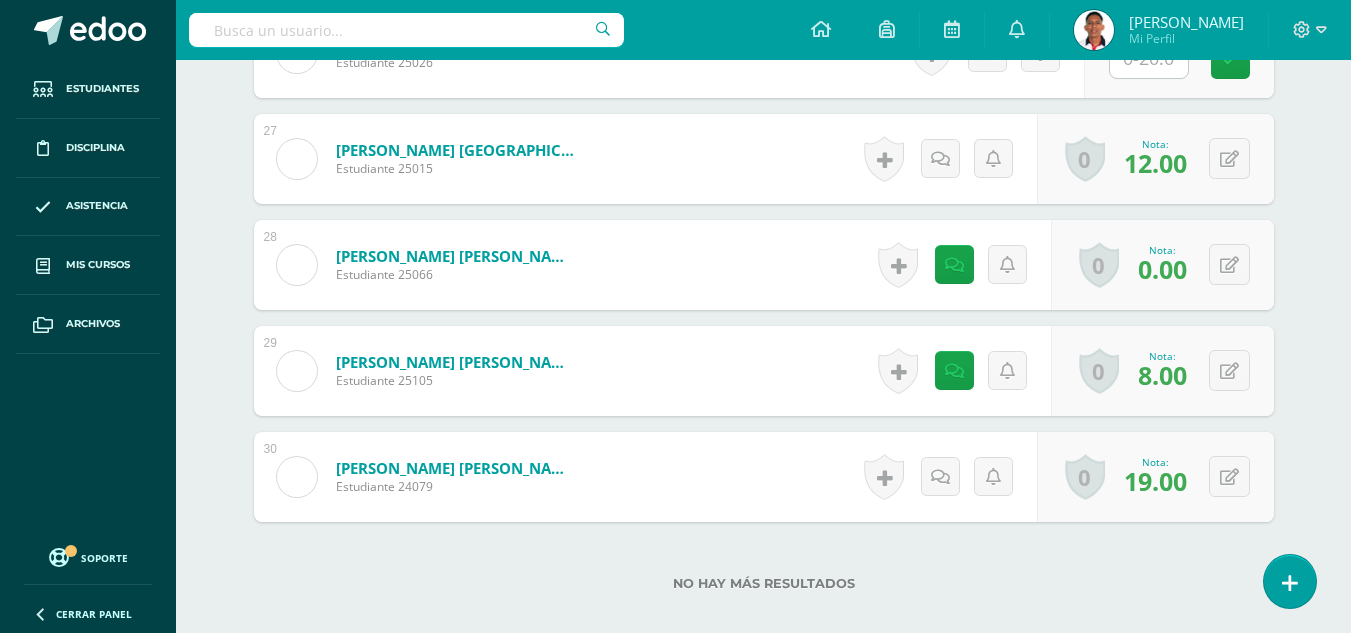 scroll, scrollTop: 3357, scrollLeft: 0, axis: vertical 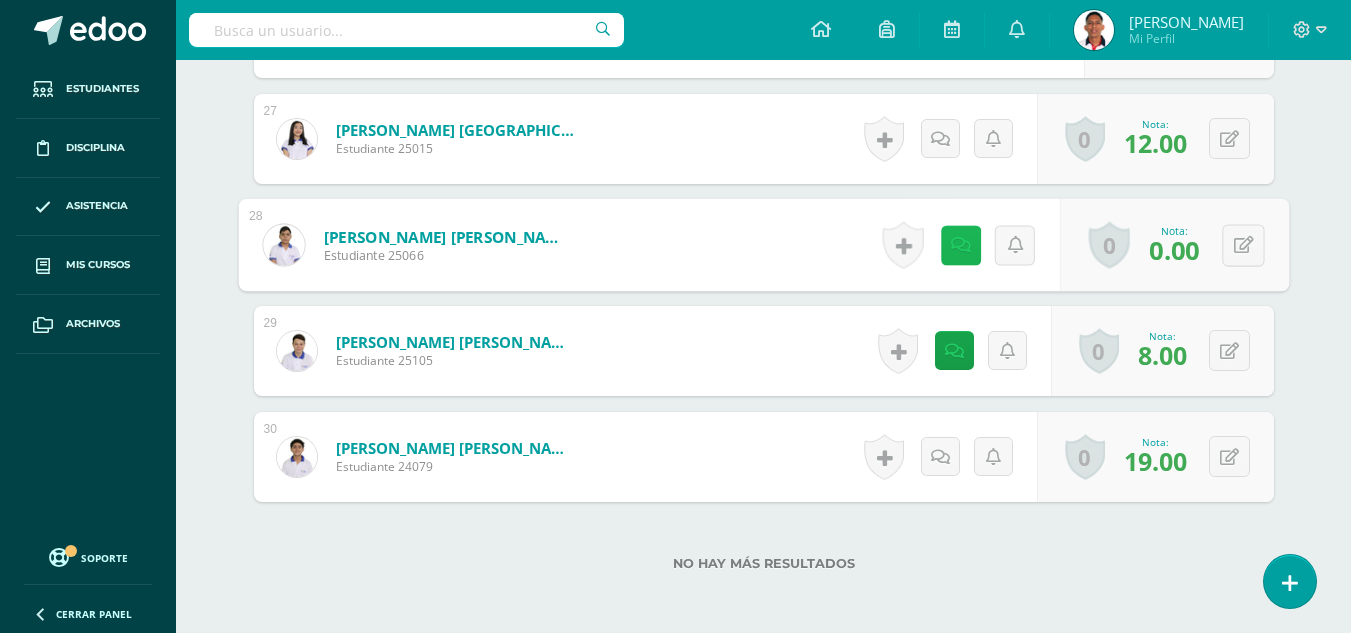 click at bounding box center (960, 244) 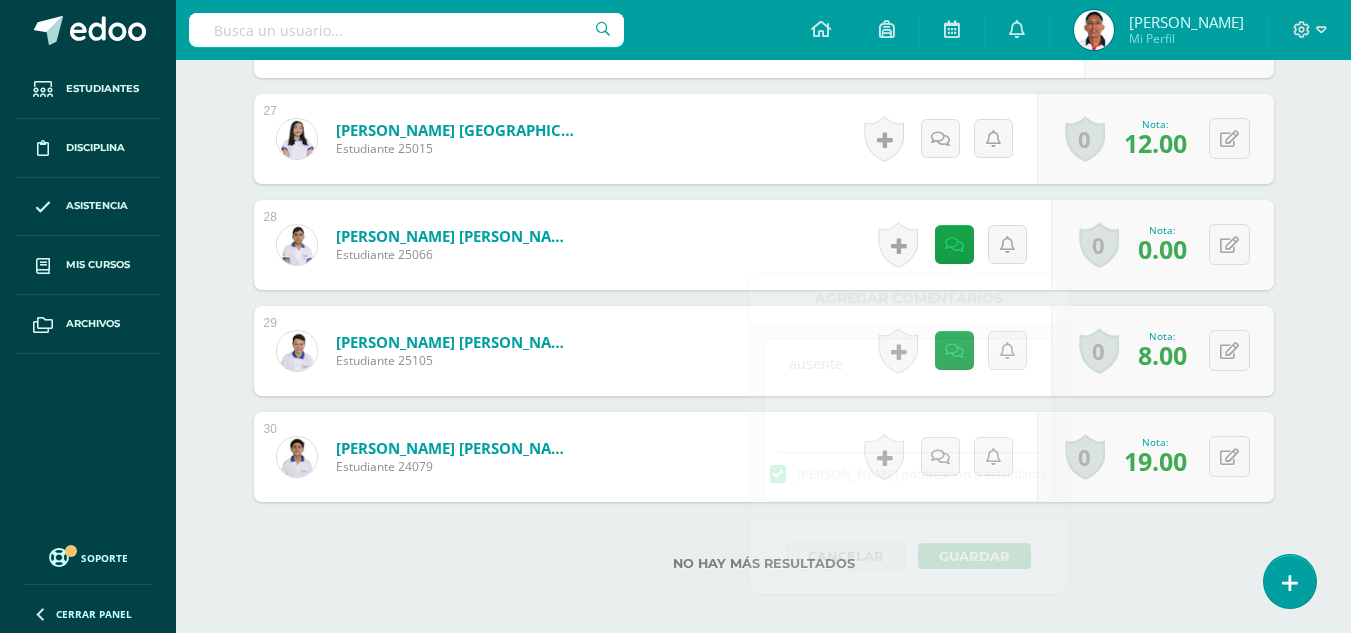 click on "Educación Musical
Primero Básico "1.1"
Herramientas
Detalle de asistencias
Actividad
Anuncios
Actividades
Estudiantes
Planificación
Dosificación
Conferencias
¿Estás seguro que quieres  eliminar  esta actividad?
Esto borrará la actividad y cualquier nota que hayas registrado
permanentemente. Esta acción no se puede revertir. Cancelar Eliminar
Administración de escalas de valoración
escala de valoración
Aún no has creado una escala de valoración.
Cancelar Agregar nueva escala de valoración: Cancelar     Mostrar todos     1" at bounding box center [763, -1283] 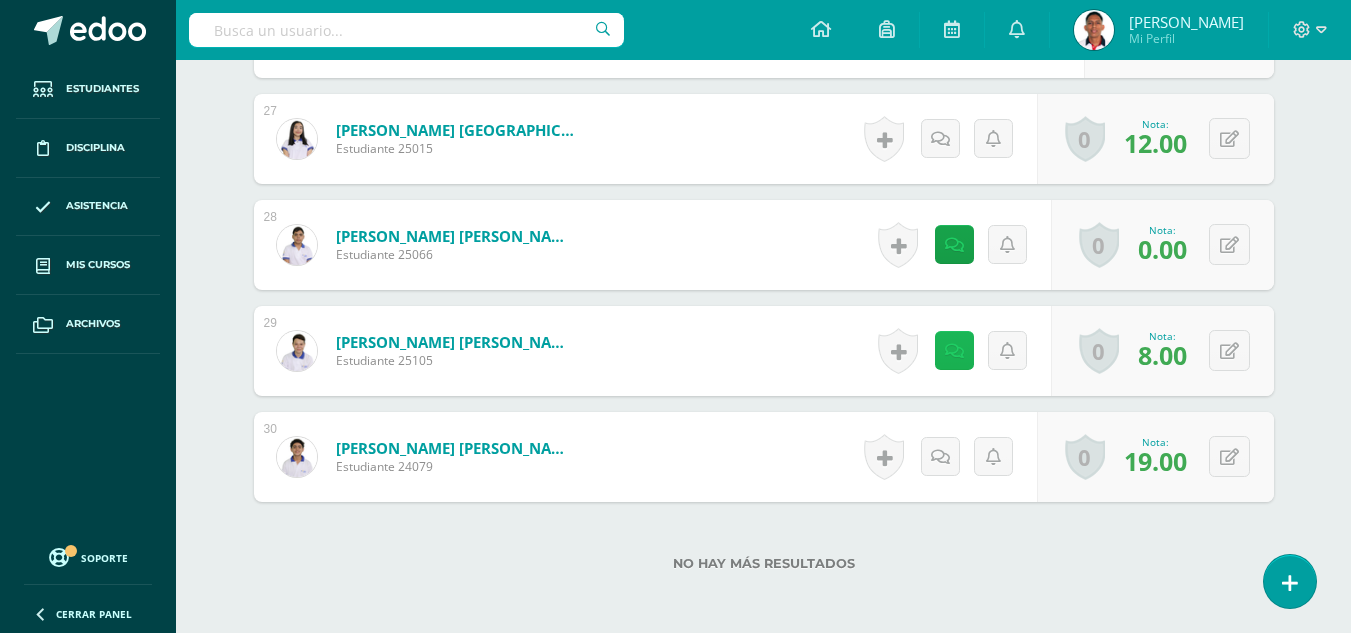 click at bounding box center (954, 350) 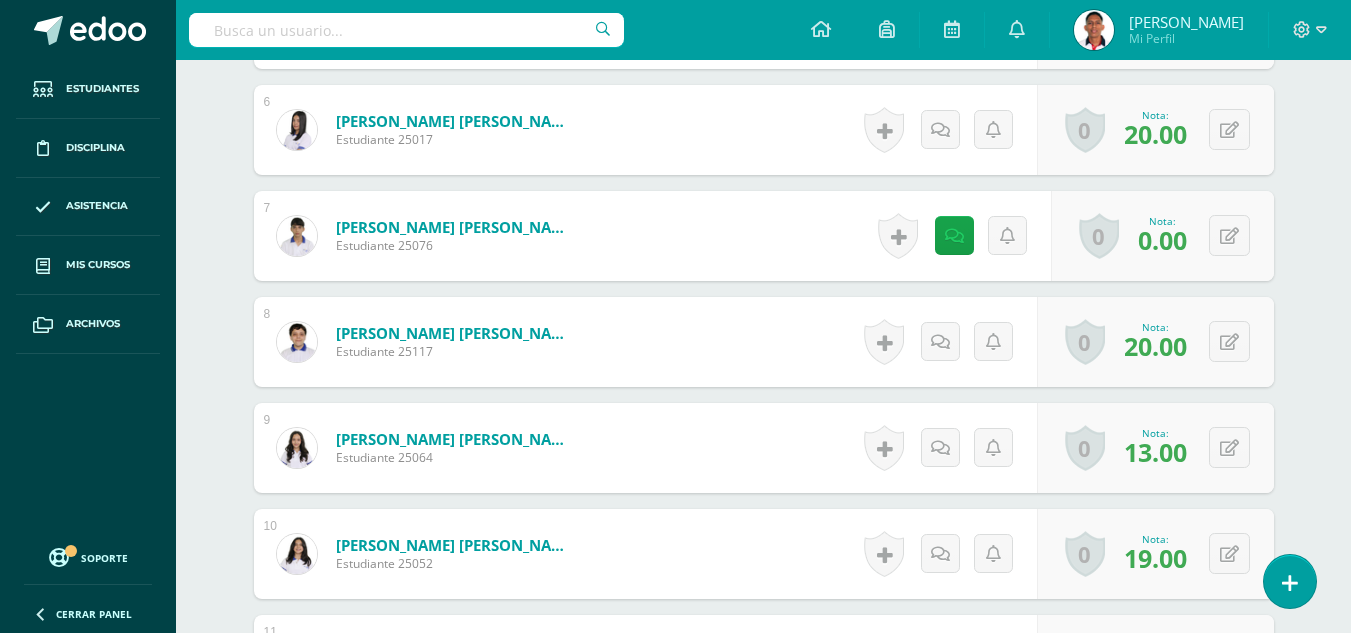 scroll, scrollTop: 114, scrollLeft: 0, axis: vertical 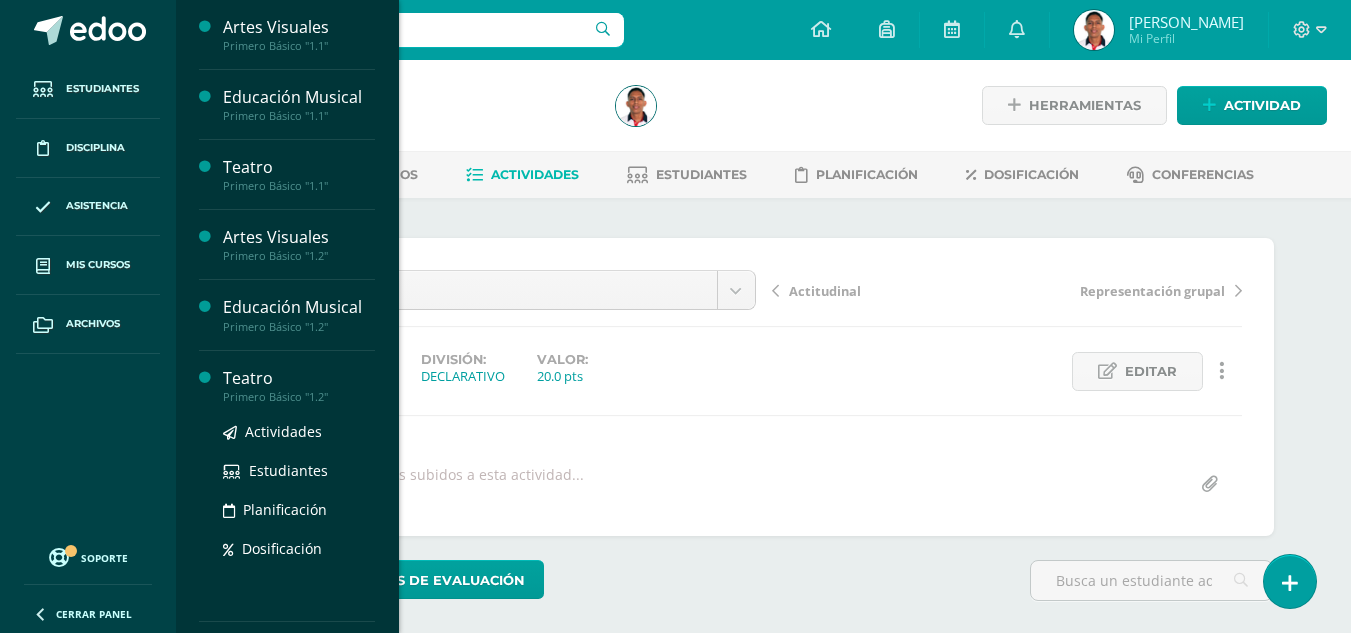 click on "Teatro" at bounding box center (299, 378) 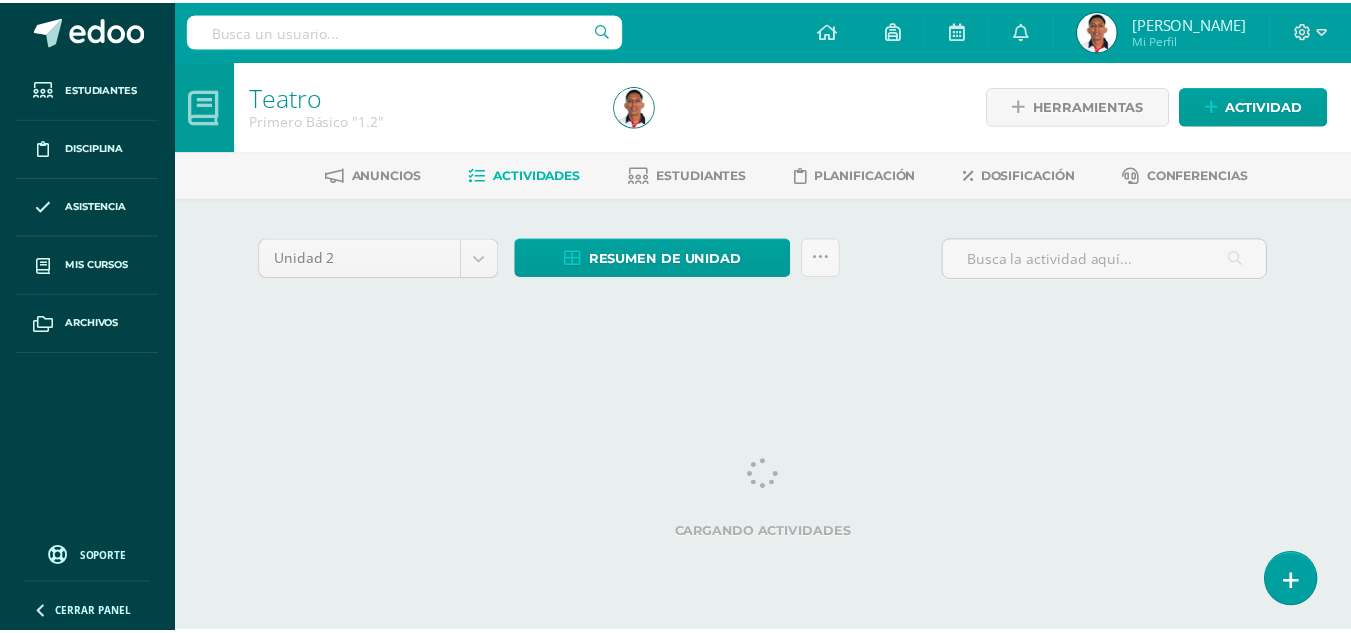 scroll, scrollTop: 0, scrollLeft: 0, axis: both 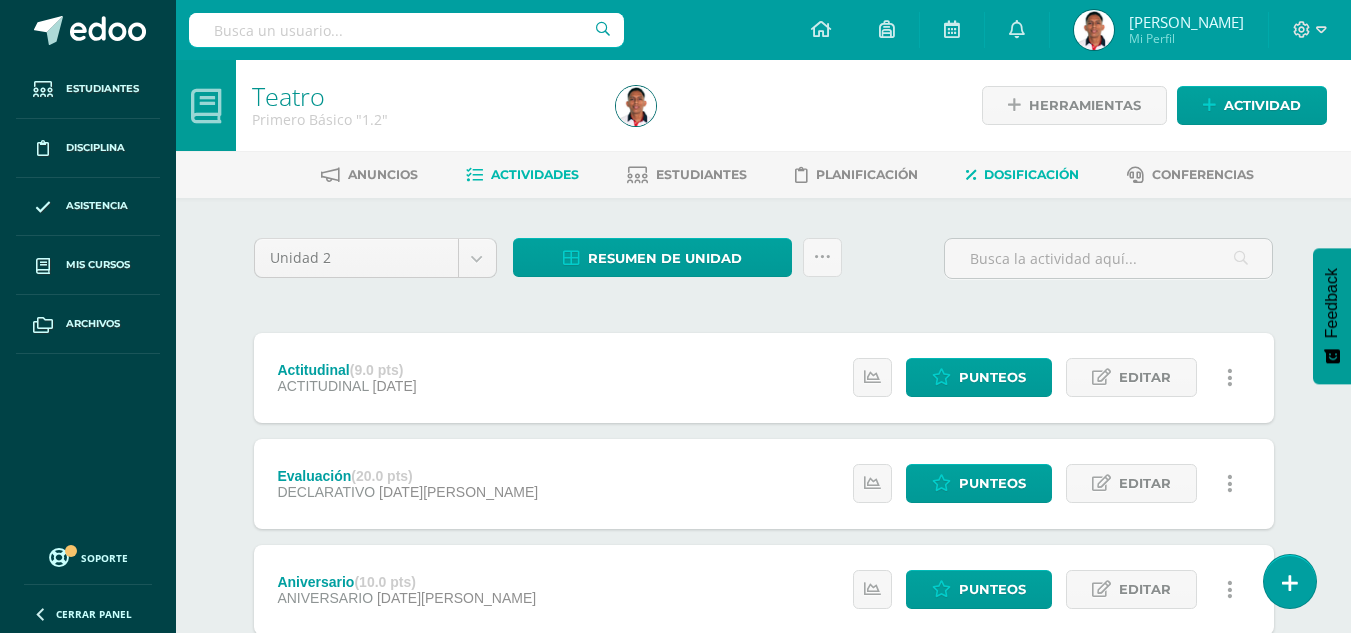 click on "Dosificación" at bounding box center (1031, 174) 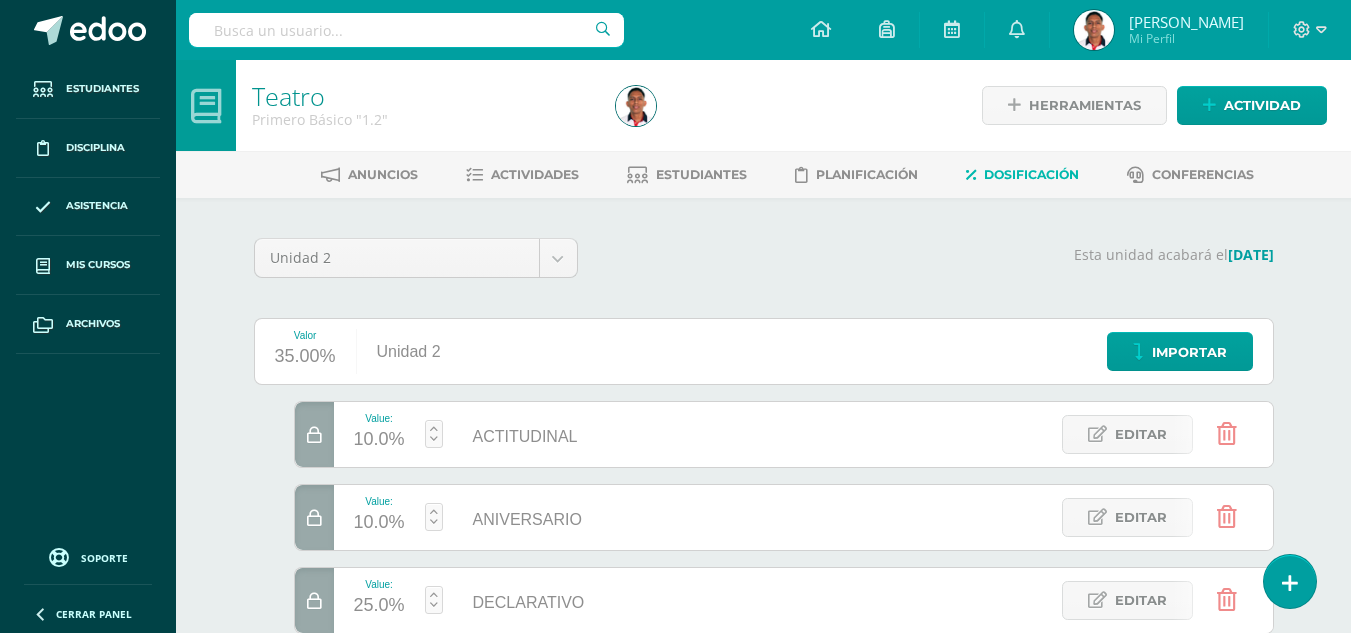 scroll, scrollTop: 0, scrollLeft: 0, axis: both 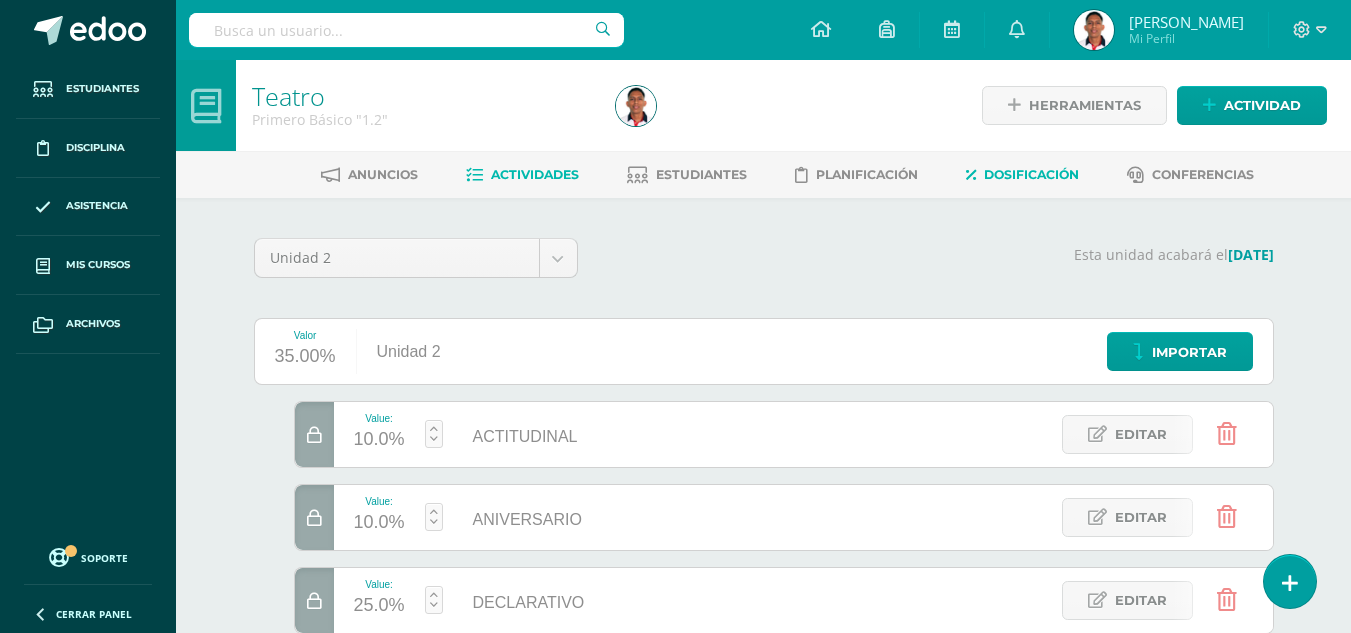 click on "Actividades" at bounding box center [535, 174] 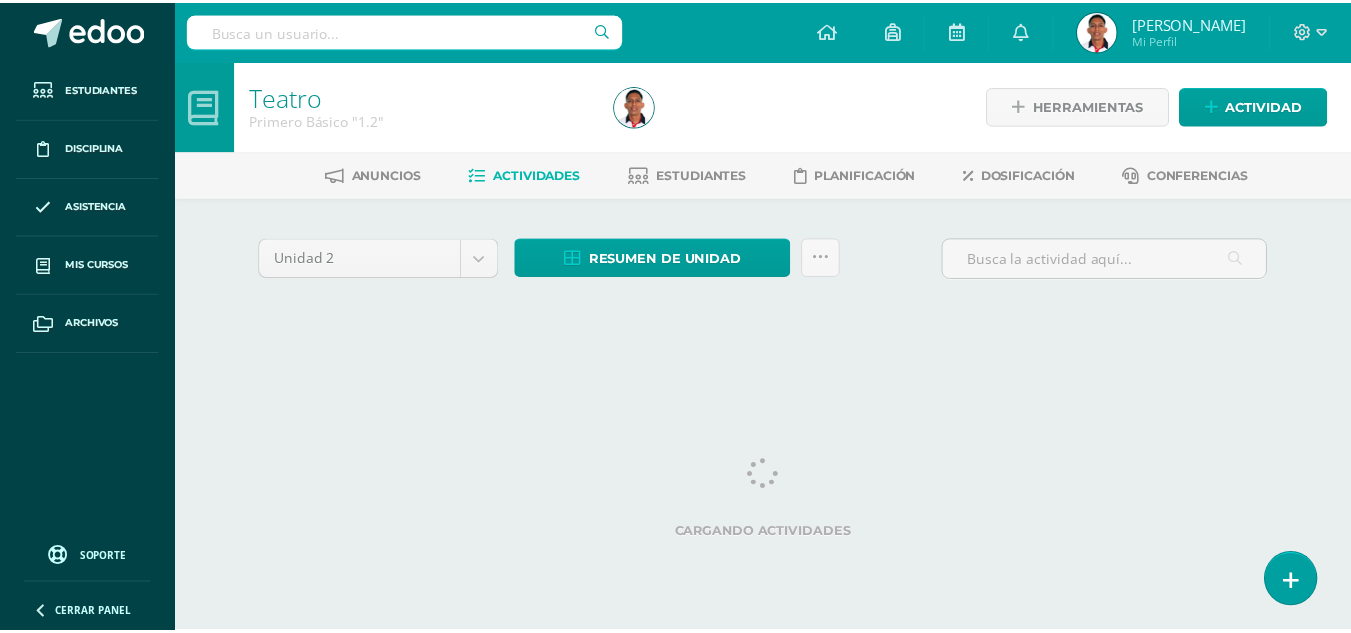 scroll, scrollTop: 0, scrollLeft: 0, axis: both 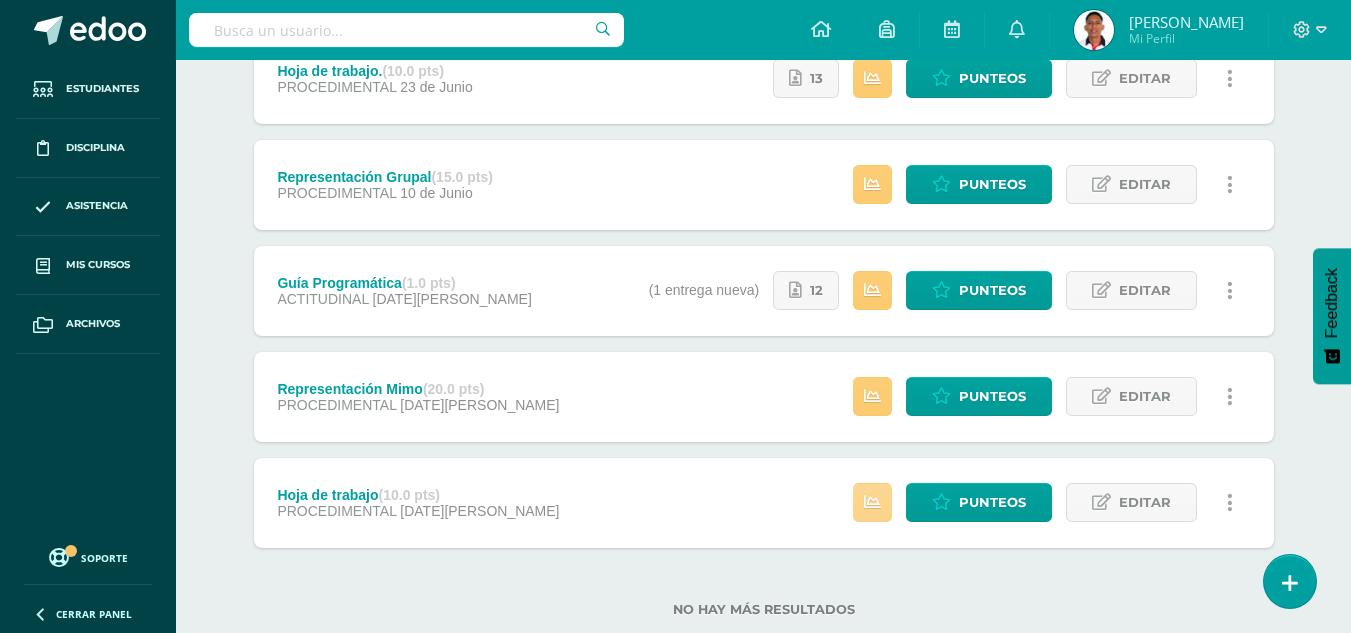 click at bounding box center (872, 502) 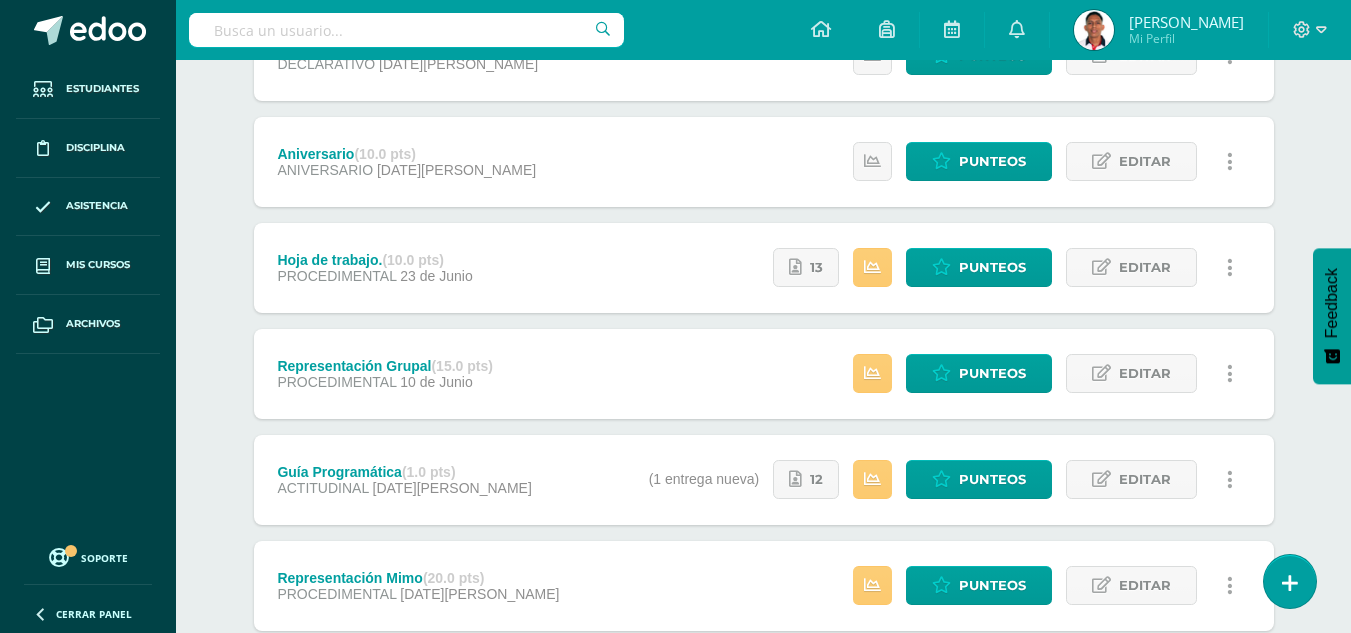 scroll, scrollTop: 426, scrollLeft: 0, axis: vertical 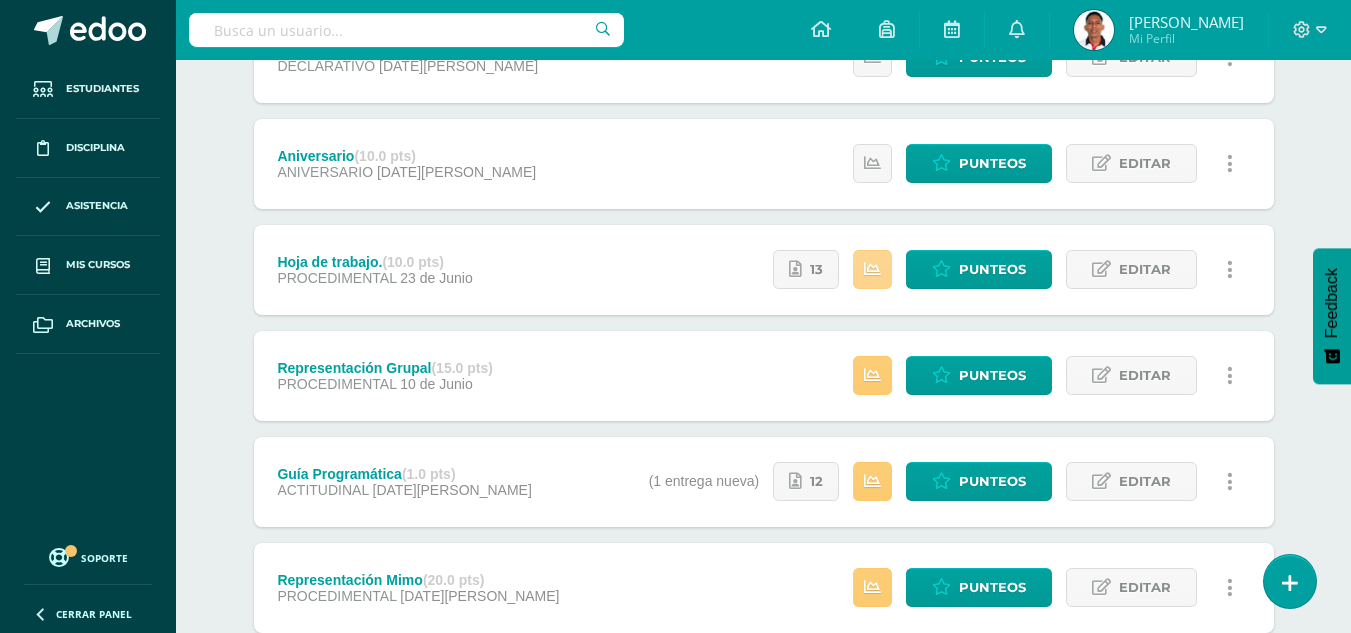 click at bounding box center (872, 269) 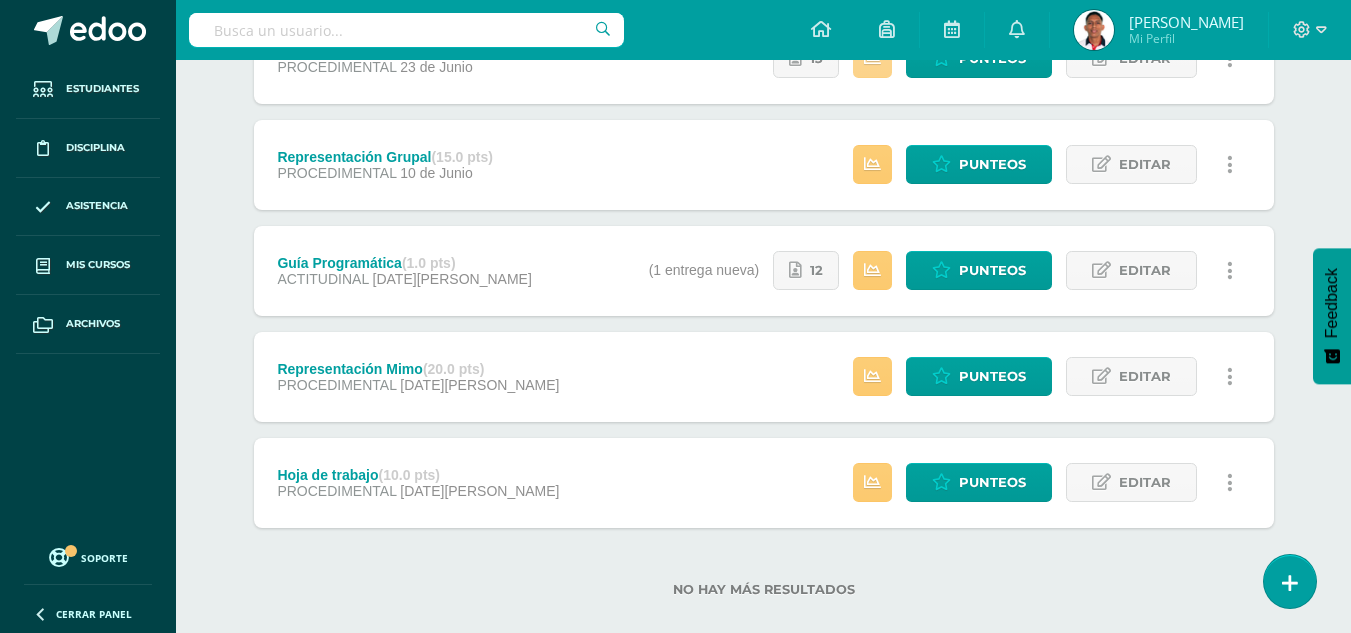 scroll, scrollTop: 641, scrollLeft: 0, axis: vertical 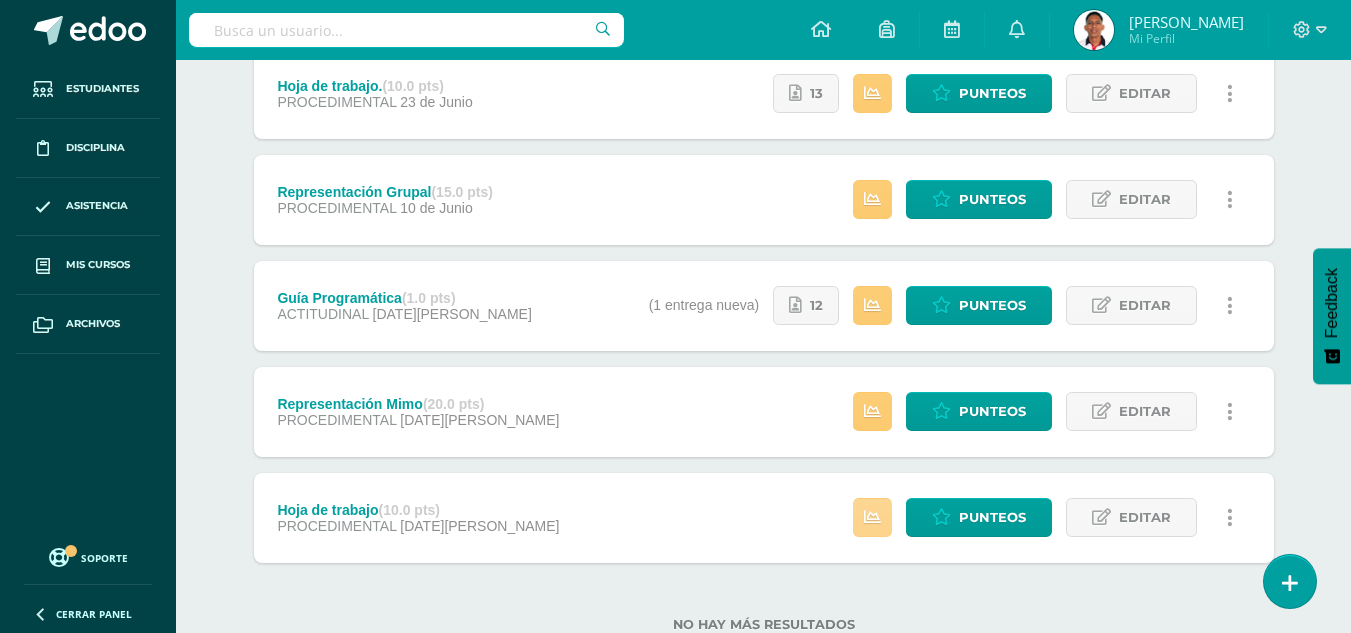 click at bounding box center [872, 517] 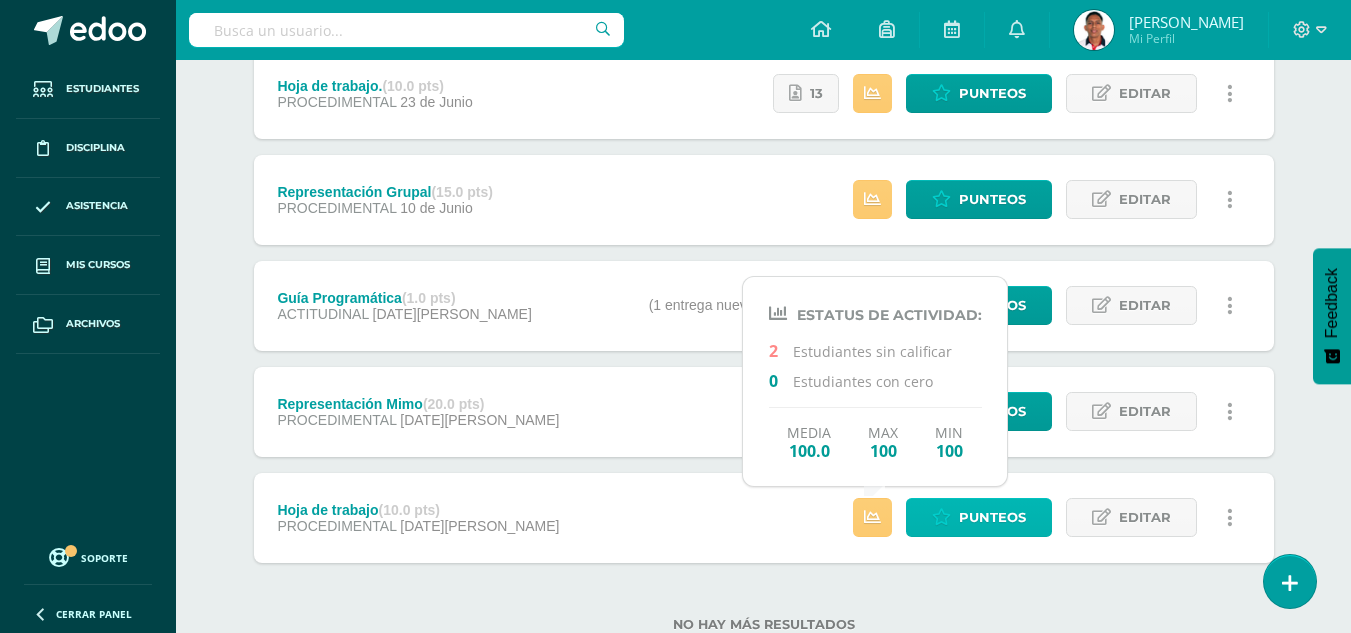 click on "Punteos" at bounding box center (979, 517) 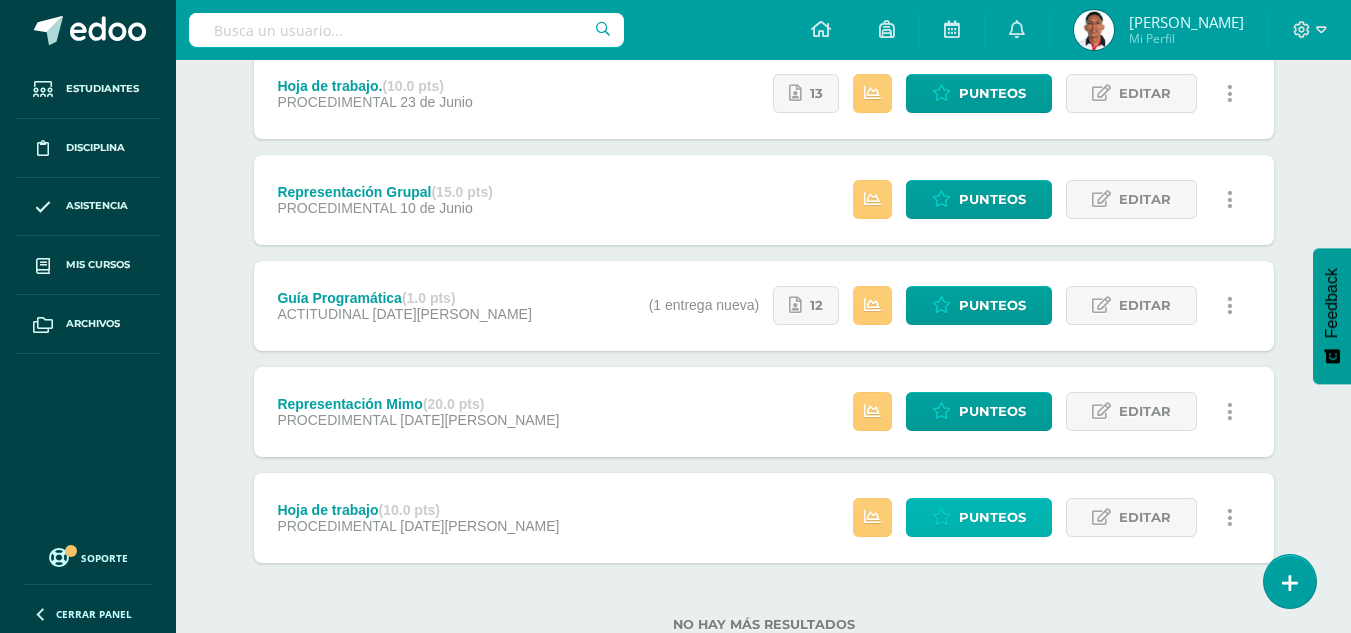 click on "Punteos" at bounding box center [992, 517] 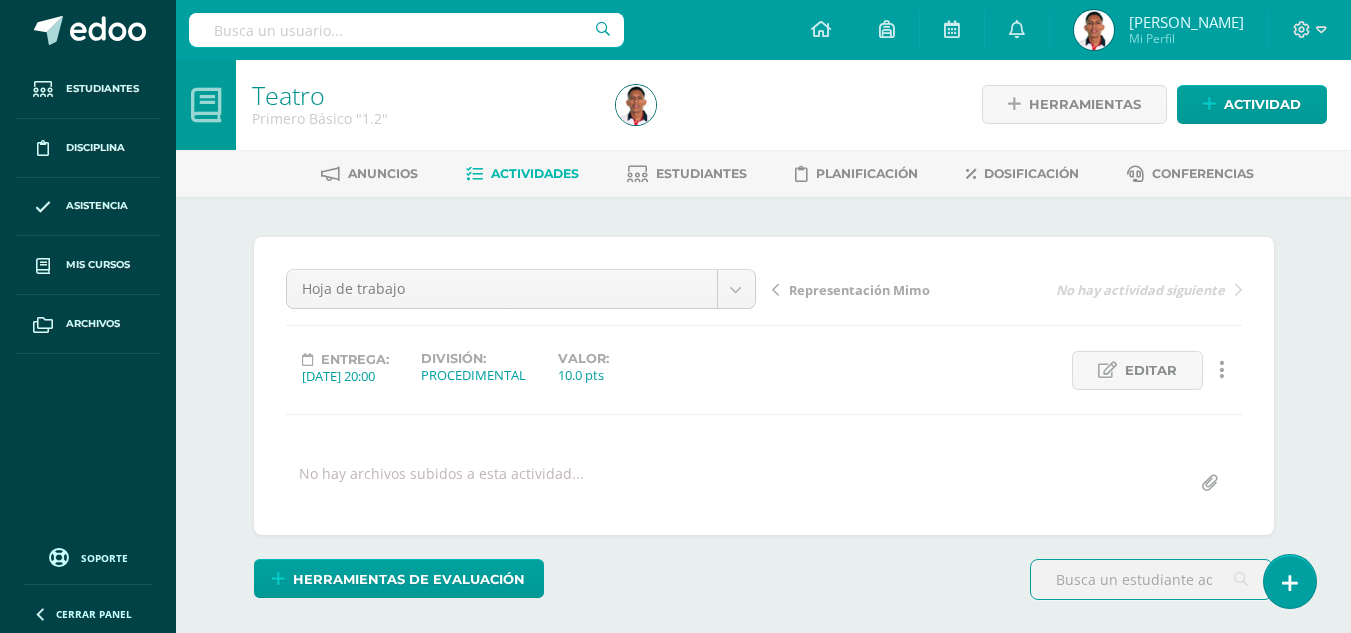 scroll, scrollTop: 0, scrollLeft: 0, axis: both 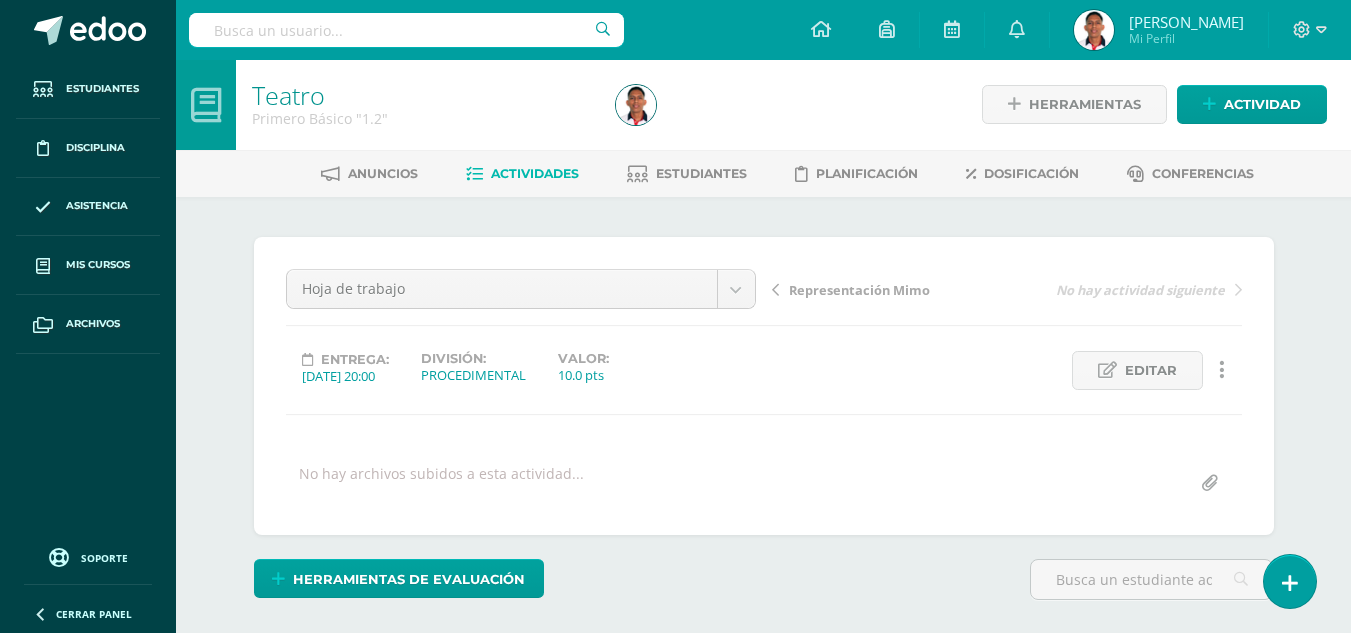 click on "Hoja de trabajo                             Actitudinal Evaluación Aniversario Hoja de trabajo. Representación Grupal Guía Programática Representación Mimo Hoja de trabajo Representación Mimo No hay actividad siguiente Entrega:
[DATE] 20:00
División:
PROCEDIMENTAL
Valor:
10.0 pts
Editar
Historial de actividad
Eliminar
Historial de actividad
No hay archivos subidos a esta actividad..." at bounding box center (764, 386) 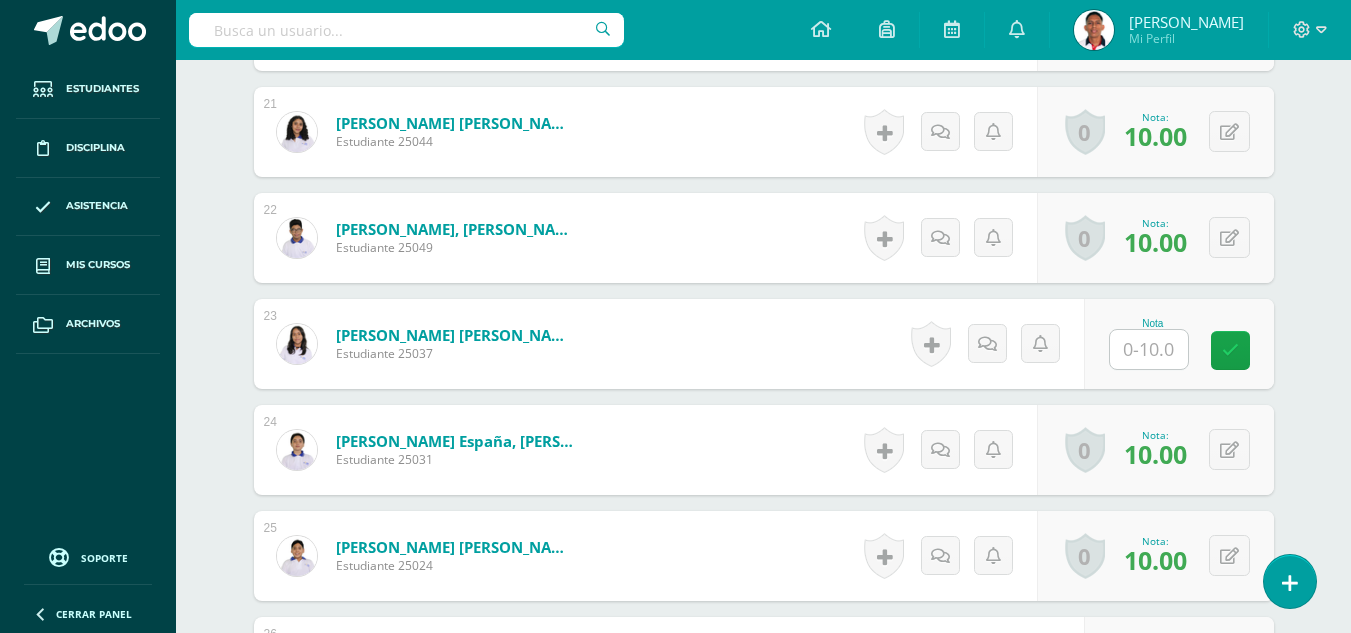 scroll, scrollTop: 2729, scrollLeft: 0, axis: vertical 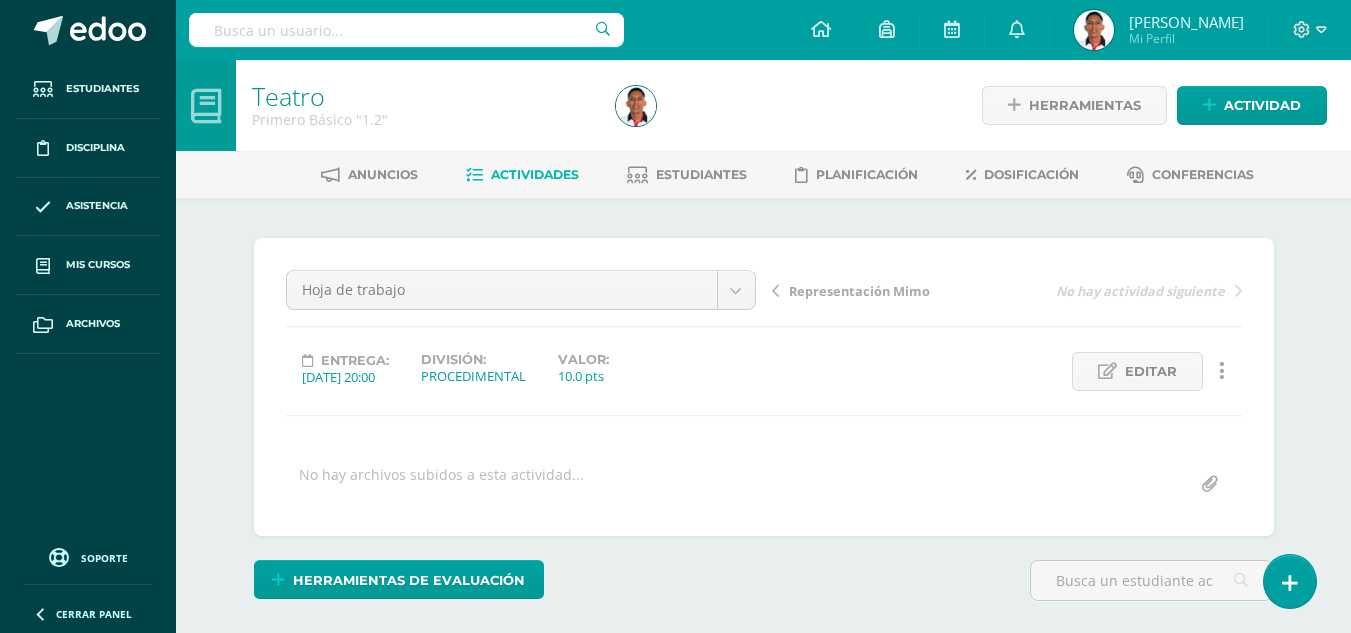 click on "Representación Mimo" at bounding box center [859, 291] 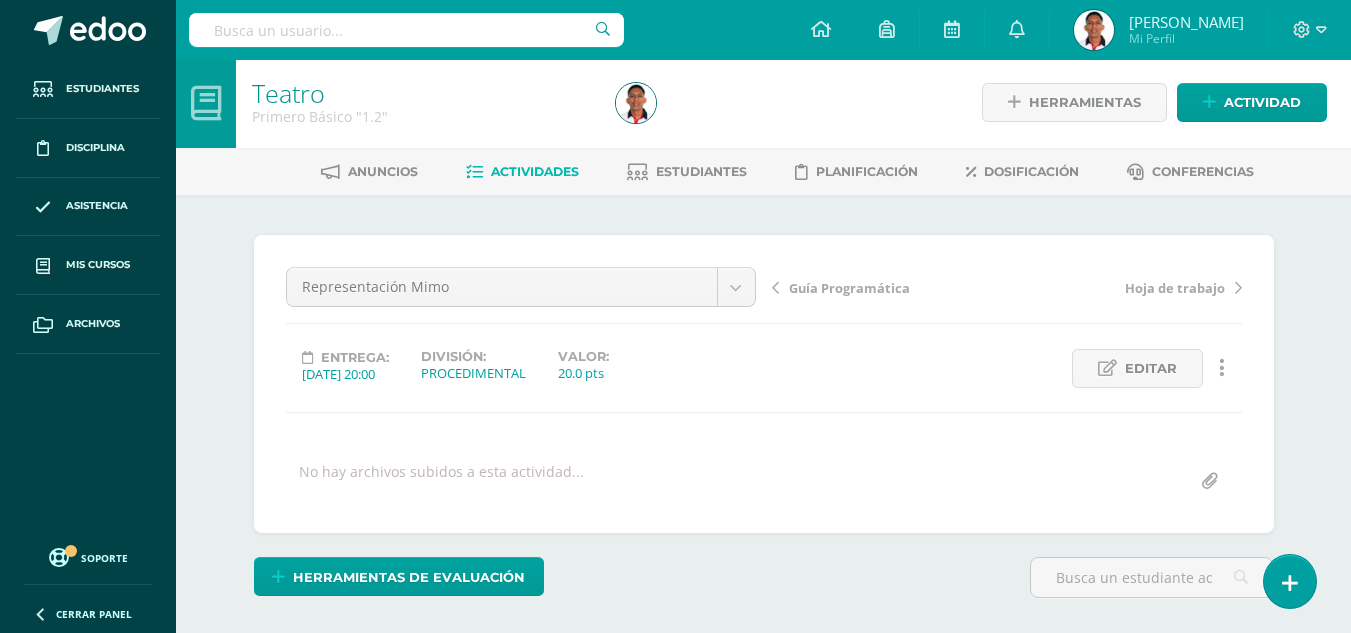 scroll, scrollTop: 4, scrollLeft: 0, axis: vertical 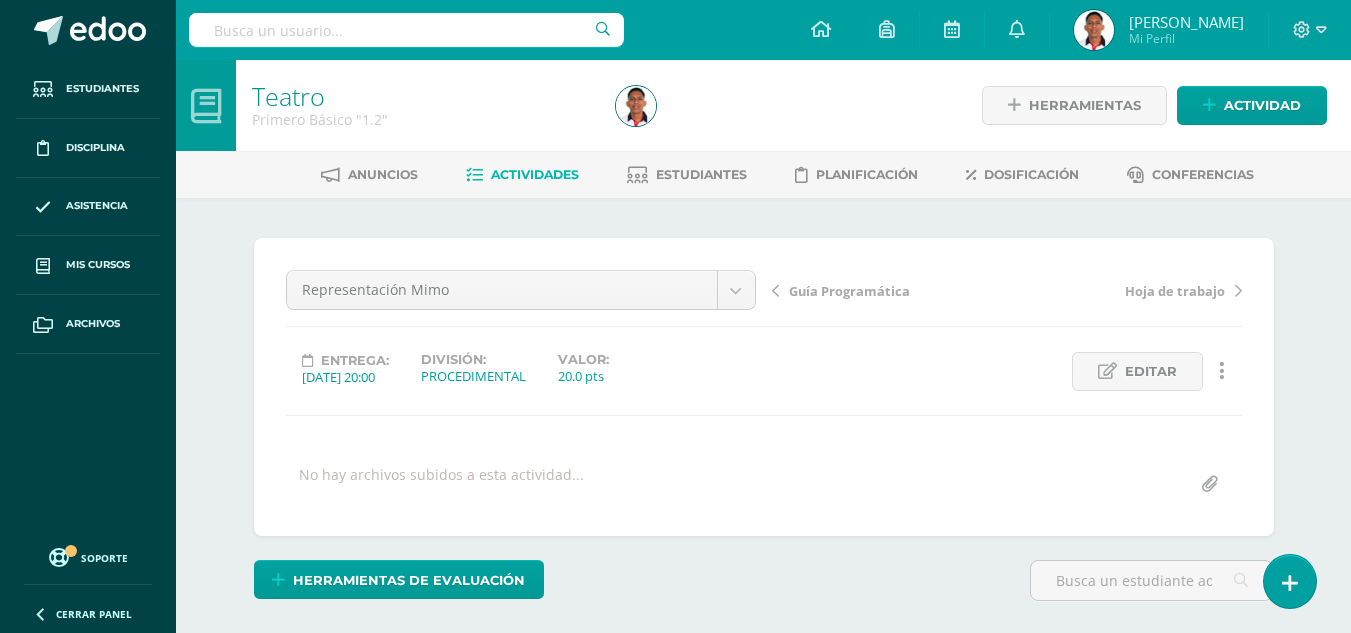 click on "Guía Programática Hoja de trabajo" at bounding box center [1007, 298] 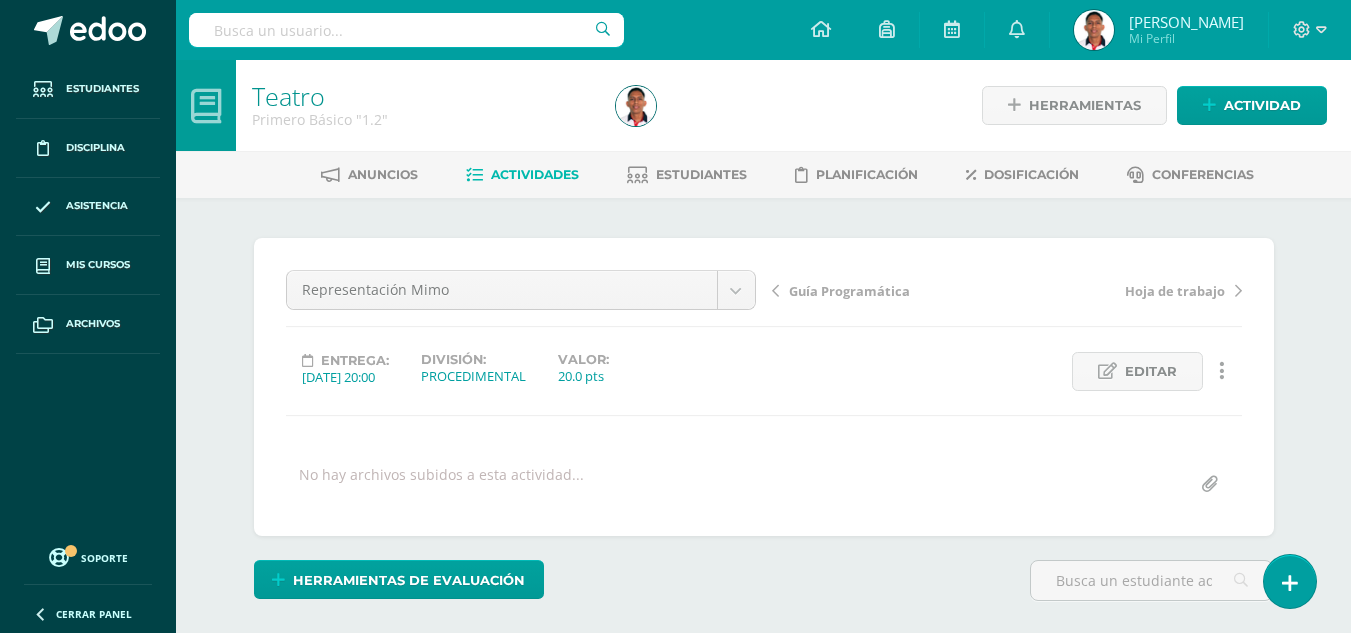 click on "Guía Programática" at bounding box center [849, 291] 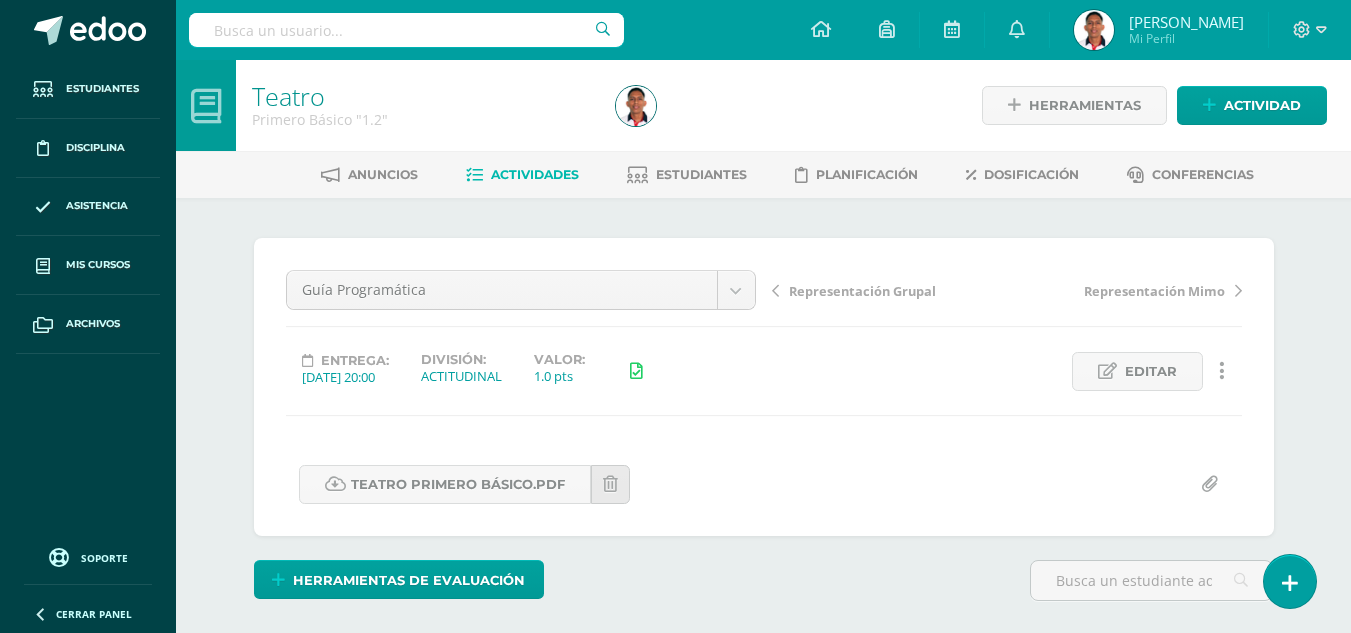 scroll, scrollTop: 0, scrollLeft: 0, axis: both 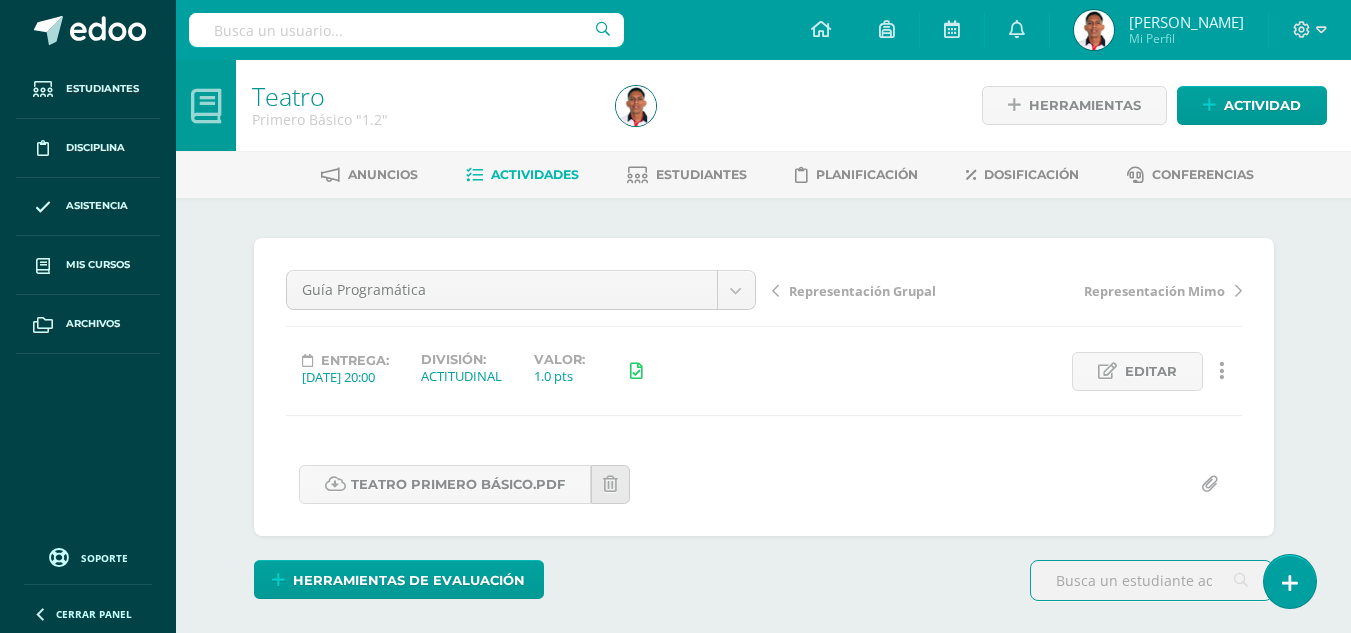 click on "Representación Grupal" at bounding box center (862, 291) 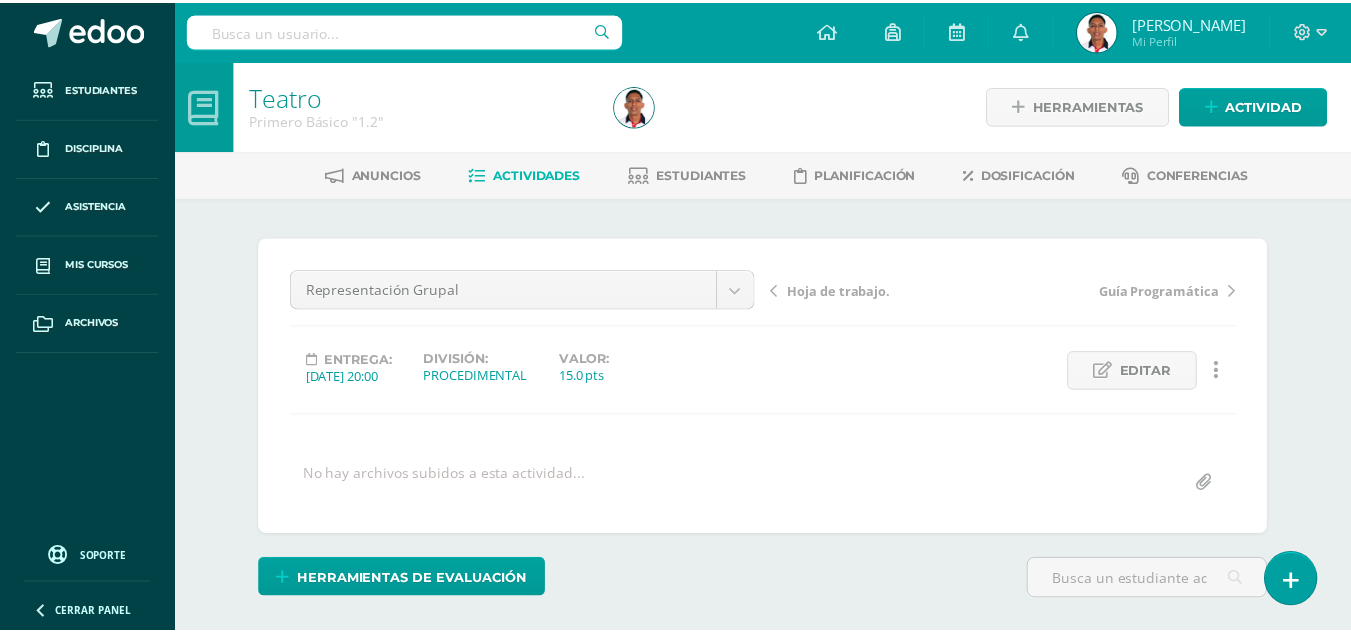 scroll, scrollTop: 0, scrollLeft: 0, axis: both 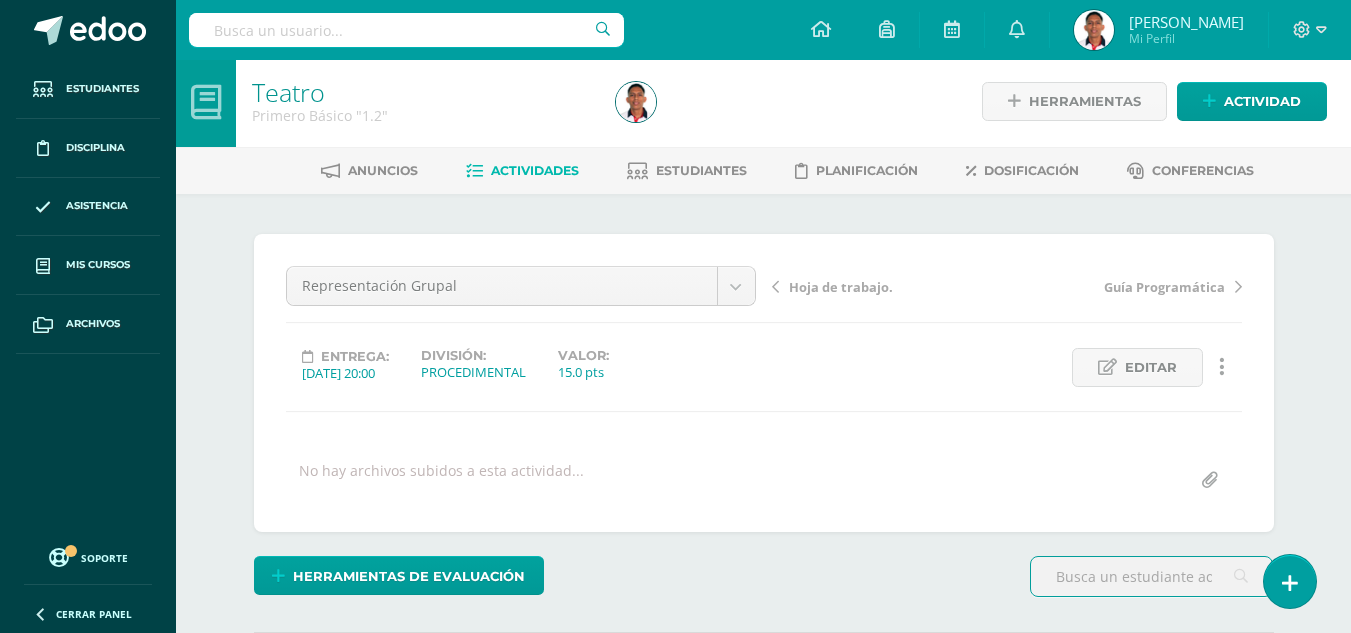 click on "Teatro" at bounding box center (422, 92) 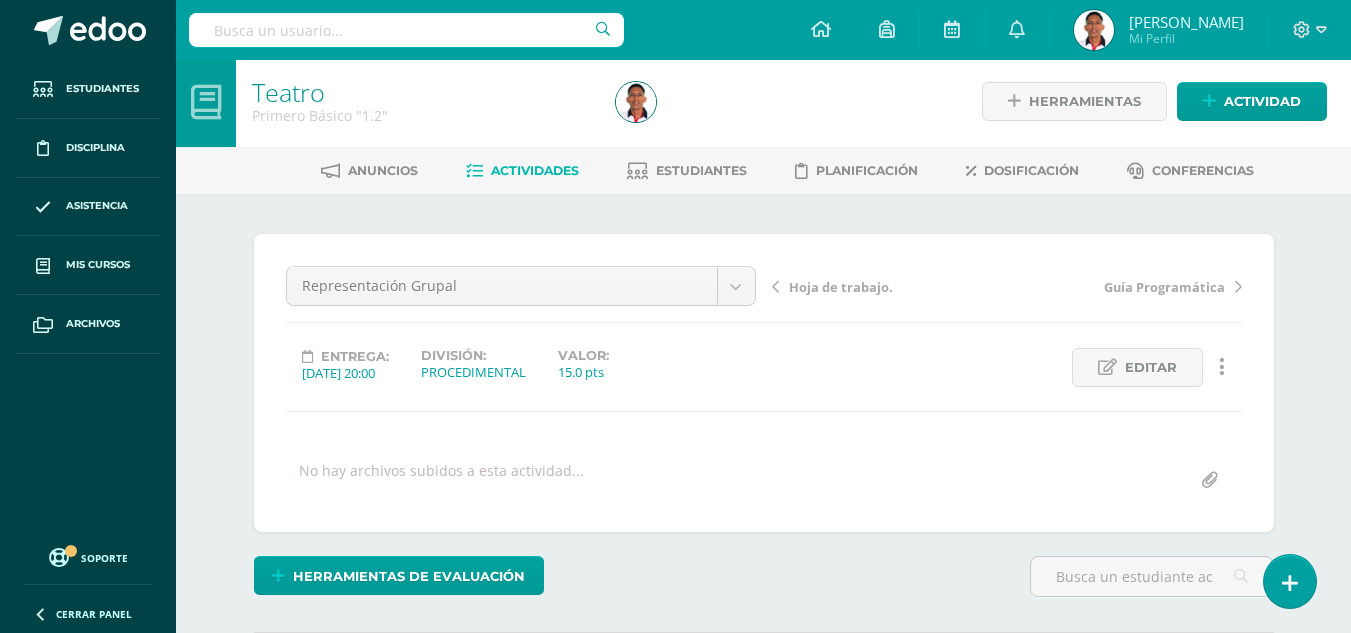 click on "Teatro" at bounding box center [422, 92] 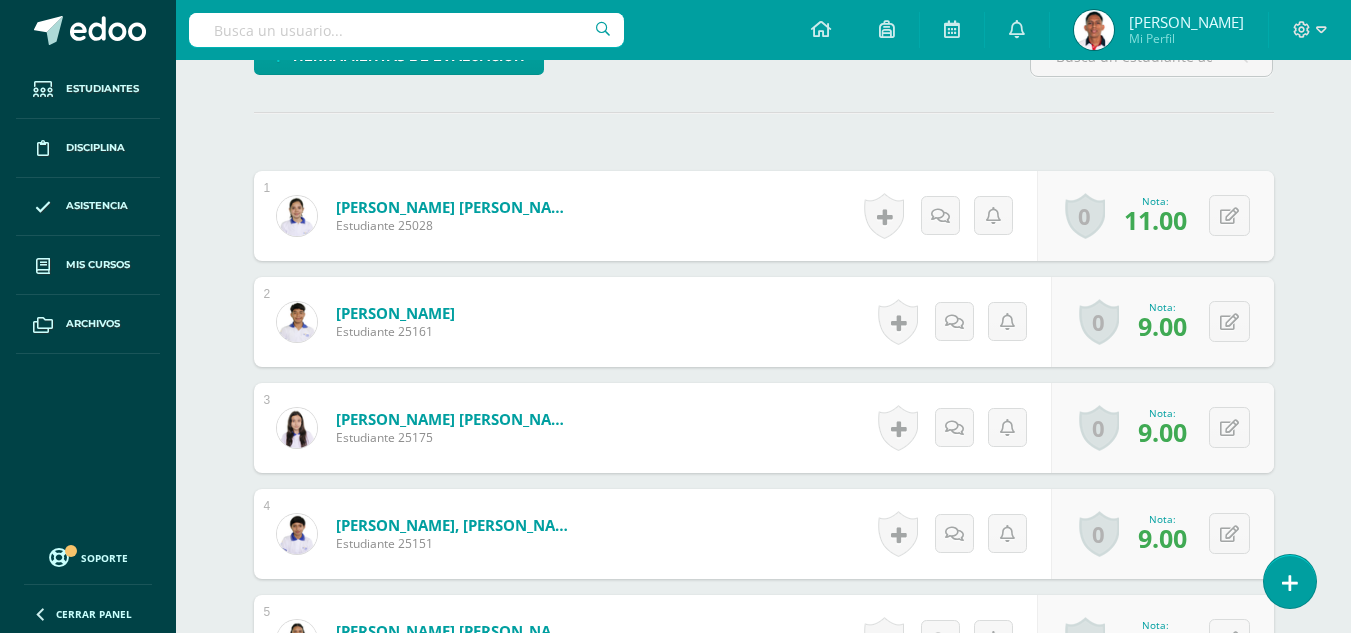 scroll, scrollTop: 565, scrollLeft: 0, axis: vertical 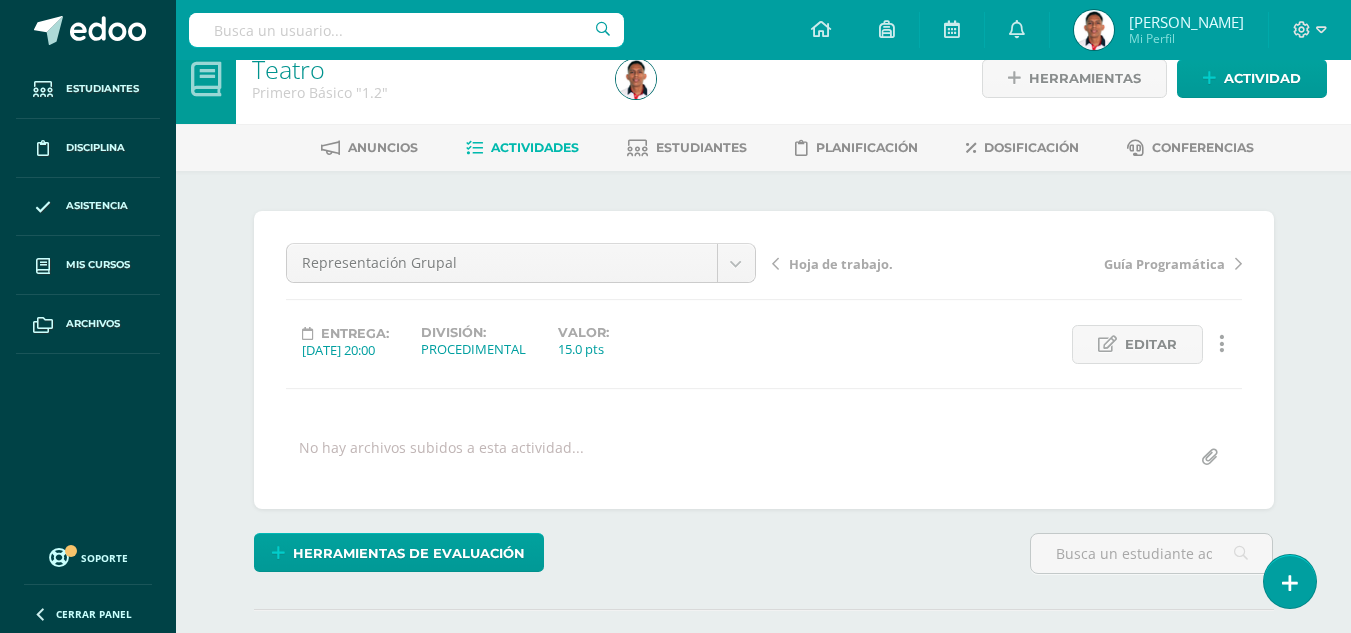 click on "Hoja de trabajo." at bounding box center (841, 264) 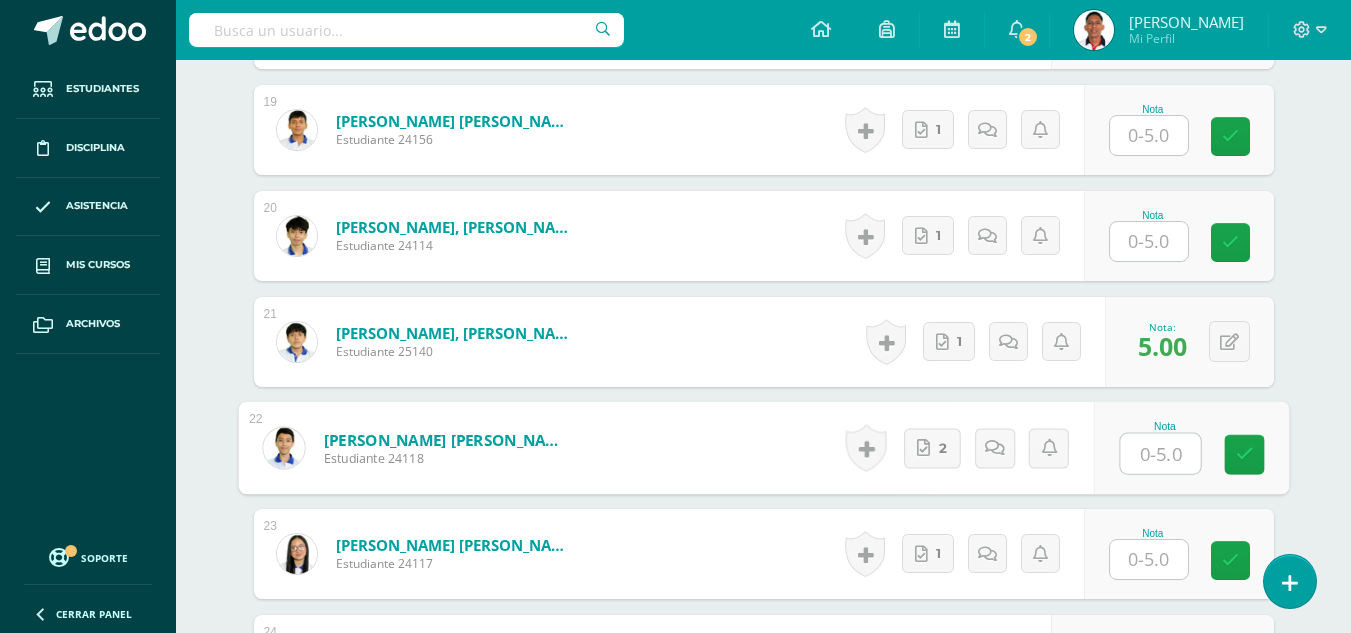 scroll, scrollTop: 0, scrollLeft: 0, axis: both 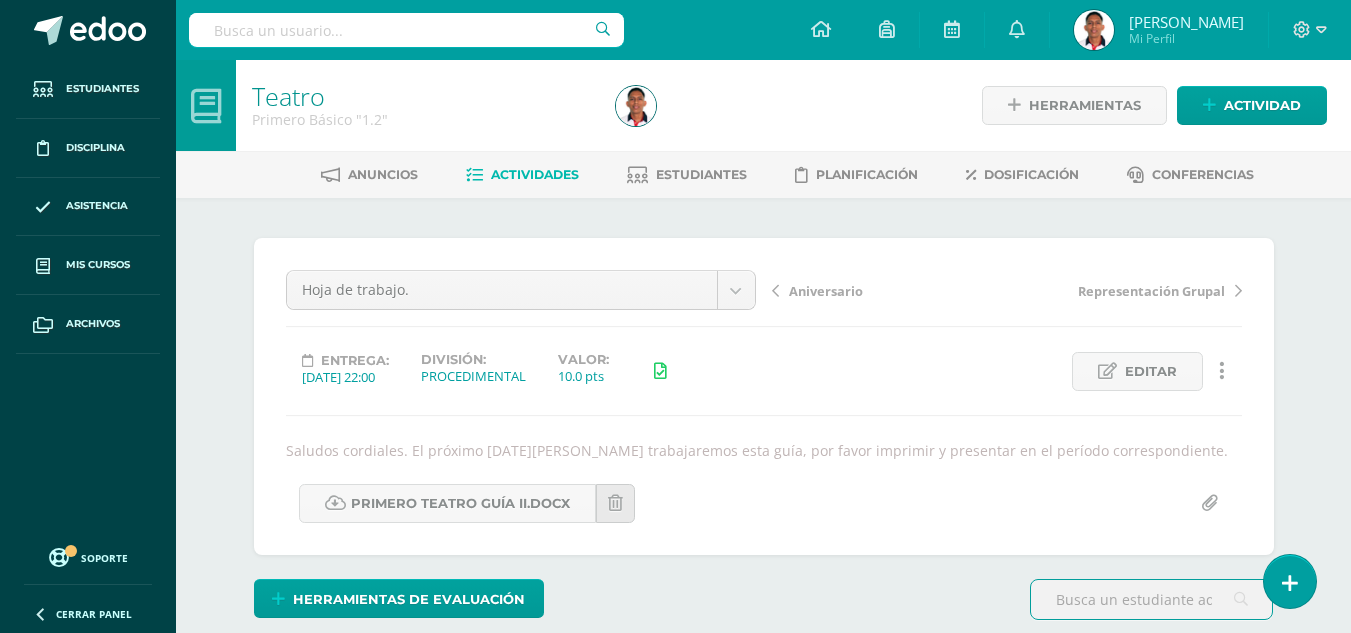 click on "Aniversario" at bounding box center (826, 291) 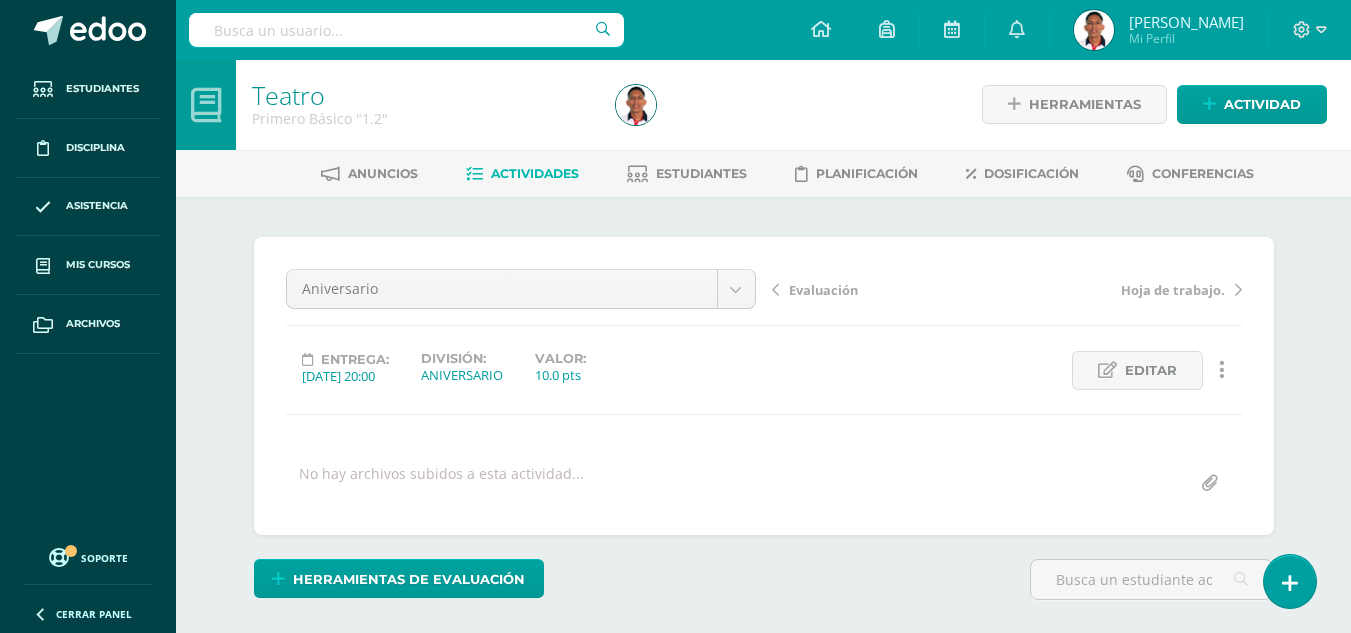 scroll, scrollTop: 2, scrollLeft: 0, axis: vertical 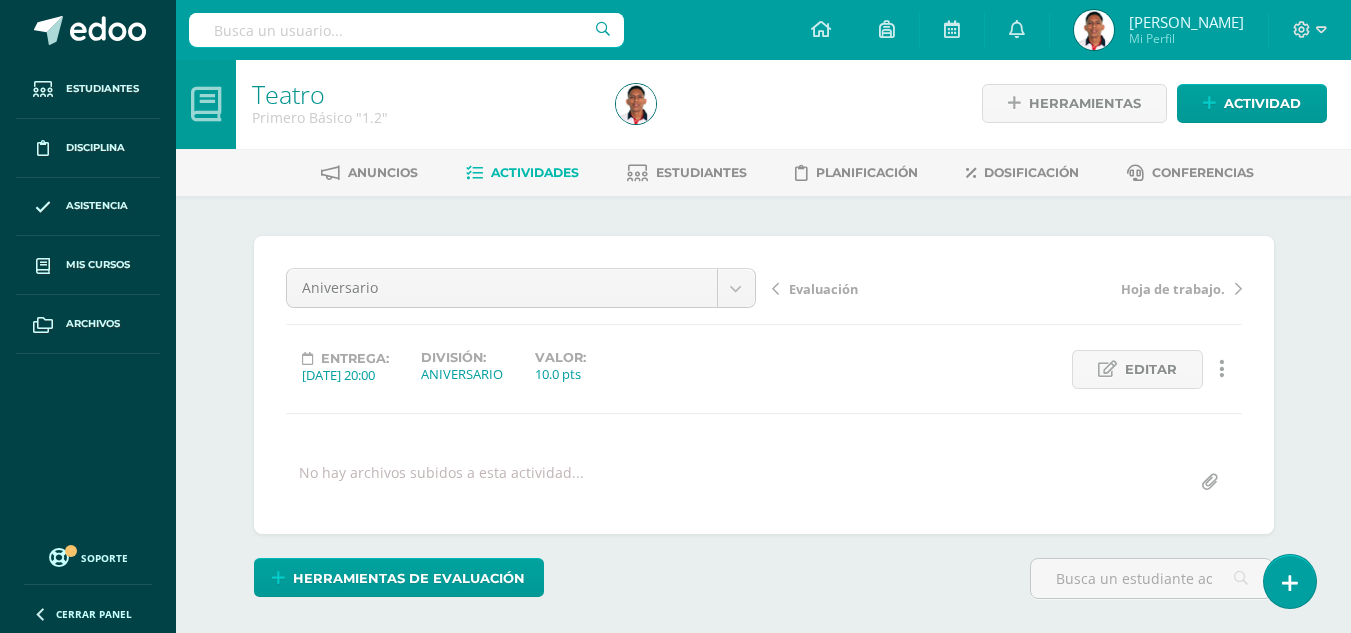 click on "Evaluación" at bounding box center [823, 289] 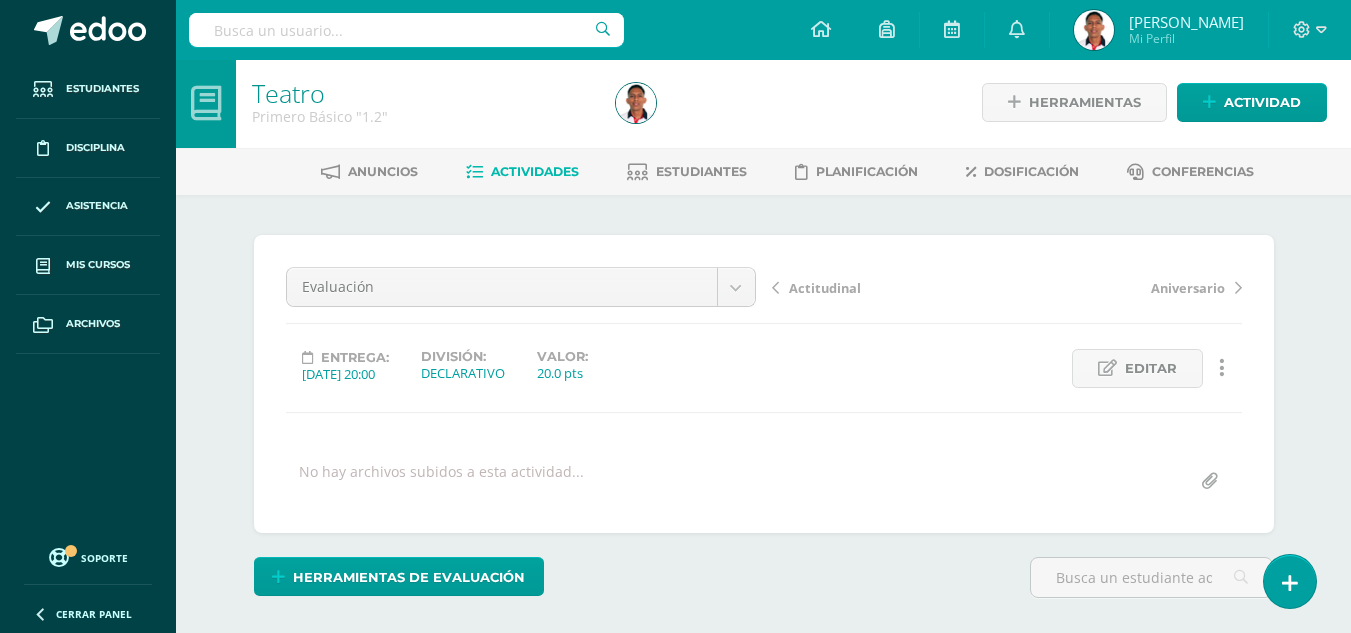 scroll, scrollTop: 4, scrollLeft: 0, axis: vertical 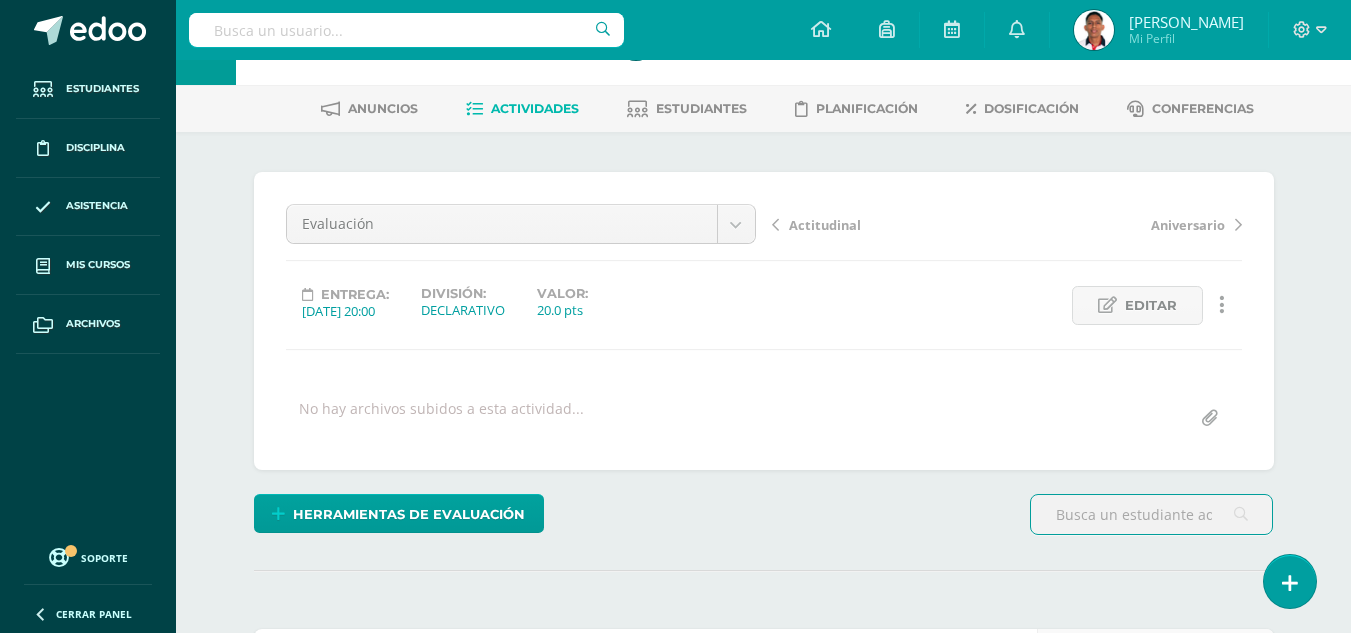 click on "Actividades" at bounding box center (535, 108) 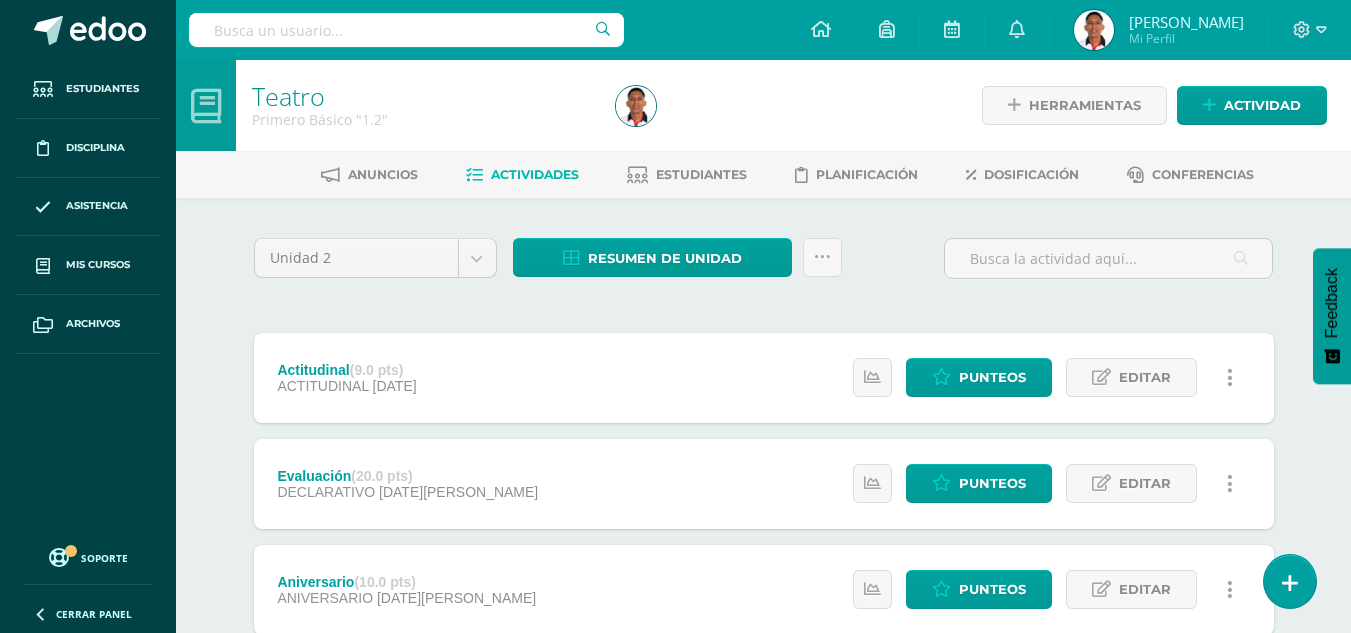 scroll, scrollTop: 0, scrollLeft: 0, axis: both 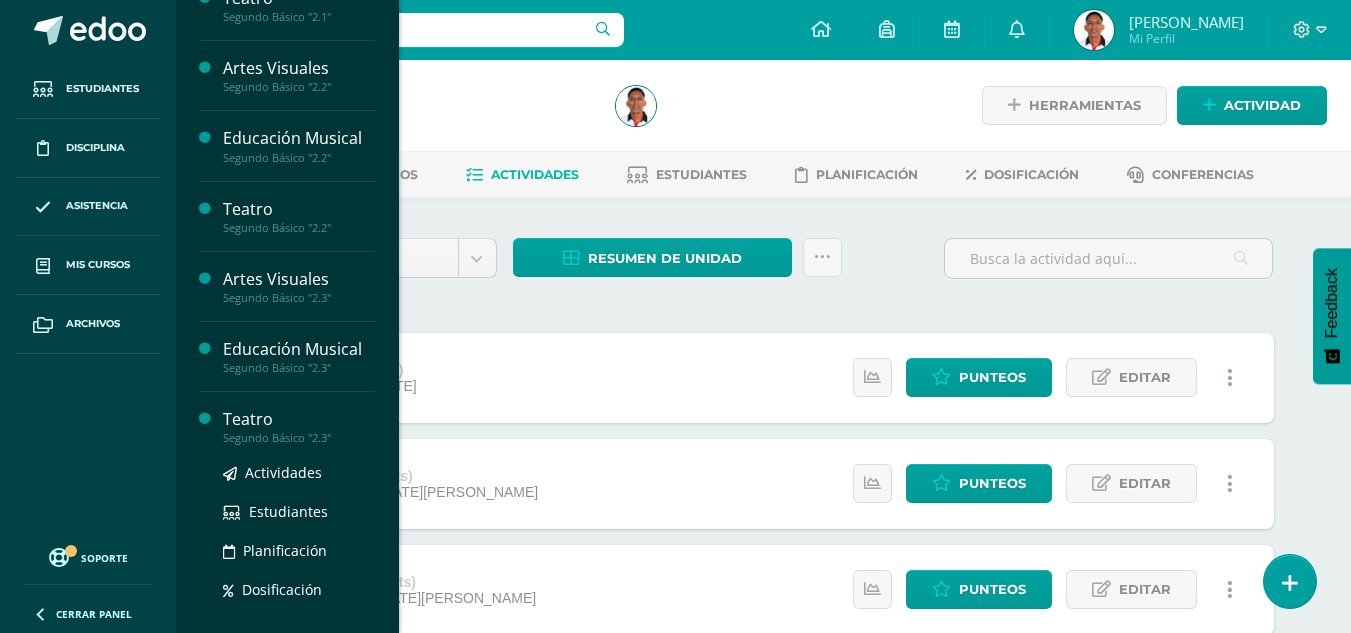 click at bounding box center [211, 527] 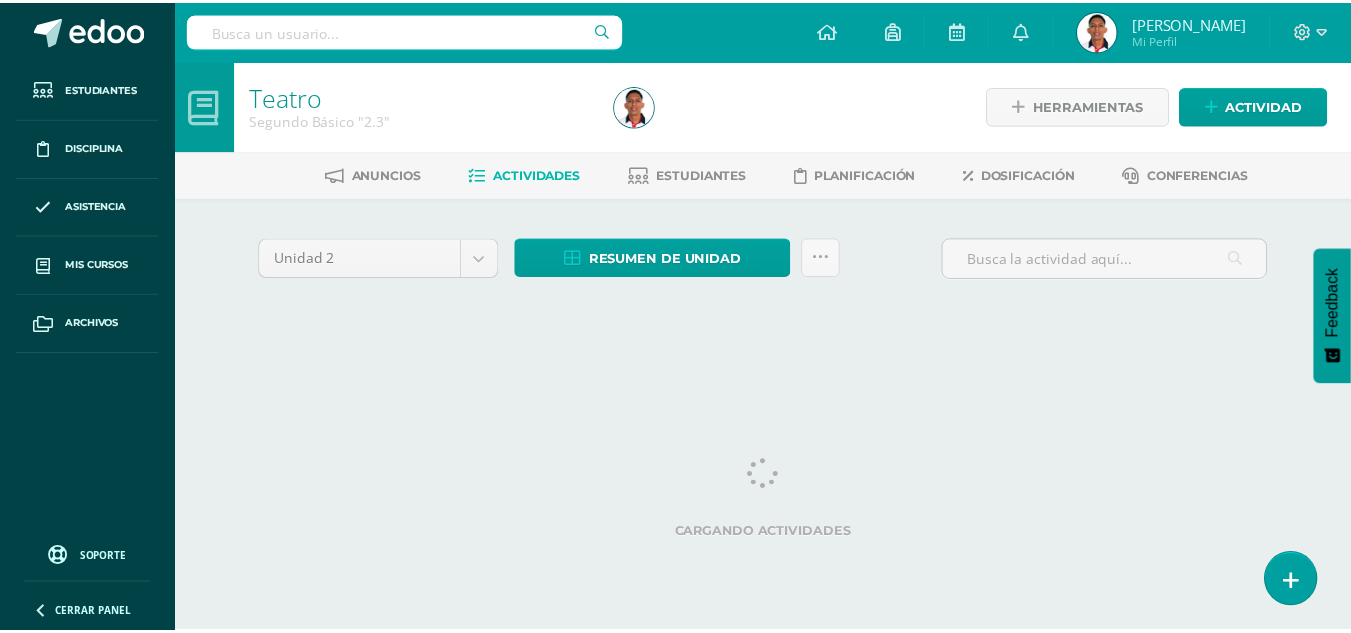 scroll, scrollTop: 0, scrollLeft: 0, axis: both 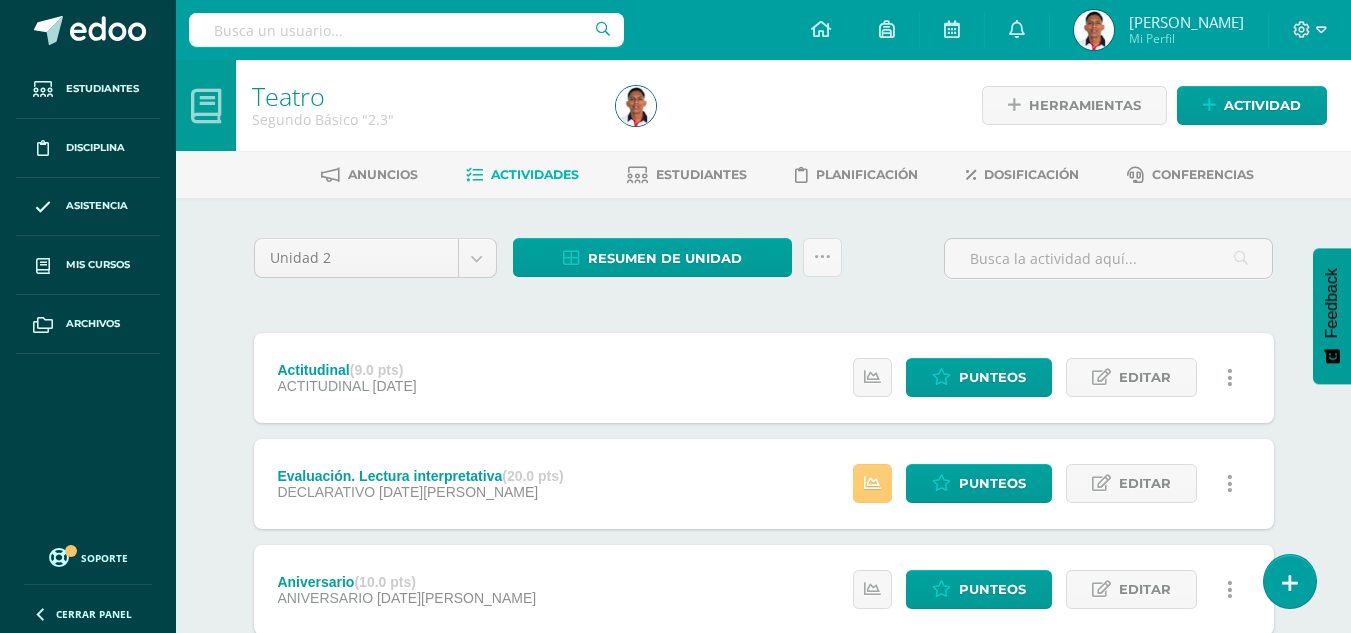 click on "Unidad 2                             Unidad 1 Unidad 2 Unidad 3 Resumen de unidad
Descargar como HTML
Descargar como PDF
Descargar como XLS
Subir actividades en masa
Enviar punteos a revision
Historial de actividad
¿Estás seguro que deseas  Enviar a revisión  las notas de este curso?
Esta acción  enviará una notificación a tu supervisor y no podrás eliminar o cambiar tus notas.  Esta acción no podrá ser revertida a menos que se te conceda permiso
Cancelar
Enviar a revisión
Creación  y  Calificación   en masa.
Para poder crear actividades y calificar las mismas
0" at bounding box center (764, 801) 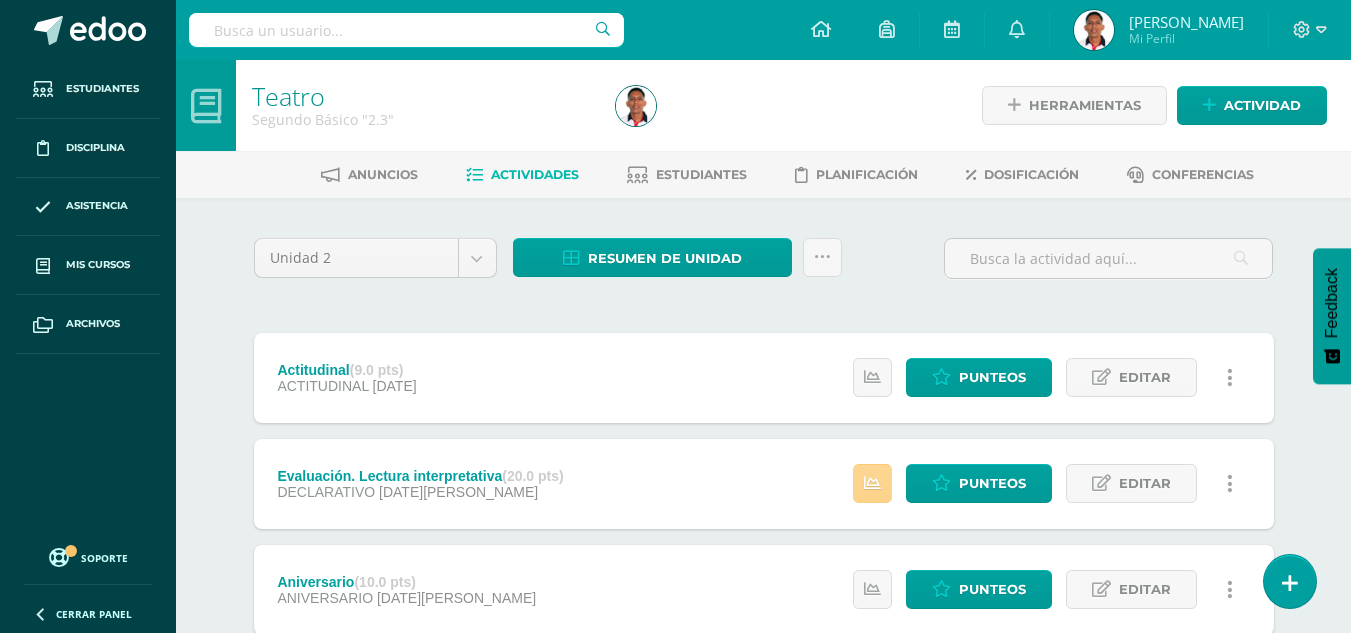 click at bounding box center [872, 483] 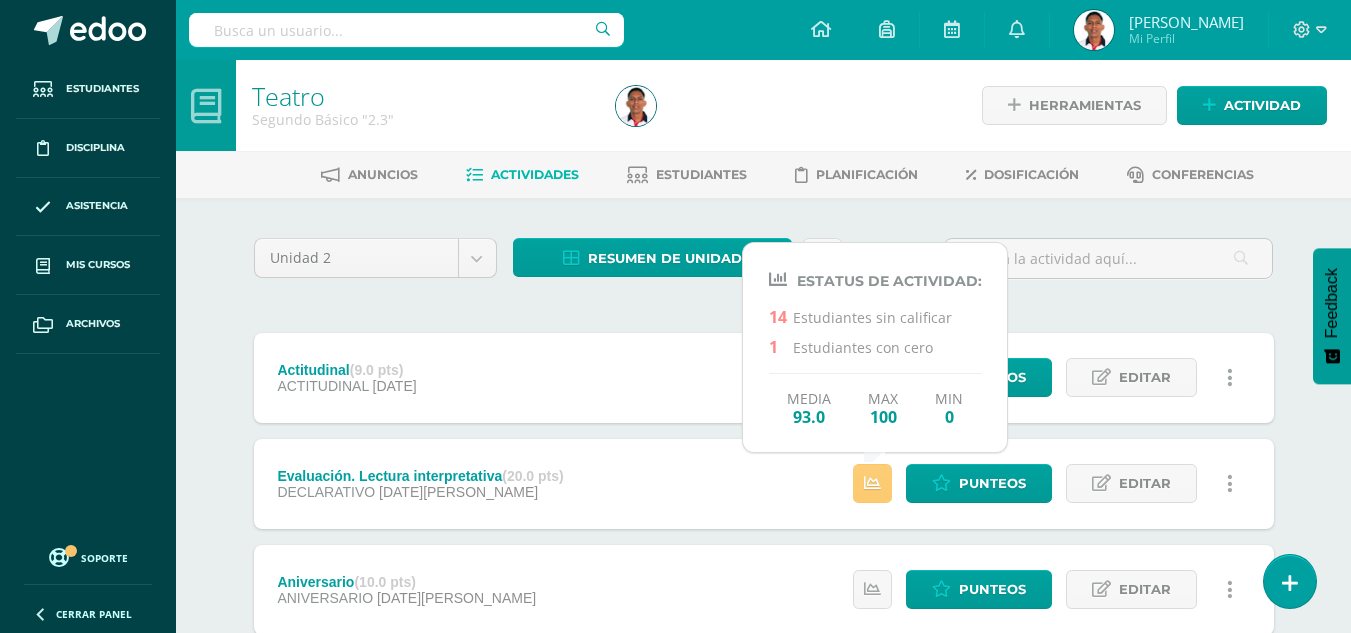 click on "Unidad 2                             Unidad 1 Unidad 2 Unidad 3 Resumen de unidad
Descargar como HTML
Descargar como PDF
Descargar como XLS
Subir actividades en masa
Enviar punteos a revision
Historial de actividad
¿Estás seguro que deseas  Enviar a revisión  las notas de este curso?
Esta acción  enviará una notificación a tu supervisor y no podrás eliminar o cambiar tus notas.  Esta acción no podrá ser revertida a menos que se te conceda permiso
Cancelar
Enviar a revisión
Creación  y  Calificación   en masa.
Para poder crear actividades y calificar las mismas
0" at bounding box center [764, 801] 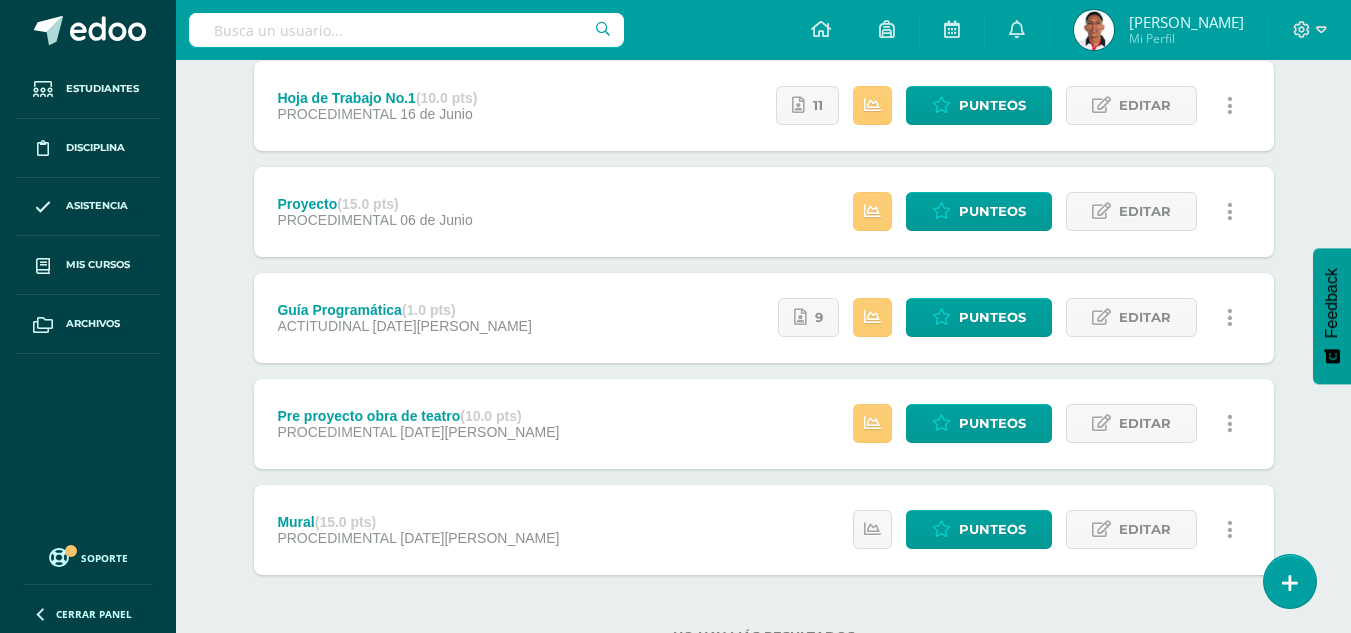 scroll, scrollTop: 769, scrollLeft: 0, axis: vertical 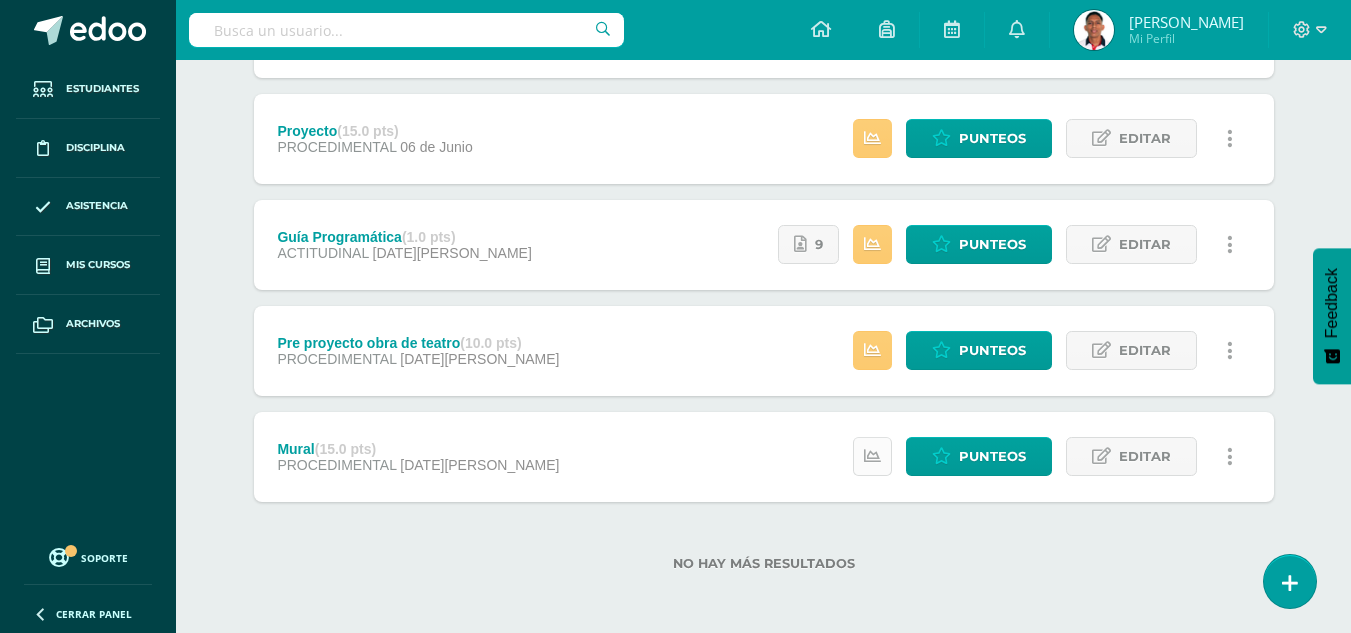 click at bounding box center (872, 456) 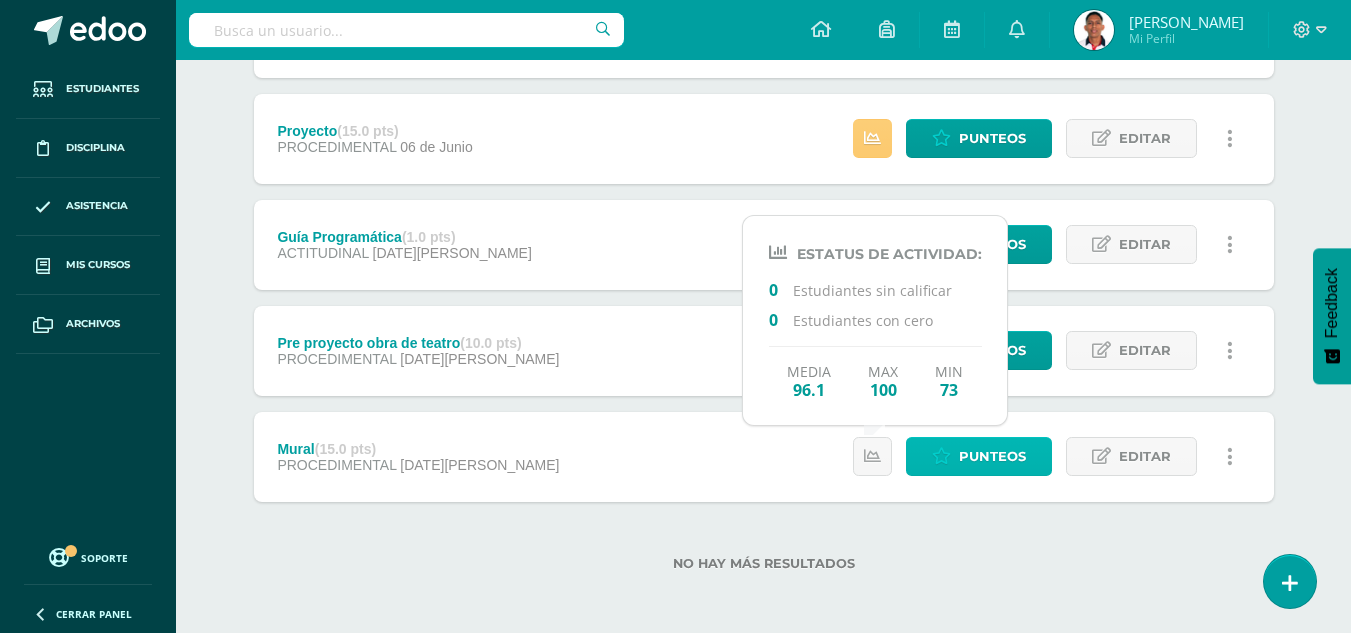 click on "Punteos" at bounding box center [992, 456] 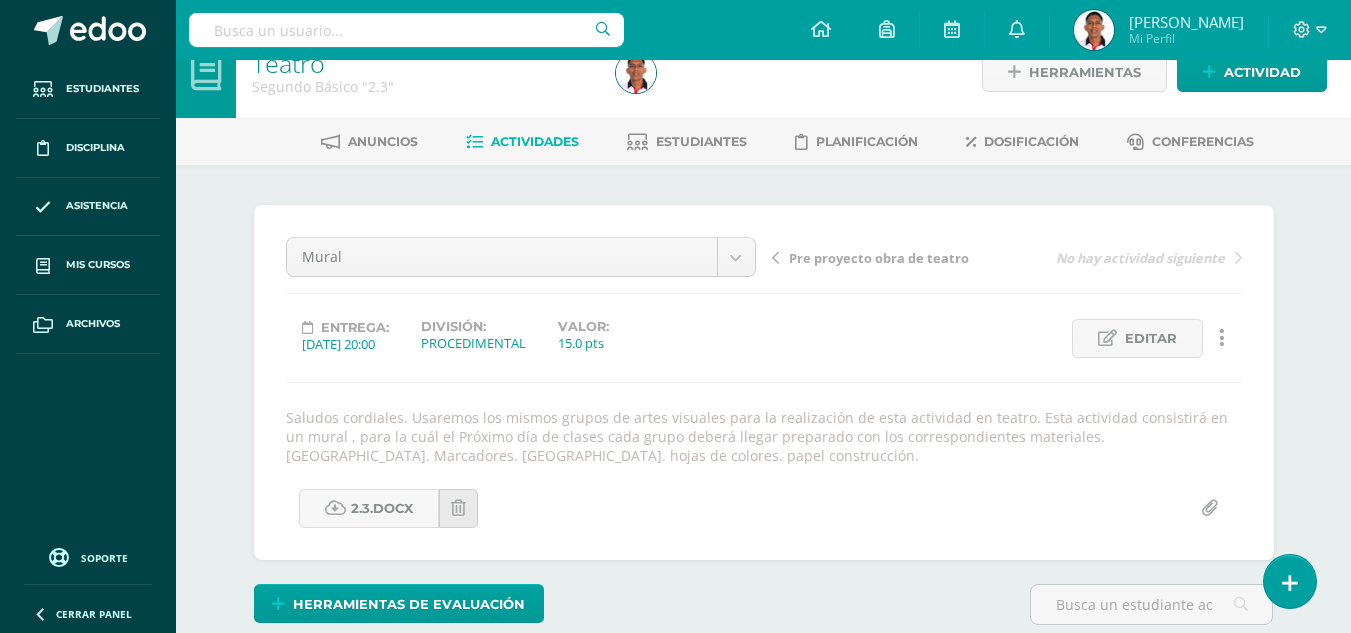scroll, scrollTop: 0, scrollLeft: 0, axis: both 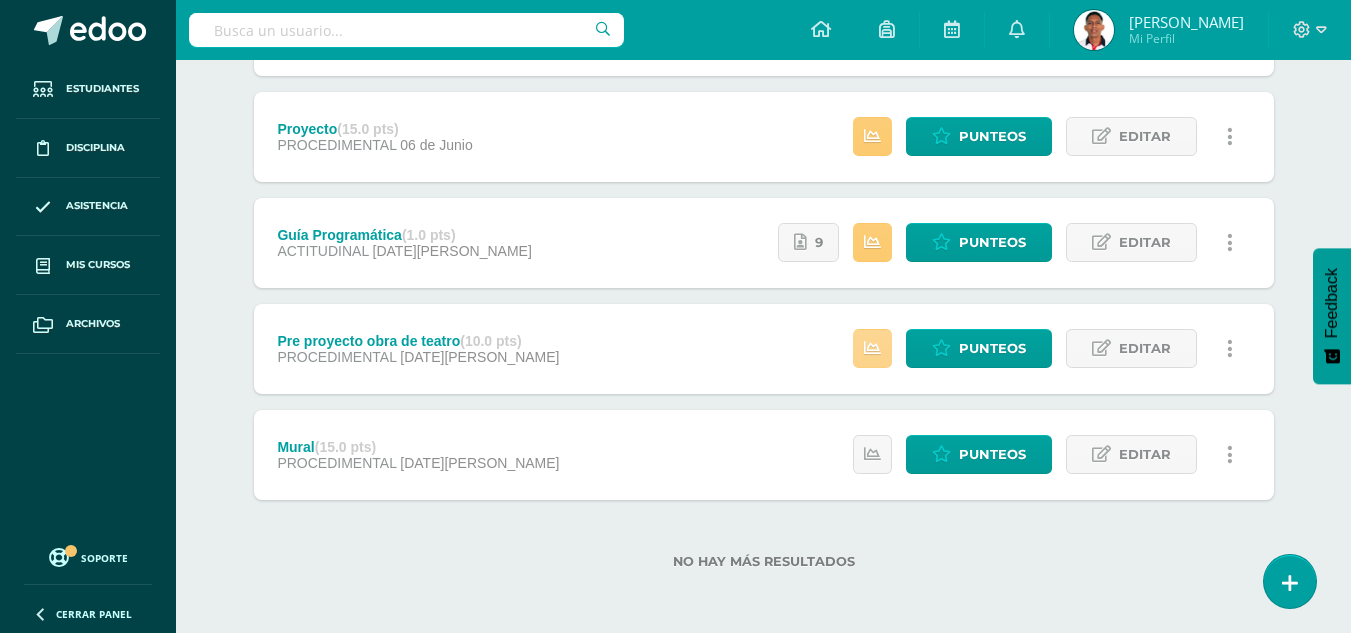 click at bounding box center [872, 348] 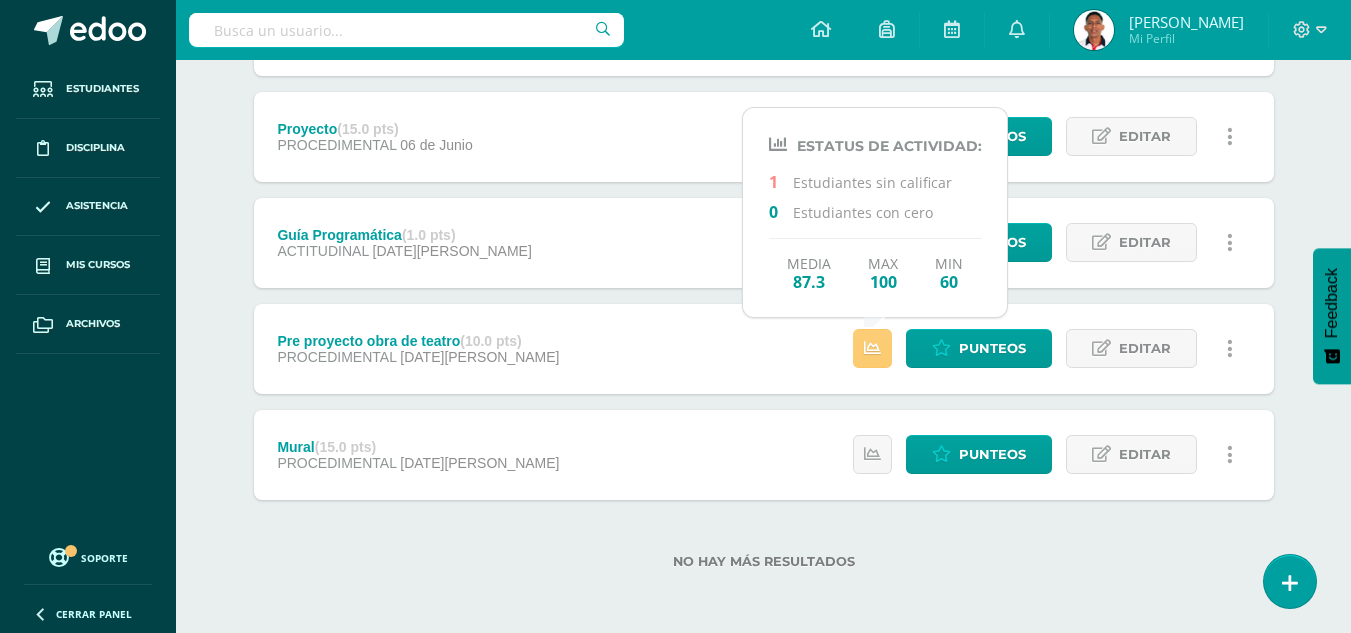 click on "No hay más resultados" at bounding box center [764, 561] 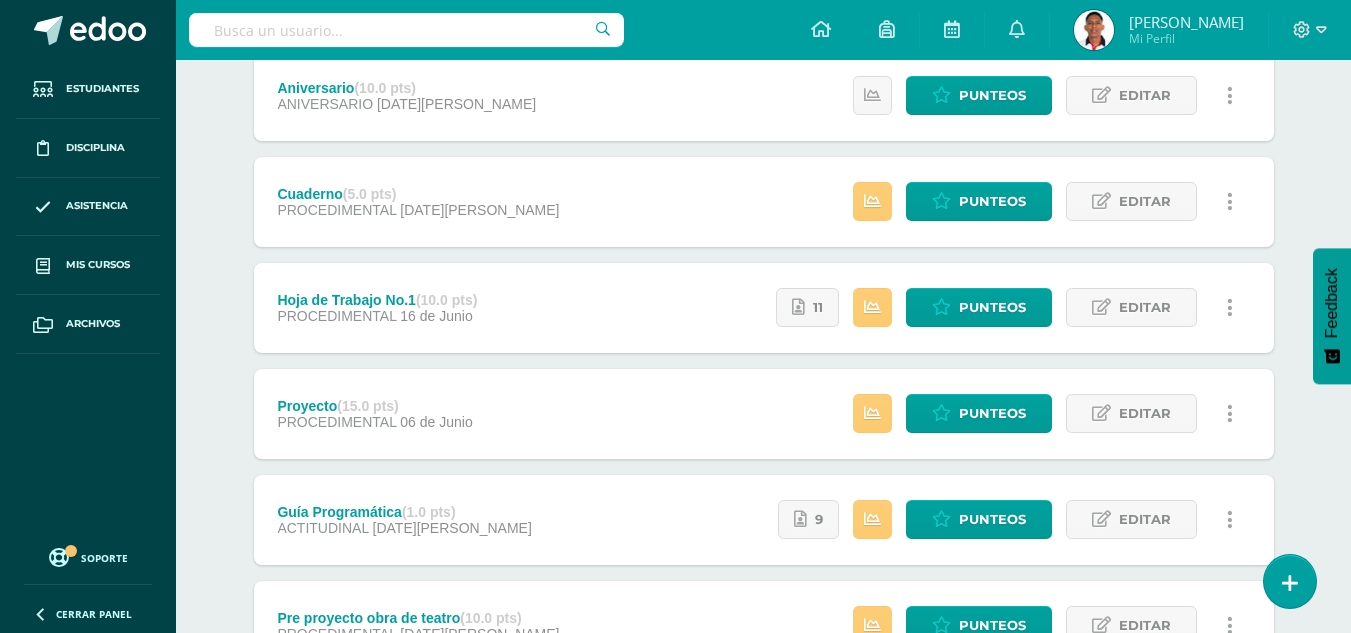 scroll, scrollTop: 482, scrollLeft: 0, axis: vertical 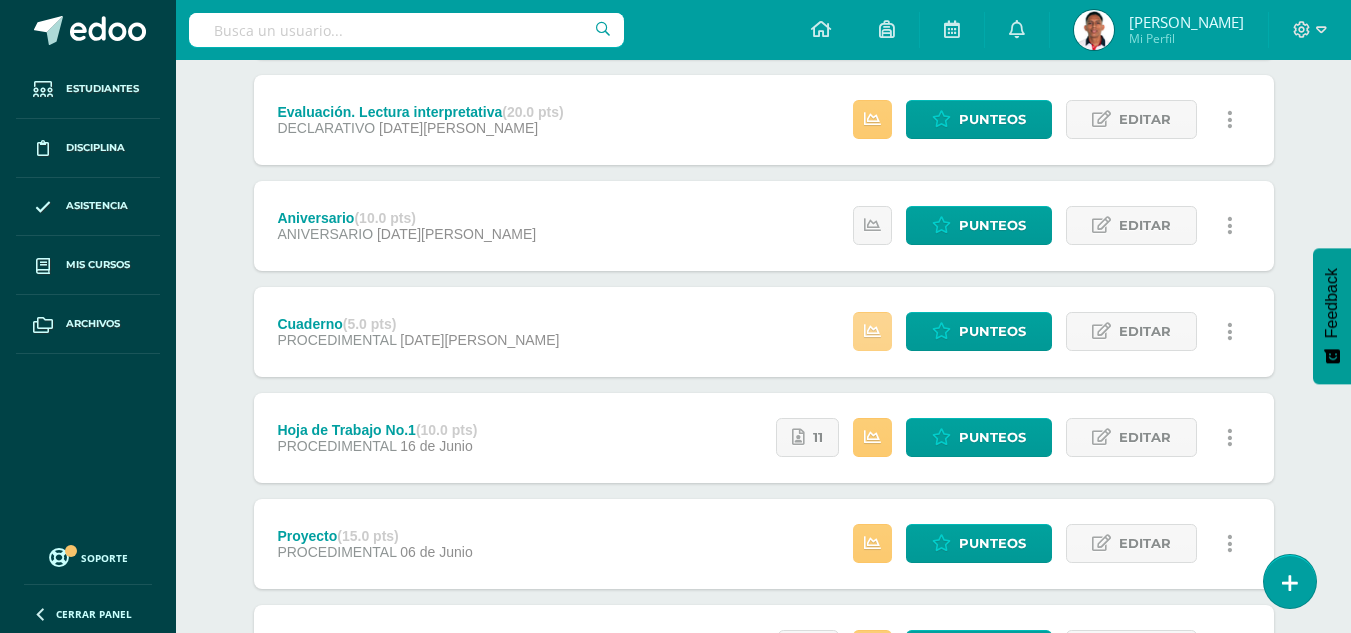 click at bounding box center [872, 331] 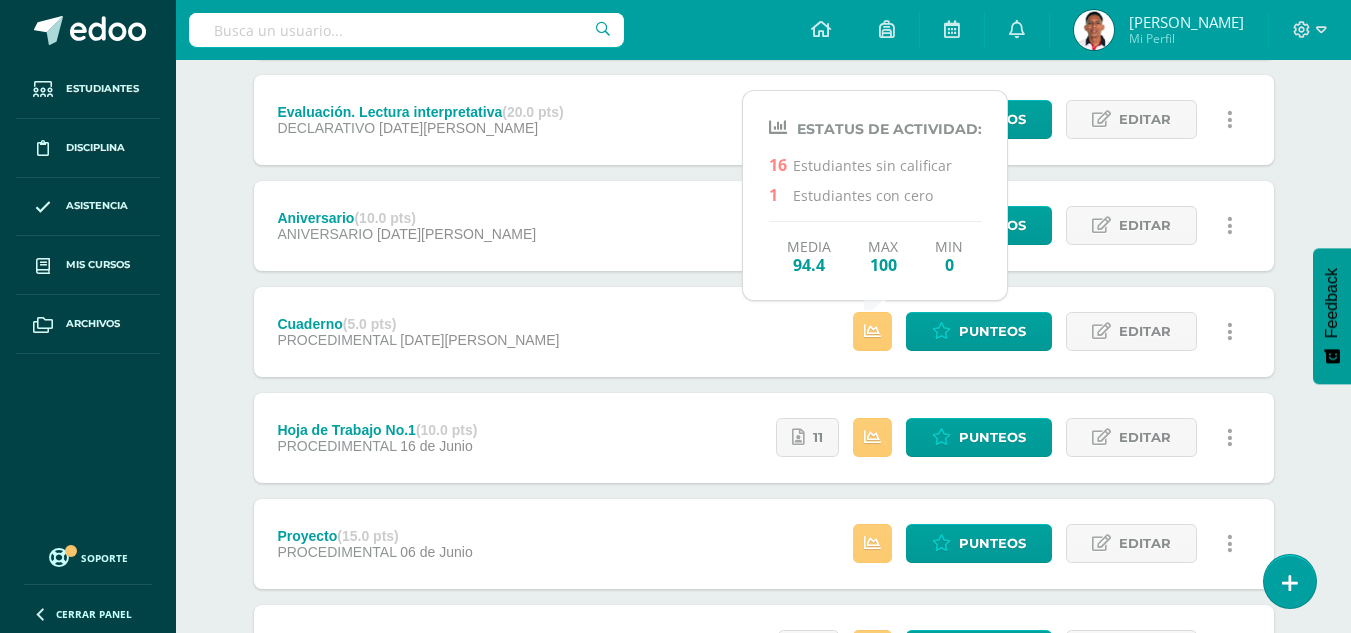 click on "Unidad 2                             Unidad 1 Unidad 2 Unidad 3 Resumen de unidad
Descargar como HTML
Descargar como PDF
Descargar como XLS
Subir actividades en masa
Enviar punteos a revision
Historial de actividad
¿Estás seguro que deseas  Enviar a revisión  las notas de este curso?
Esta acción  enviará una notificación a tu supervisor y no podrás eliminar o cambiar tus notas.  Esta acción no podrá ser revertida a menos que se te conceda permiso
Cancelar
Enviar a revisión
Creación  y  Calificación   en masa.
Para poder crear actividades y calificar las mismas
0" at bounding box center [764, 437] 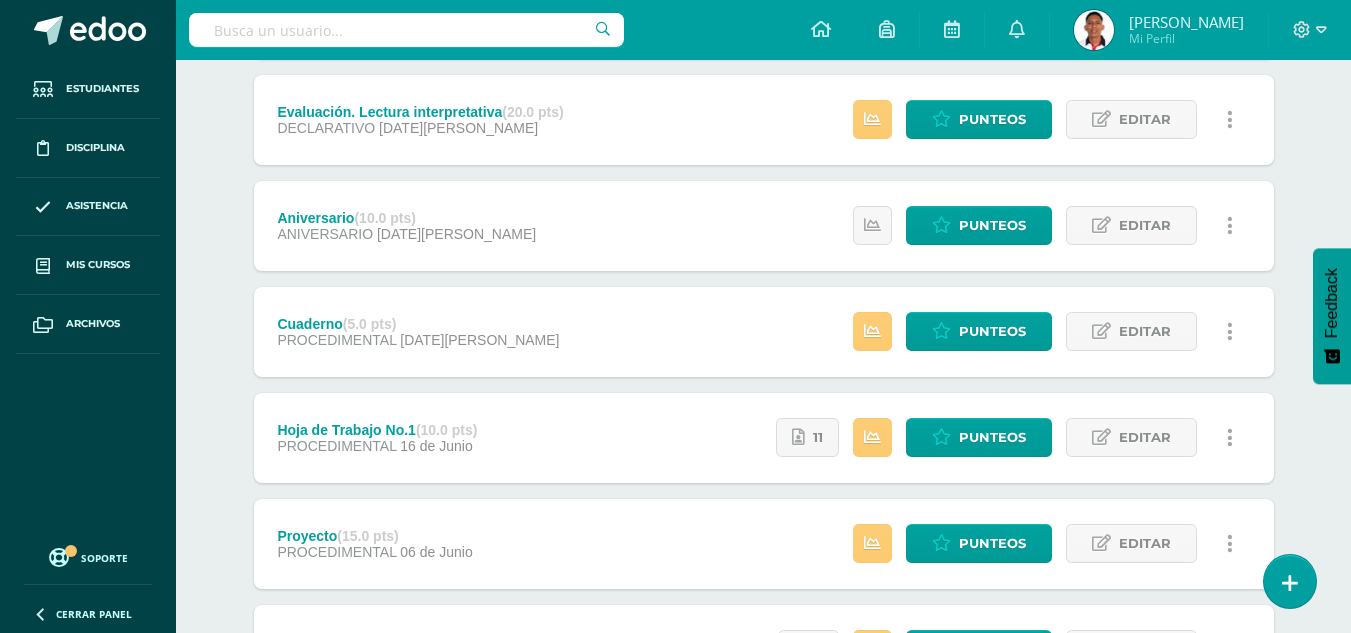 drag, startPoint x: 1348, startPoint y: 241, endPoint x: 1365, endPoint y: 197, distance: 47.169907 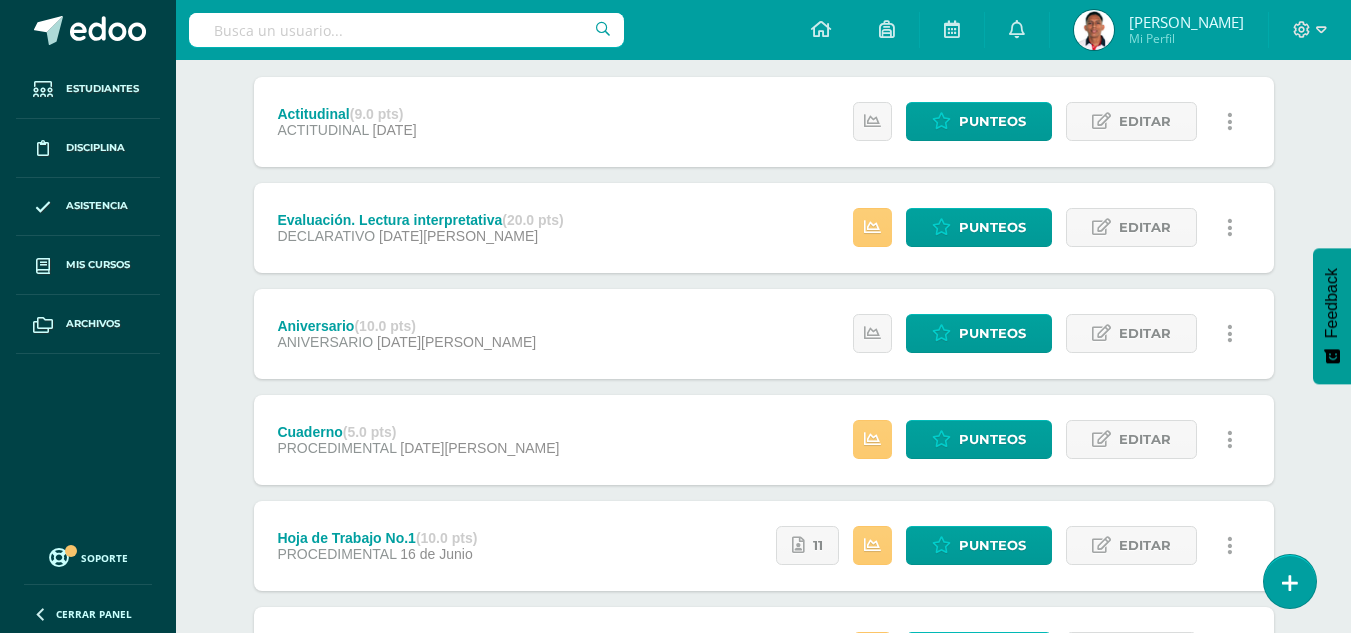 scroll, scrollTop: 249, scrollLeft: 0, axis: vertical 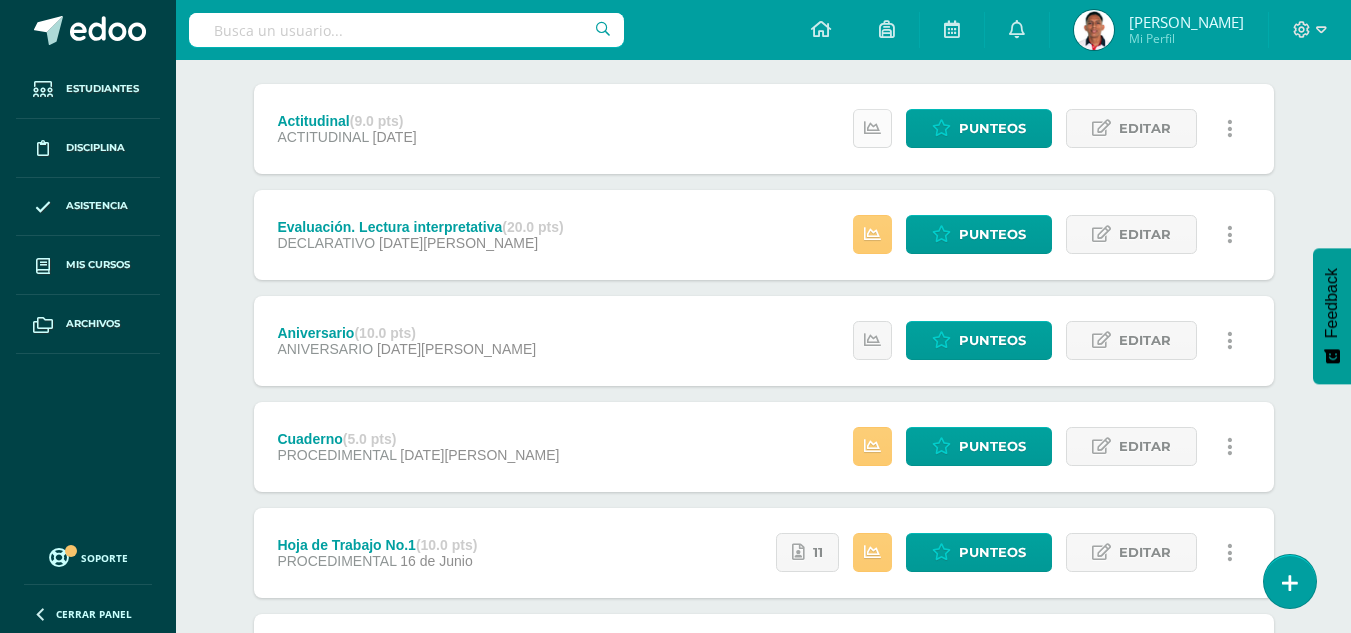 click at bounding box center (872, 128) 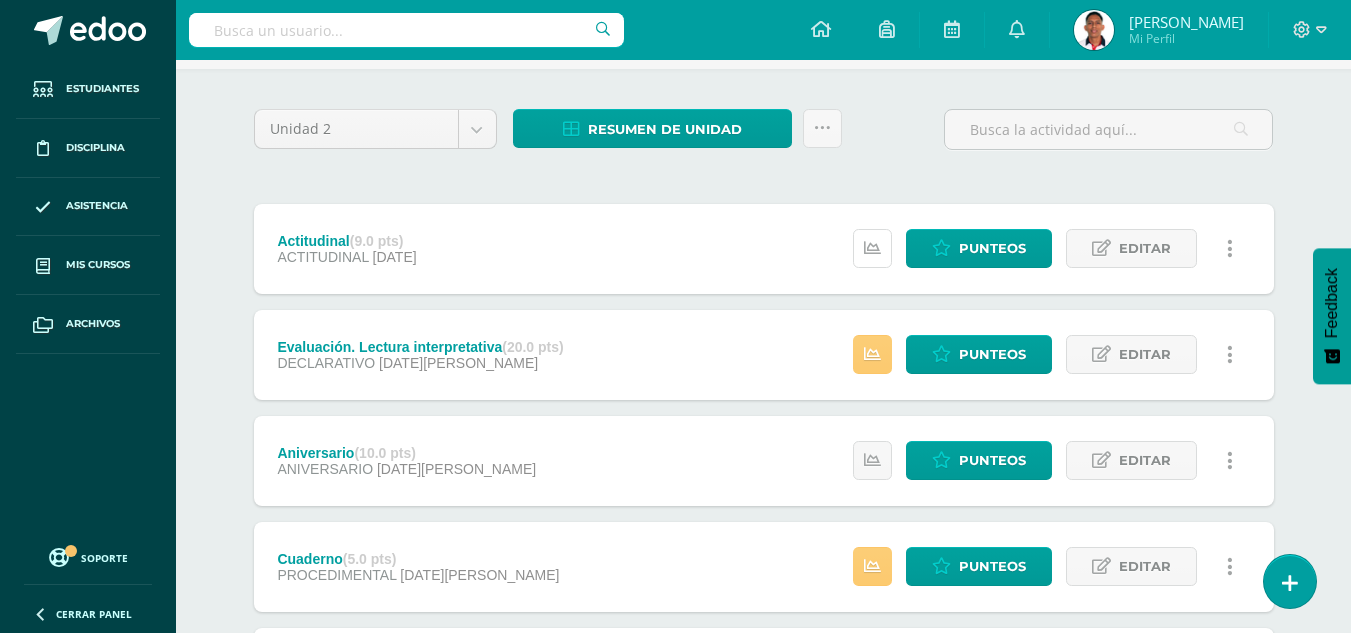 scroll, scrollTop: 113, scrollLeft: 0, axis: vertical 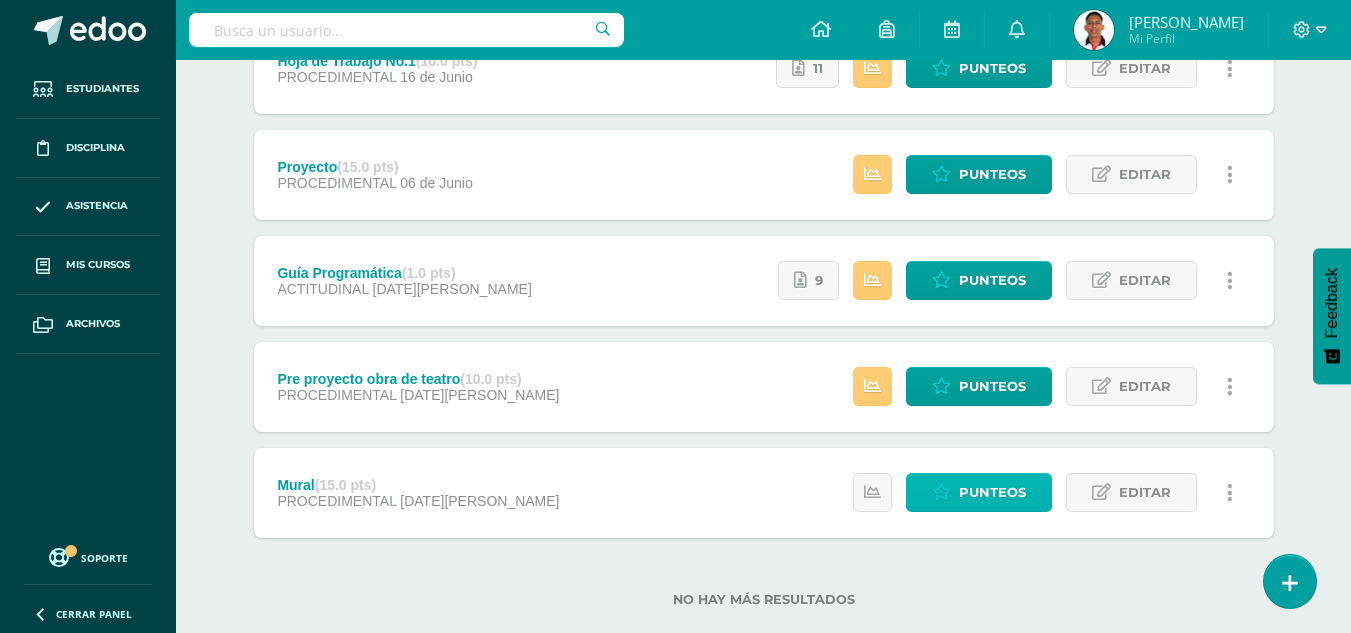 click on "Punteos" at bounding box center [979, 492] 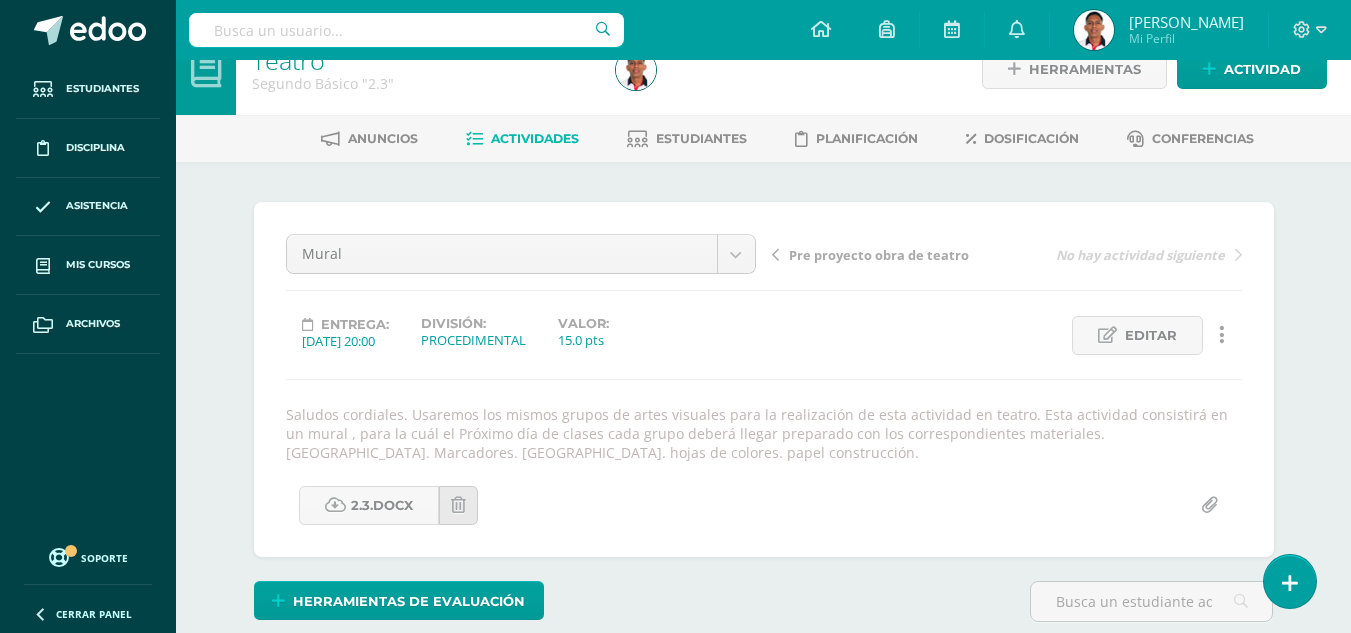 scroll, scrollTop: 37, scrollLeft: 0, axis: vertical 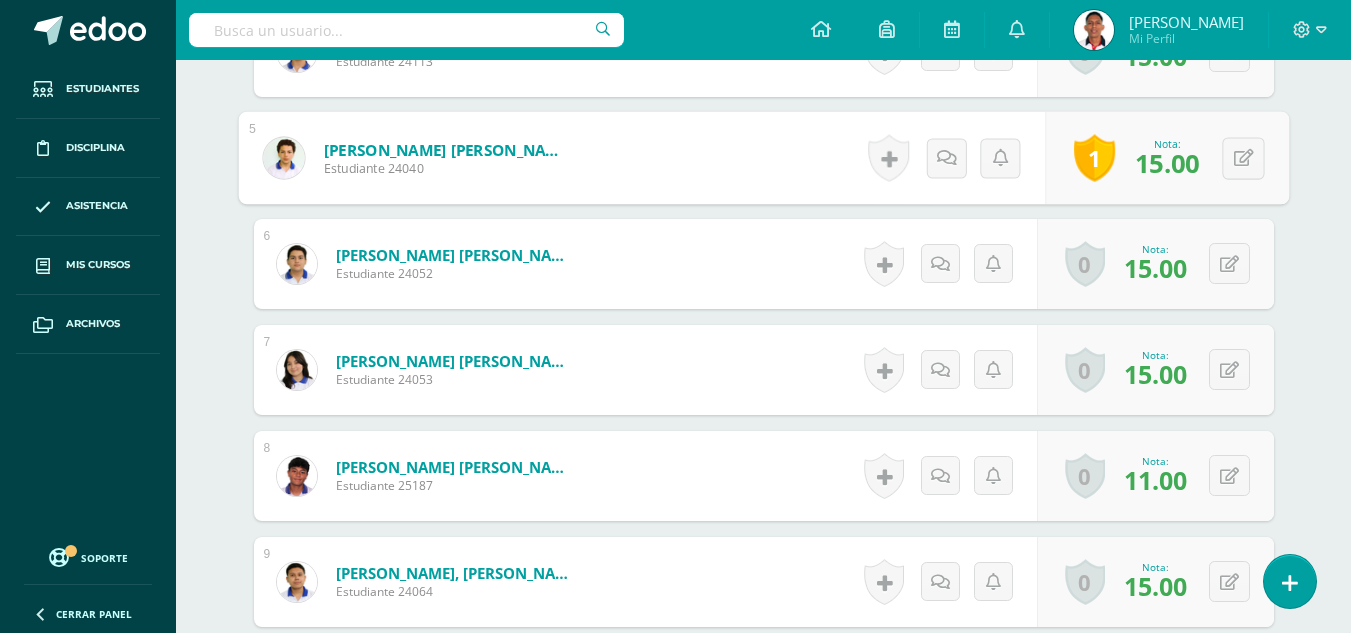 click on "1" at bounding box center (1094, 158) 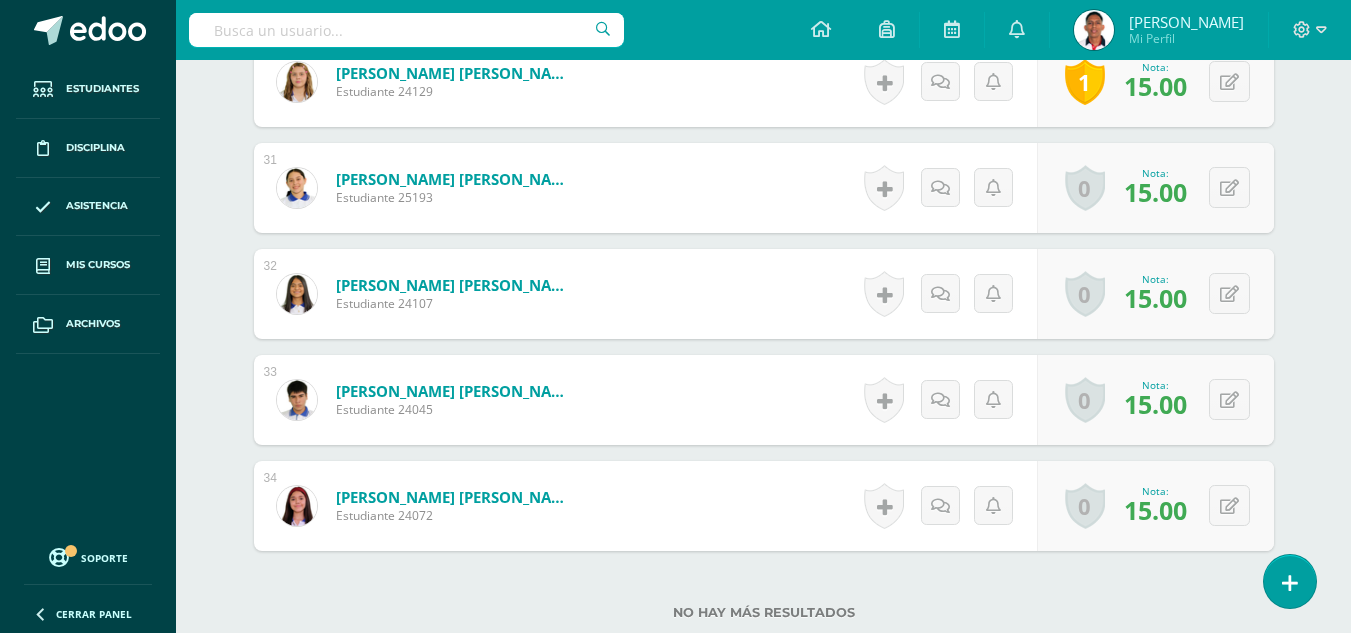 scroll, scrollTop: 3904, scrollLeft: 0, axis: vertical 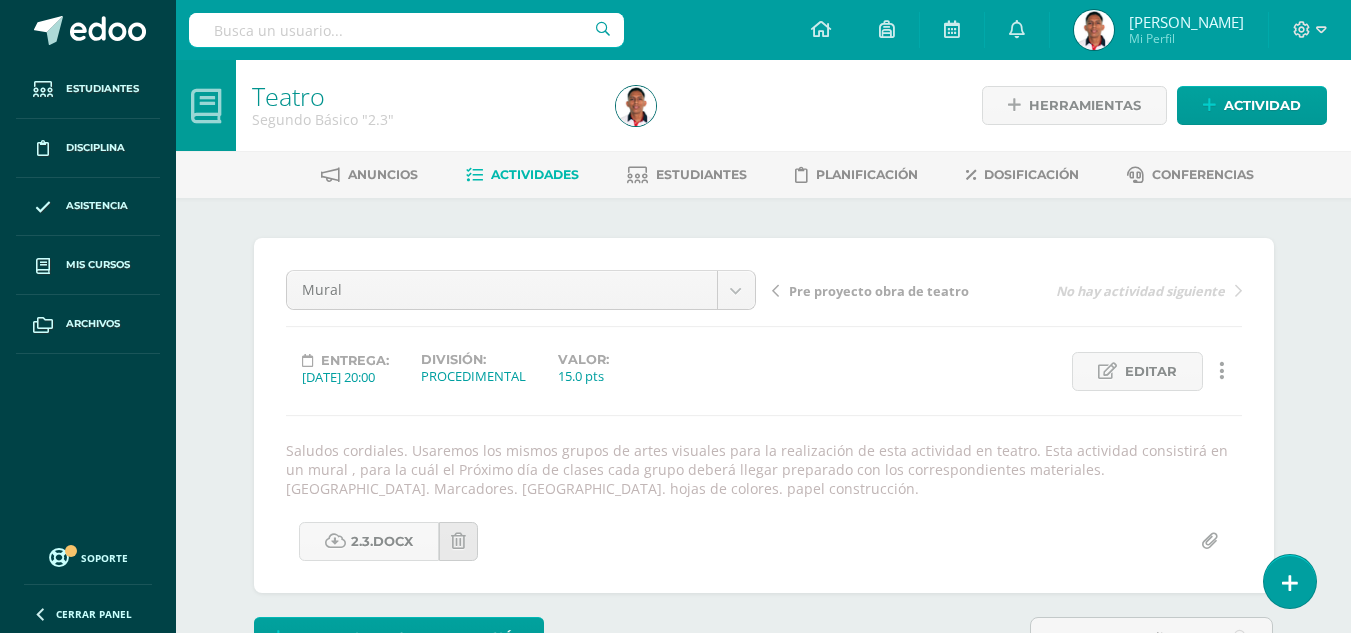 click on "Pre proyecto obra de teatro" at bounding box center [879, 291] 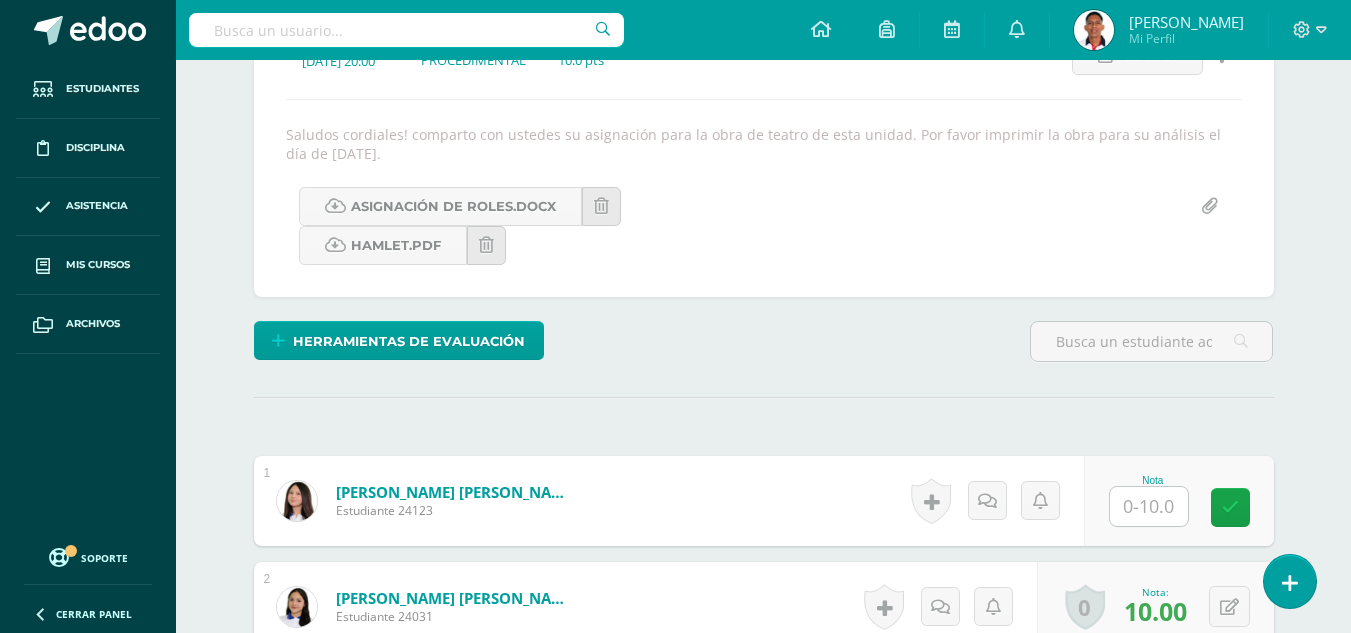 scroll, scrollTop: 317, scrollLeft: 0, axis: vertical 